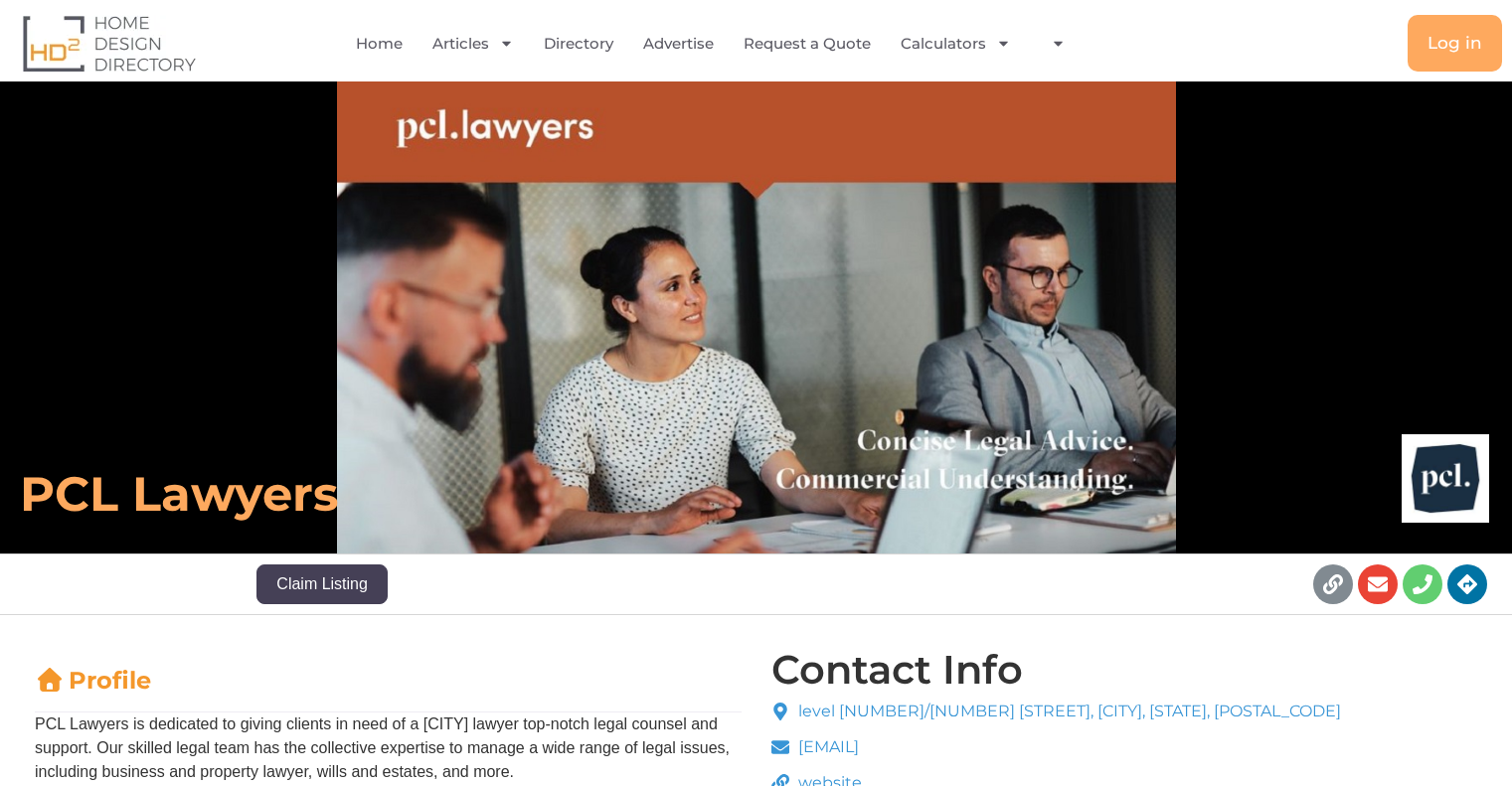 scroll, scrollTop: 0, scrollLeft: 0, axis: both 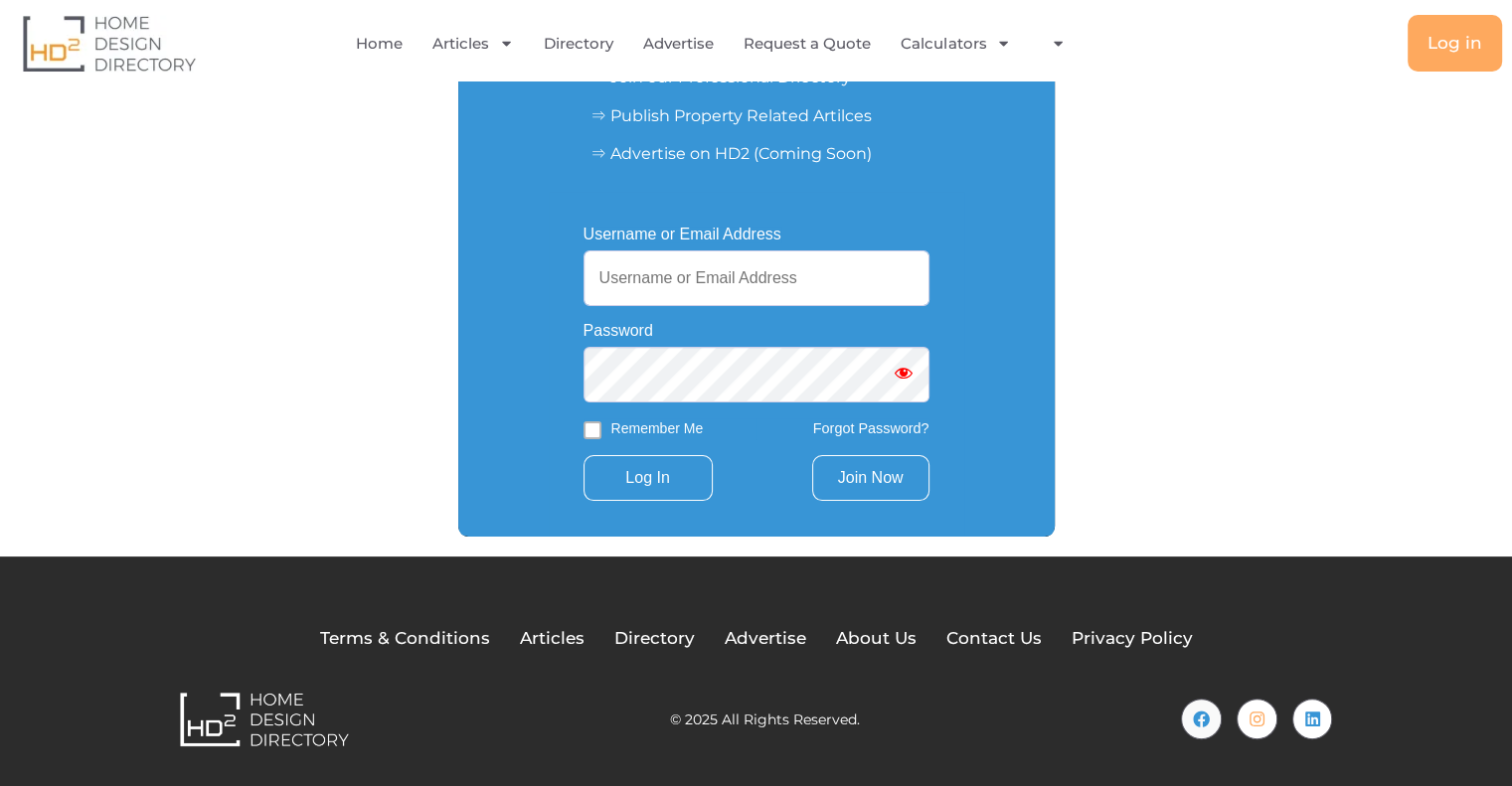 click on "Join Now" at bounding box center [871, 478] 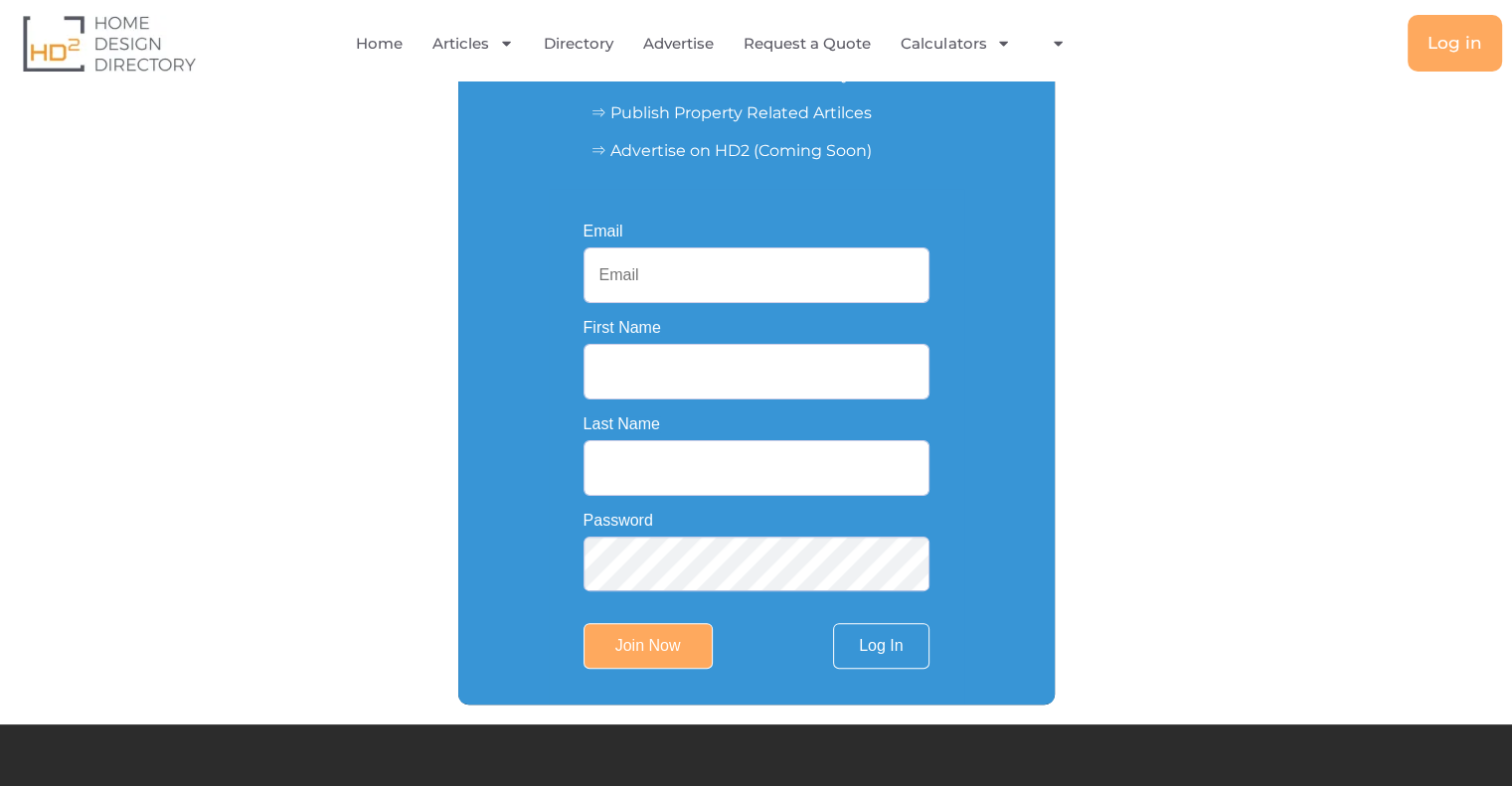 drag, startPoint x: 662, startPoint y: 356, endPoint x: 665, endPoint y: 316, distance: 40.112342 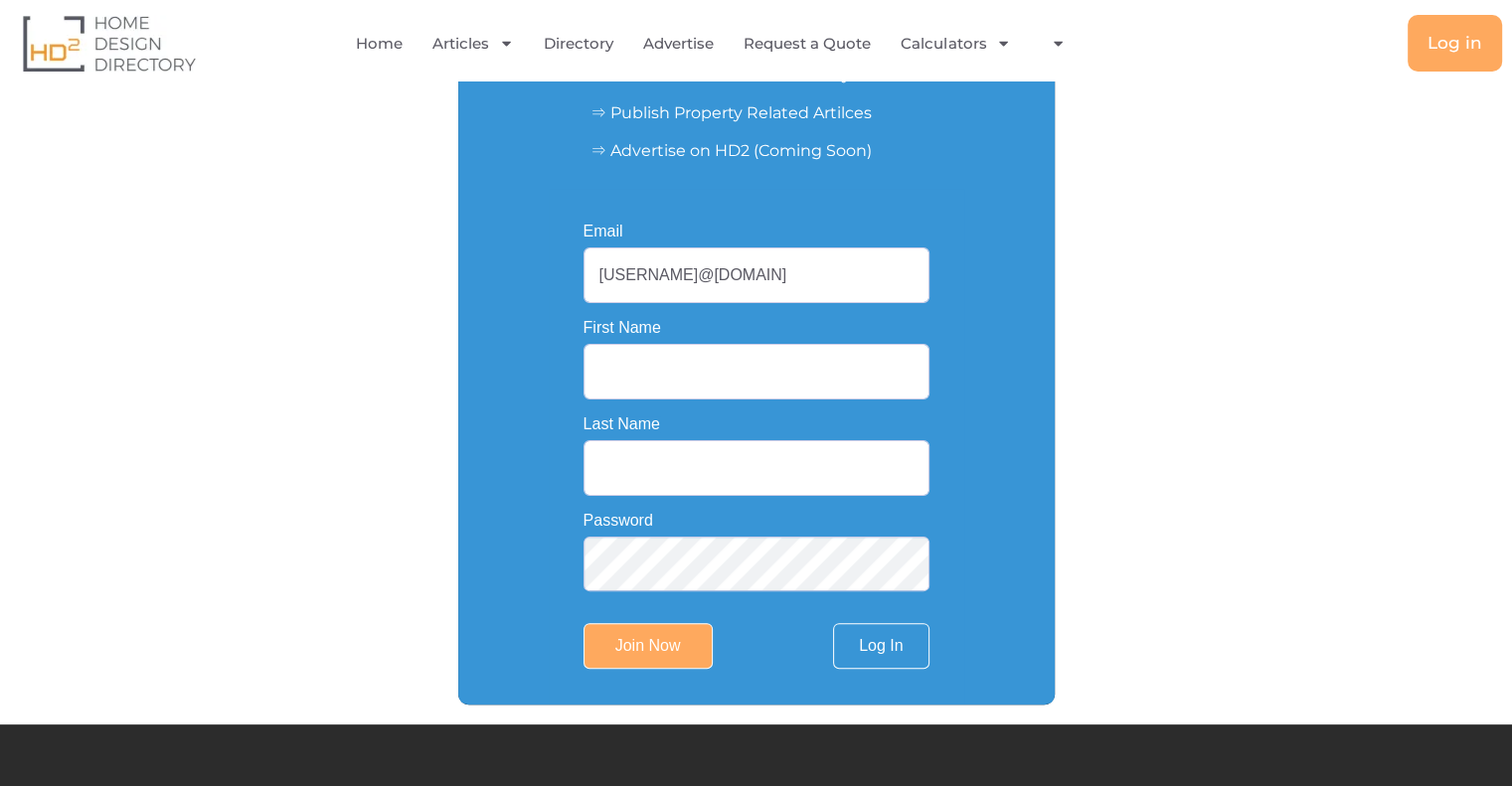 click on "connorhunterlawfirm1 @gmail.com" at bounding box center (756, 275) 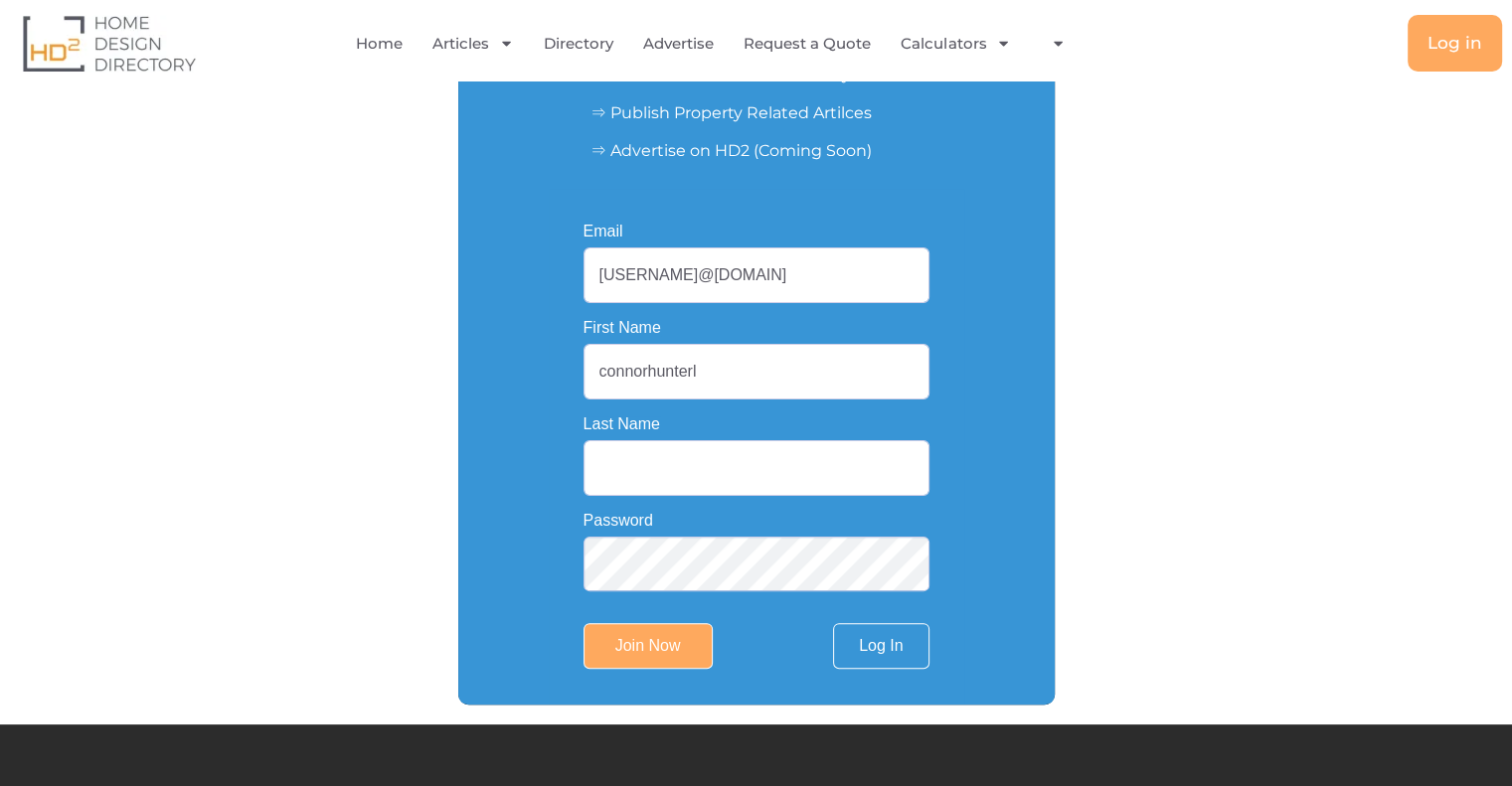 click on "connorhunterl" at bounding box center (756, 372) 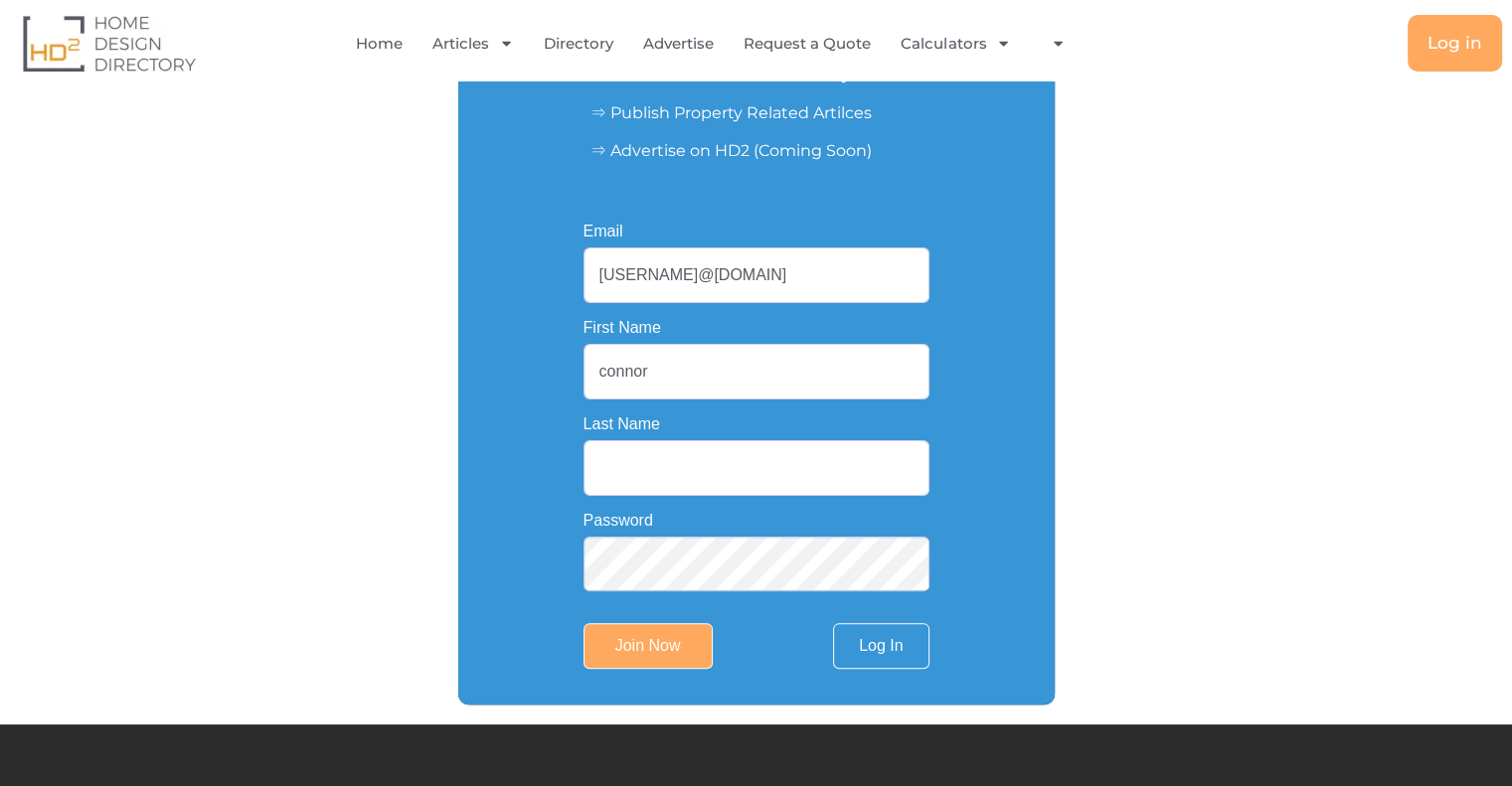 type on "connor" 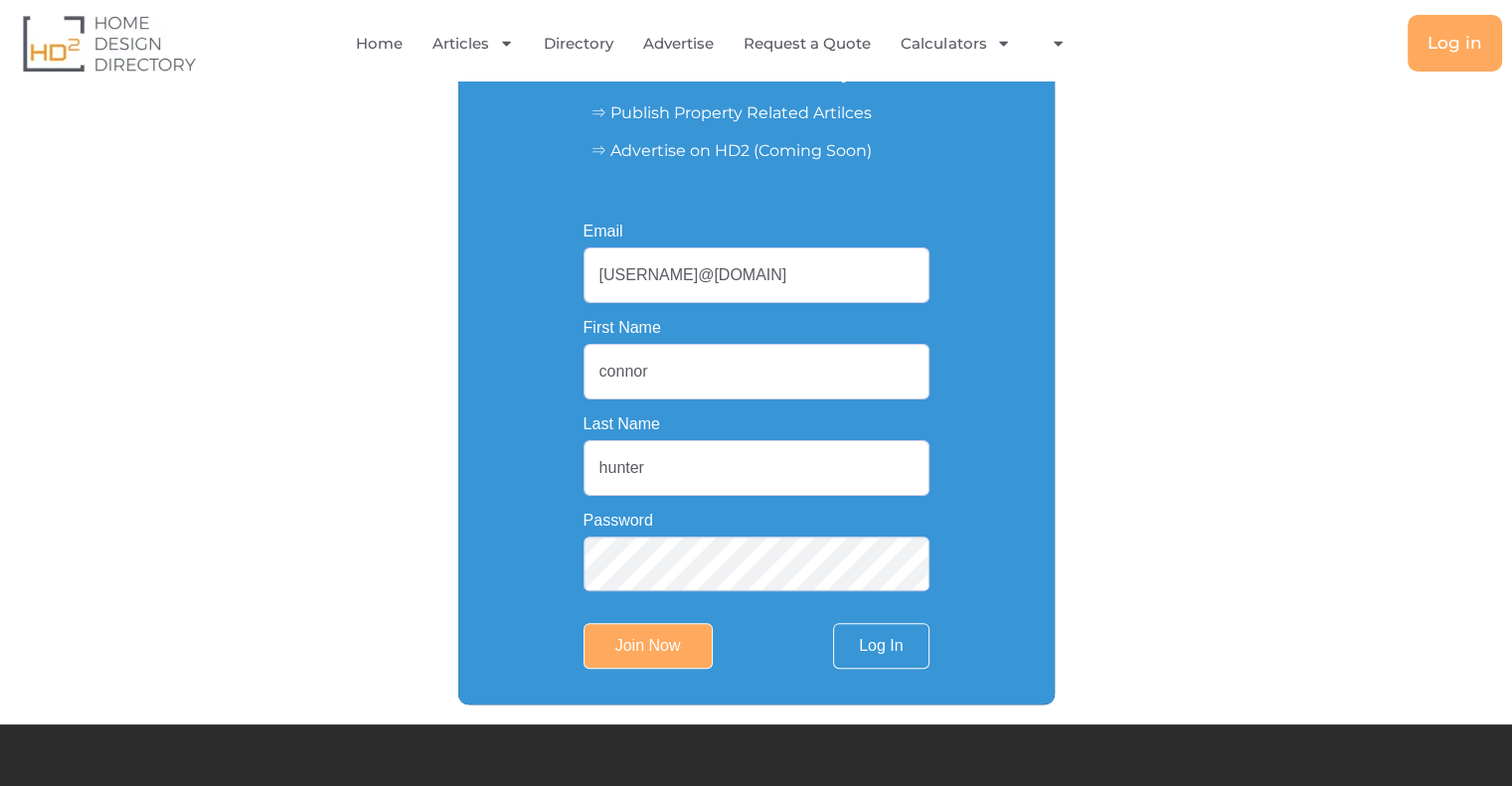 type on "hunter" 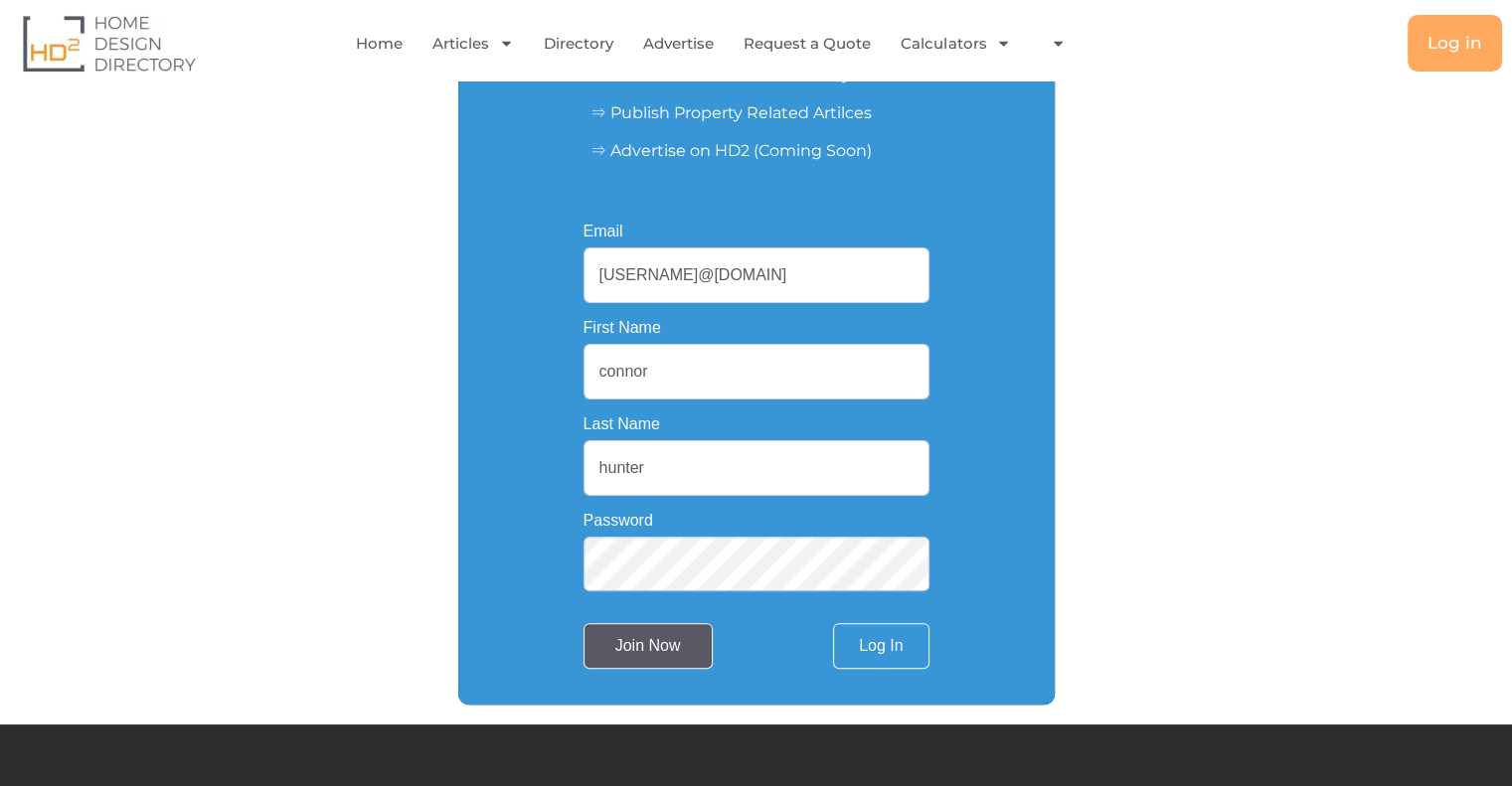 click on "Join Now" at bounding box center (648, 646) 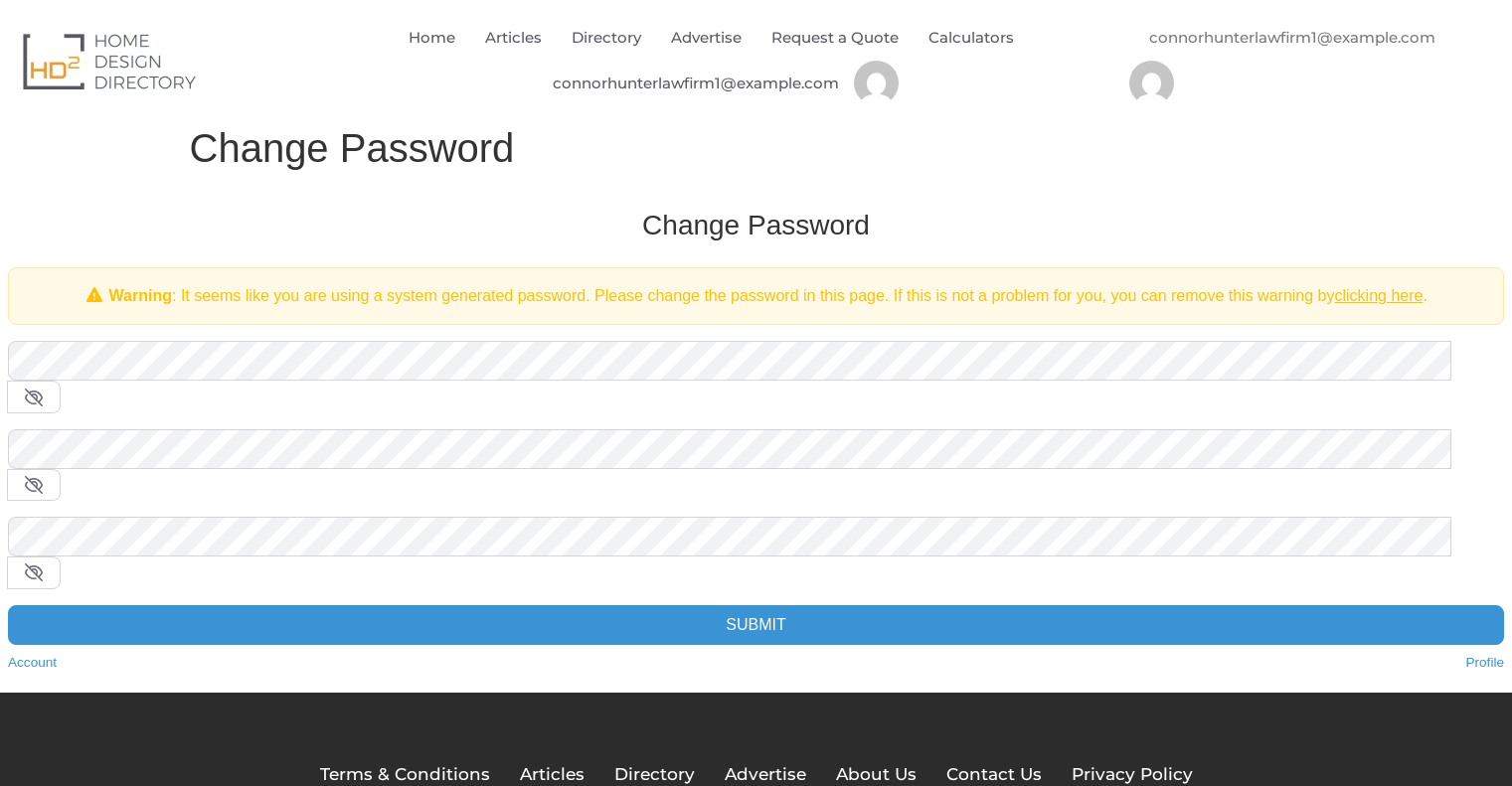 scroll, scrollTop: 0, scrollLeft: 0, axis: both 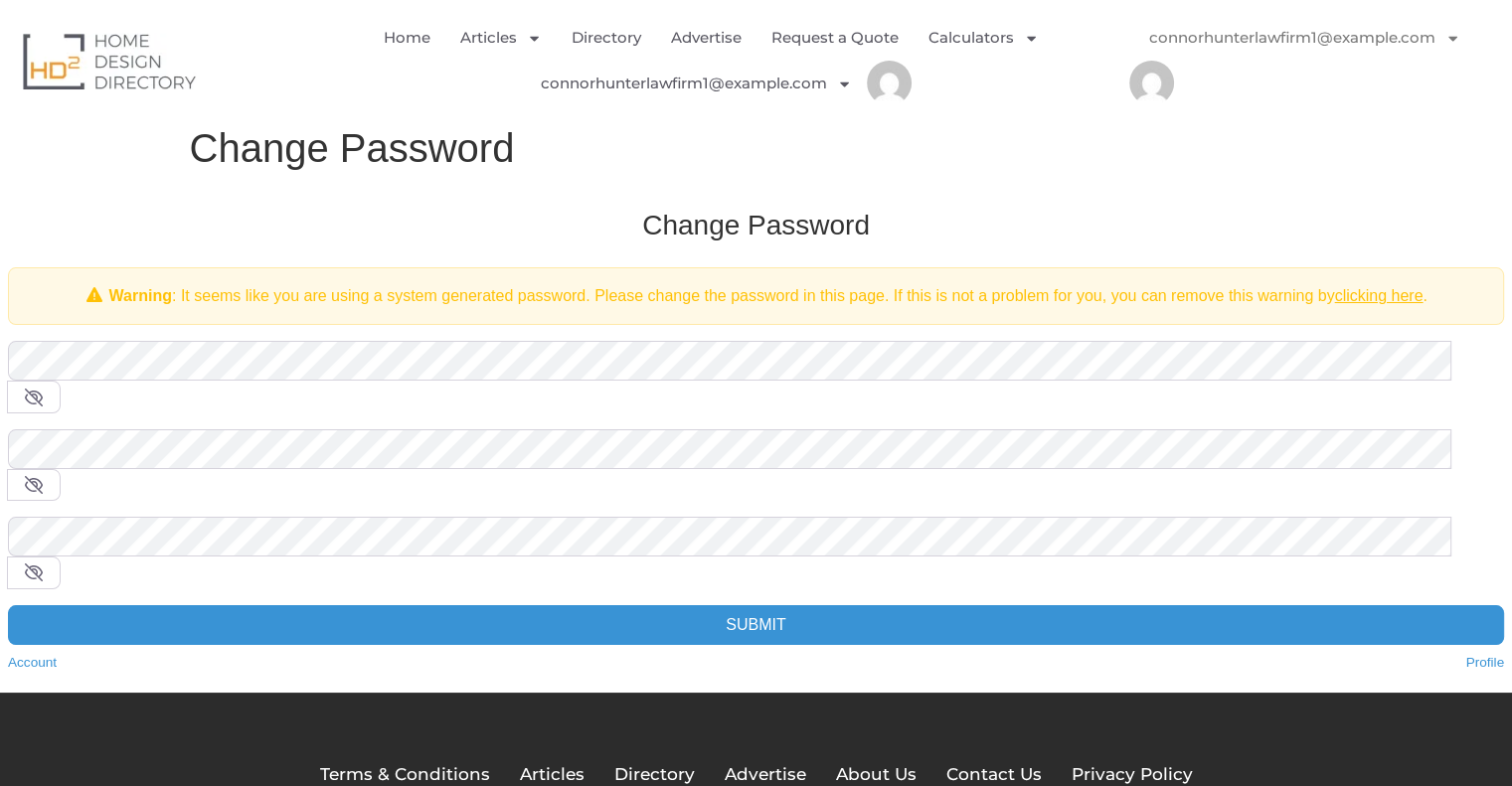 click on "Change Password   Warning : It seems like you are using a system generated password. Please change the password in this page. If this is not a problem for you, you can remove this warning by  clicking here .
Old Password  * New Password  * Confirm Password  * 				 Submit
Account
Profile" at bounding box center [756, 440] 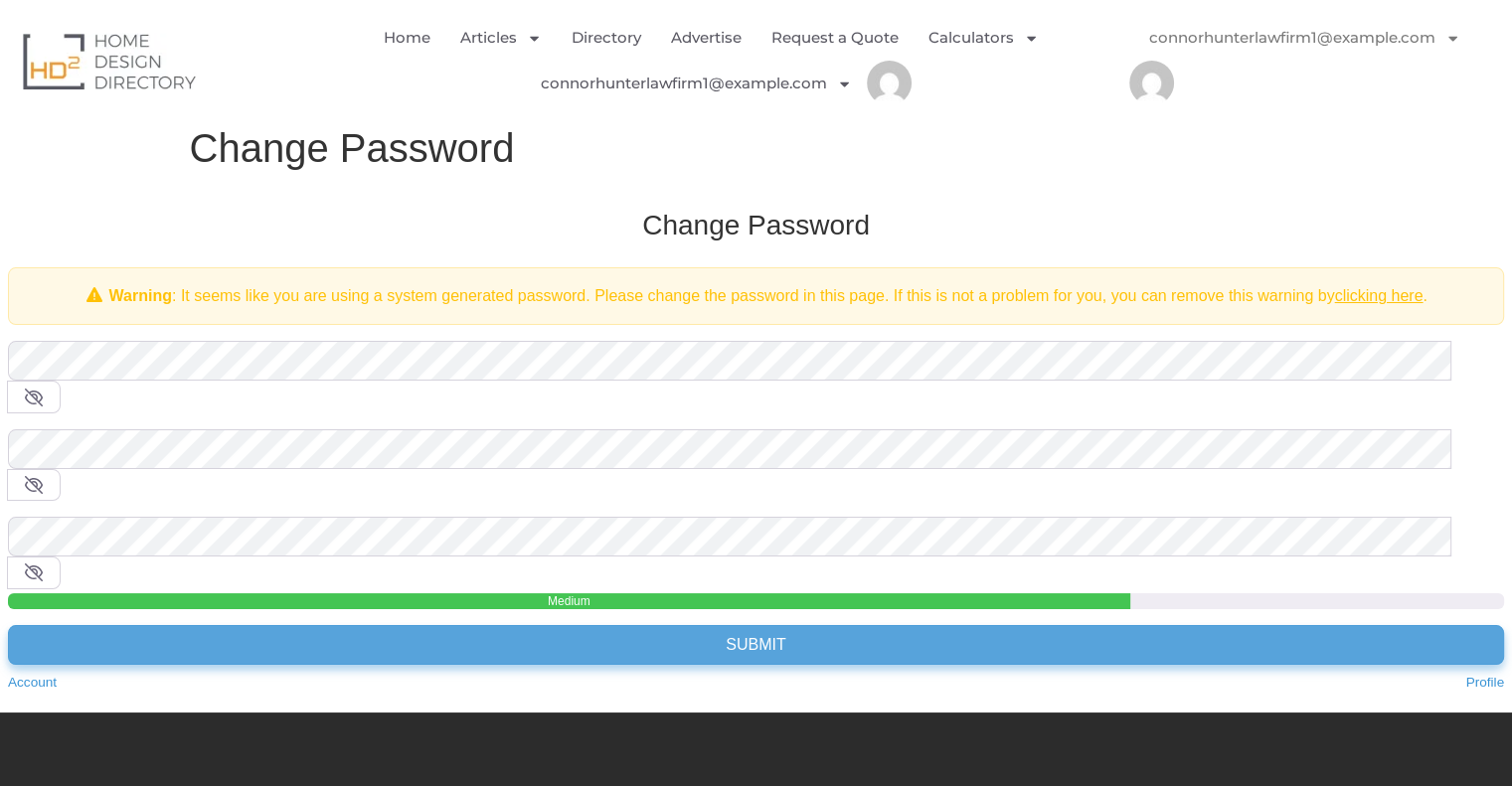 click on "Change Password   Warning : It seems like you are using a system generated password. Please change the password in this page. If this is not a problem for you, you can remove this warning by  clicking here .
Old Password  * New Password  * Confirm Password  * Medium 				 Submit
Account
Profile" at bounding box center (756, 450) 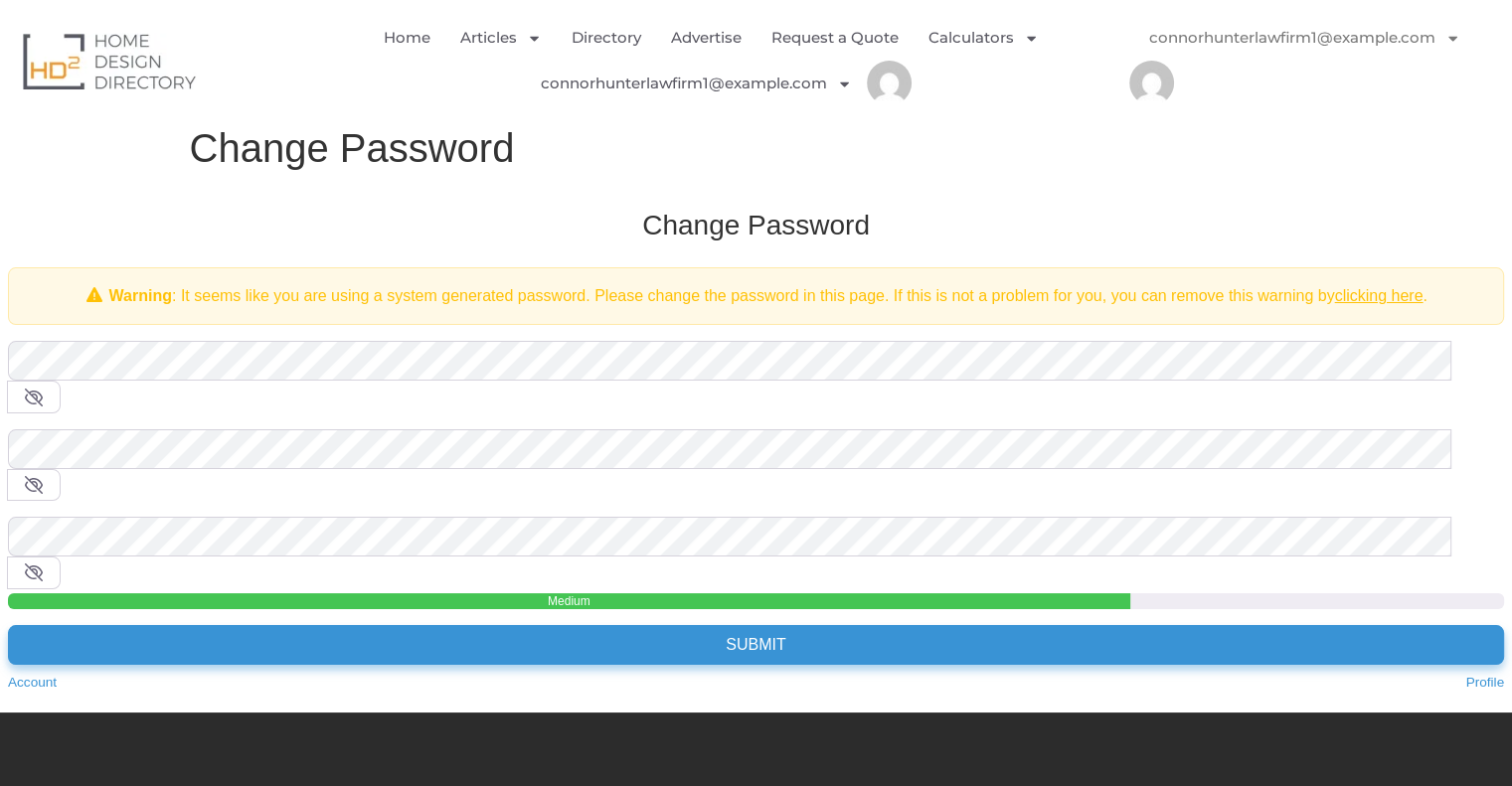 click on "Submit" at bounding box center (756, 645) 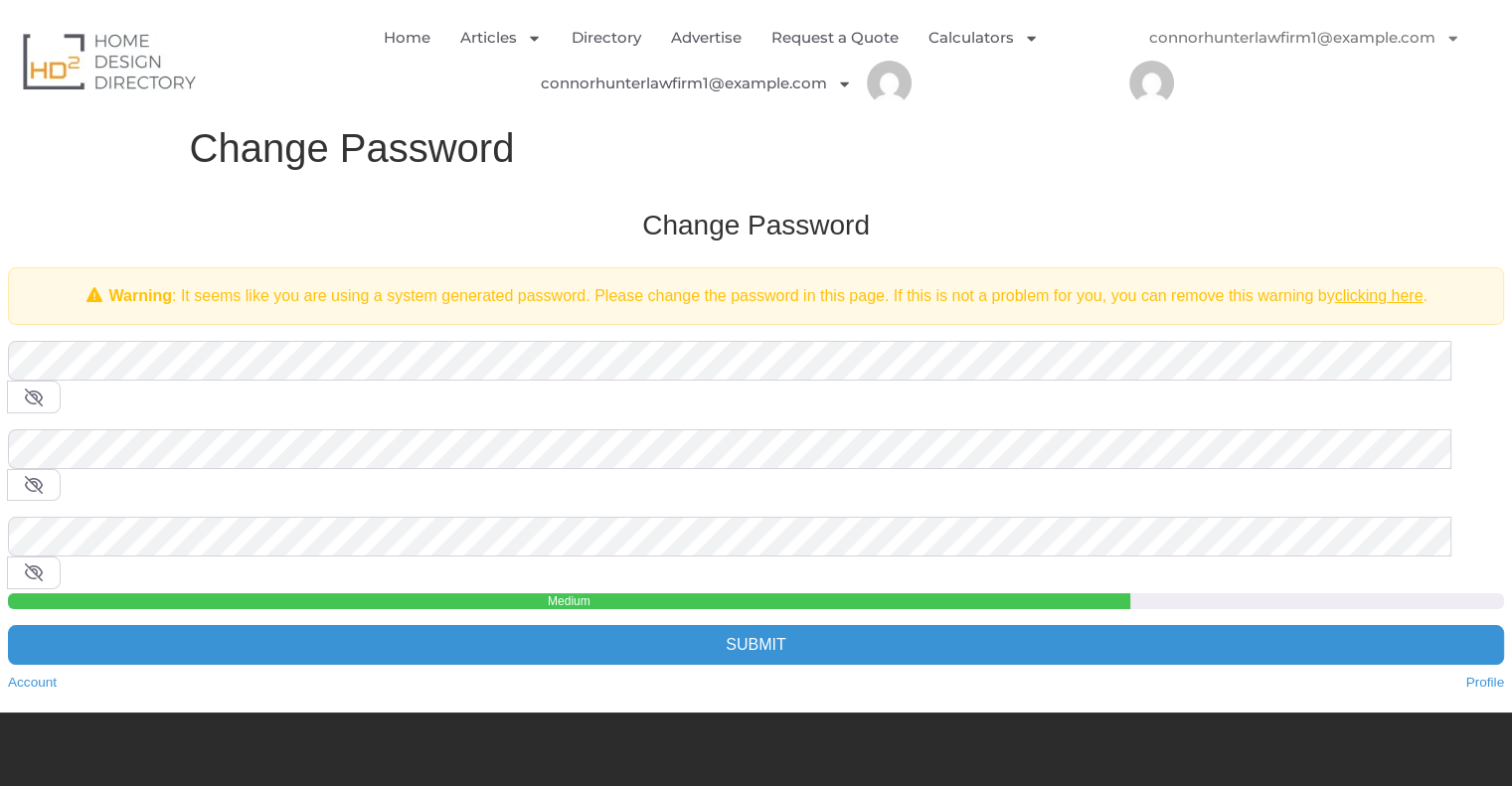 click 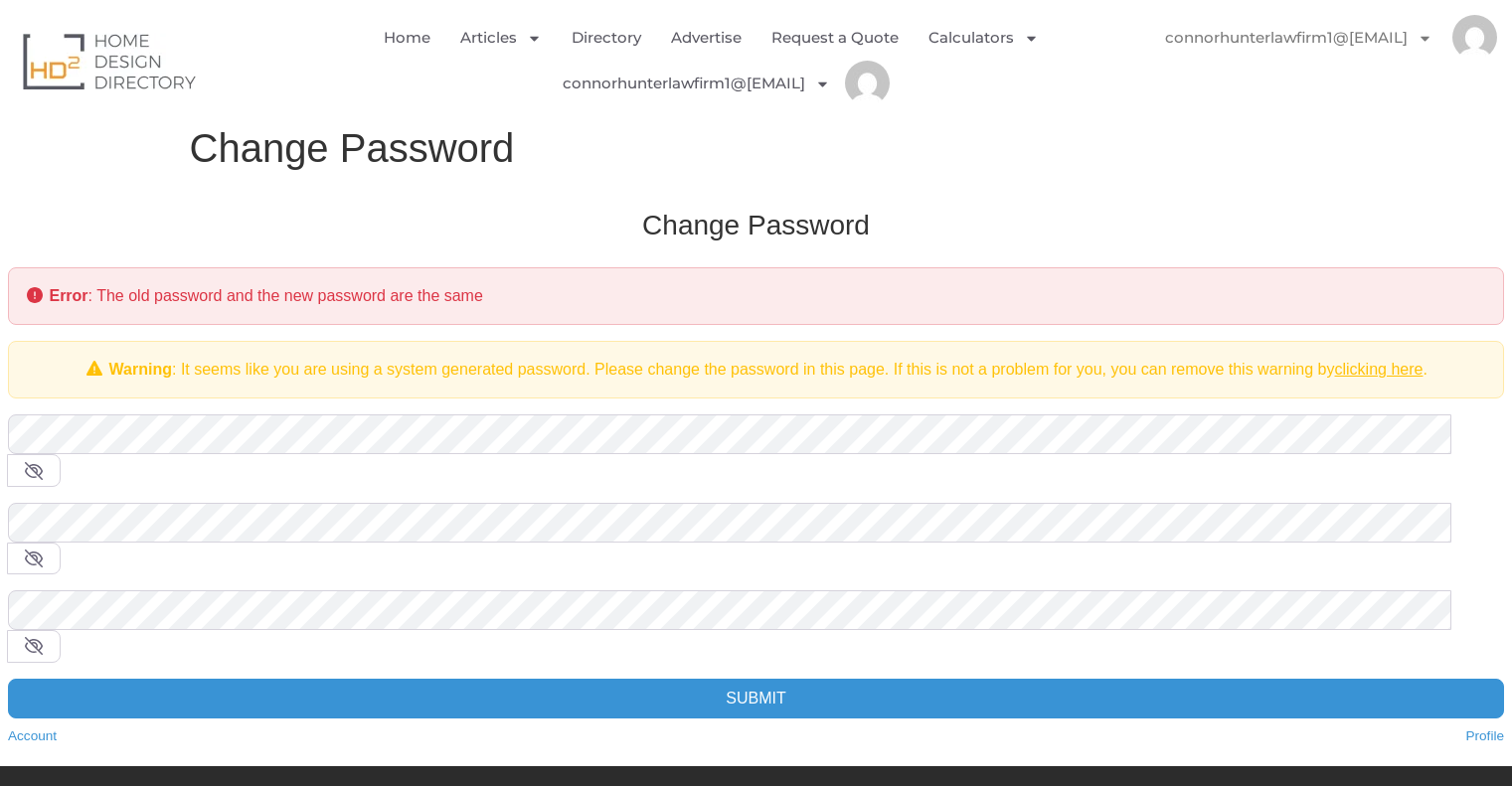 scroll, scrollTop: 0, scrollLeft: 0, axis: both 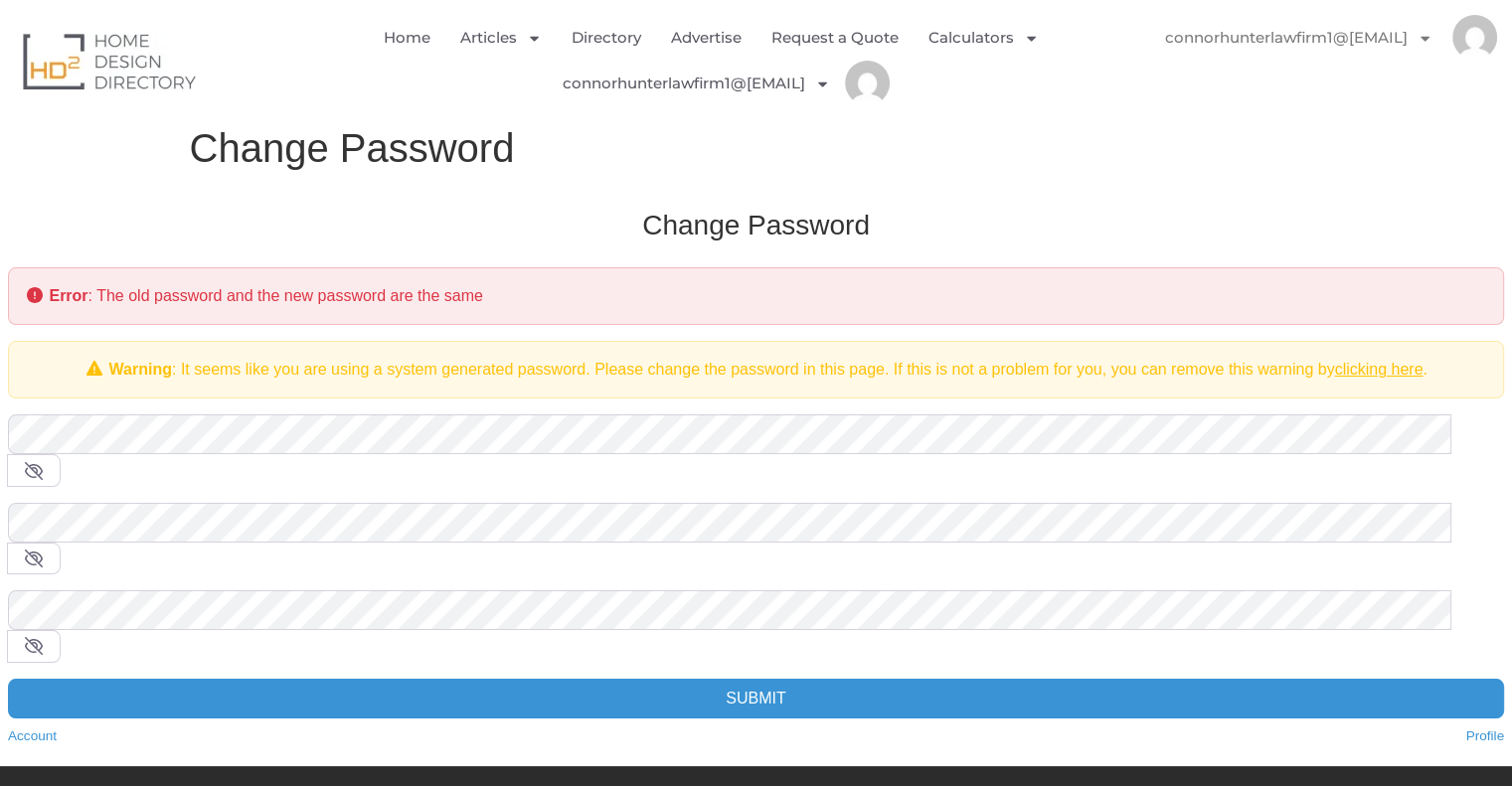 click 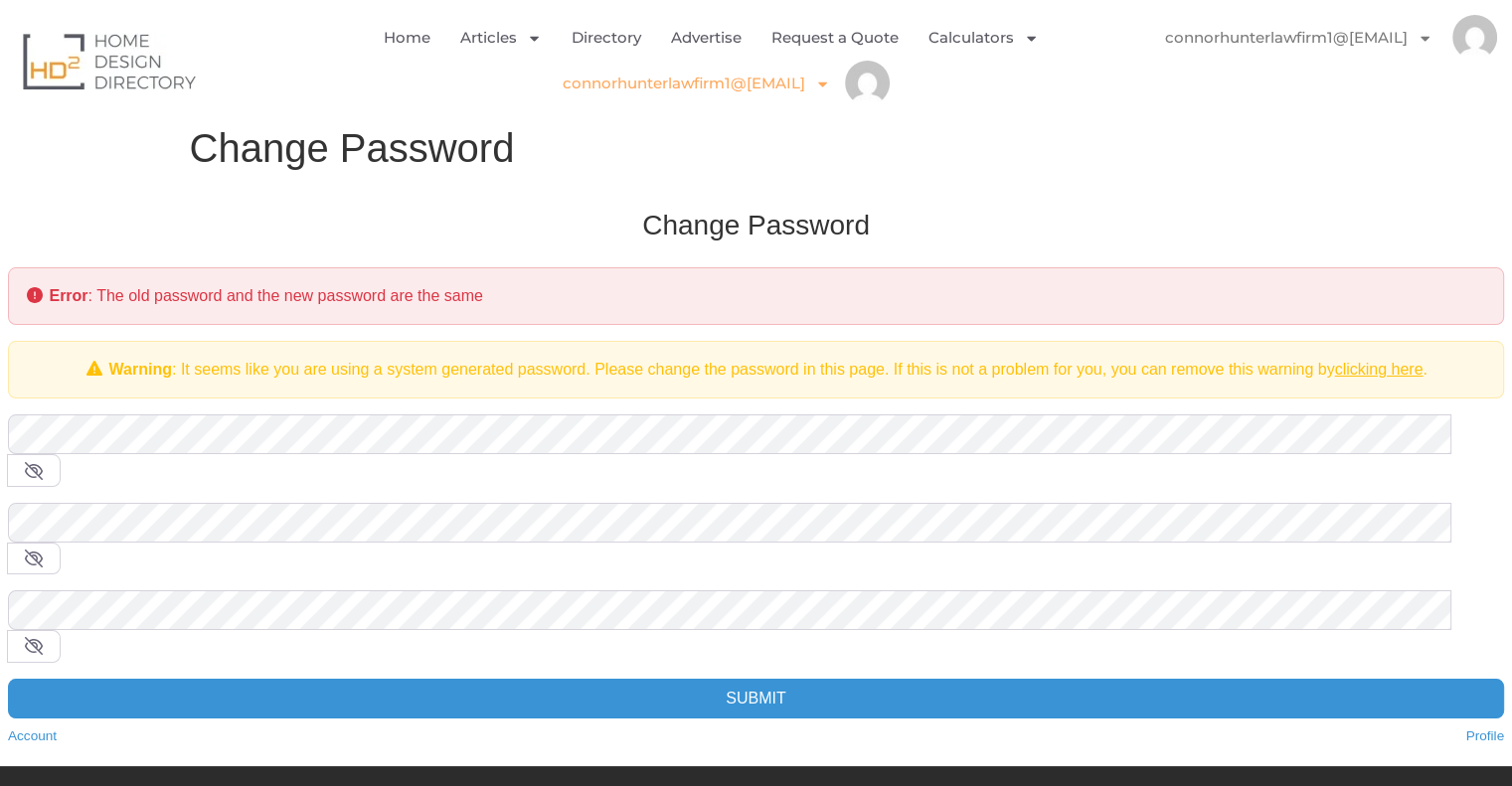 click on "connorhunterlawfirm1@[EMAIL]" 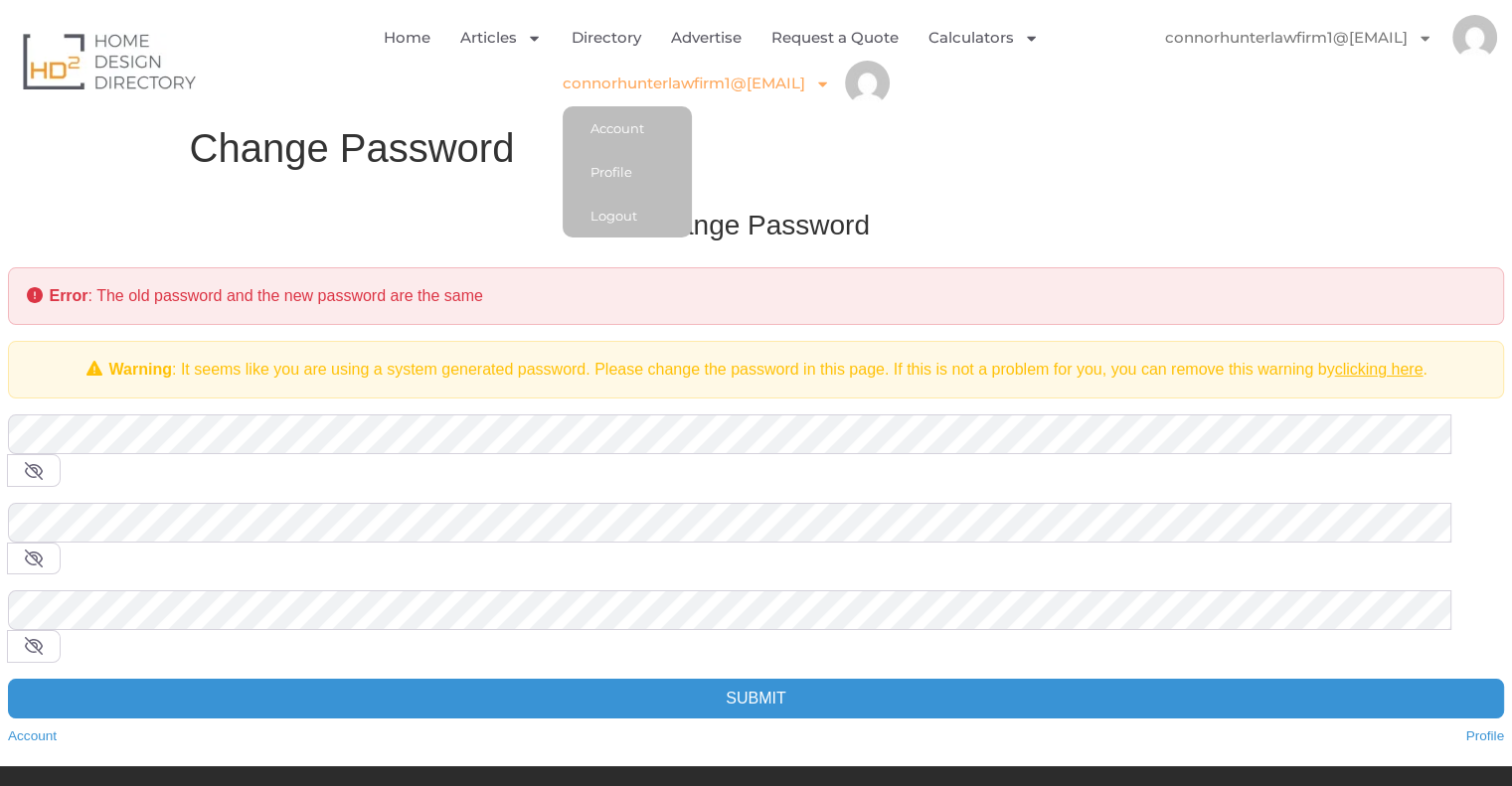 click on "connorhunterlawfirm1@gmail.com" 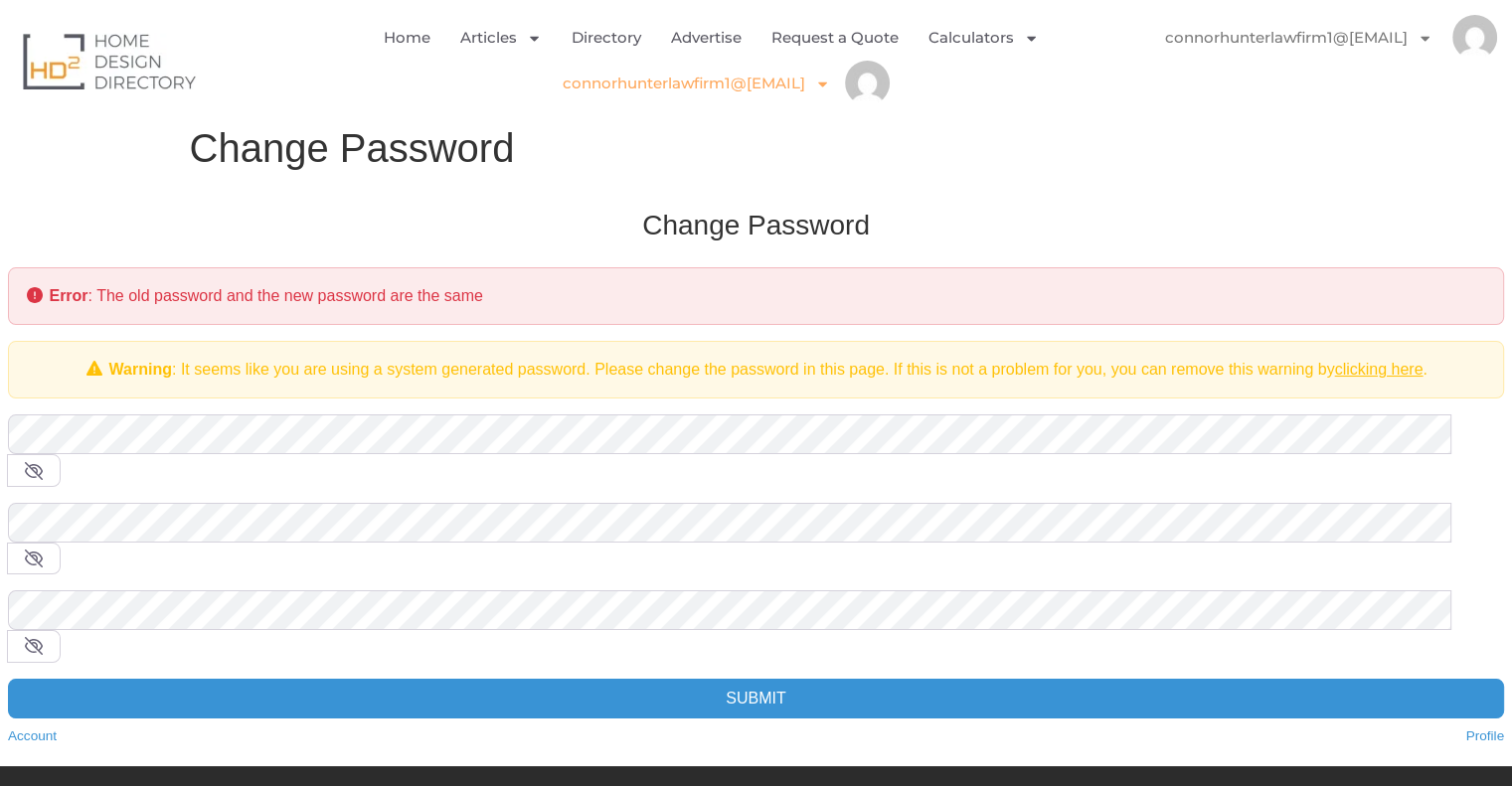click on "connorhunterlawfirm1@[EMAIL]" 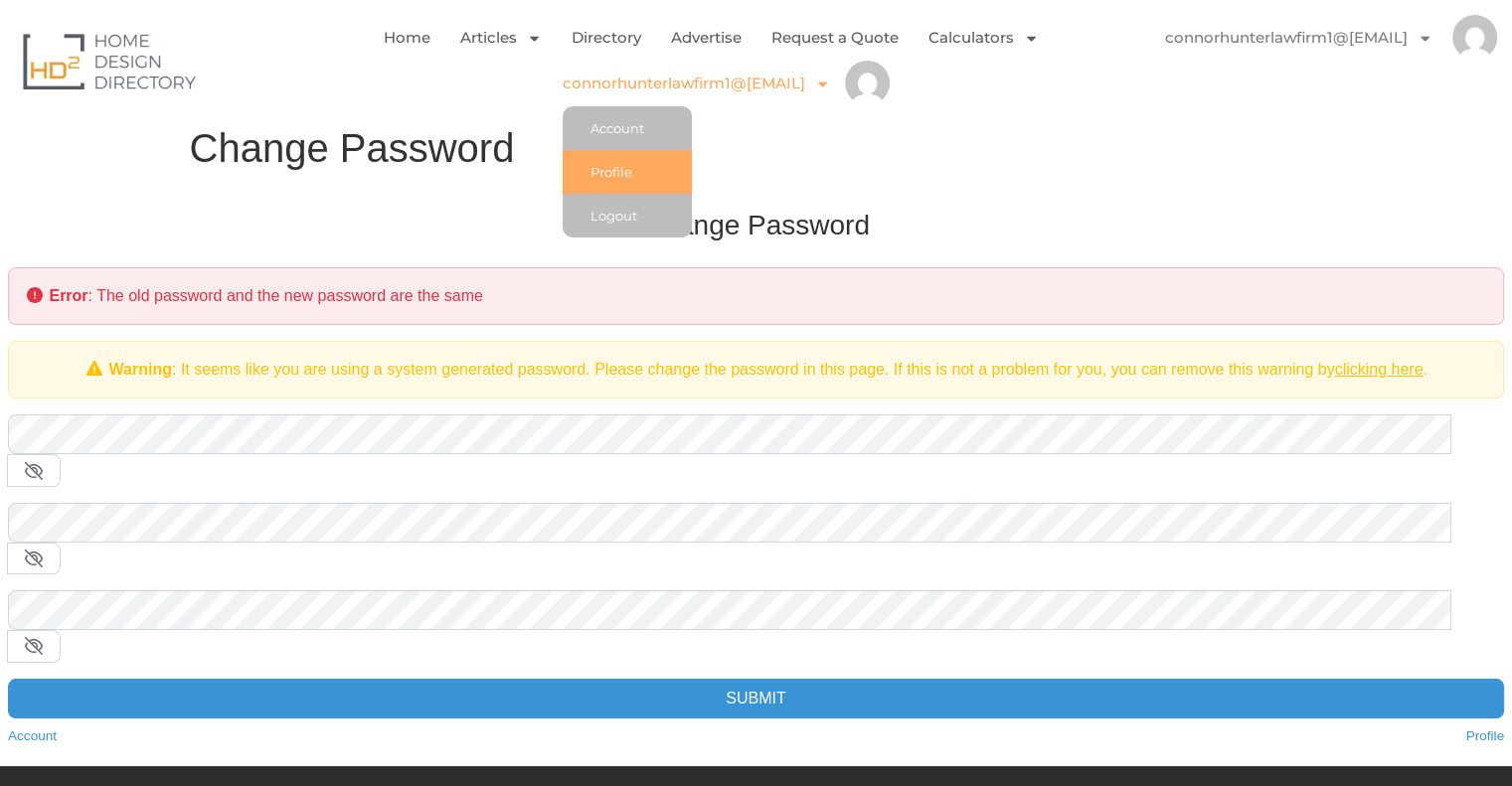 drag, startPoint x: 624, startPoint y: 164, endPoint x: 608, endPoint y: 99, distance: 66.94027 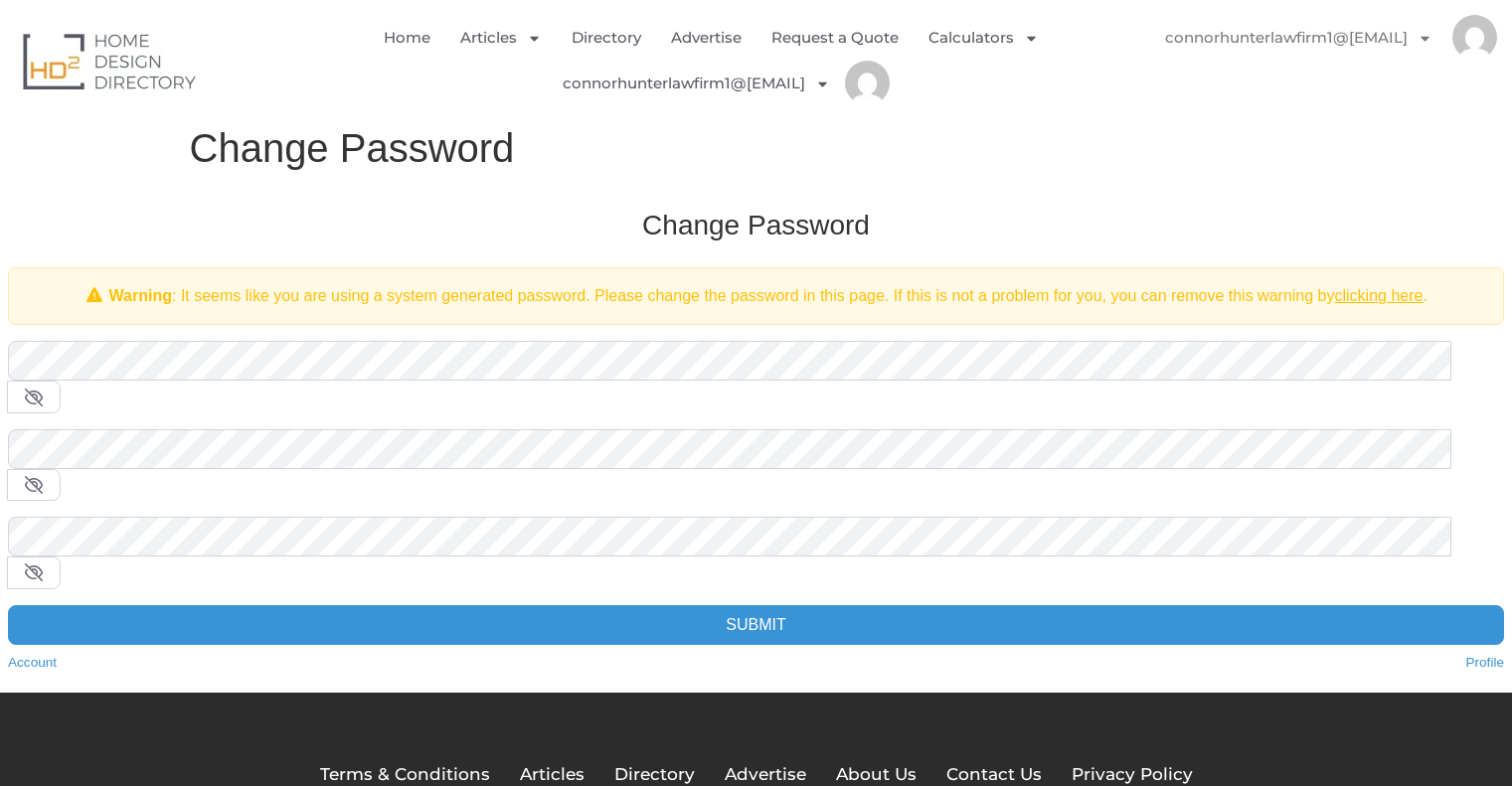 scroll, scrollTop: 0, scrollLeft: 0, axis: both 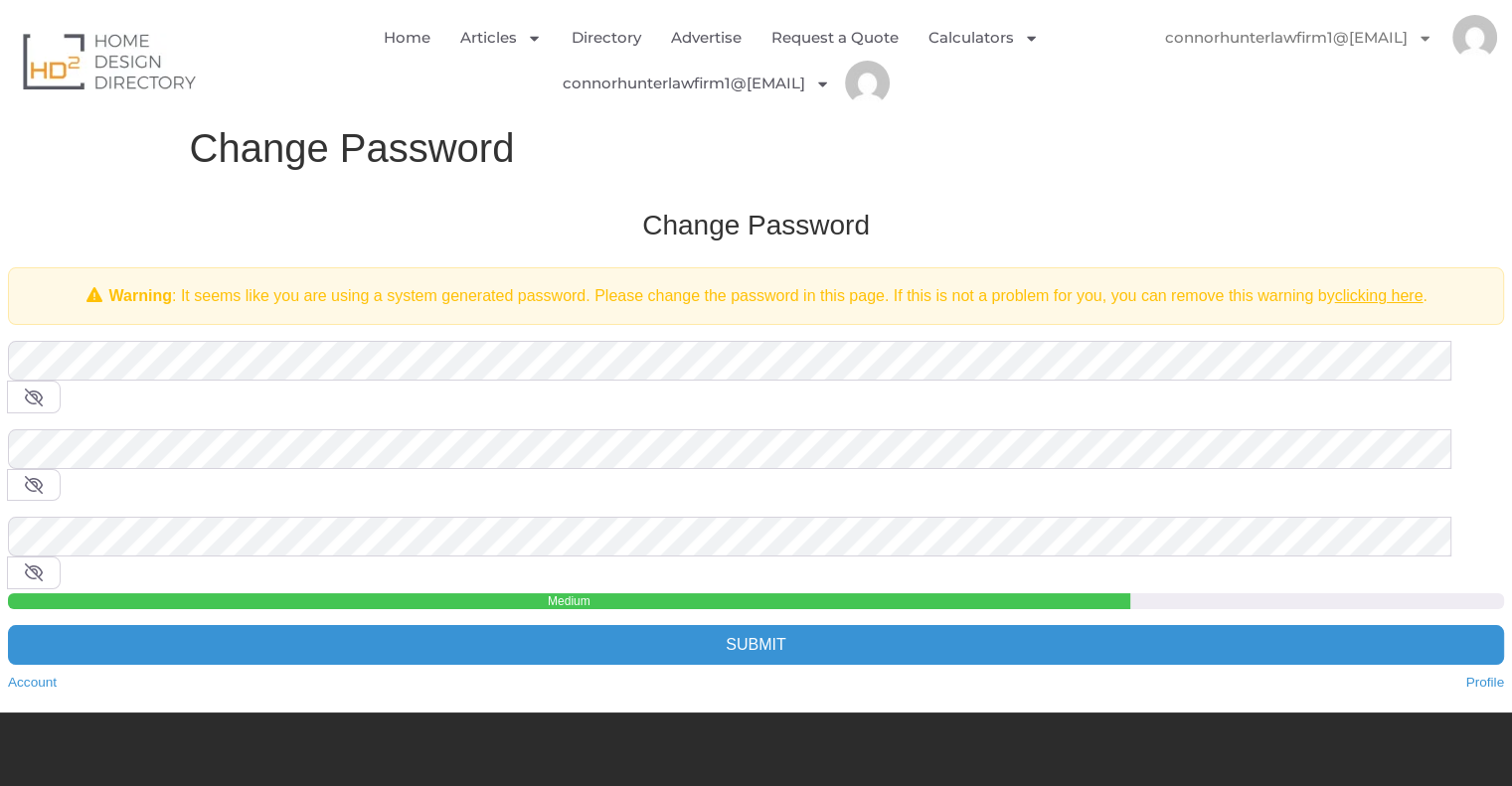 click at bounding box center [34, 485] 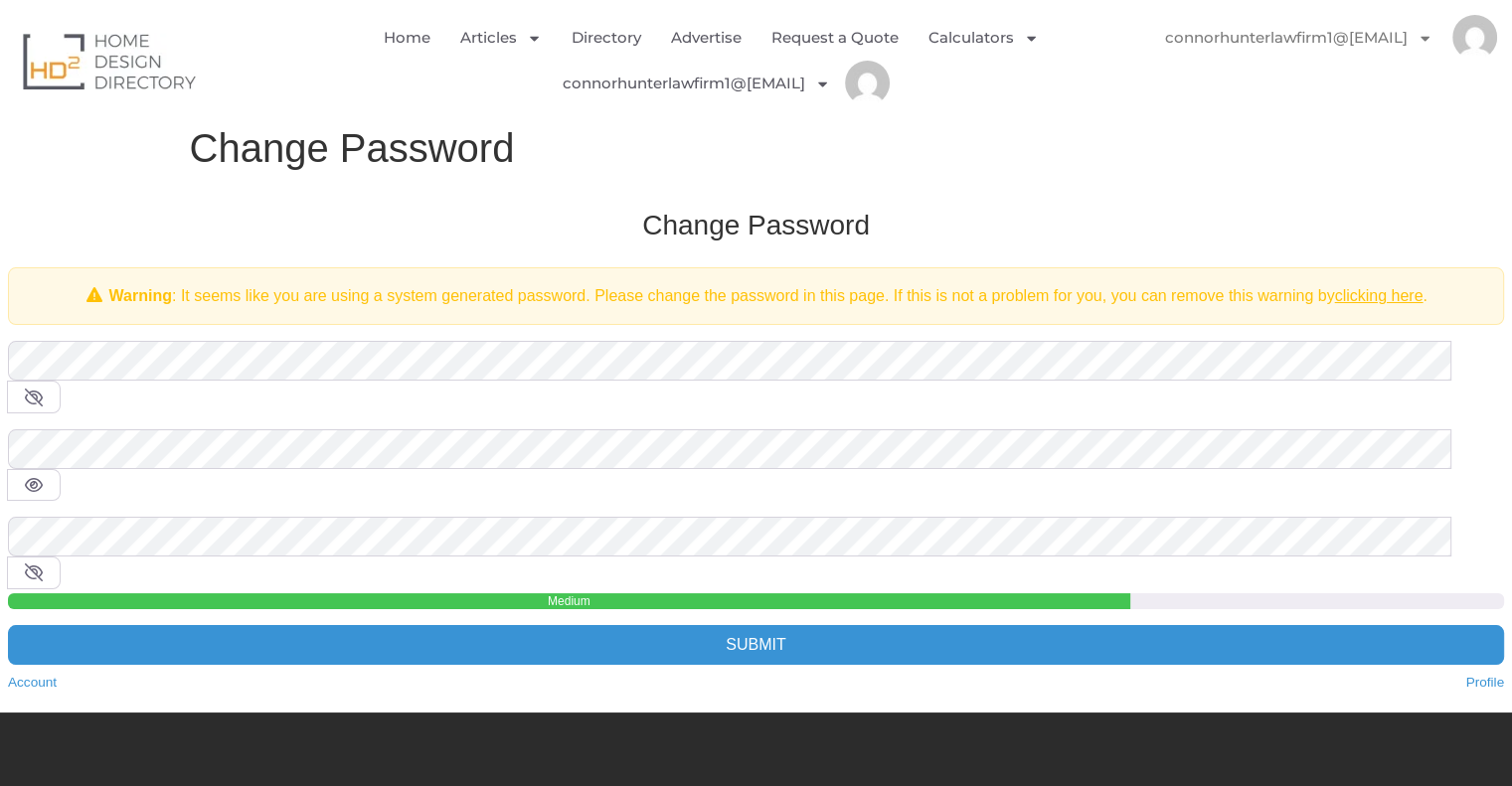click on "Old Password  * New Password  * Confirm Password  * Medium 				 Submit" at bounding box center (756, 503) 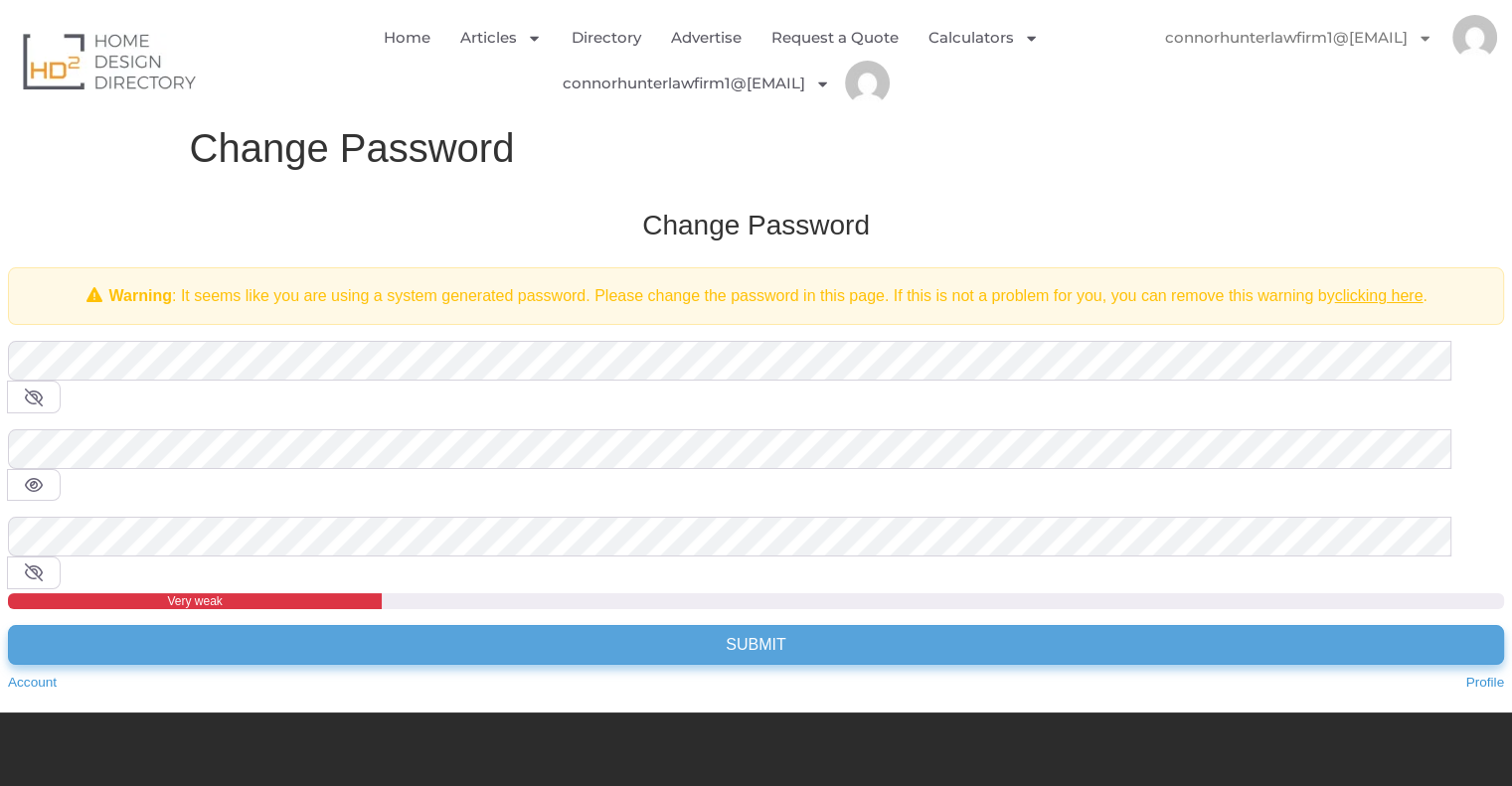 click on "Submit" at bounding box center (756, 645) 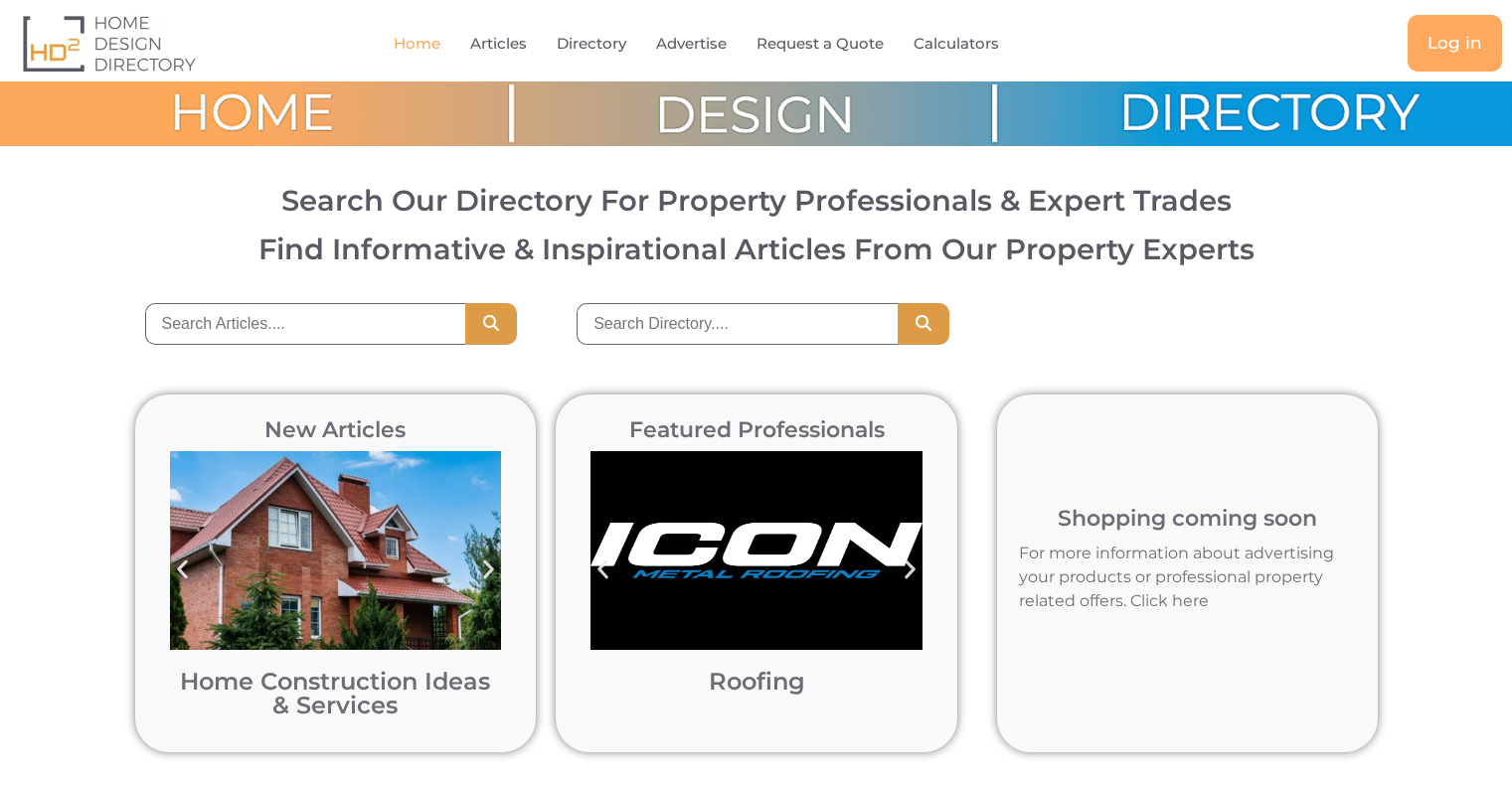 scroll, scrollTop: 0, scrollLeft: 0, axis: both 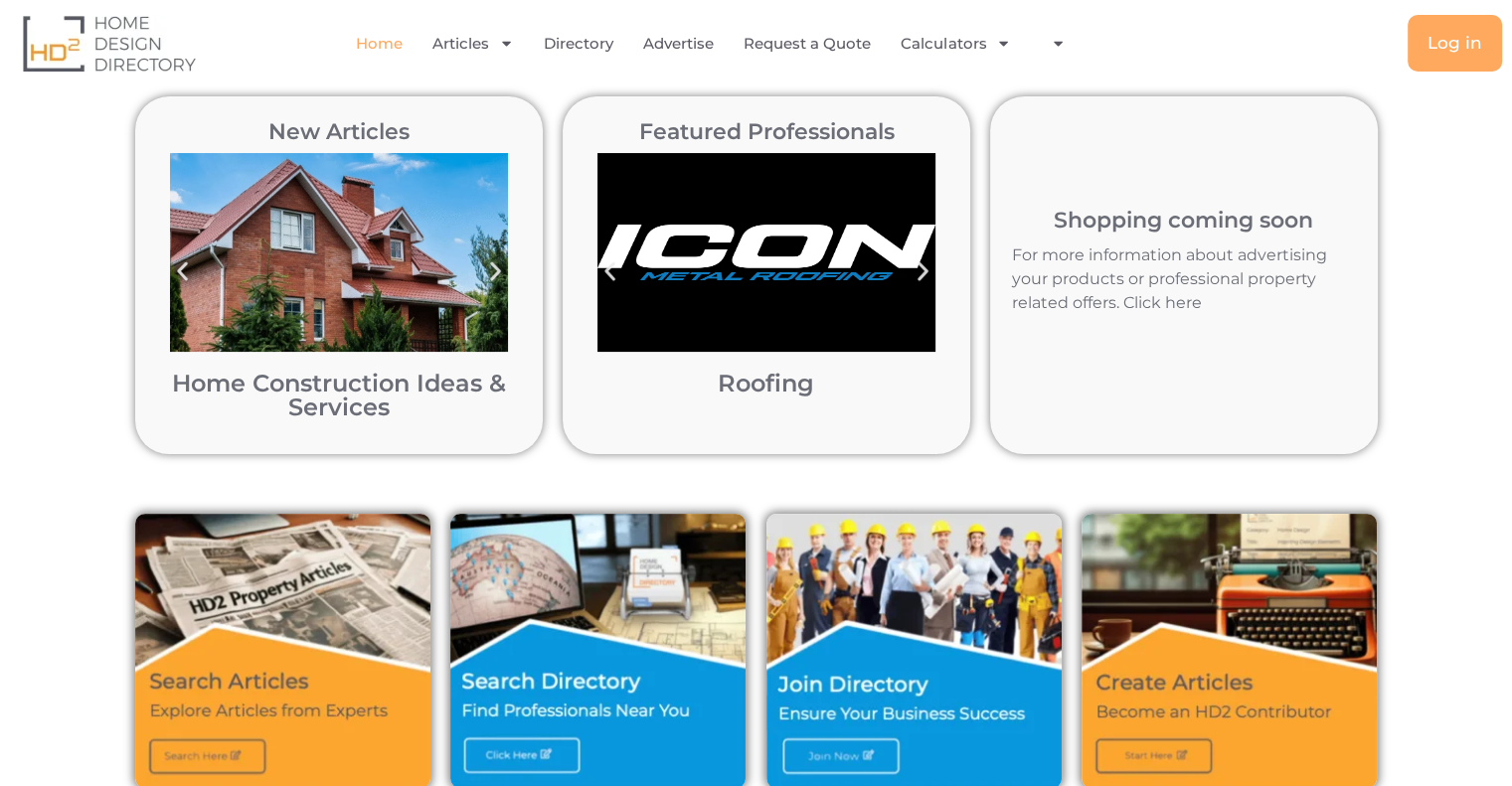 click on "Home Articles
Bathroom Renovation Ideas & Services
Building Construction Materials
DIY Home Improvement & Renovation
Electrical Renovation Tips & Services
Fire Building Ratings & Construction
Gardening Tips & Ideas
Home Construction Ideas & Services
Home Design Ideas & Interior Tips
Interior Design
Kitchen Renovation & Remodel Ideas
New Category
Property Development
Real Estate Tips From The Experts
Unique Property Articles
By  Automatically Hierarchic Categories in Menu Hello Elementor|Hello Elementor Child Directory Advertise Request a Quote Calculators Home Loan Calculators Construction Calculator Renovation Calculator Account Profile Logout
Home Articles
Bathroom Renovation Ideas & Services
Building Construction Materials
DIY Home Improvement & Renovation
Electrical Renovation Tips & Services
Fire Building Ratings & Construction
Gardening Tips & Ideas
Home Construction Ideas & Services
Interior Design" at bounding box center (756, 41) 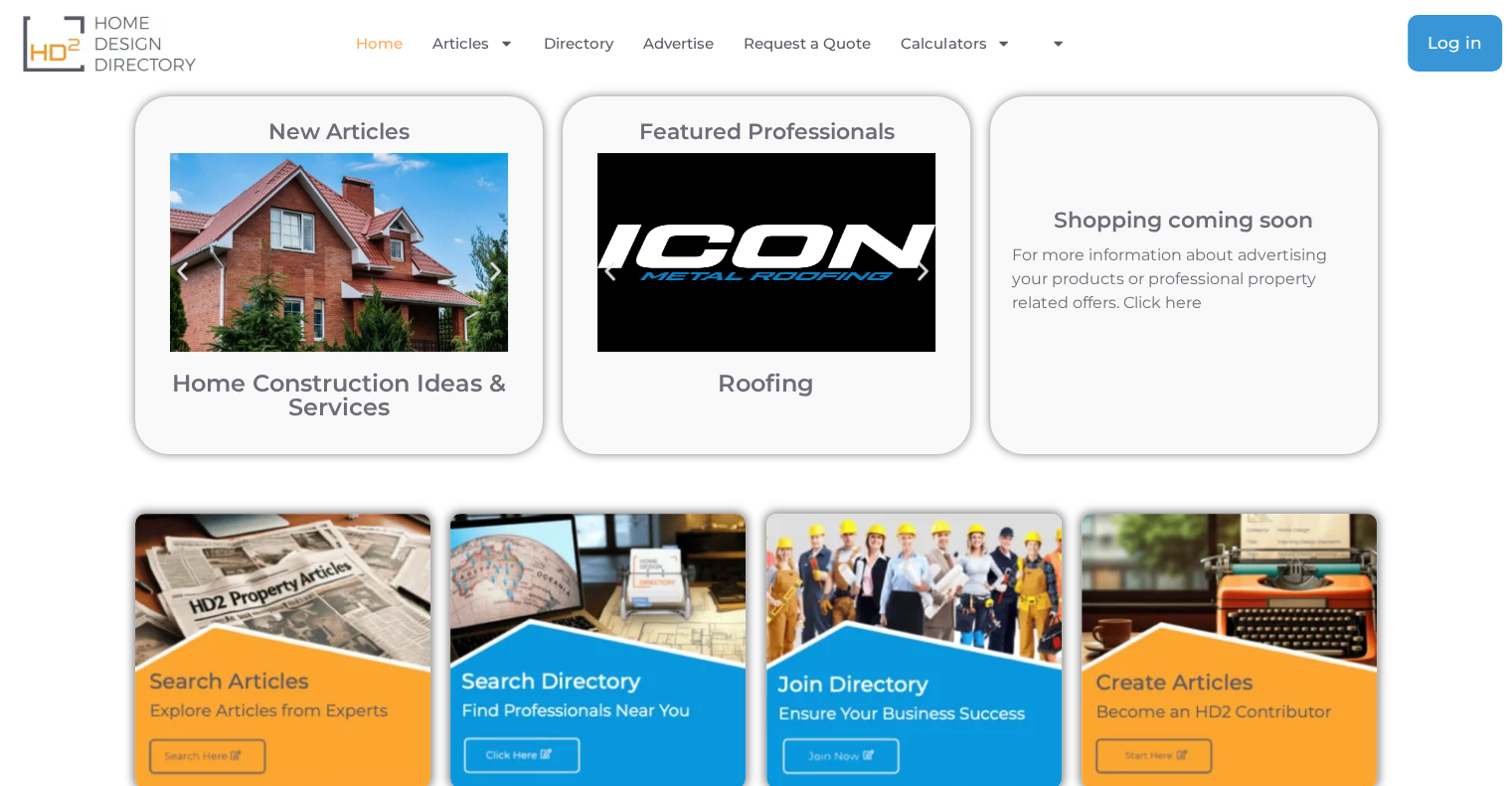 click on "Log in" at bounding box center [1454, 43] 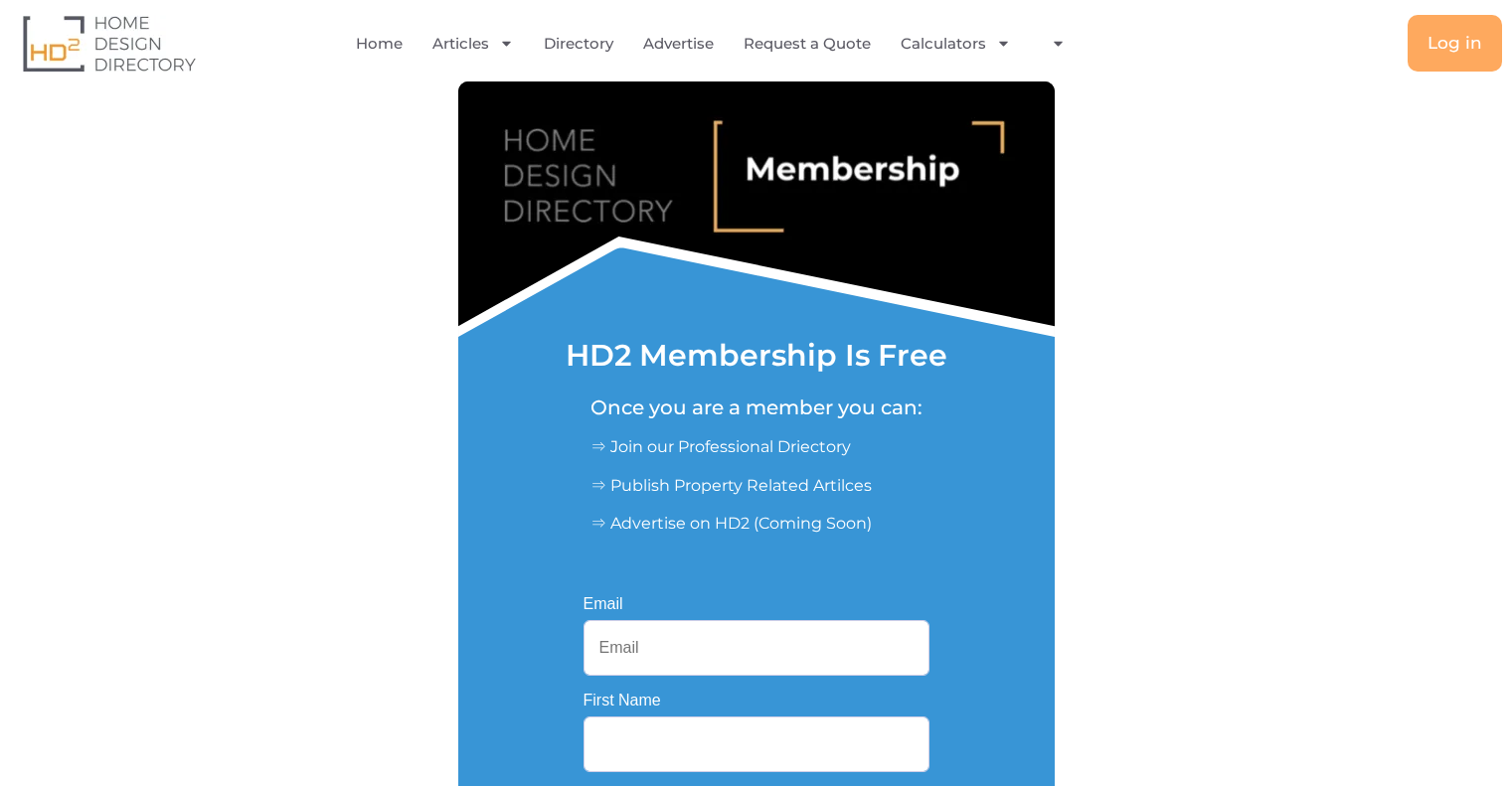 scroll, scrollTop: 0, scrollLeft: 0, axis: both 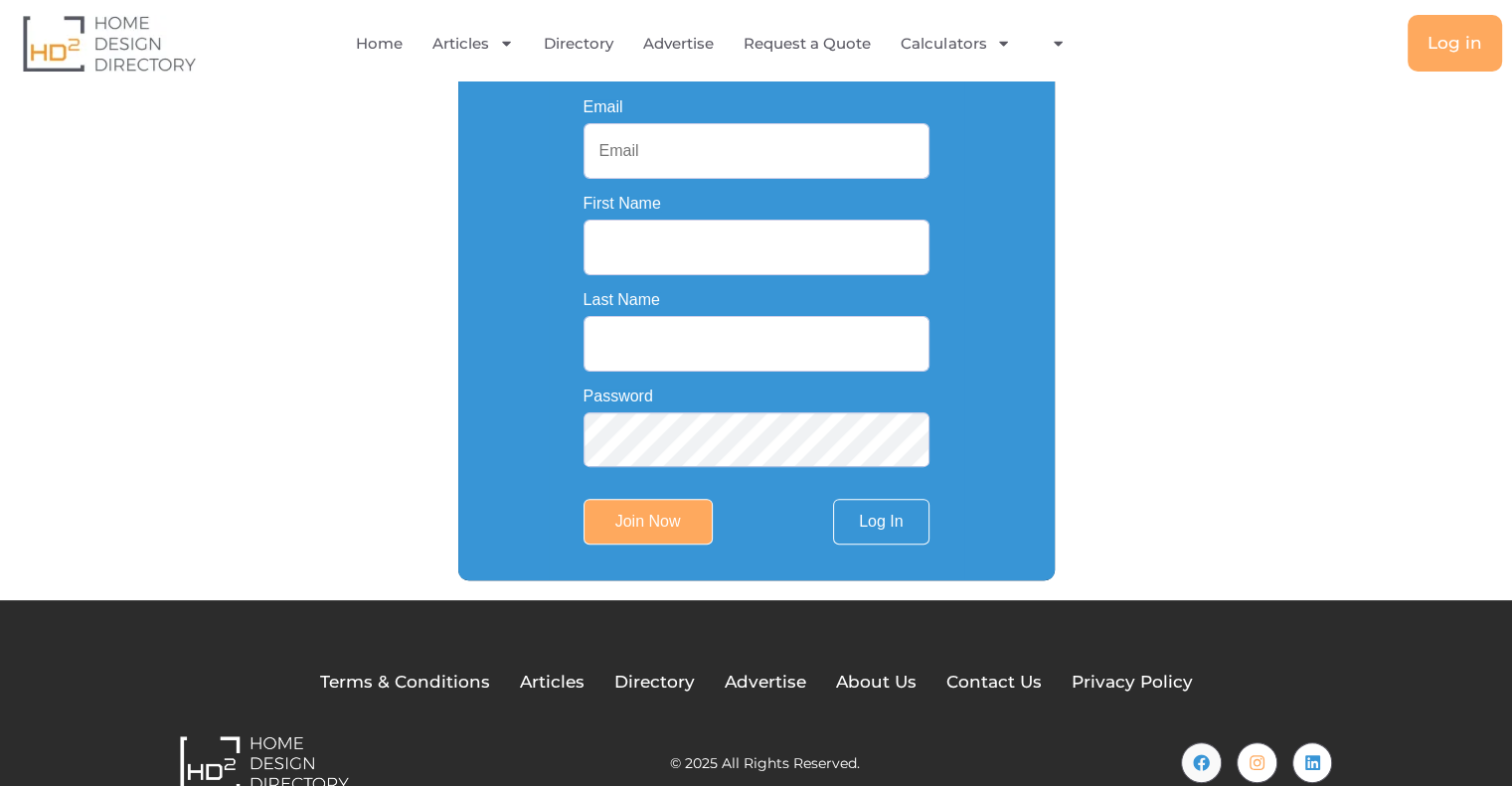 click on "Last Name" at bounding box center (756, 344) 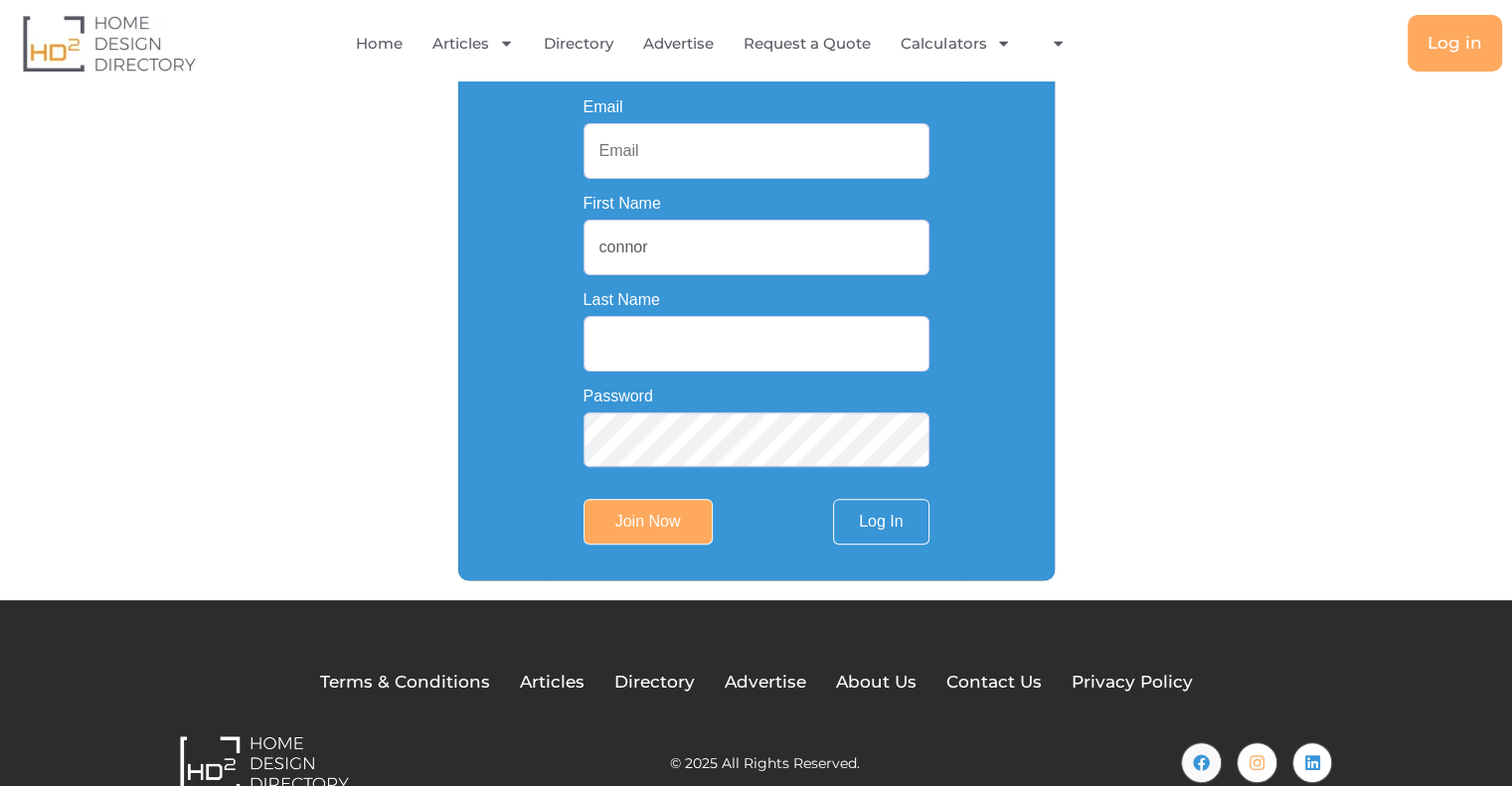 type on "connorhunterlawfirm1@[EMAIL]" 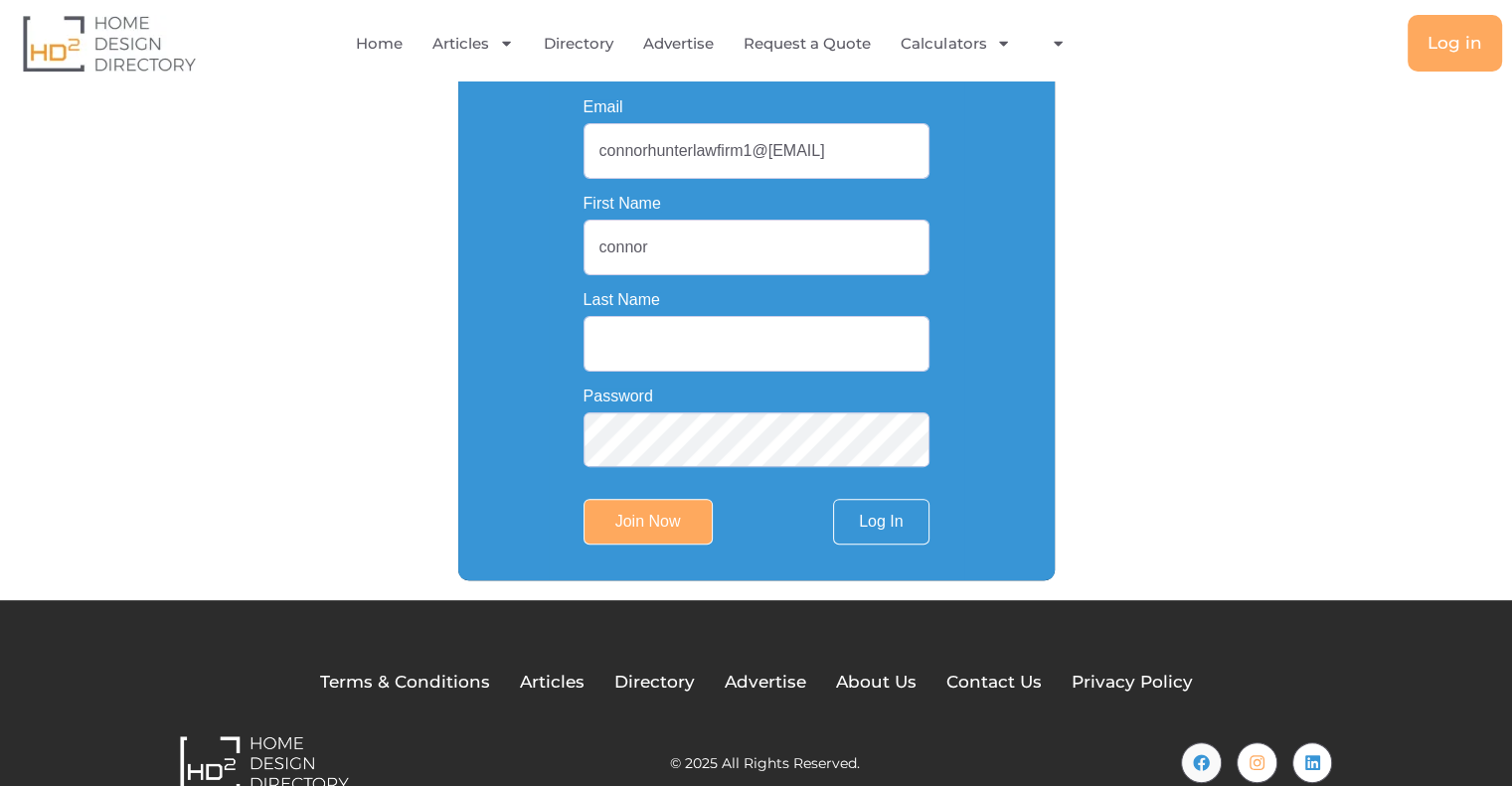type on "hunter" 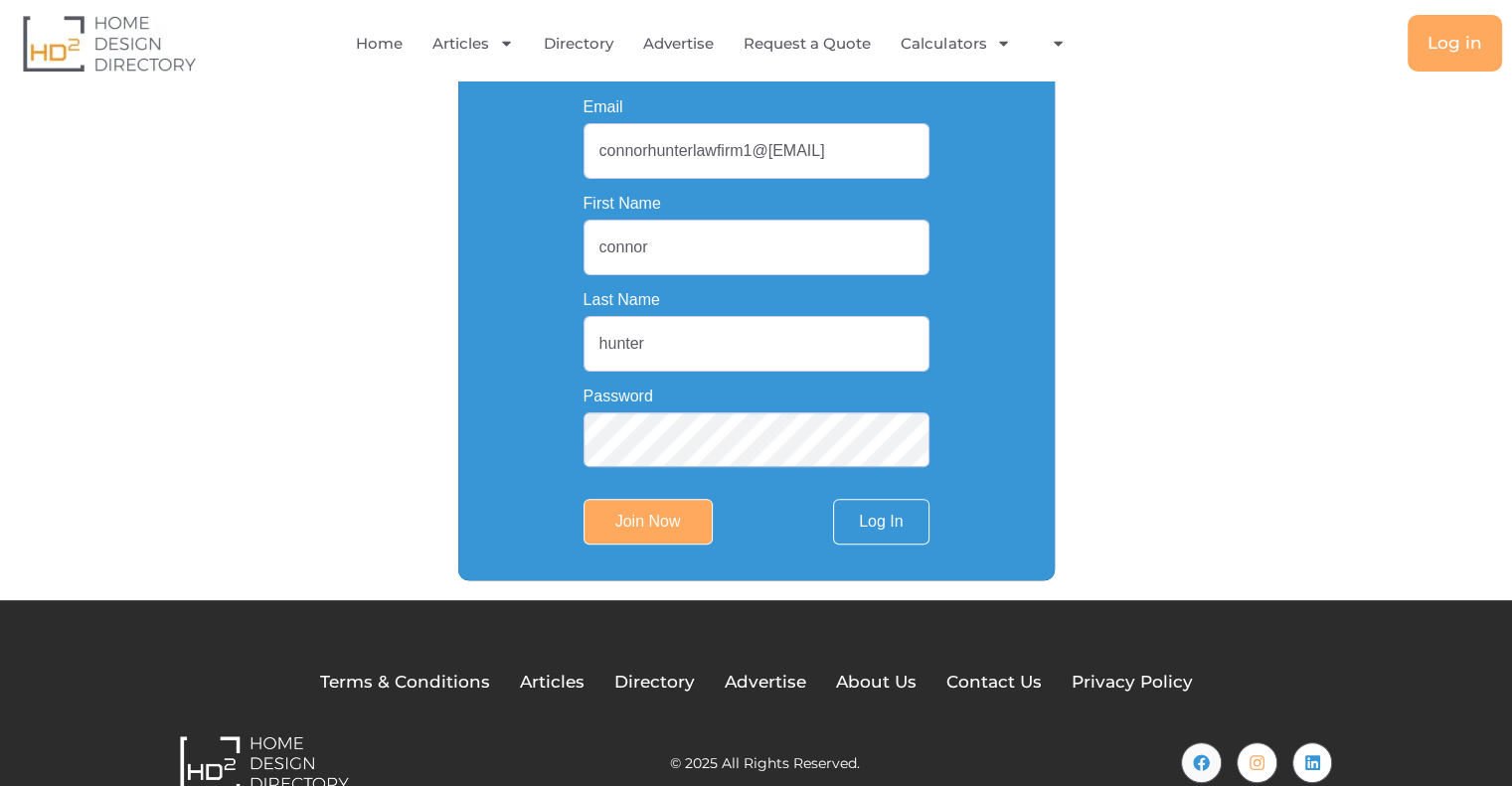 drag, startPoint x: 827, startPoint y: 143, endPoint x: 848, endPoint y: 145, distance: 21.095023 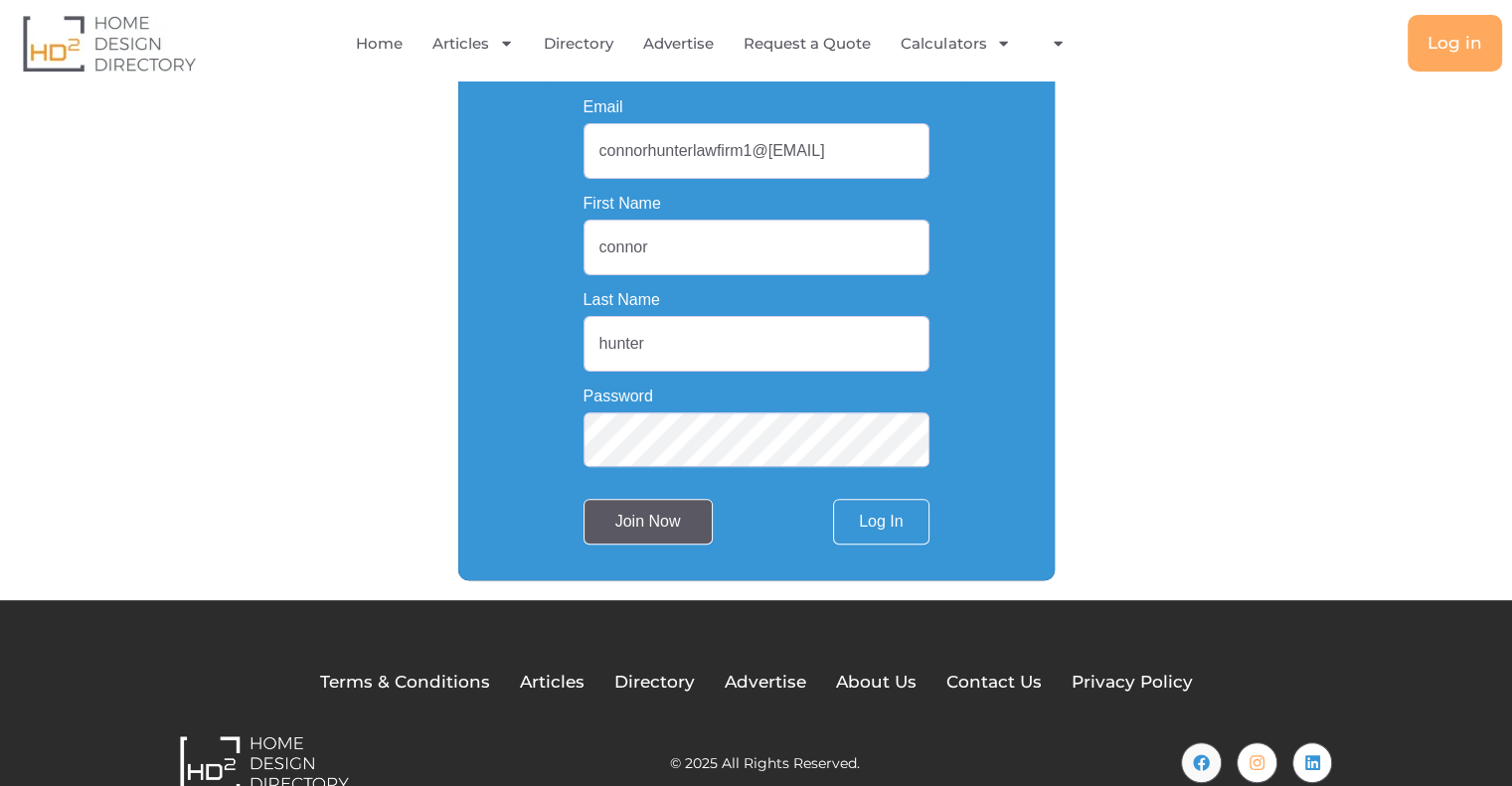 click on "Join Now" at bounding box center (648, 522) 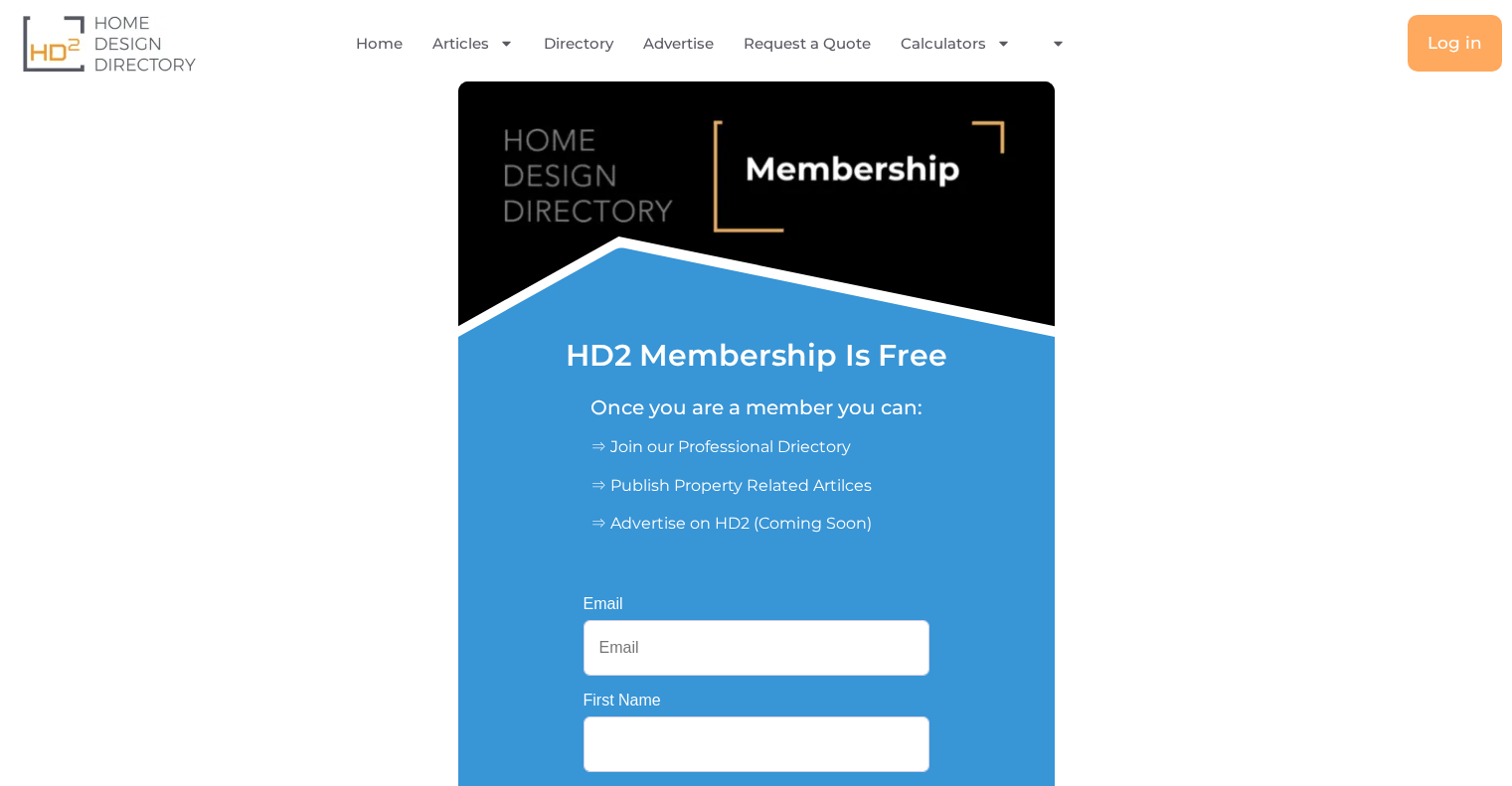 scroll, scrollTop: 0, scrollLeft: 0, axis: both 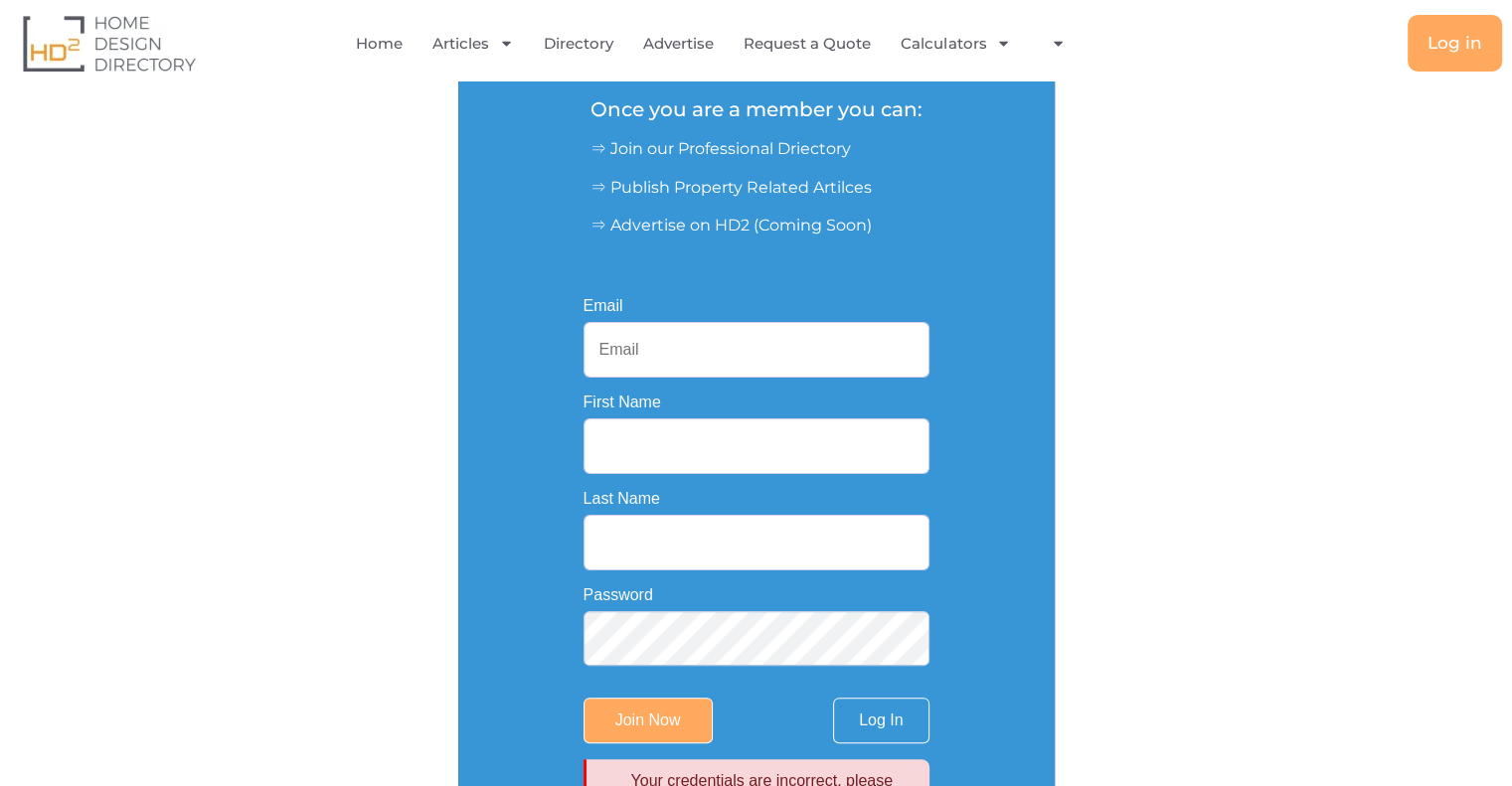 click on "Email" at bounding box center (756, 350) 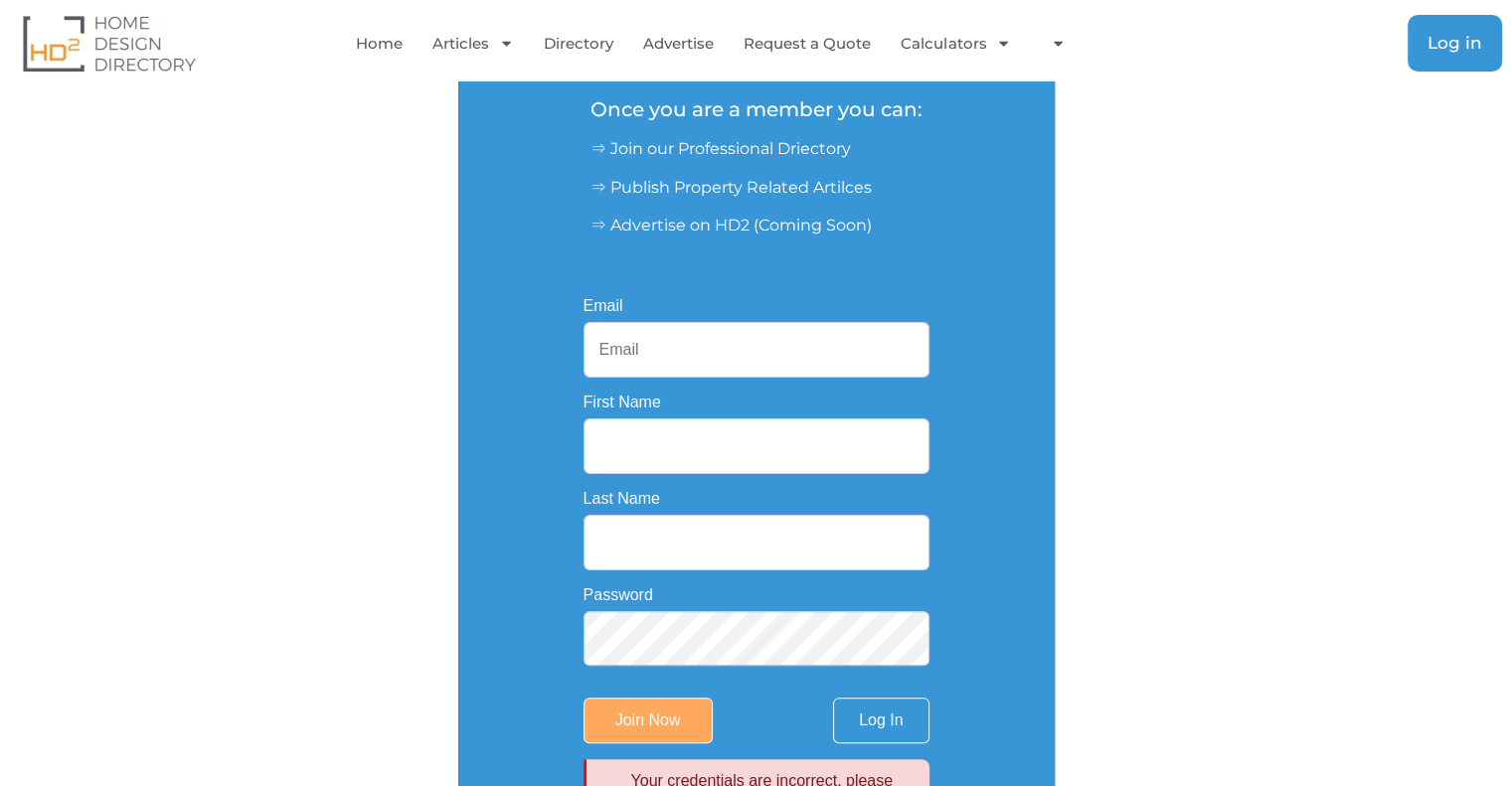 click on "Log in" at bounding box center (1454, 43) 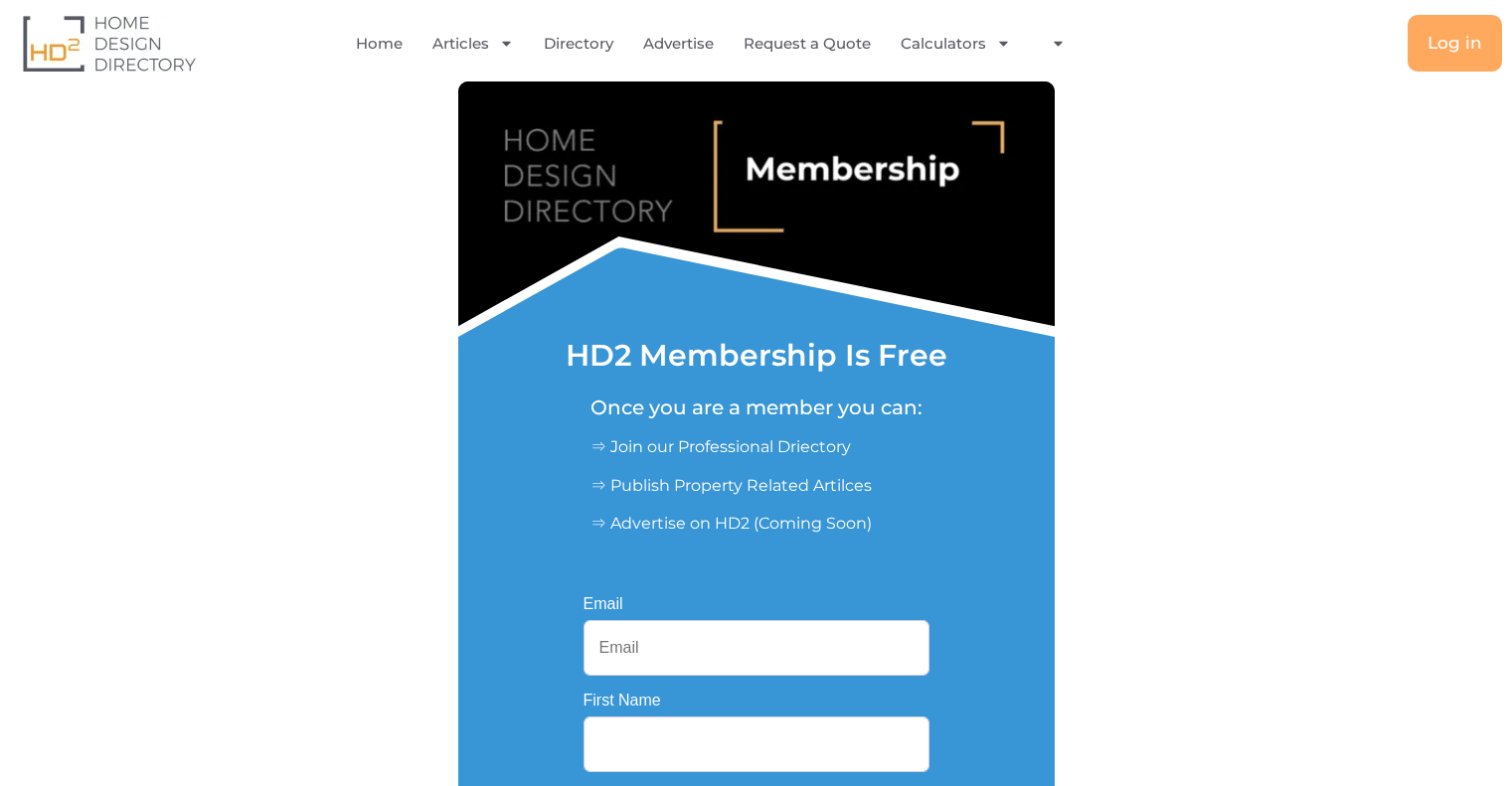 scroll, scrollTop: 0, scrollLeft: 0, axis: both 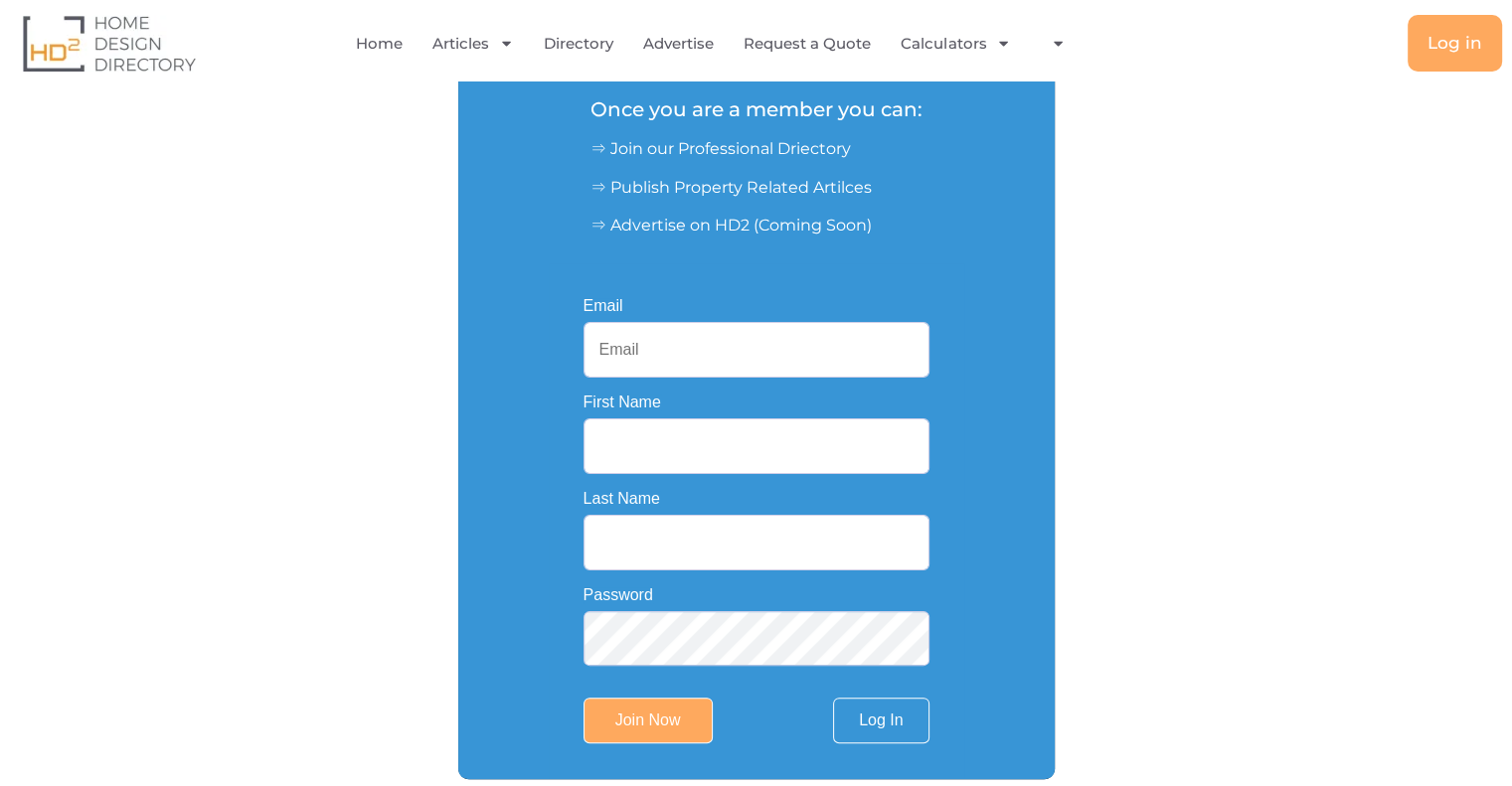 click on "Email" at bounding box center [756, 350] 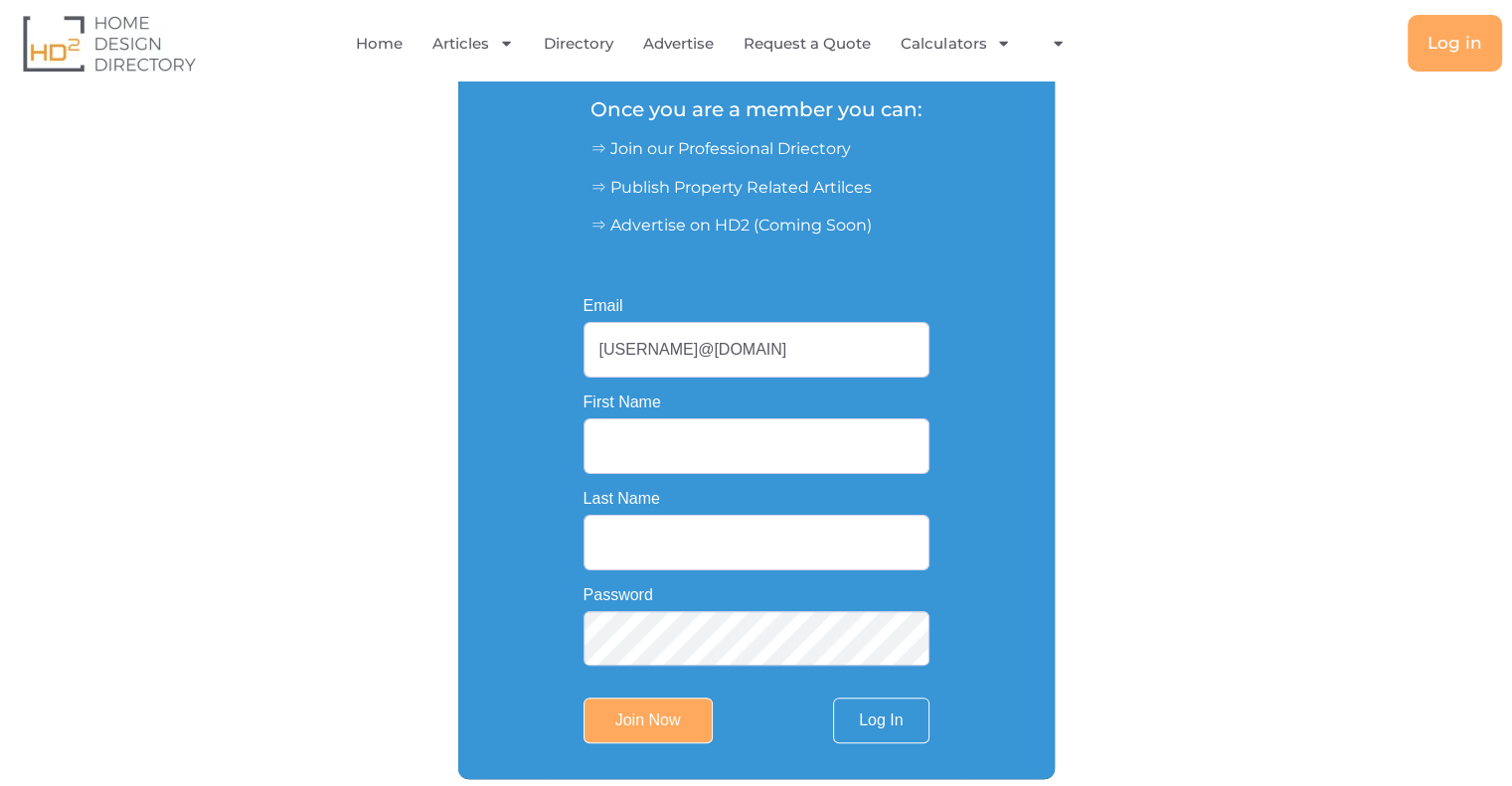 type on "connor" 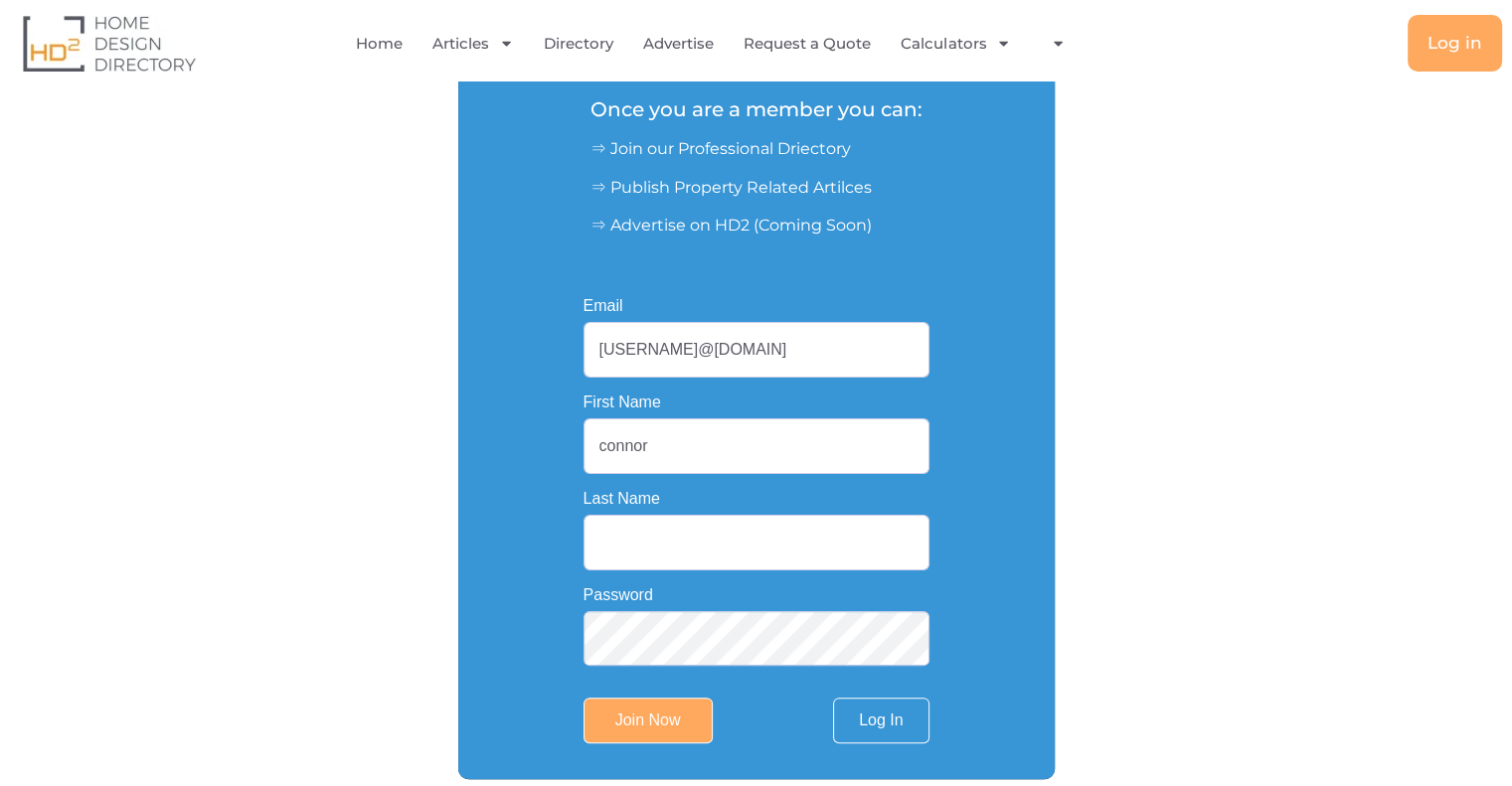 type on "hunter" 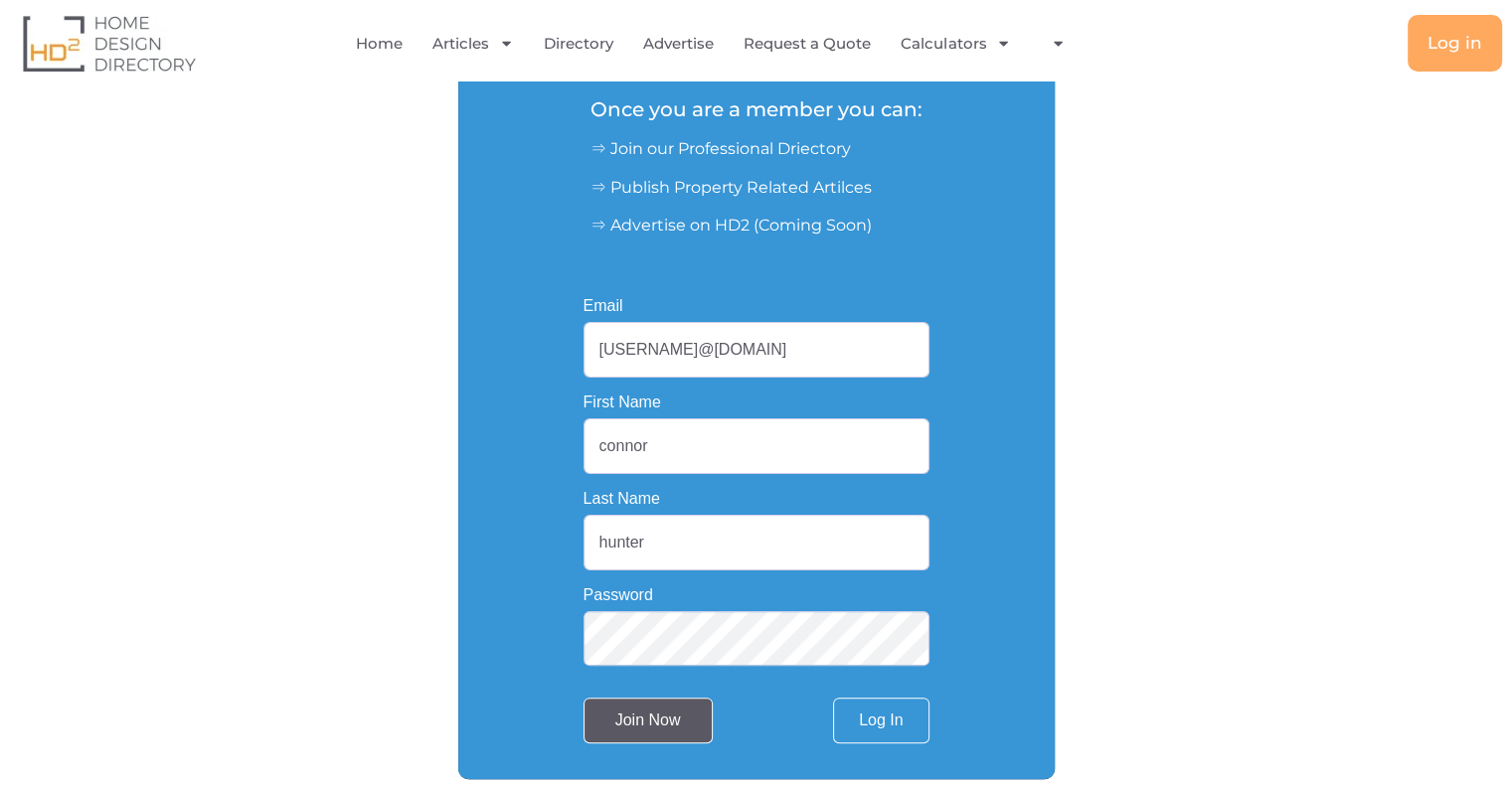 click on "Join Now" at bounding box center [648, 720] 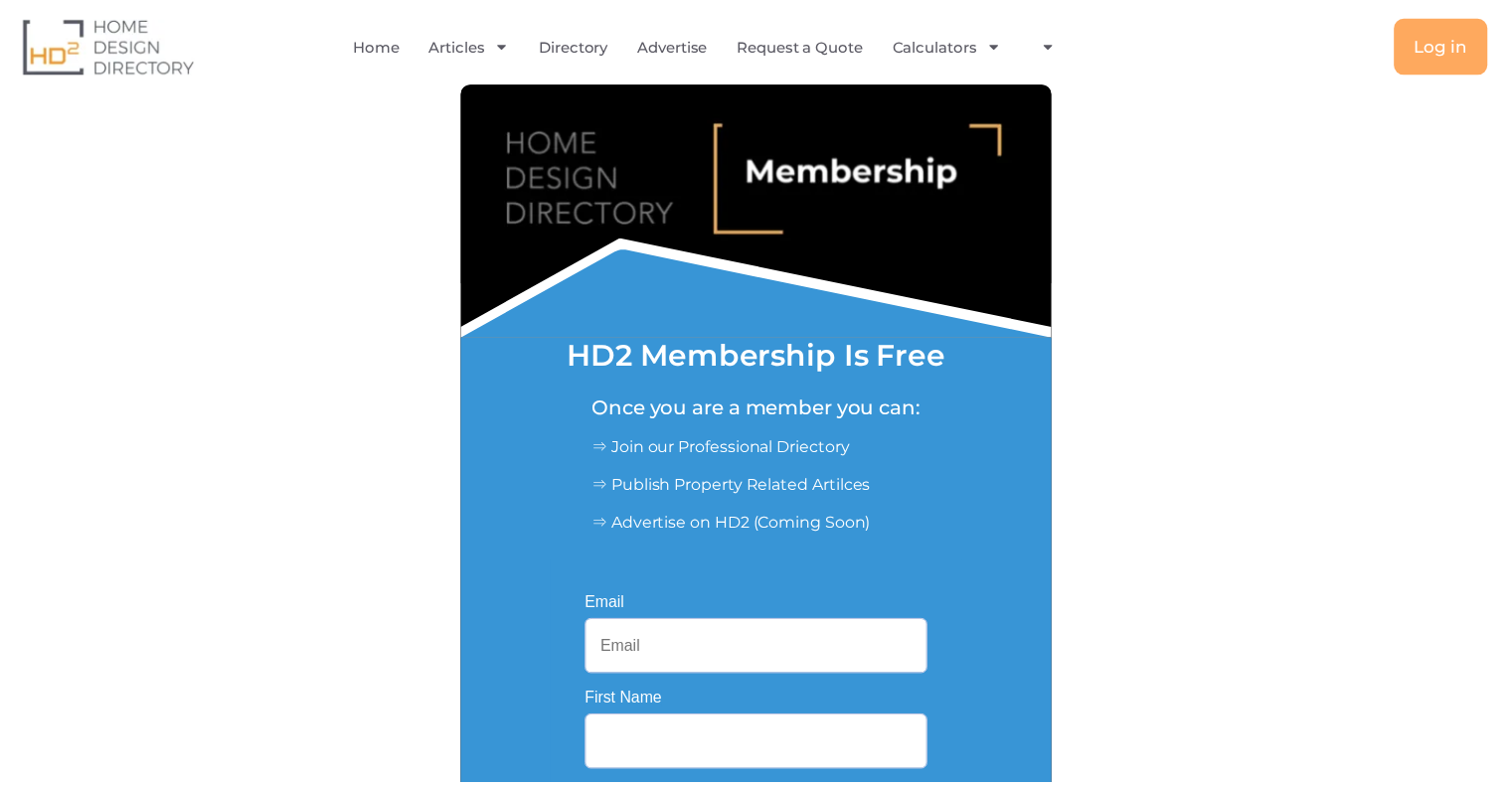 scroll, scrollTop: 0, scrollLeft: 0, axis: both 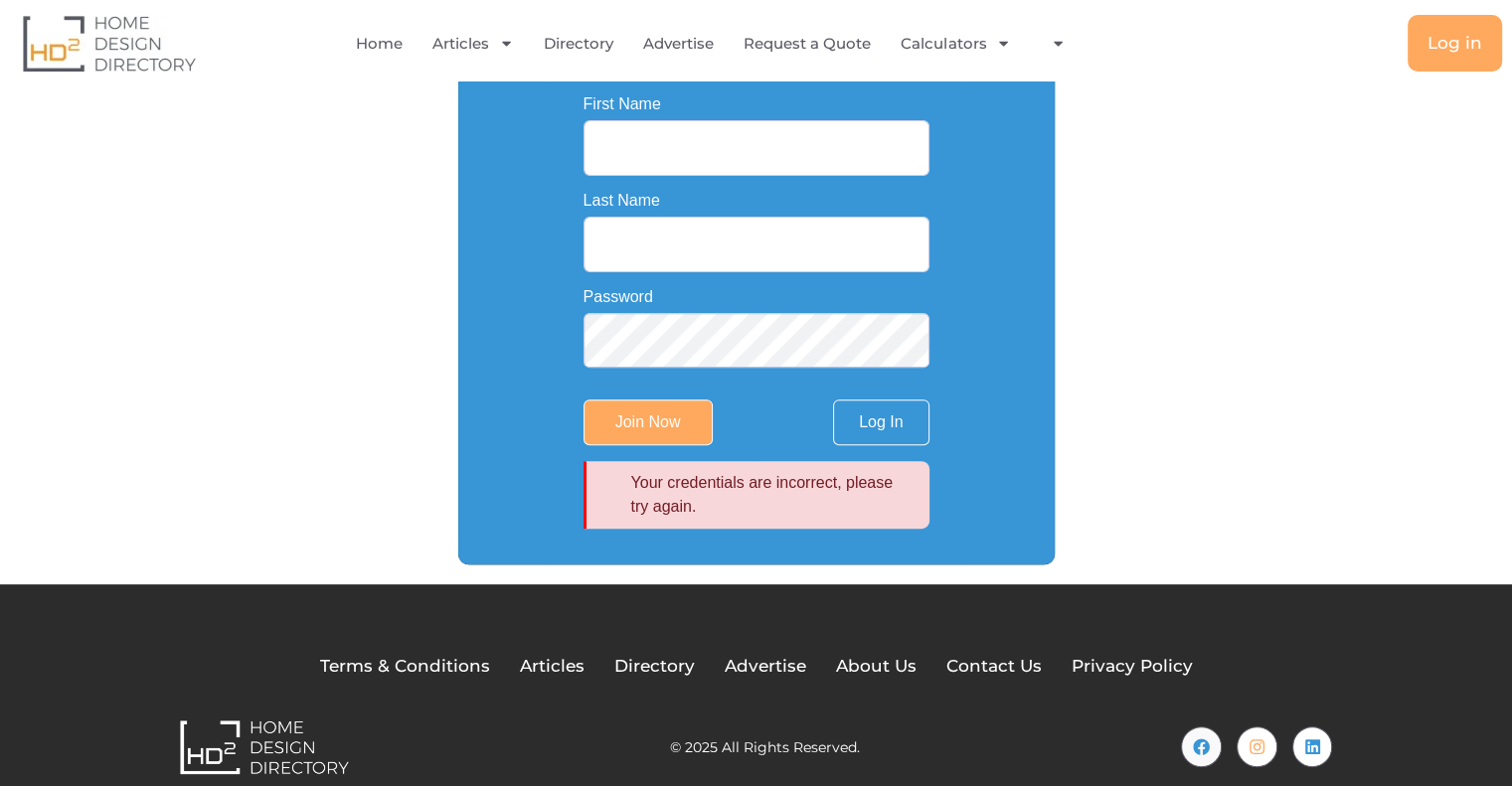 click on "First Name" at bounding box center [756, 148] 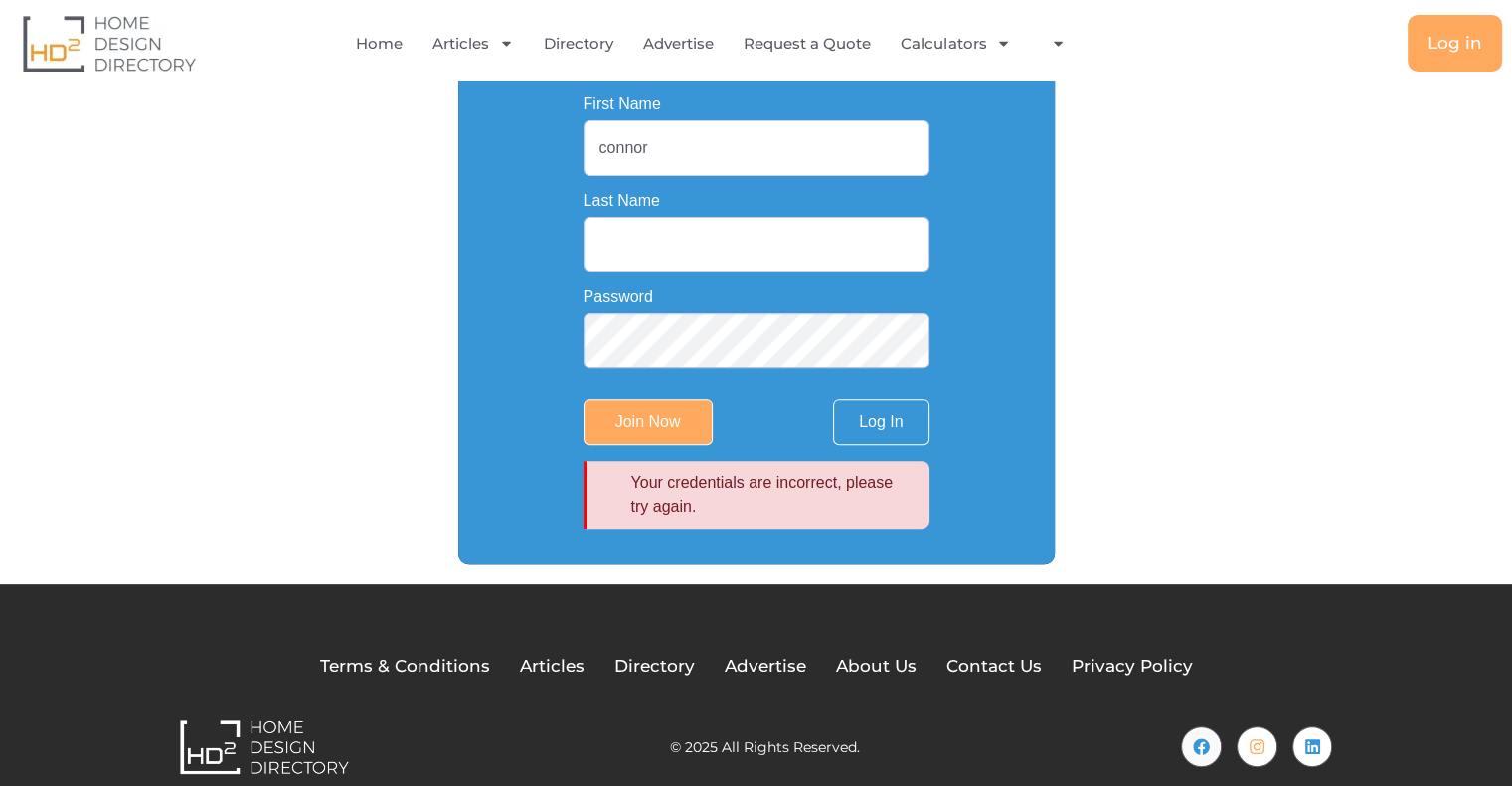type on "[USERNAME]@[DOMAIN]" 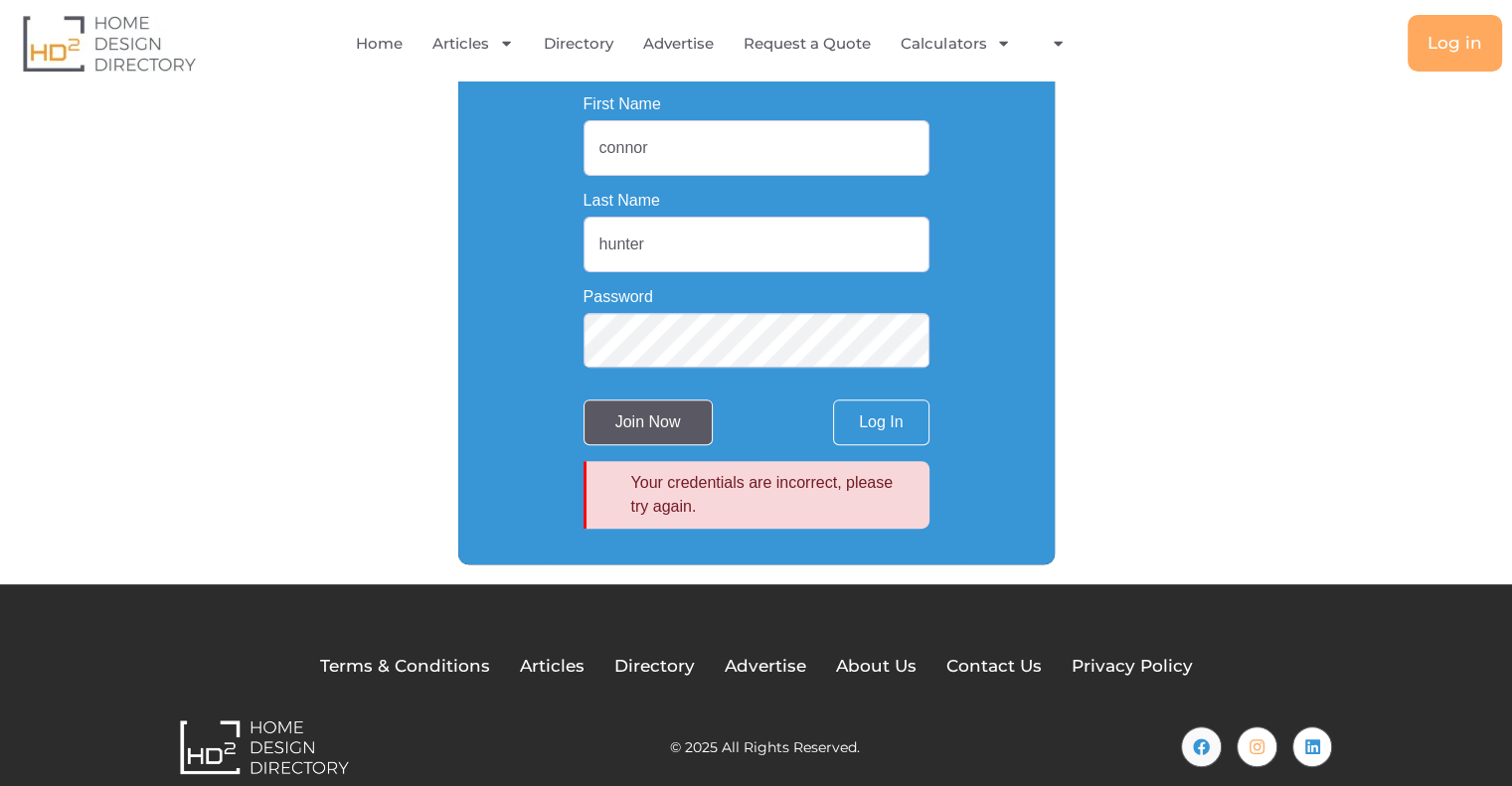 click on "Join Now" at bounding box center [648, 422] 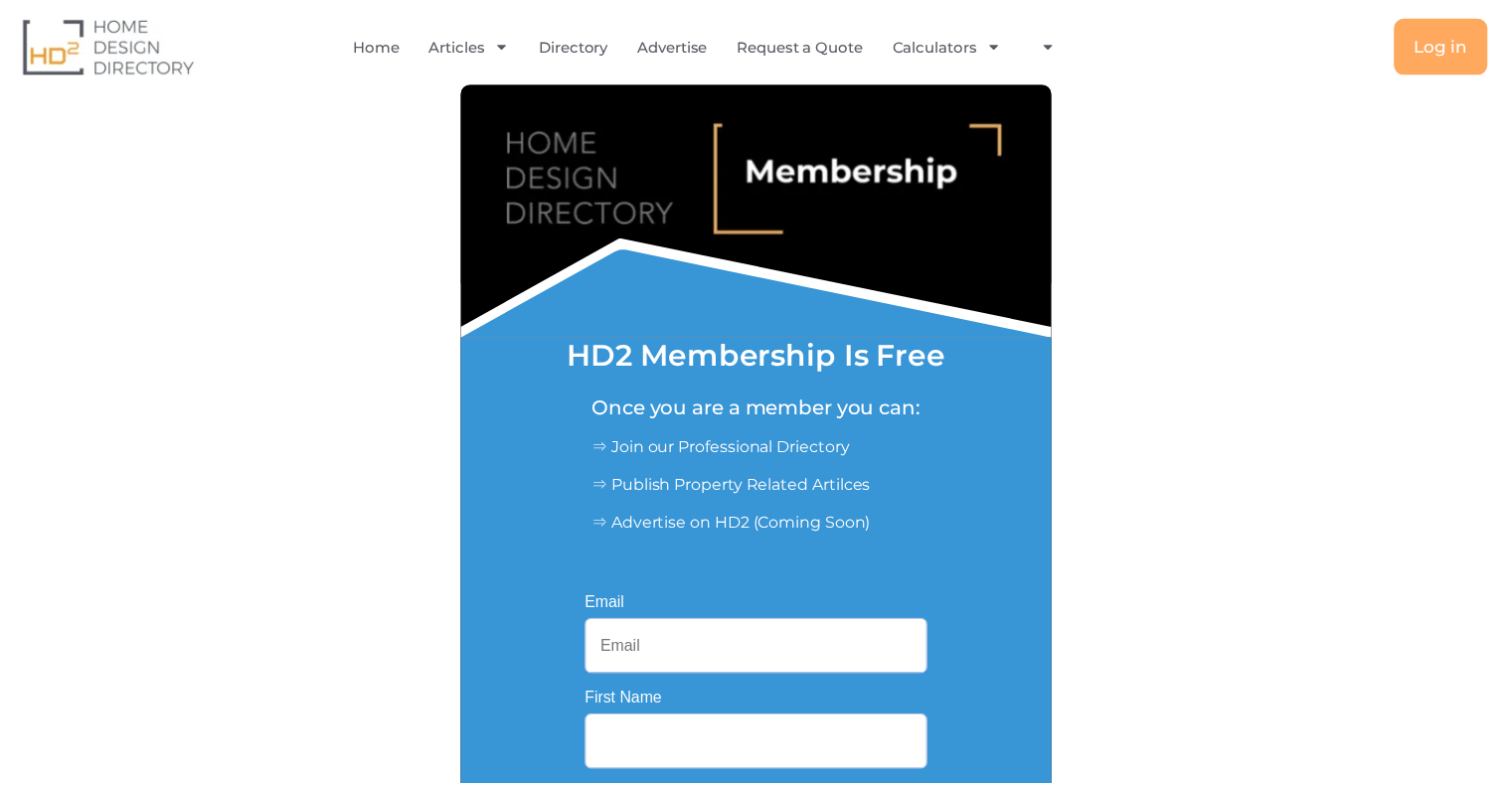 scroll, scrollTop: 0, scrollLeft: 0, axis: both 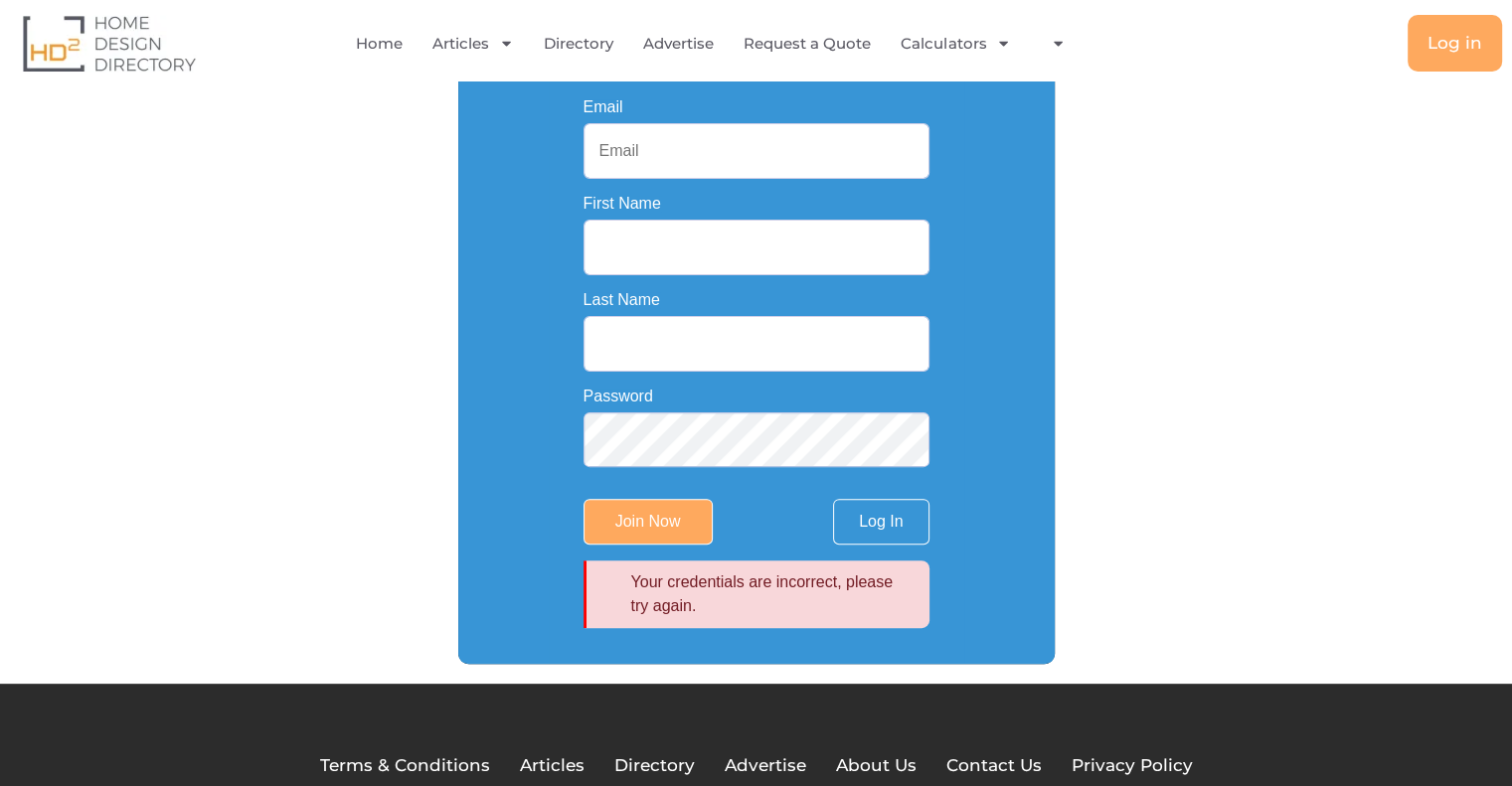 click on "HD2 Membership Is Free Once you are a member you can: ⇒ Join our Professional Driectory ⇒ Publish Property Related Artilces ⇒ Advertise on HD2 (Coming Soon)            Your credentials are incorrect, please try again.
Username or Email Address
Password
Remember Me Forgot Password?
Log In
Join Now
Email
First Name
Last Name
Password
Join Now
Log In Your credentials are incorrect, please try again.
Username or Email Address
Reset Password
Log In Your credentials are incorrect, please try again." at bounding box center [756, 124] 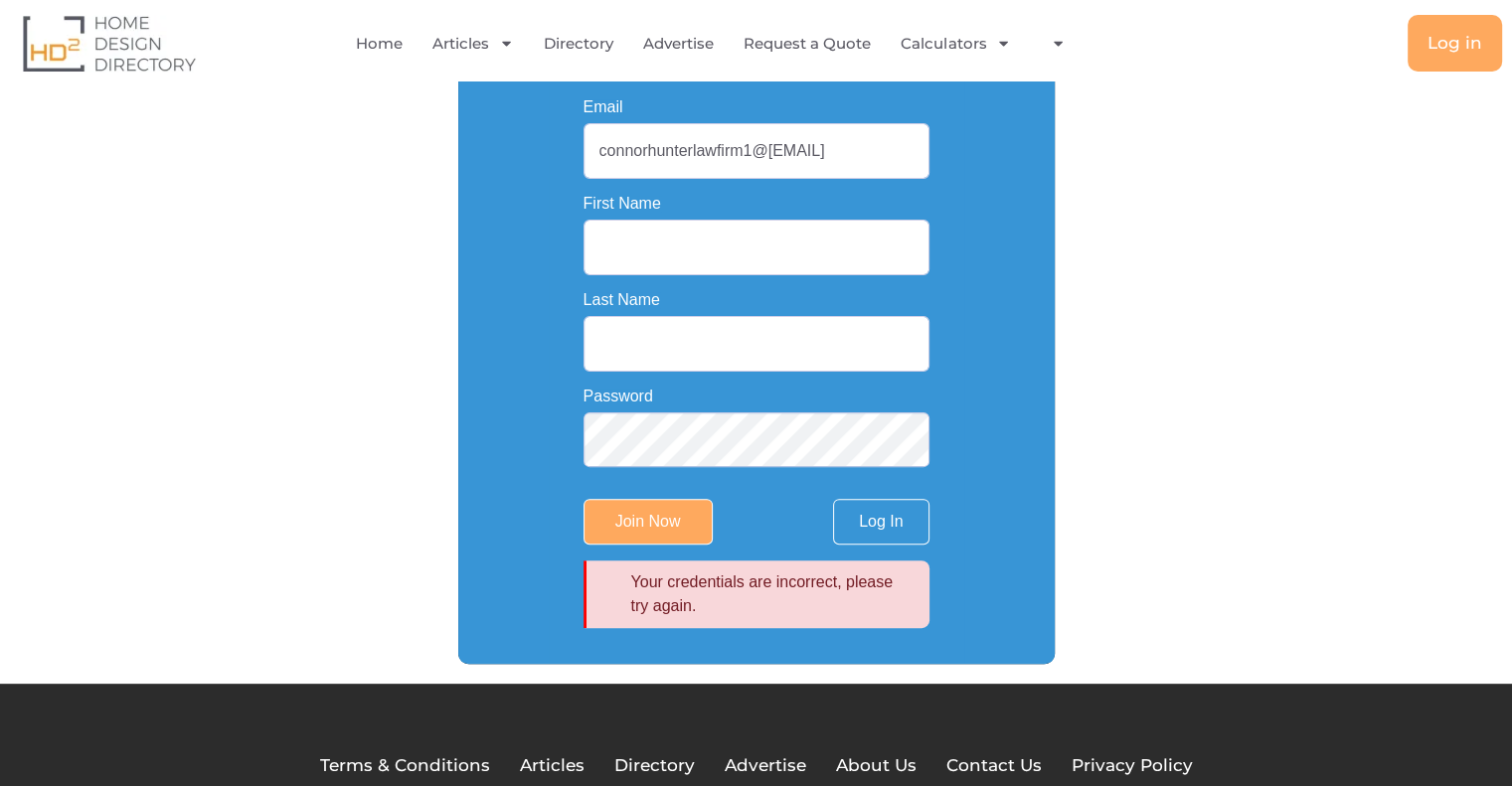 type on "connor" 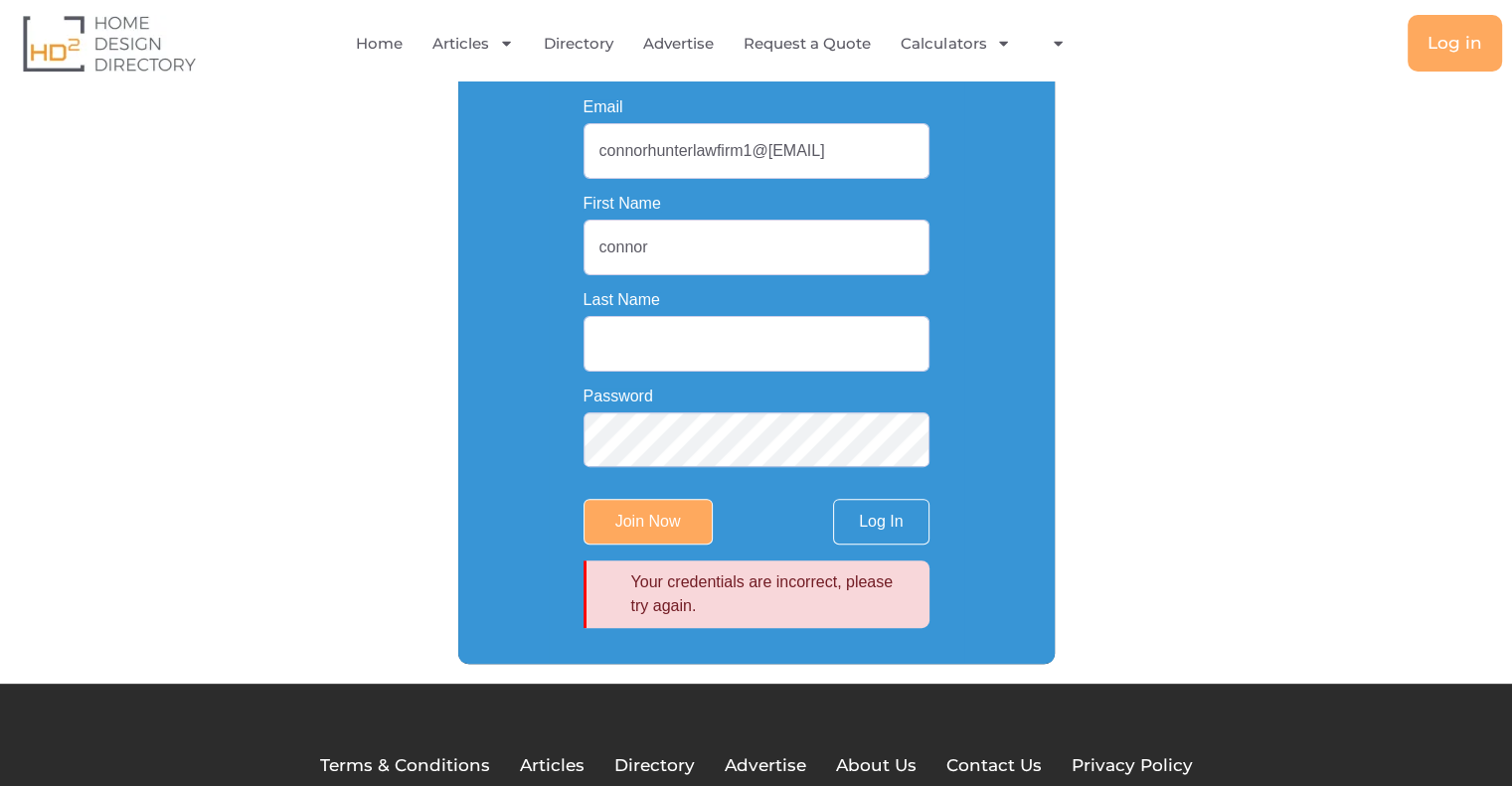 type on "hunter" 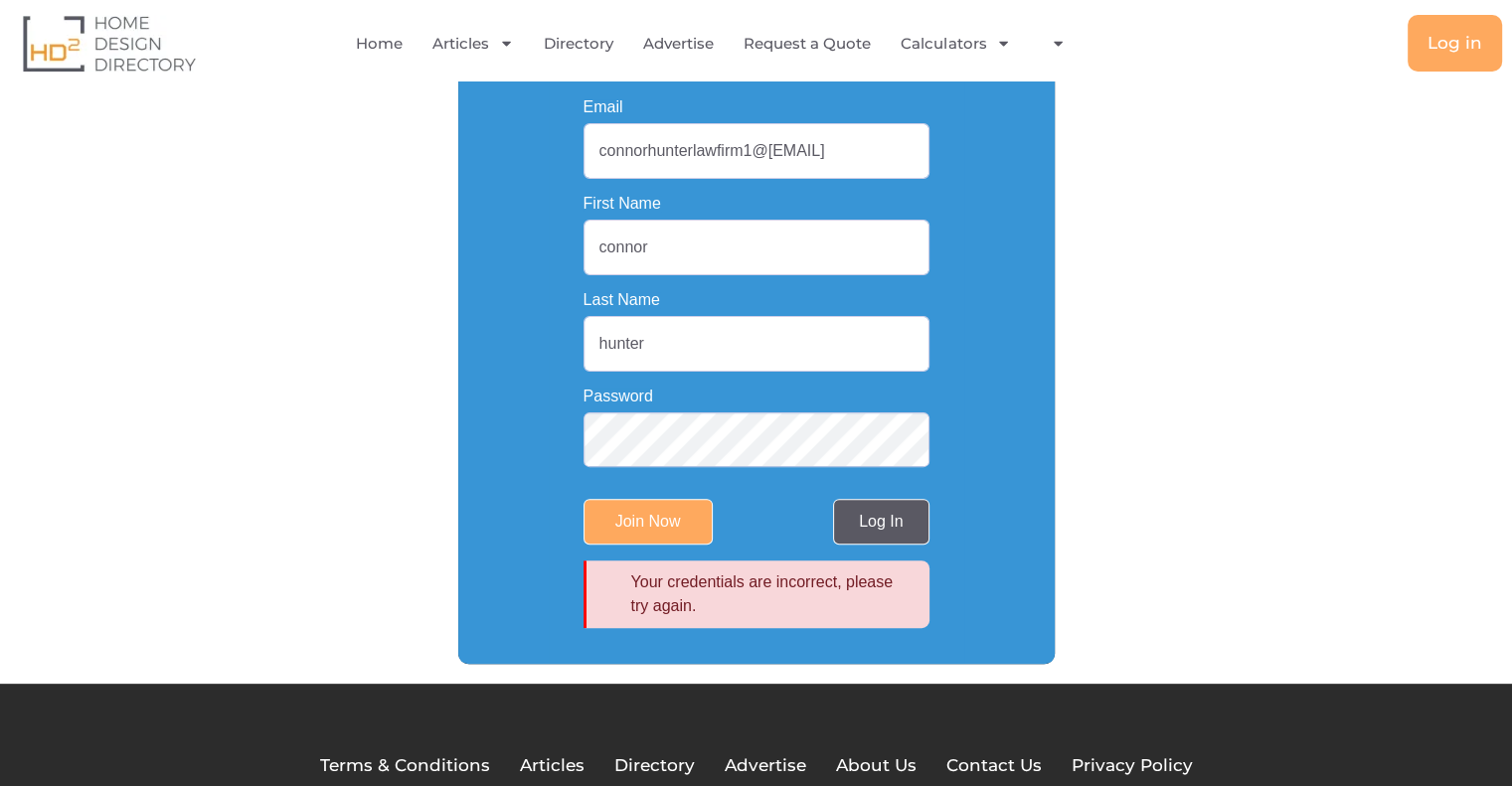 click on "Log In" at bounding box center [881, 522] 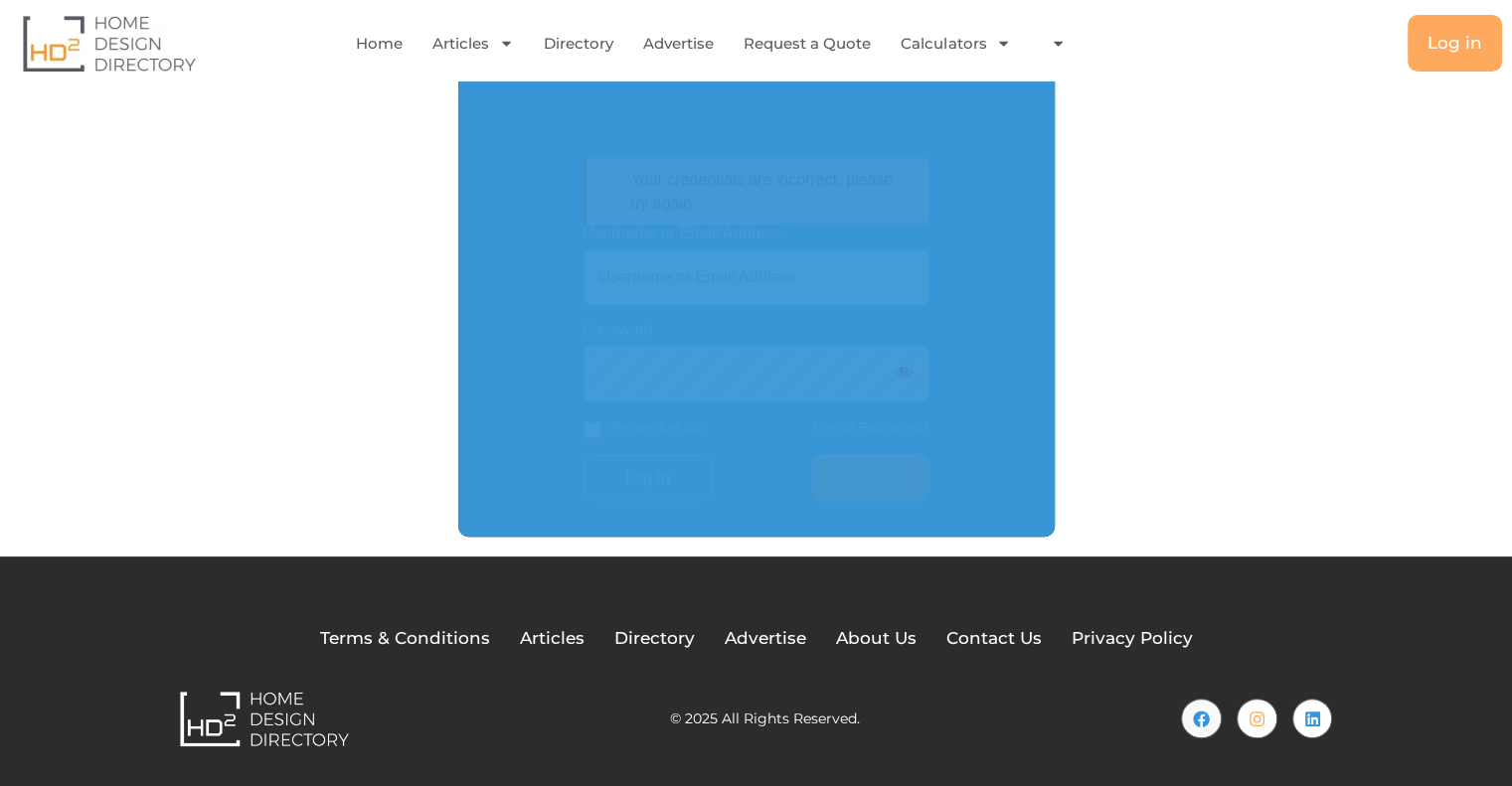 scroll, scrollTop: 456, scrollLeft: 0, axis: vertical 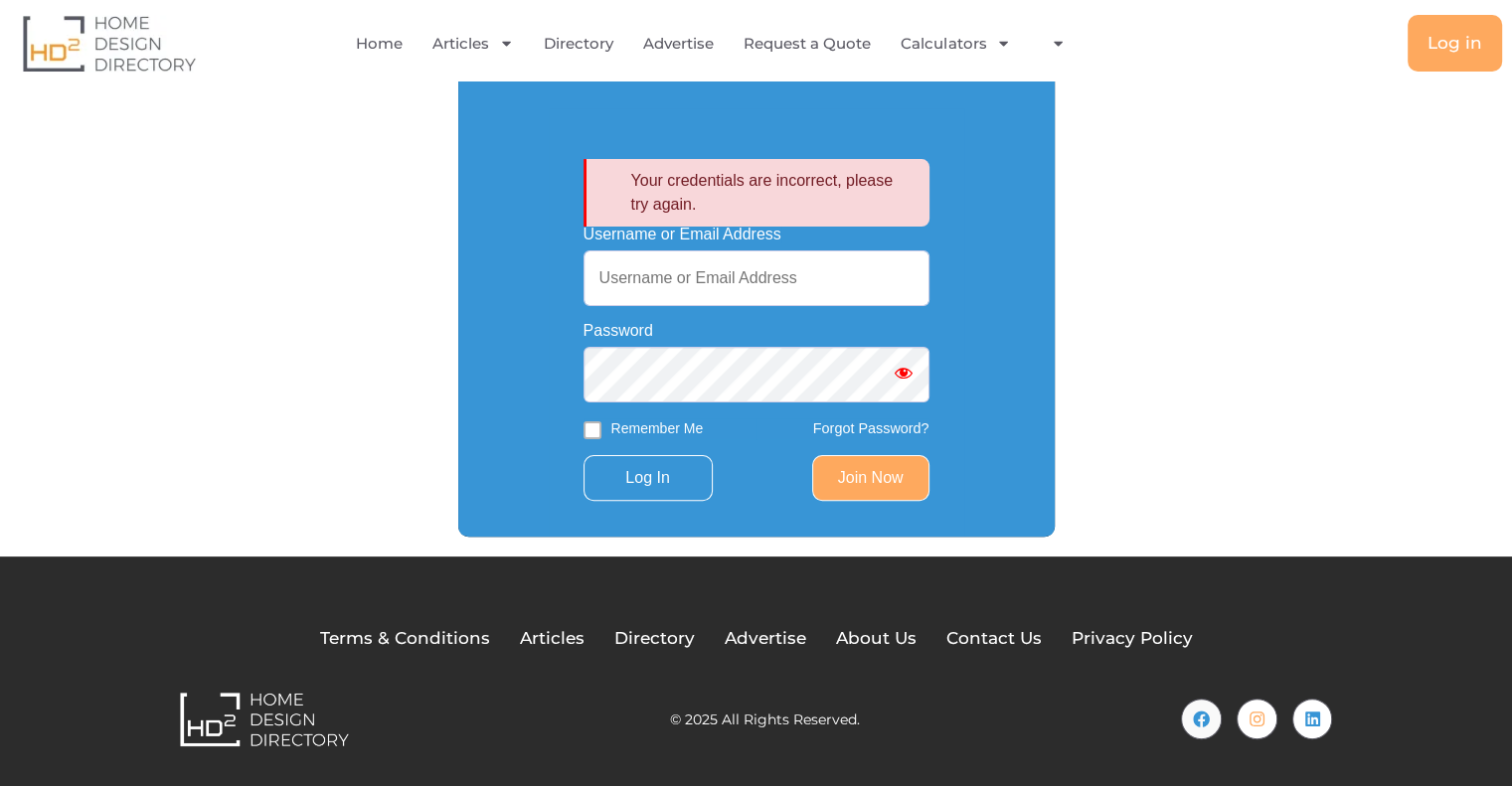 click on "Username or Email Address" at bounding box center (756, 278) 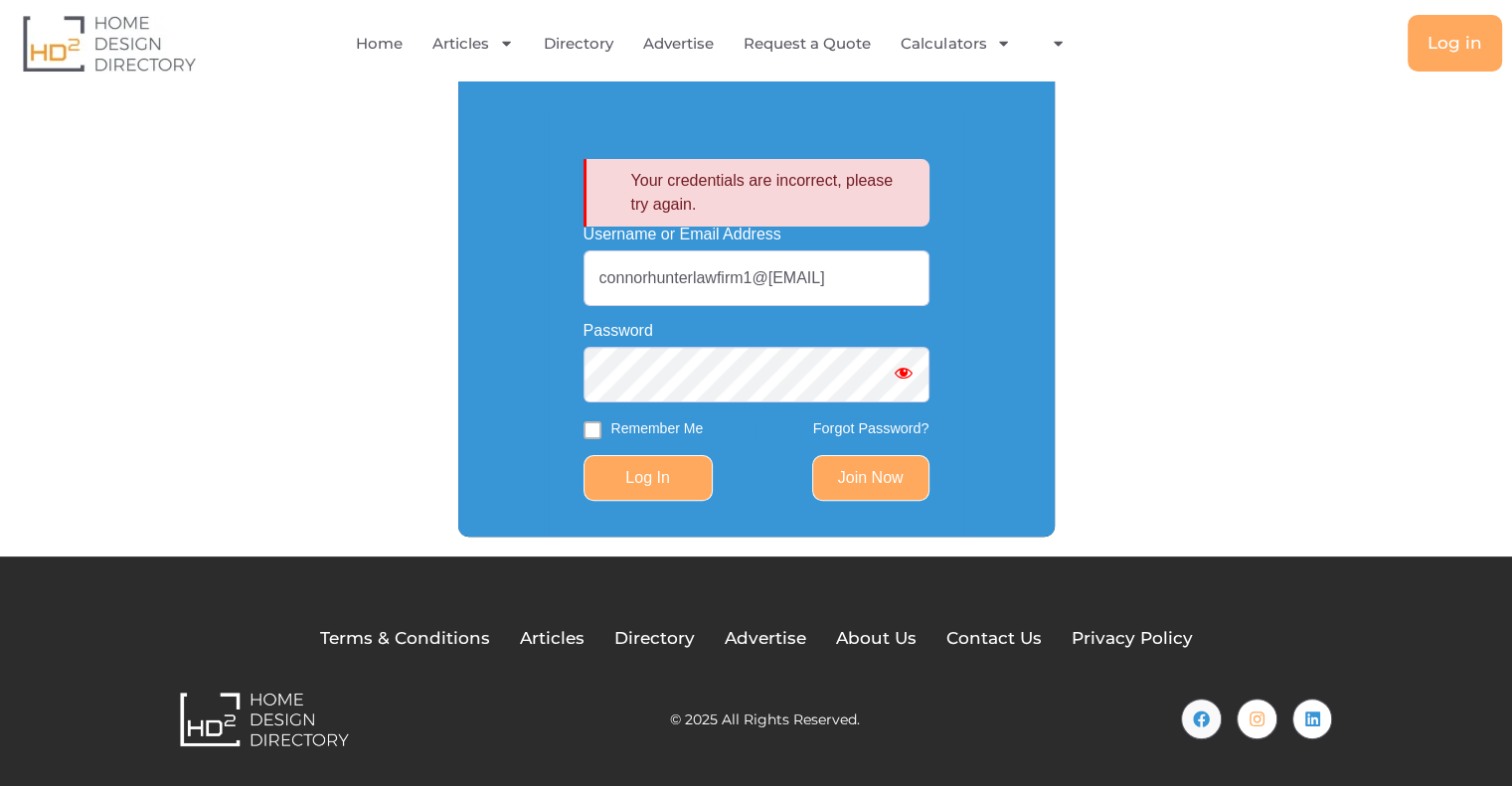 click on "Log In" at bounding box center (648, 478) 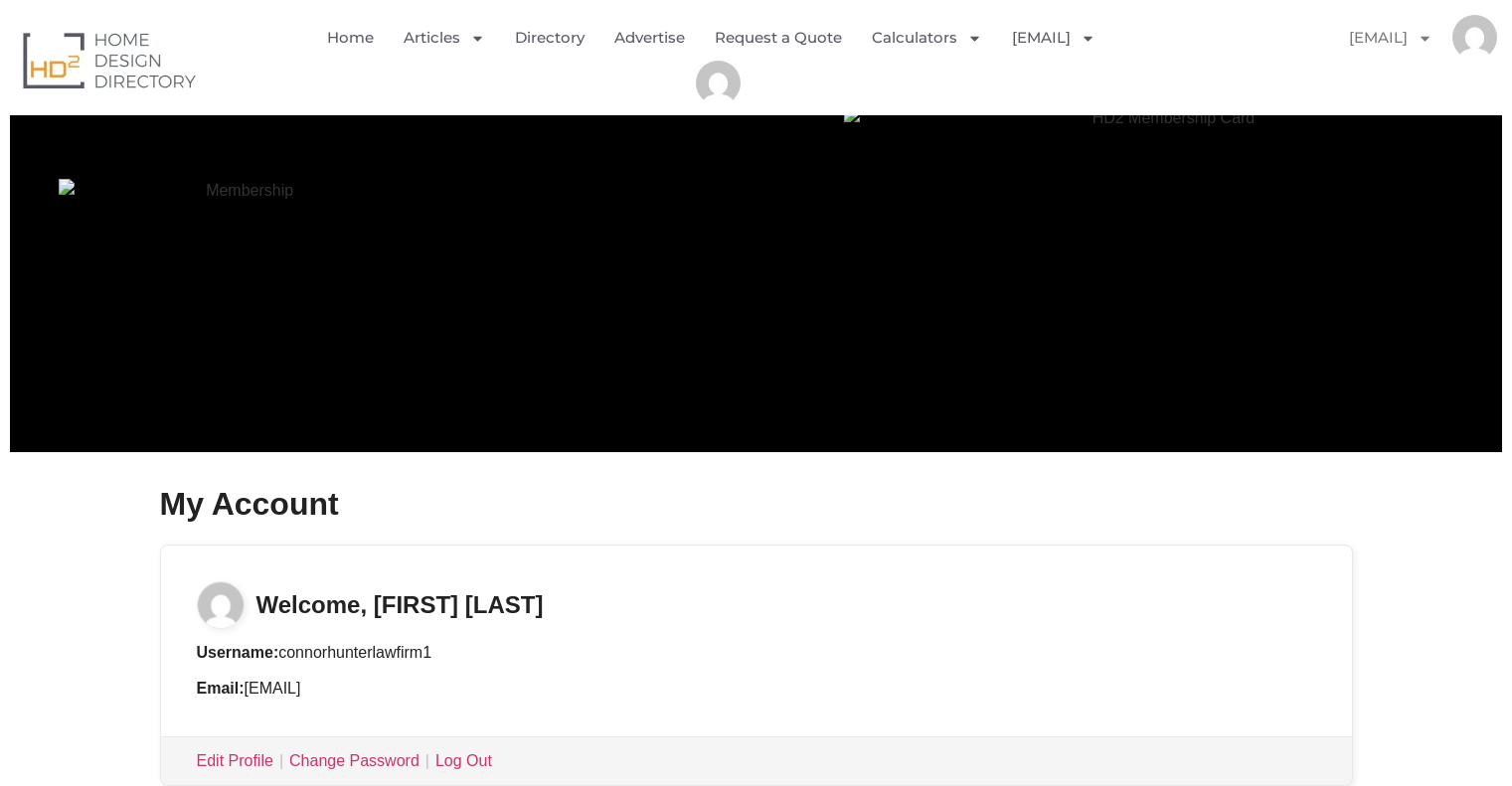 scroll, scrollTop: 0, scrollLeft: 0, axis: both 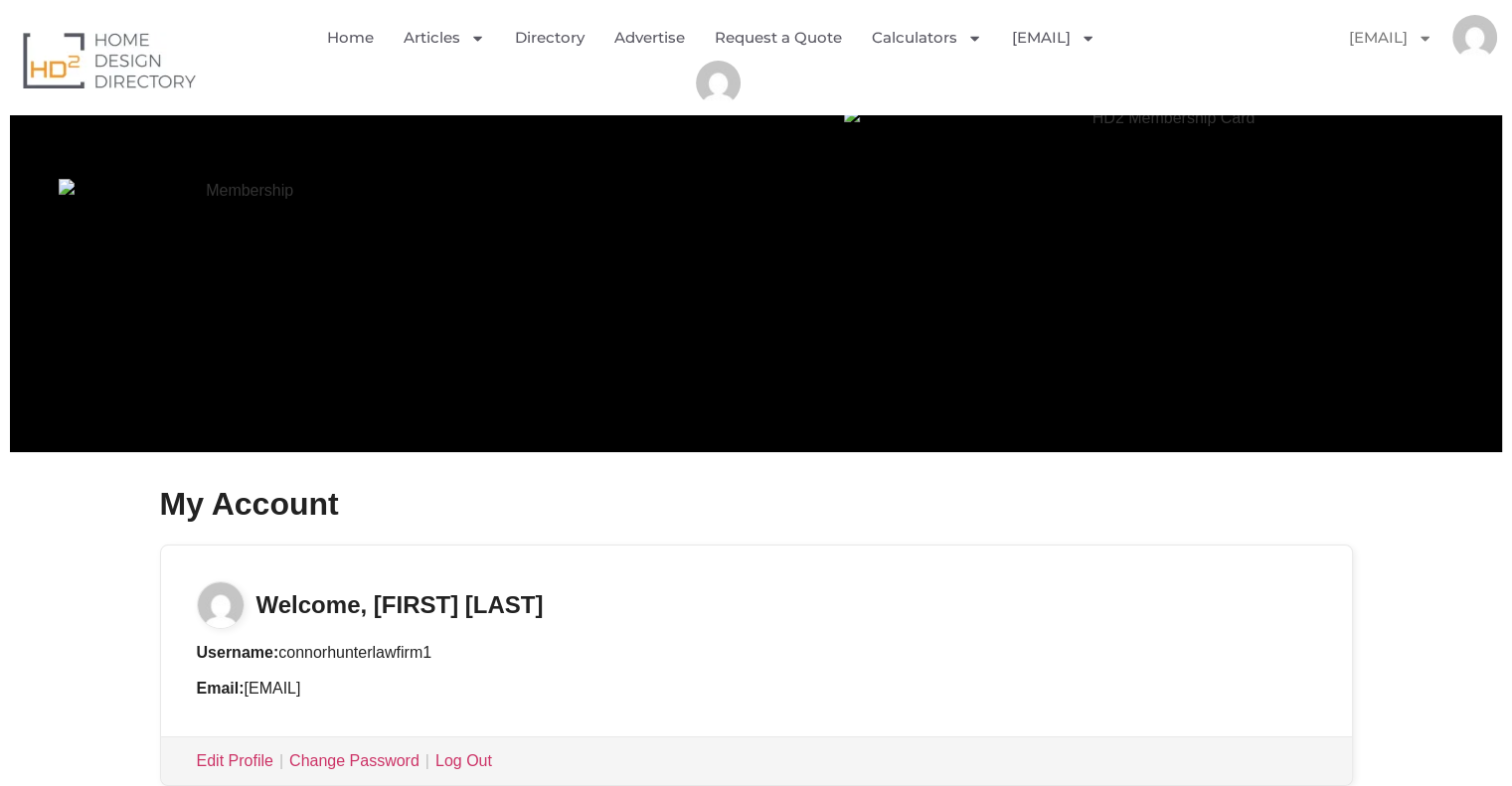 click 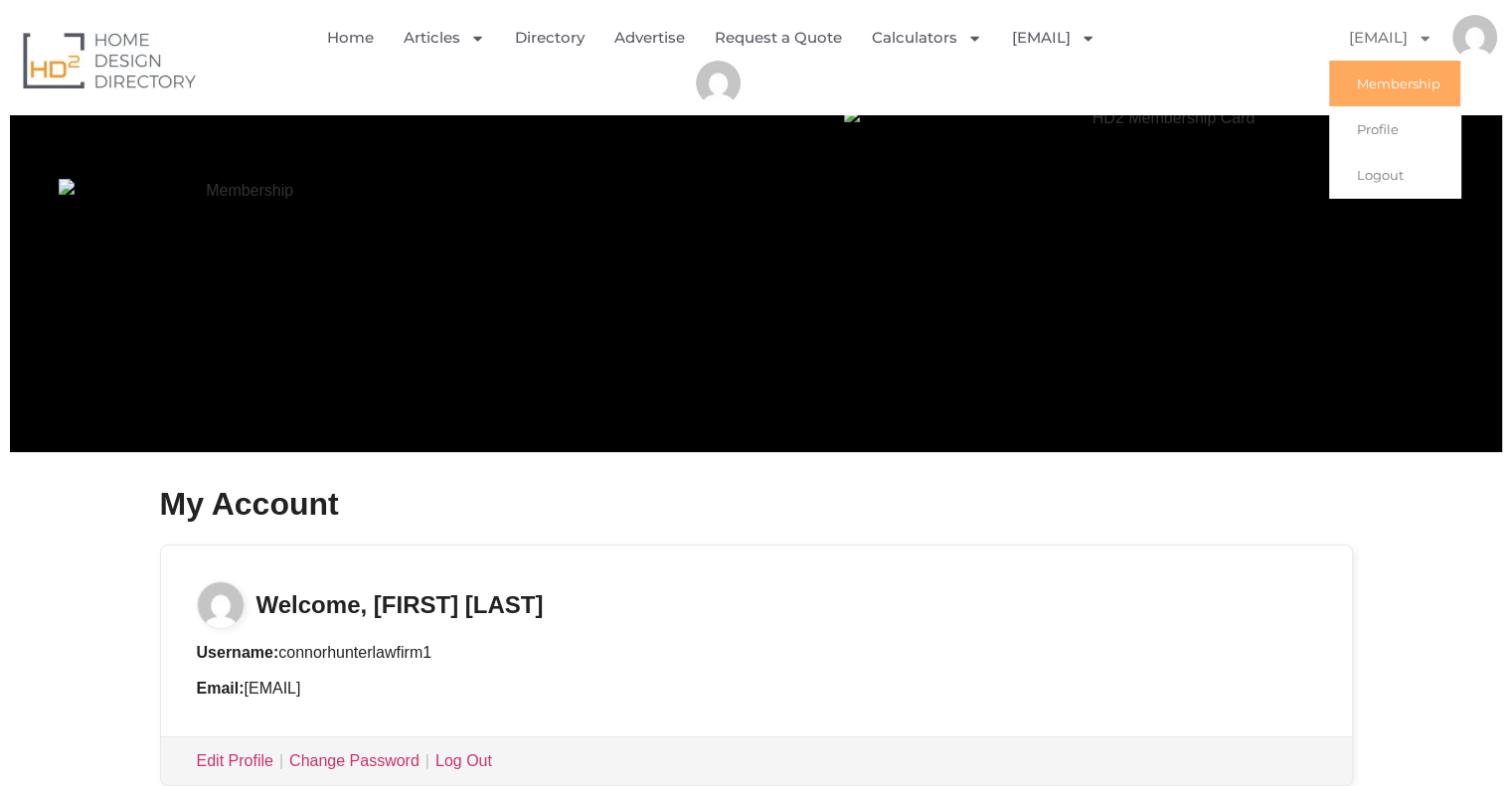 click on "[EMAIL]" 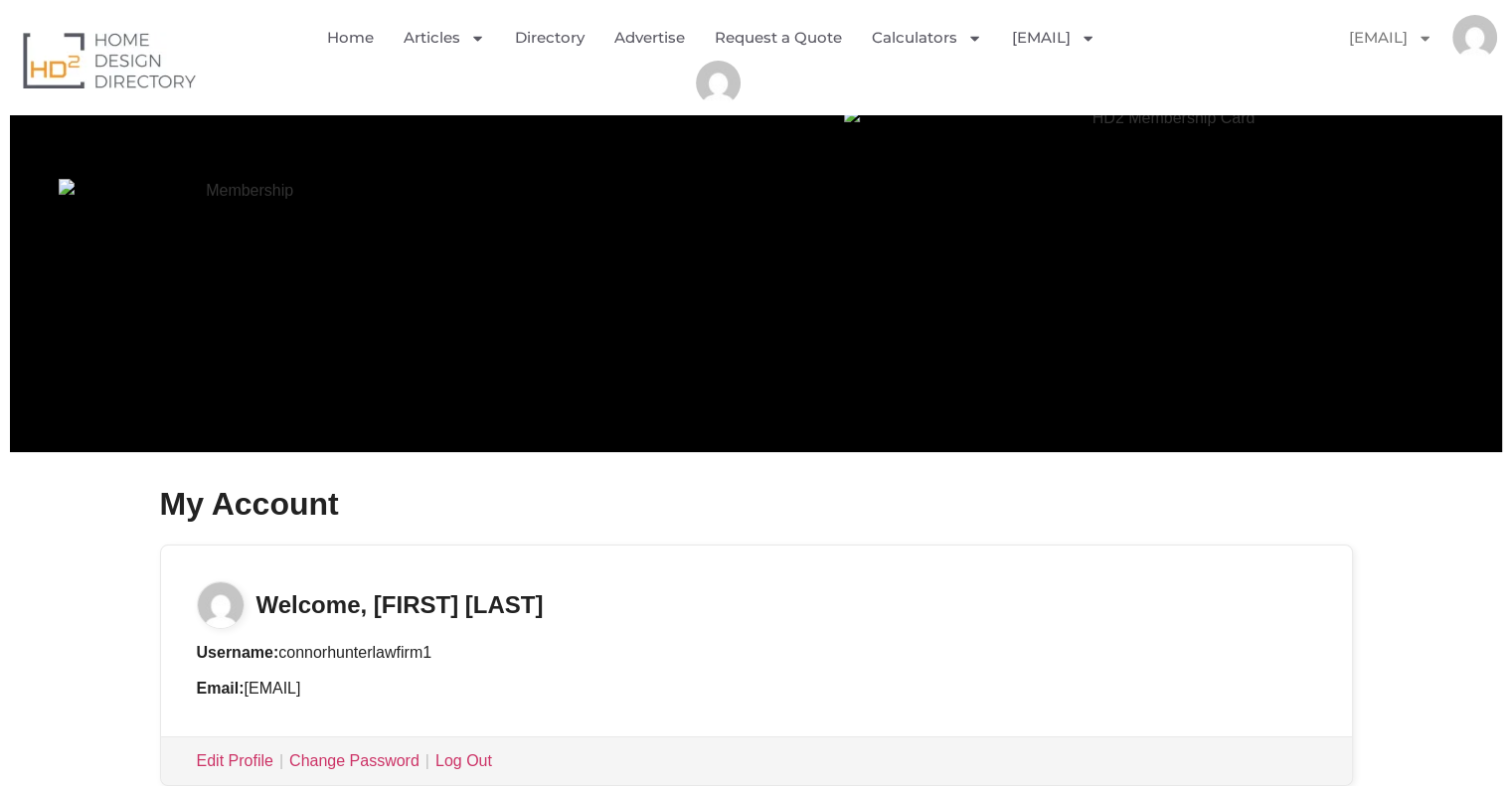 click 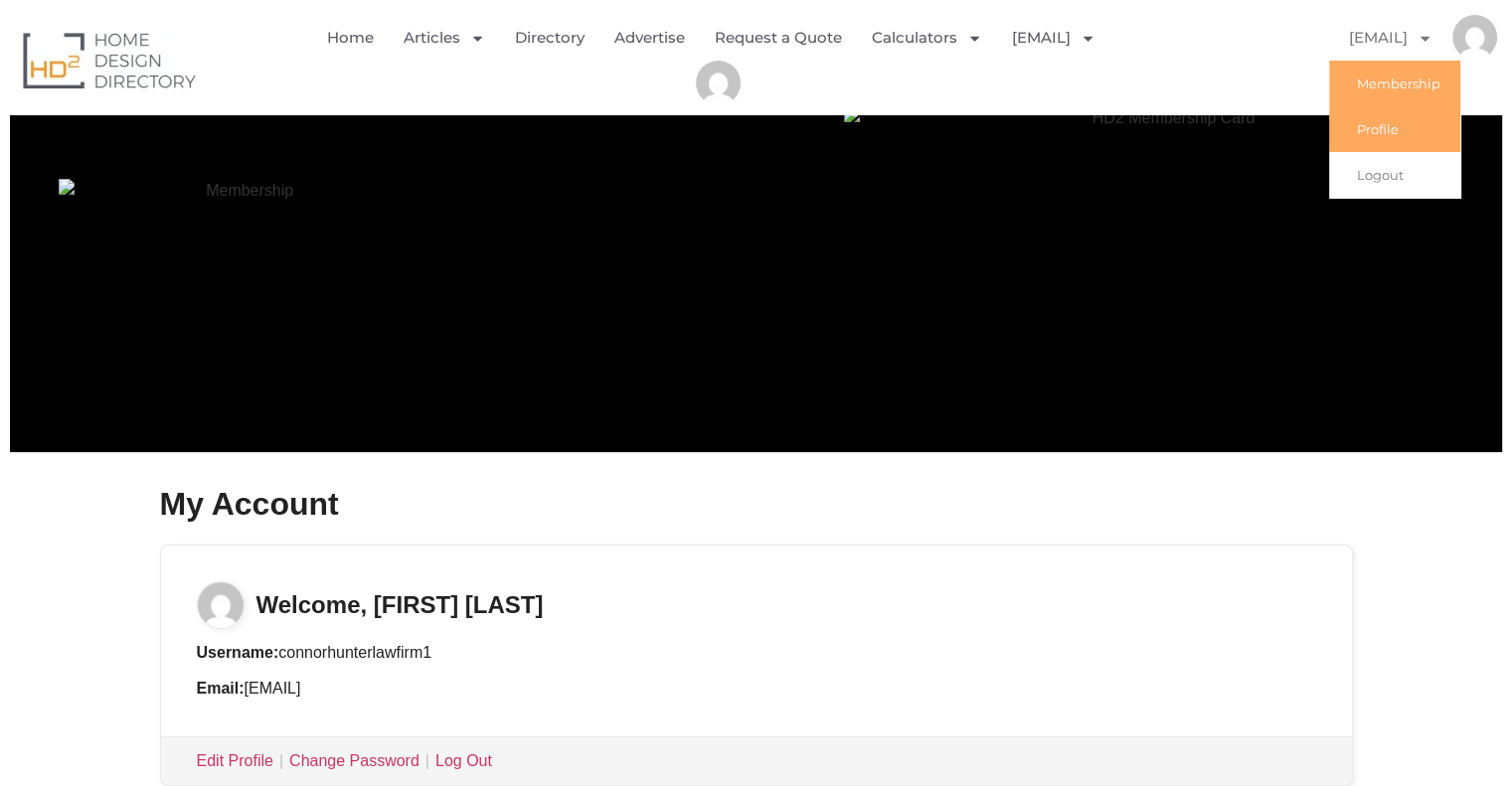 click on "Profile" 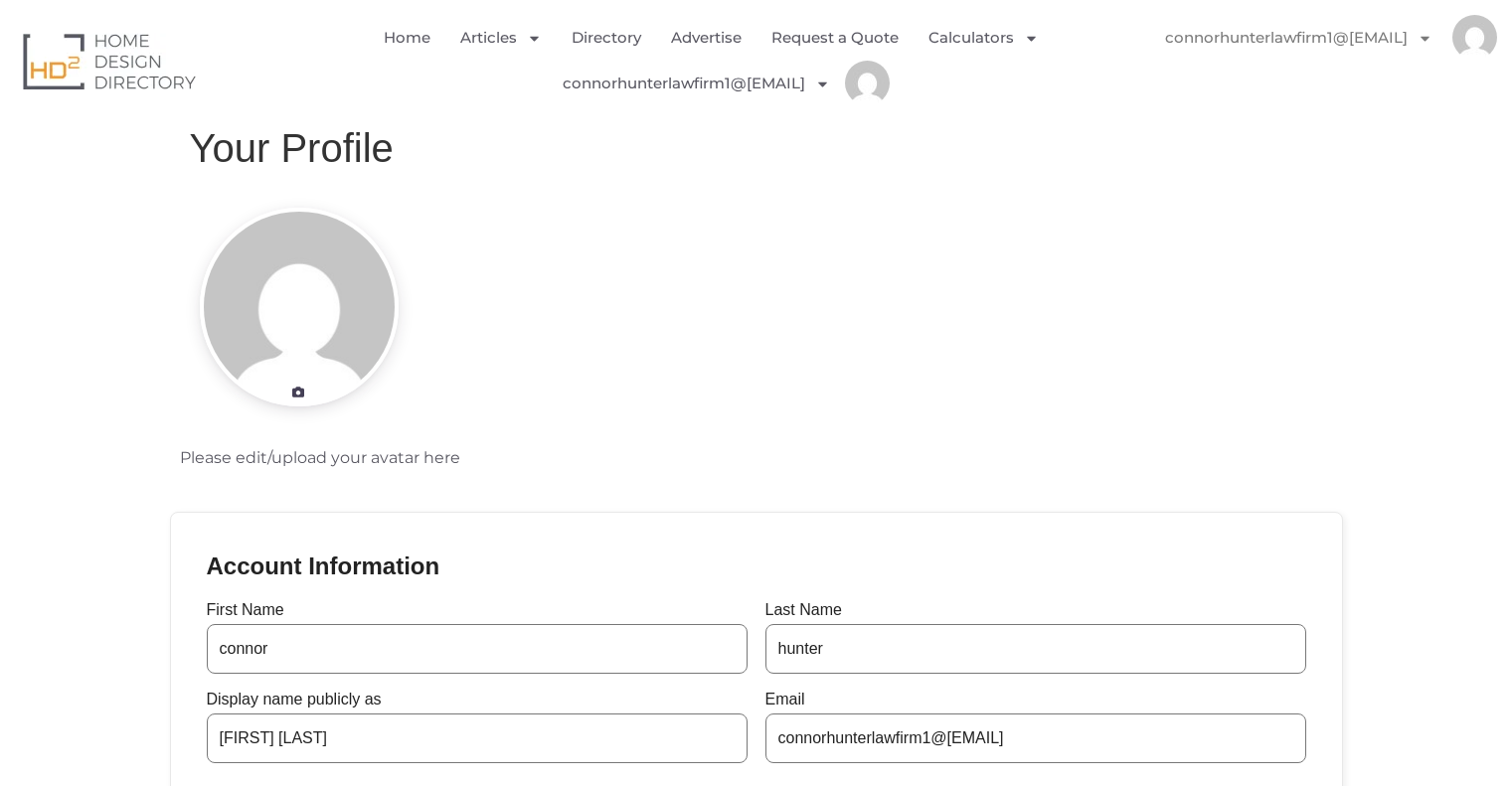 scroll, scrollTop: 0, scrollLeft: 0, axis: both 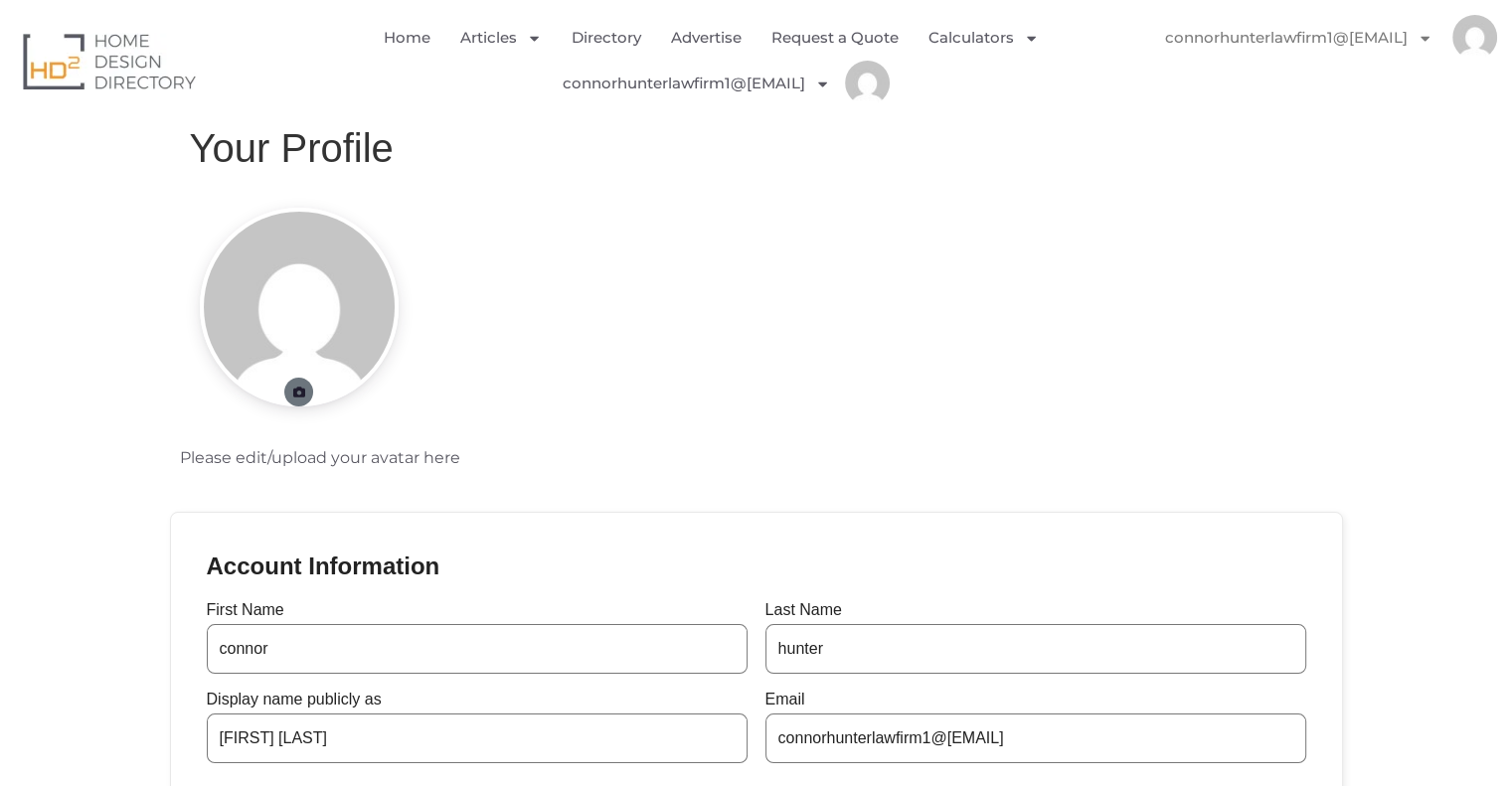 click at bounding box center (298, 392) 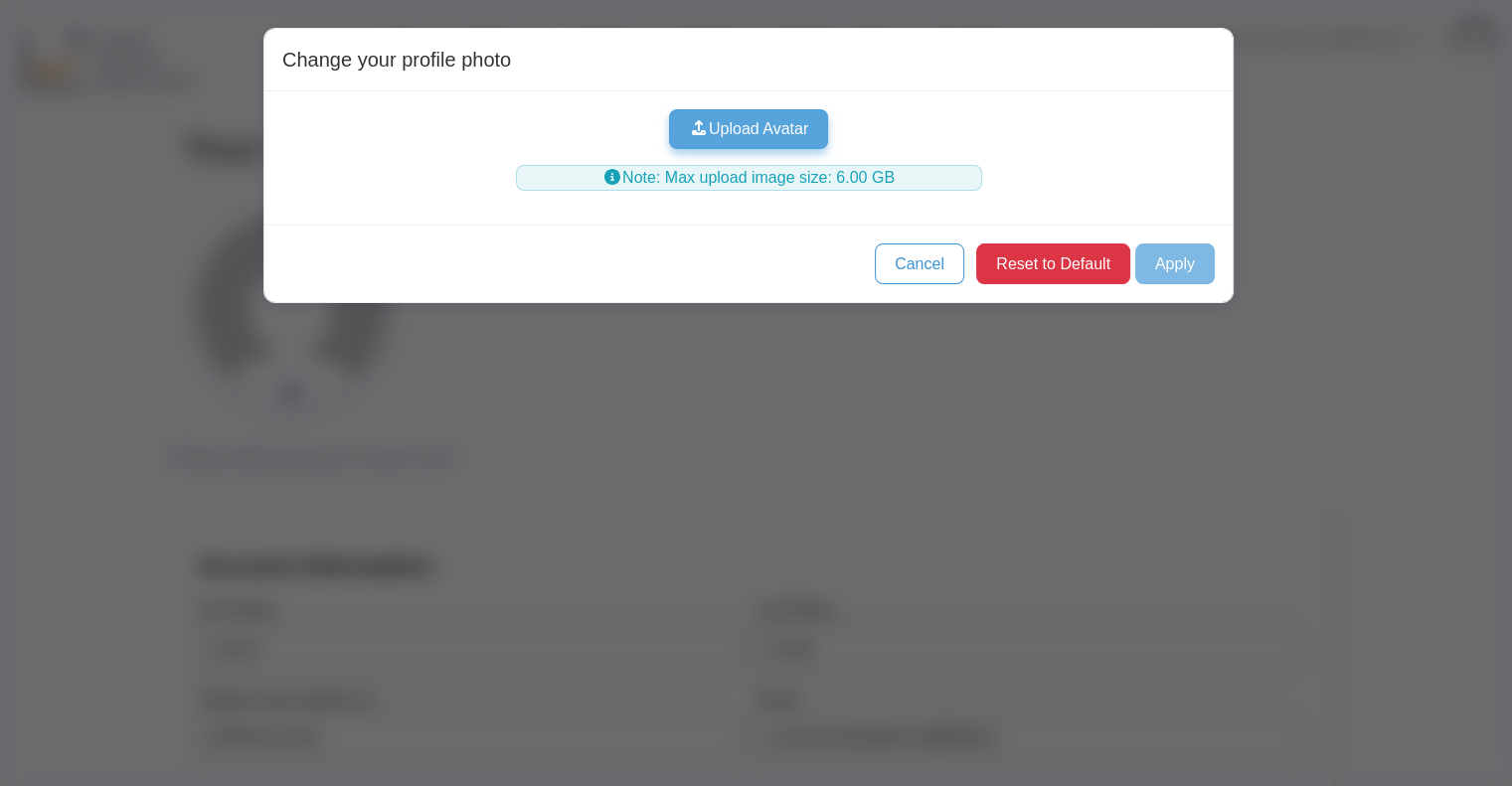 click on "Upload Avatar" at bounding box center [749, 129] 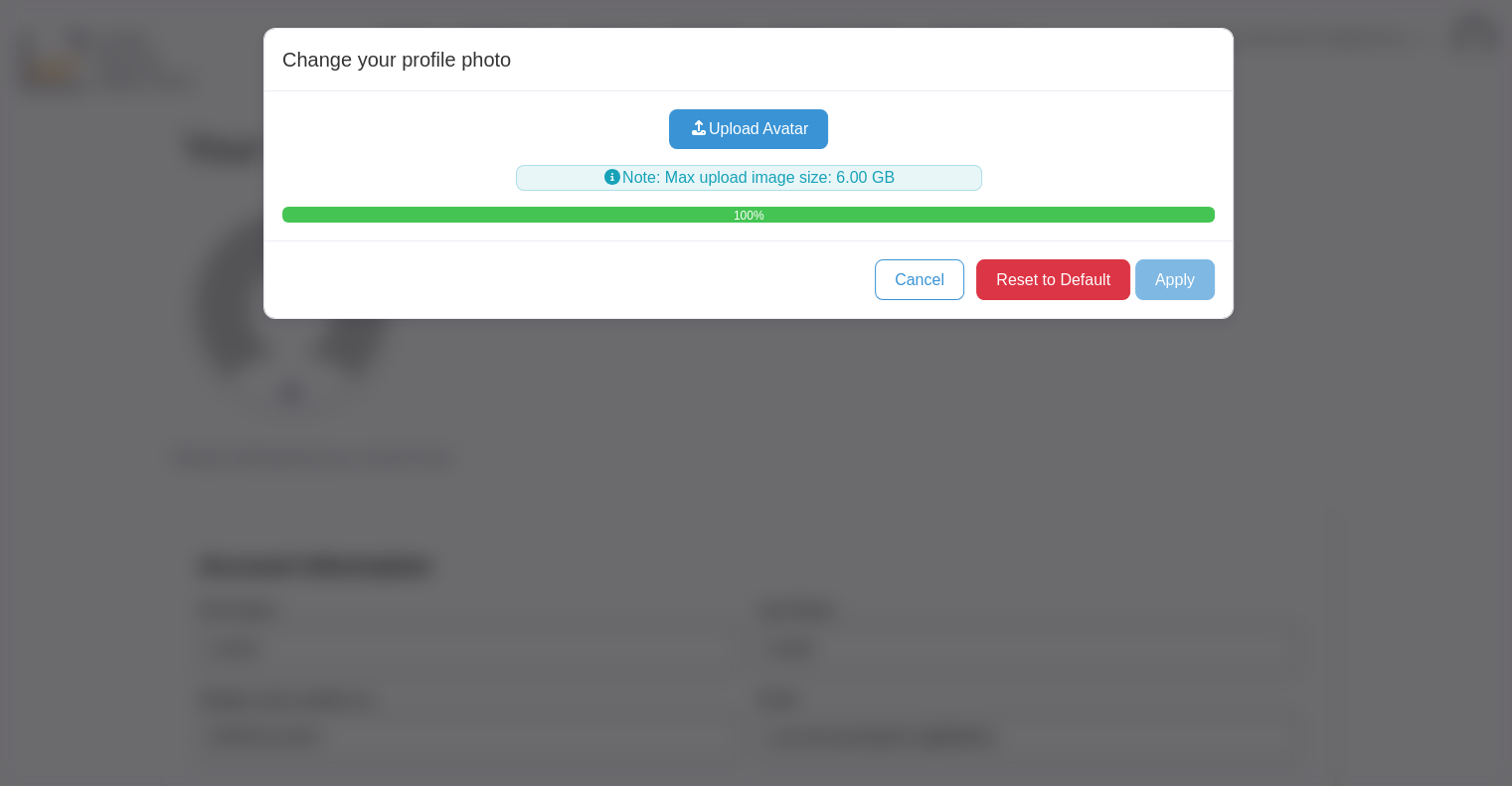 click on "Reset to Default
Apply" at bounding box center (1095, 279) 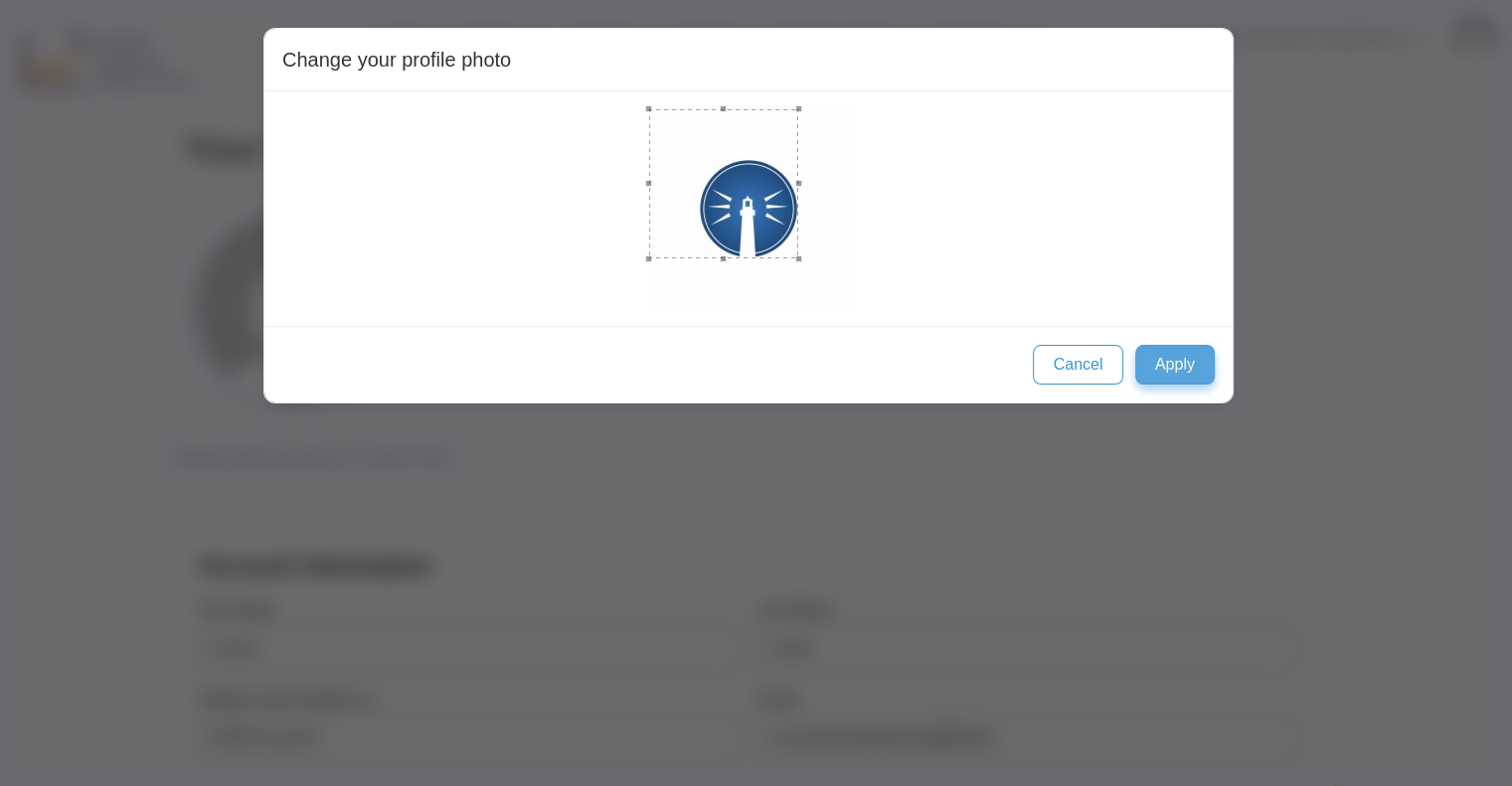 click on "Apply" at bounding box center (1175, 365) 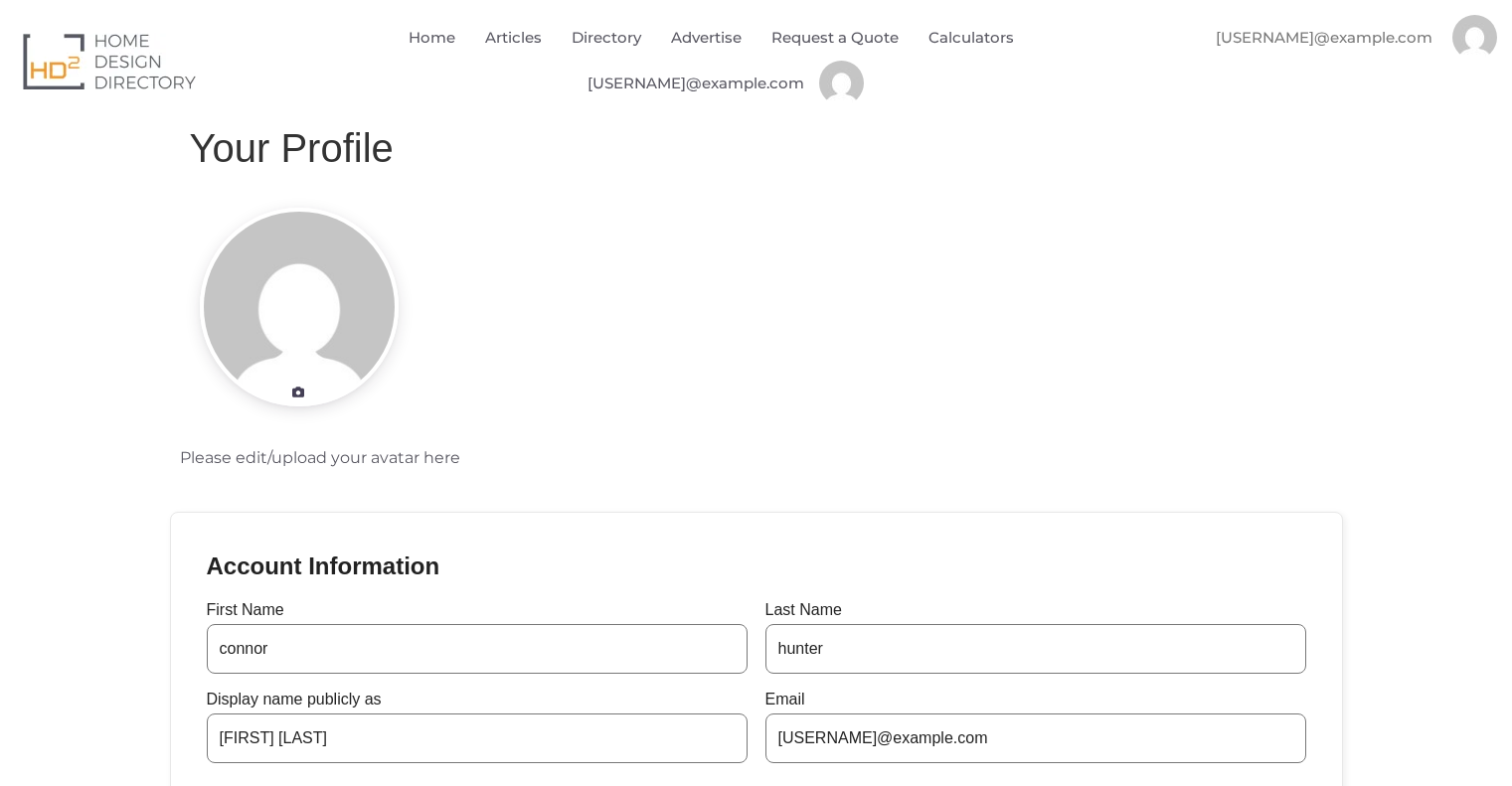 scroll, scrollTop: 0, scrollLeft: 0, axis: both 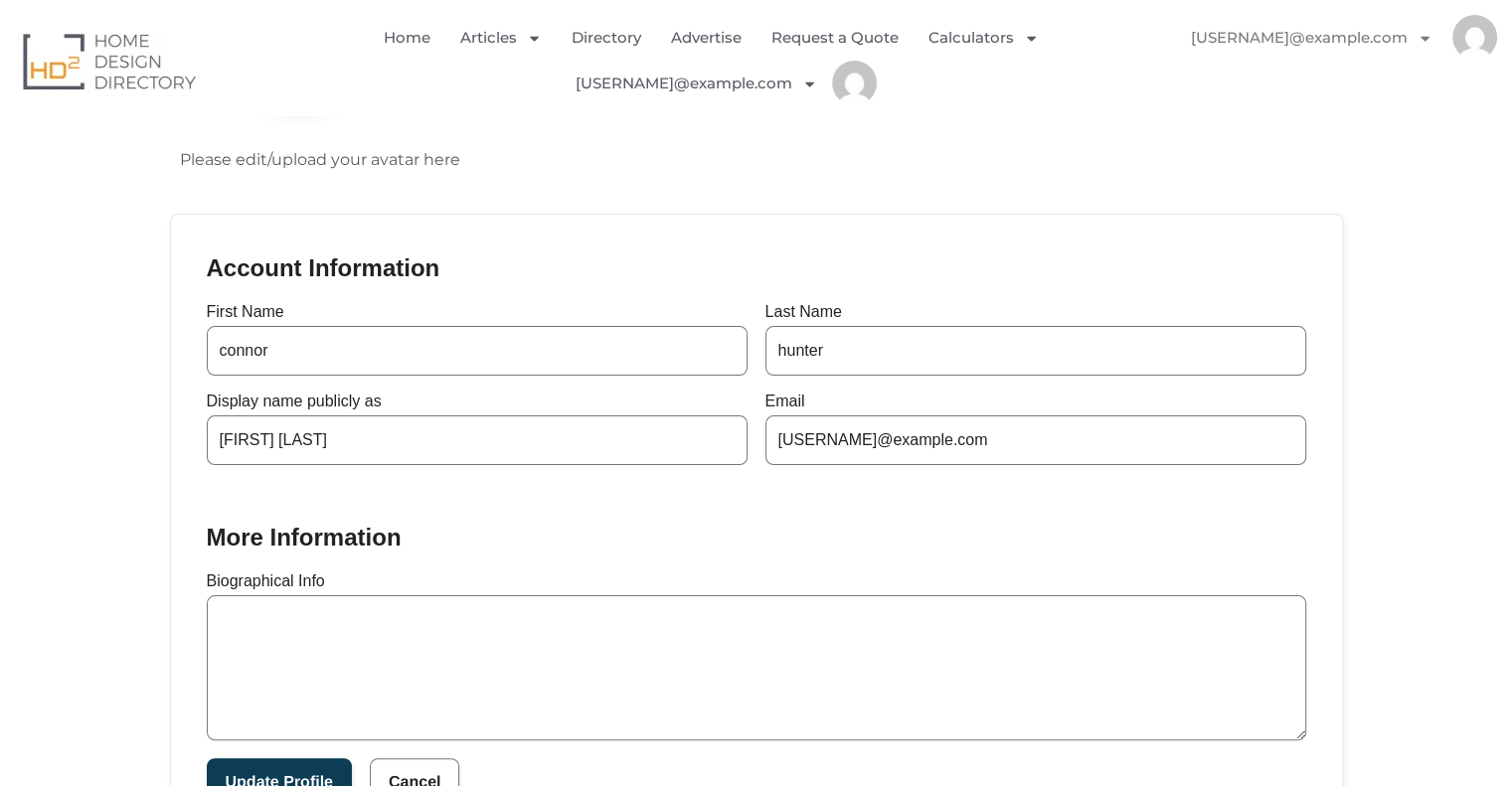 click on "Biographical Info" at bounding box center (756, 657) 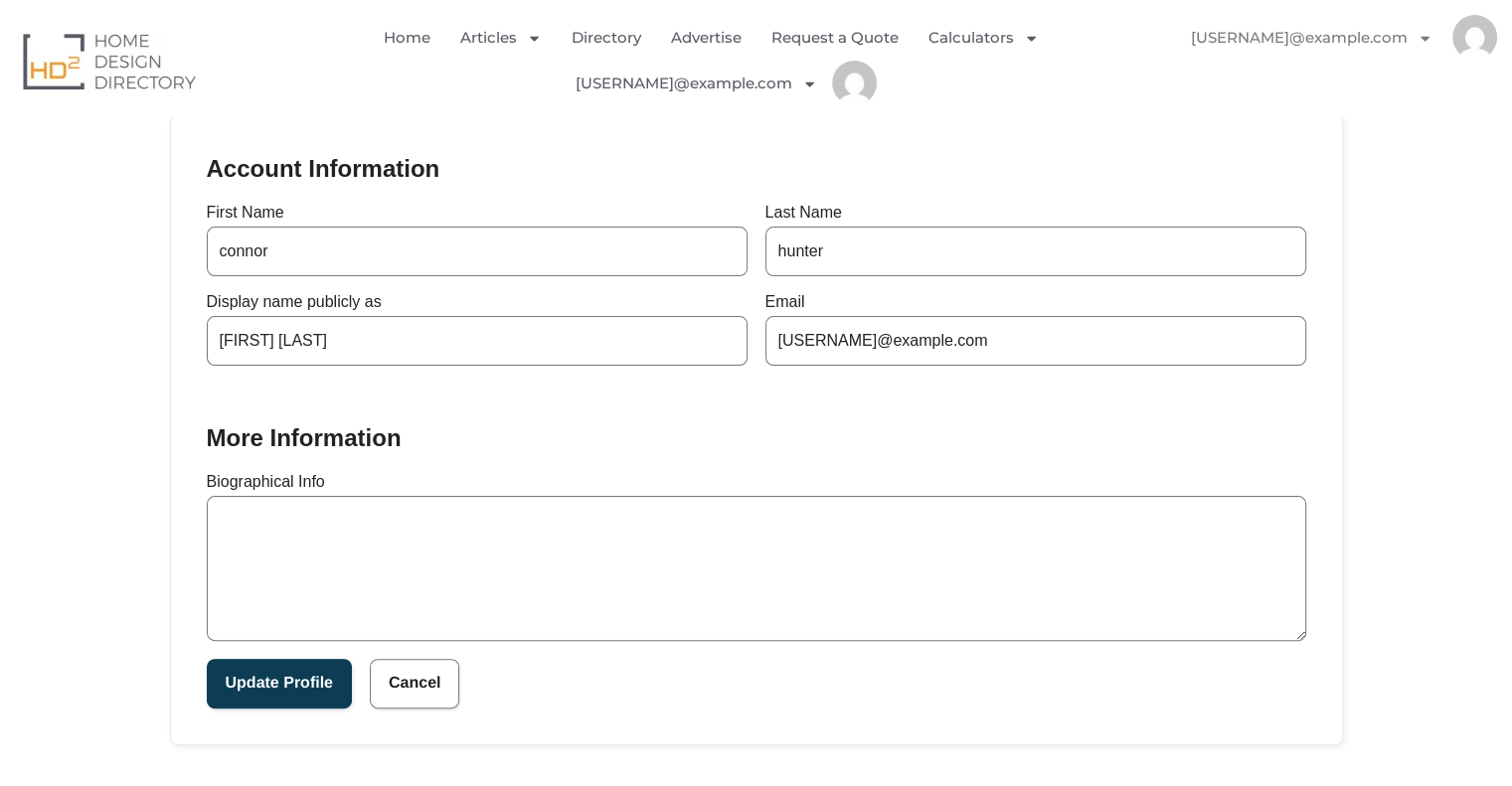 drag, startPoint x: 431, startPoint y: 485, endPoint x: 437, endPoint y: 536, distance: 51.351728 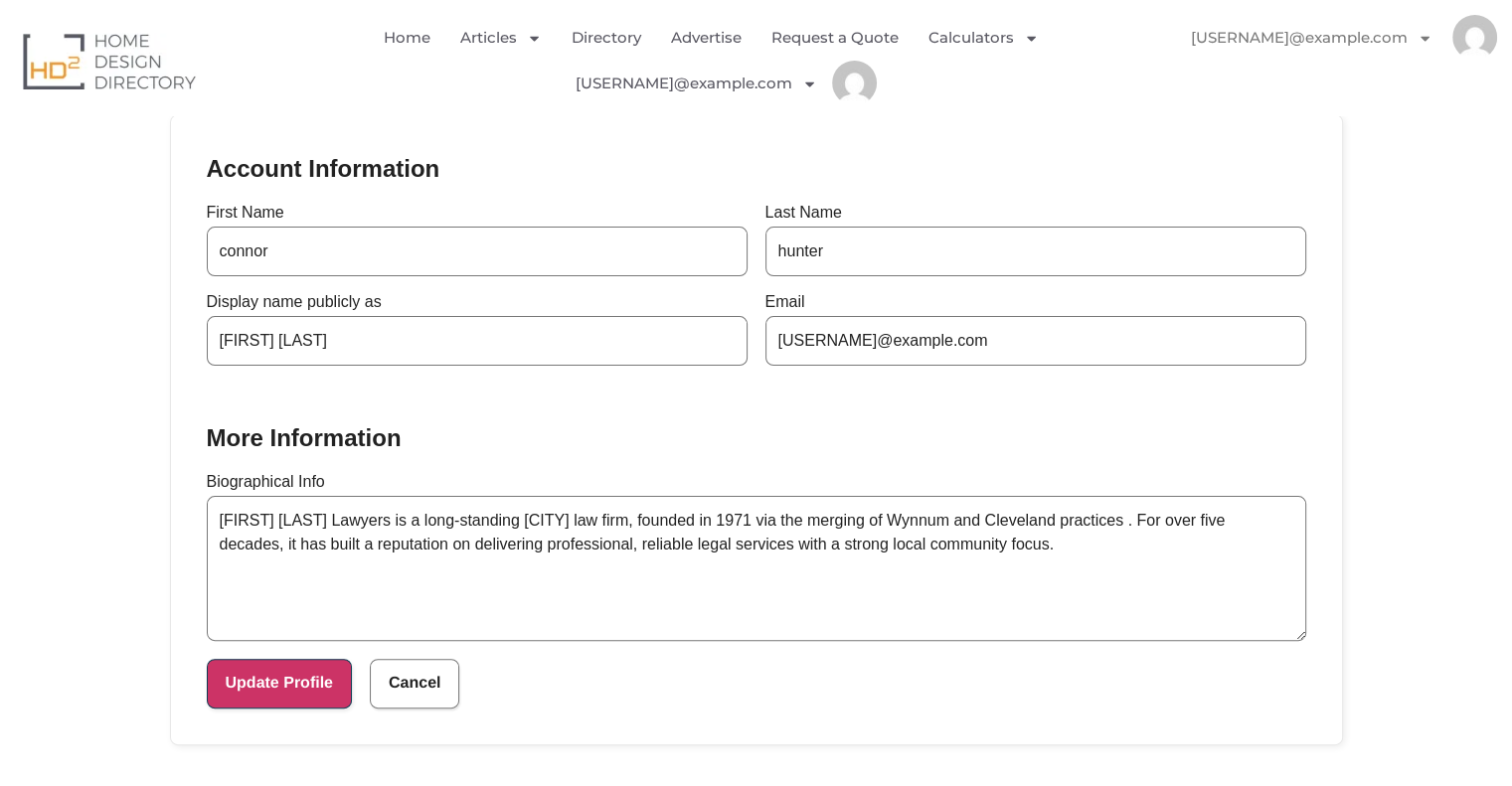 type on "[FIRST] [LAST] Lawyers is a long‑standing [CITY] law firm, founded in 1971 via the merging of [CITY] and [CITY] practices . For over five decades, it has built a reputation on delivering professional, reliable legal services with a strong local community focus." 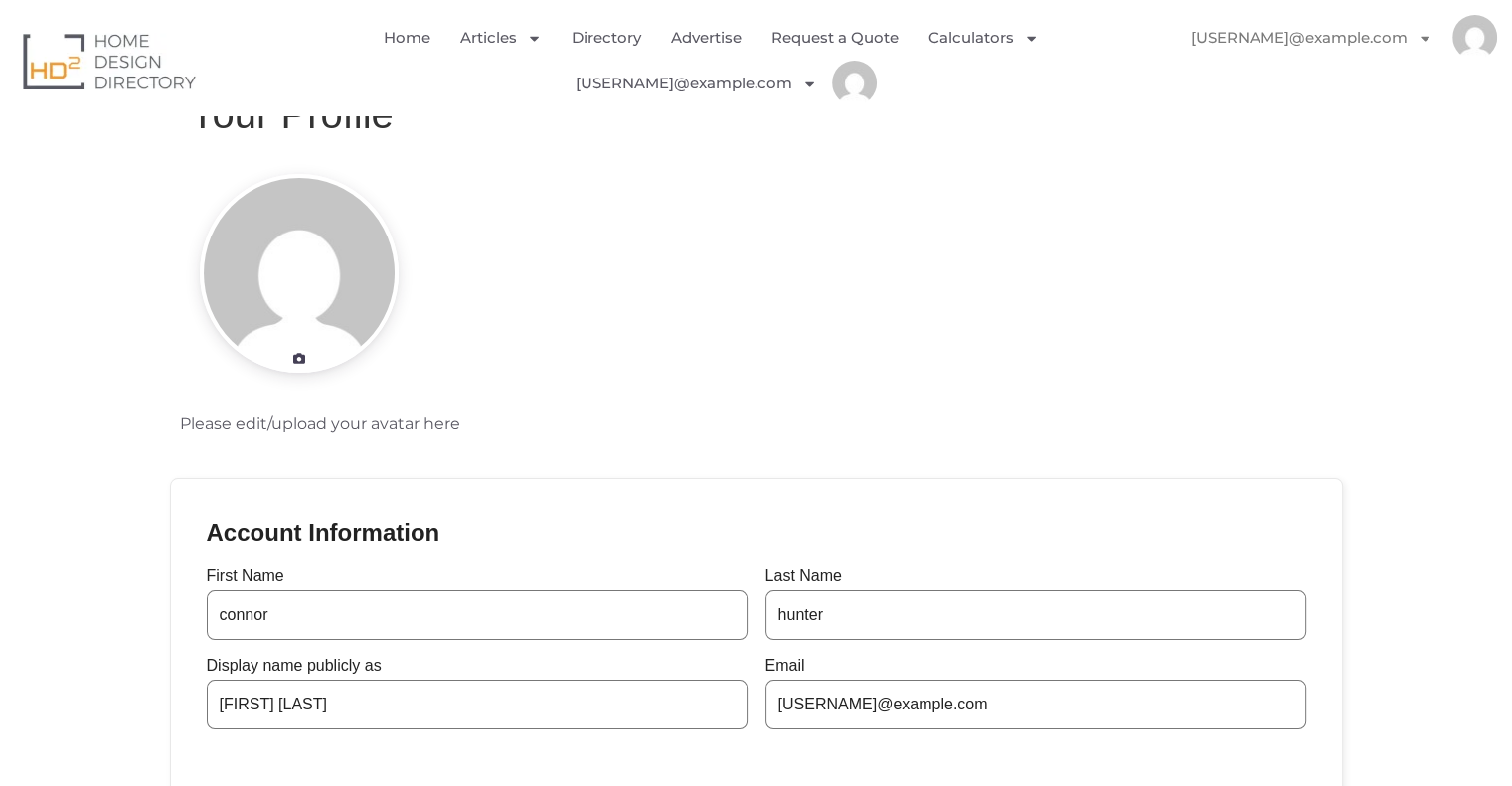 scroll, scrollTop: 0, scrollLeft: 0, axis: both 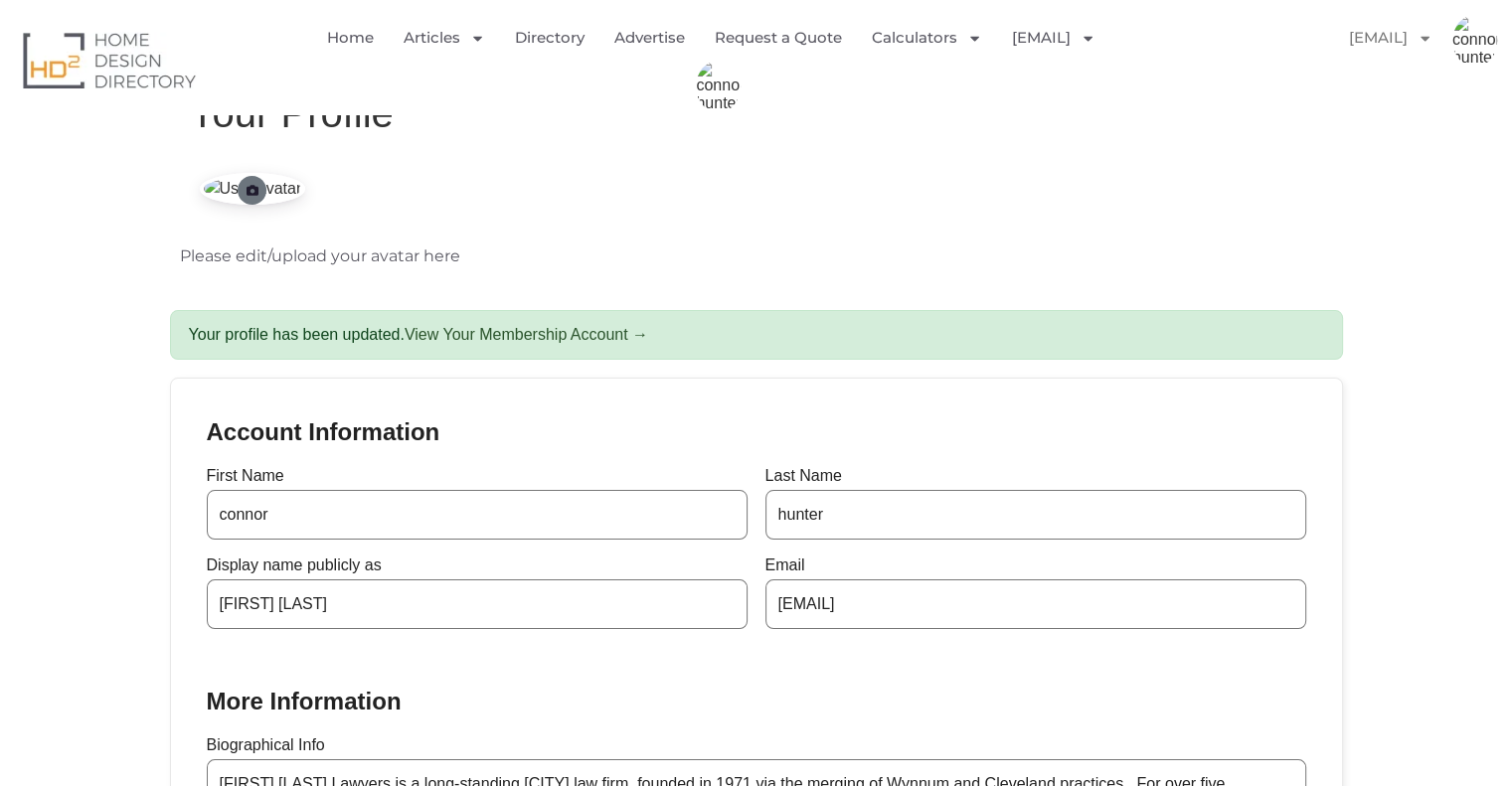 click at bounding box center (252, 191) 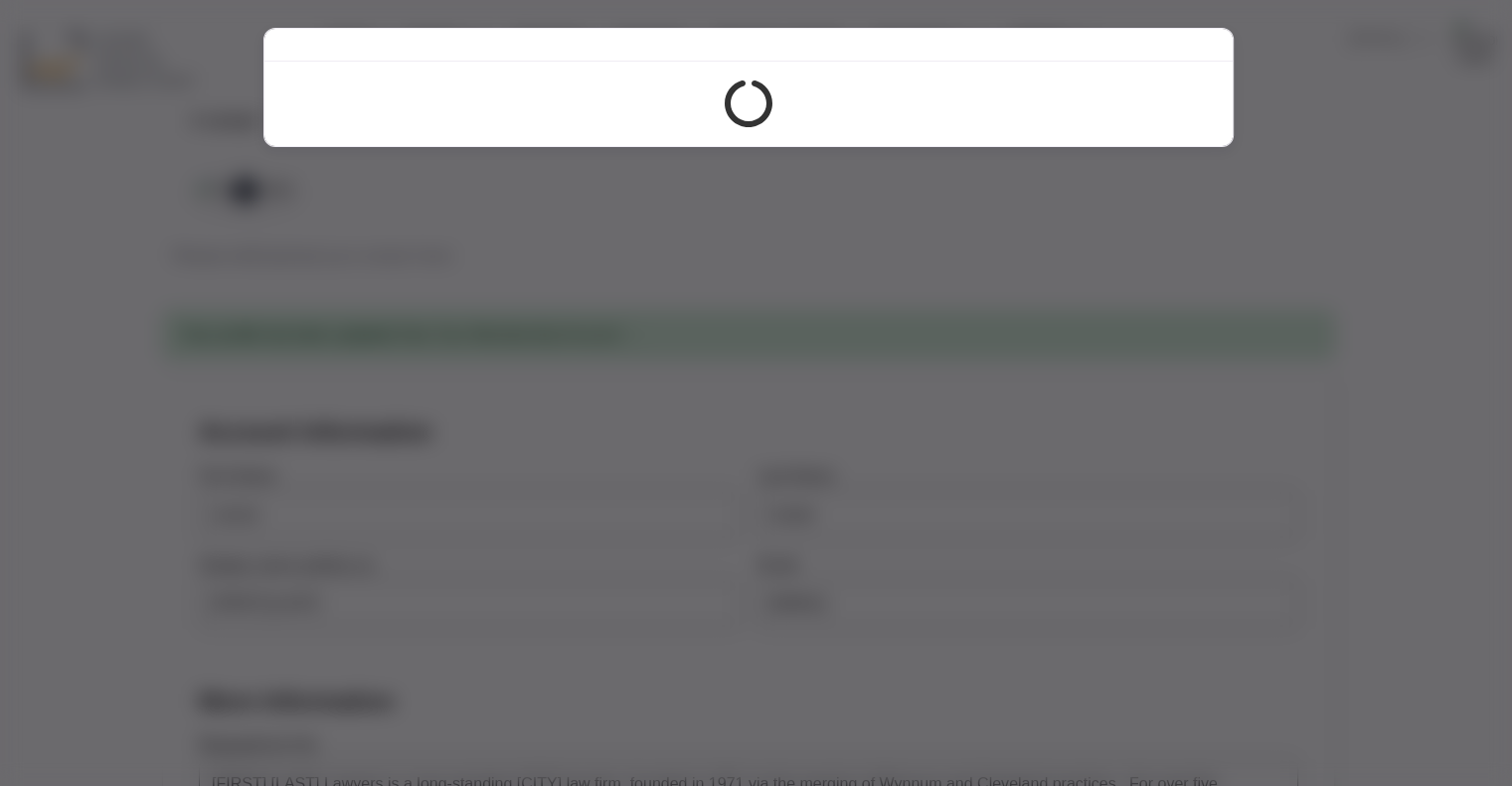 scroll, scrollTop: 0, scrollLeft: 0, axis: both 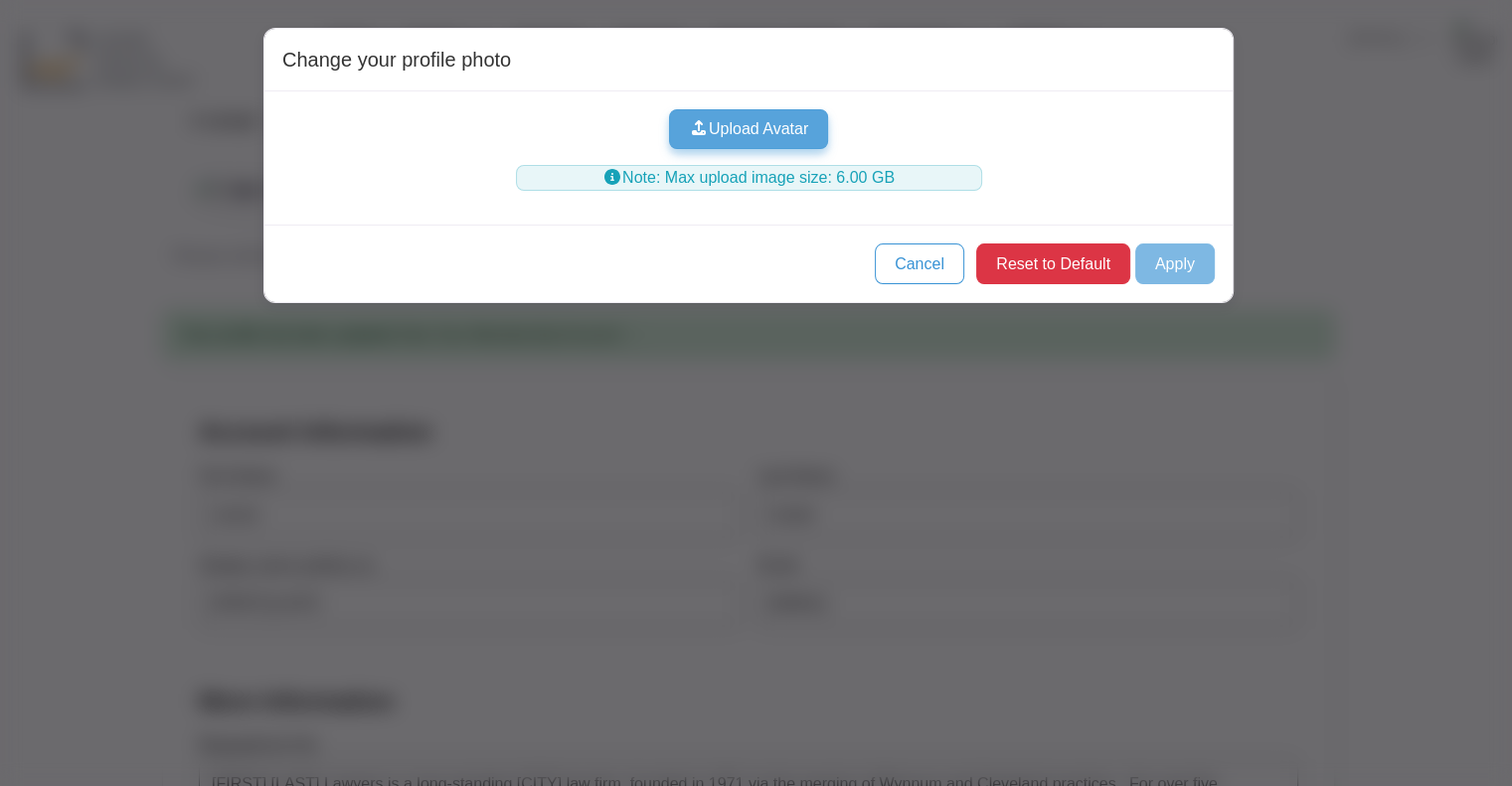 click on "Upload Avatar" at bounding box center [749, 129] 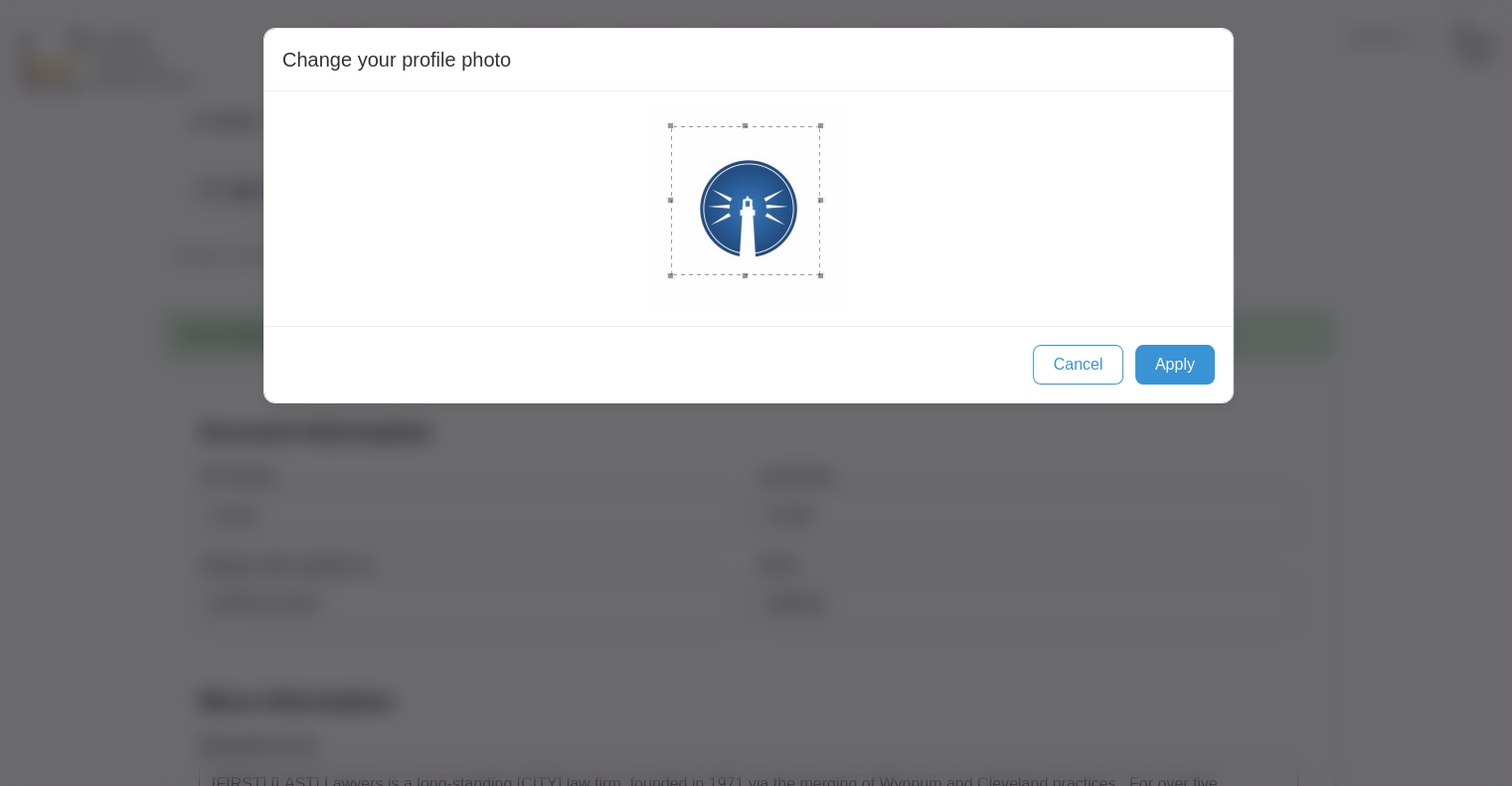 drag, startPoint x: 772, startPoint y: 202, endPoint x: 792, endPoint y: 218, distance: 25.612497 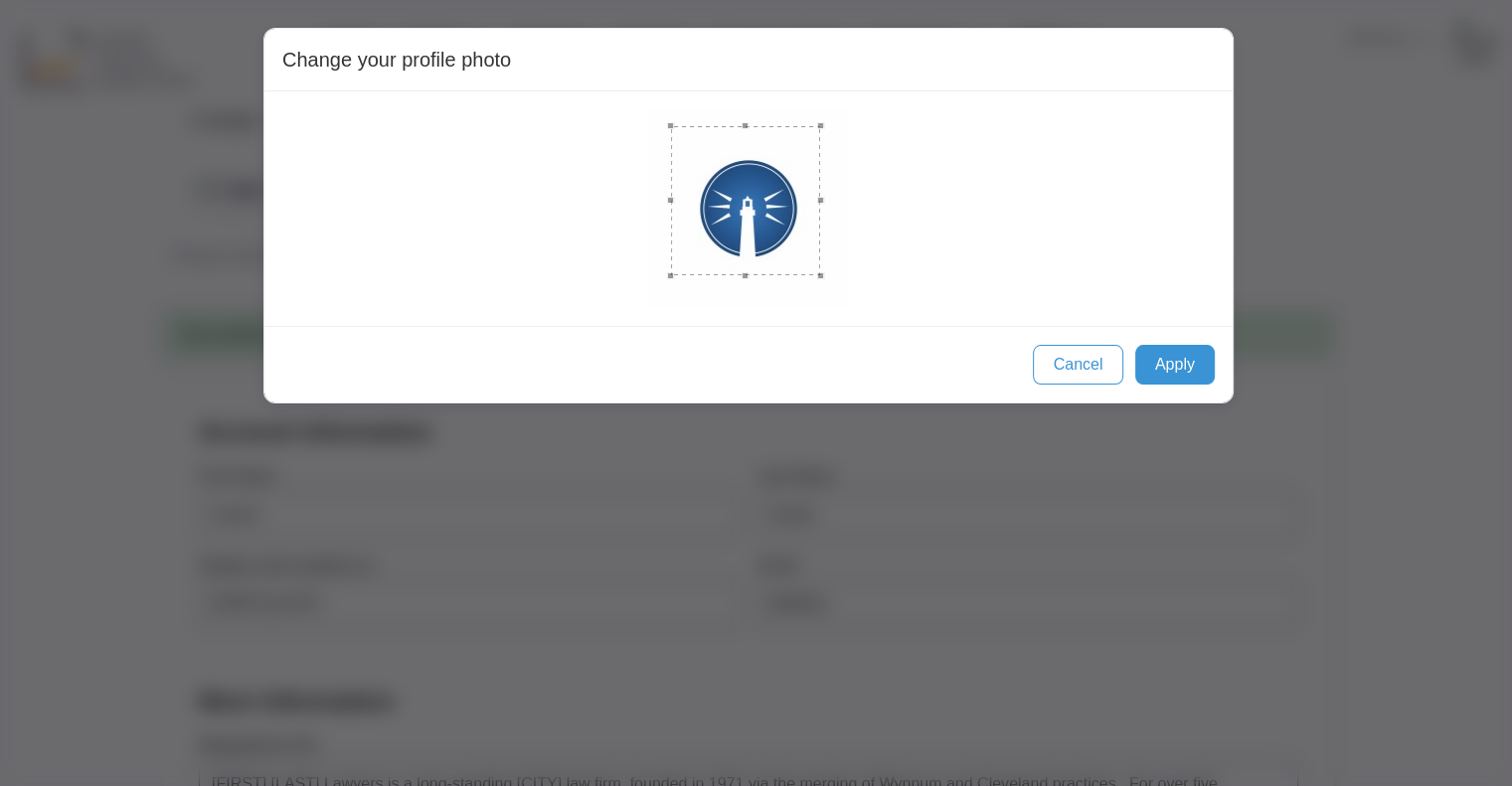 click at bounding box center (746, 201) 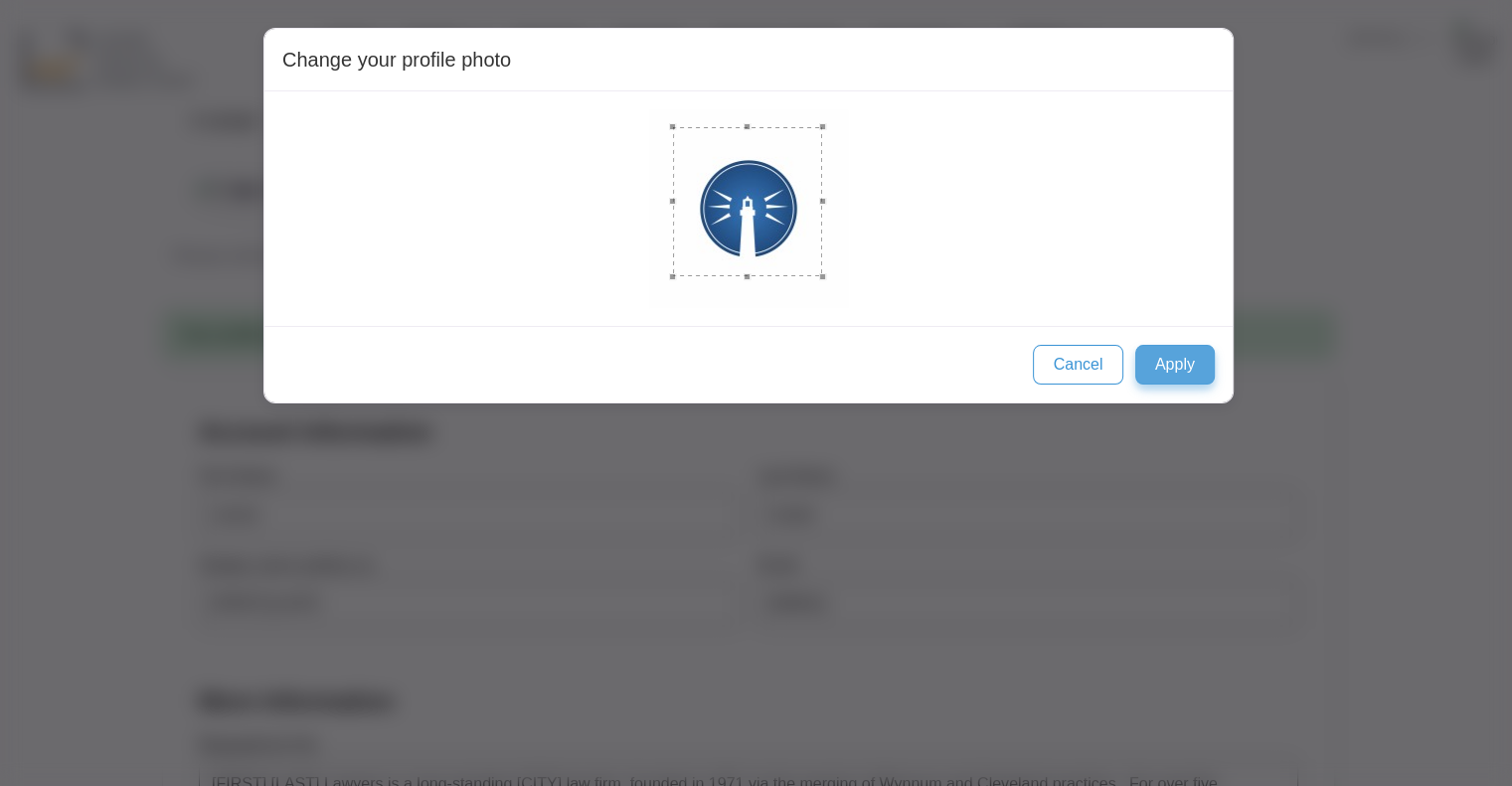 click on "Apply" at bounding box center (1175, 365) 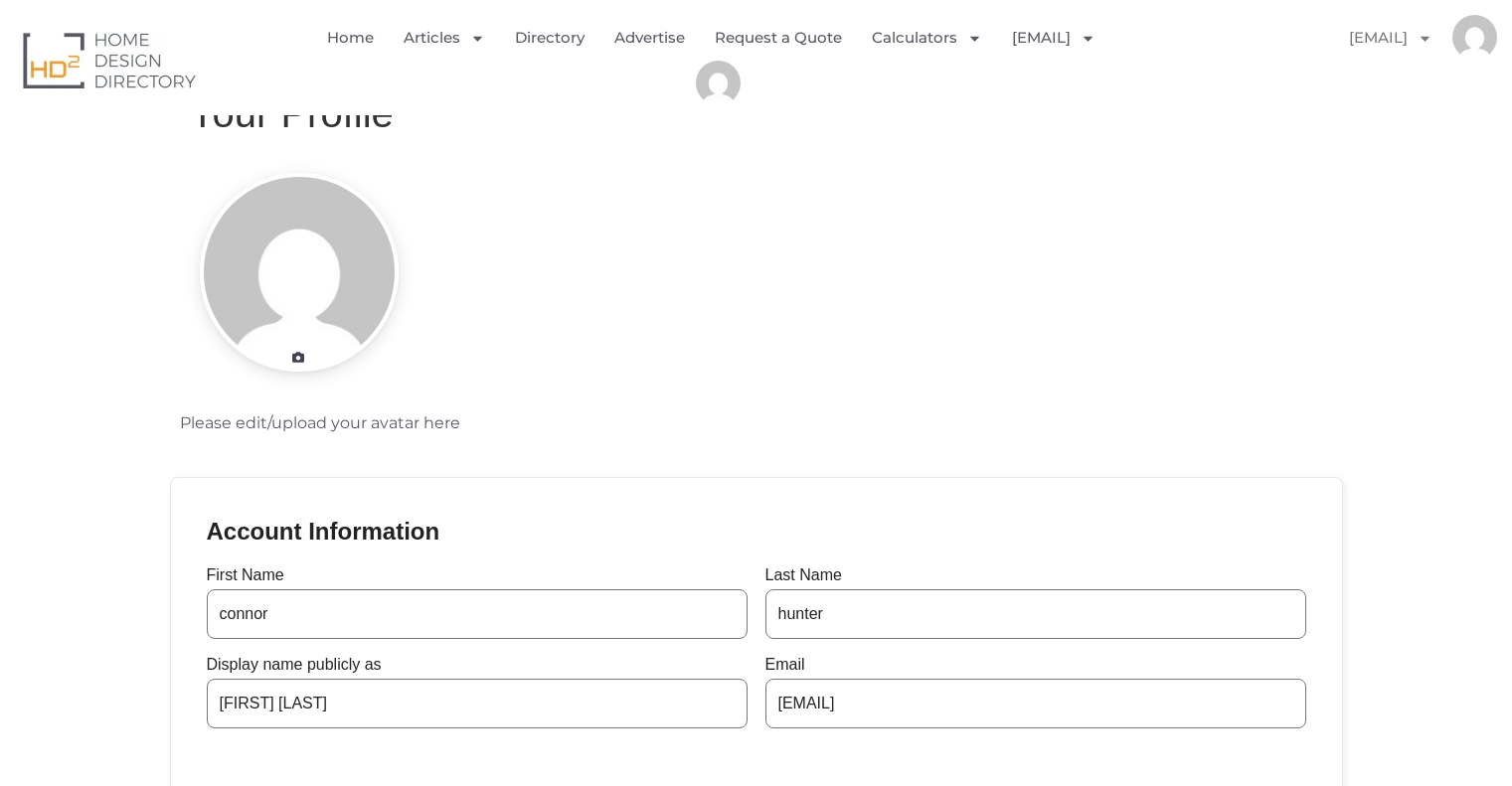 scroll, scrollTop: 0, scrollLeft: 0, axis: both 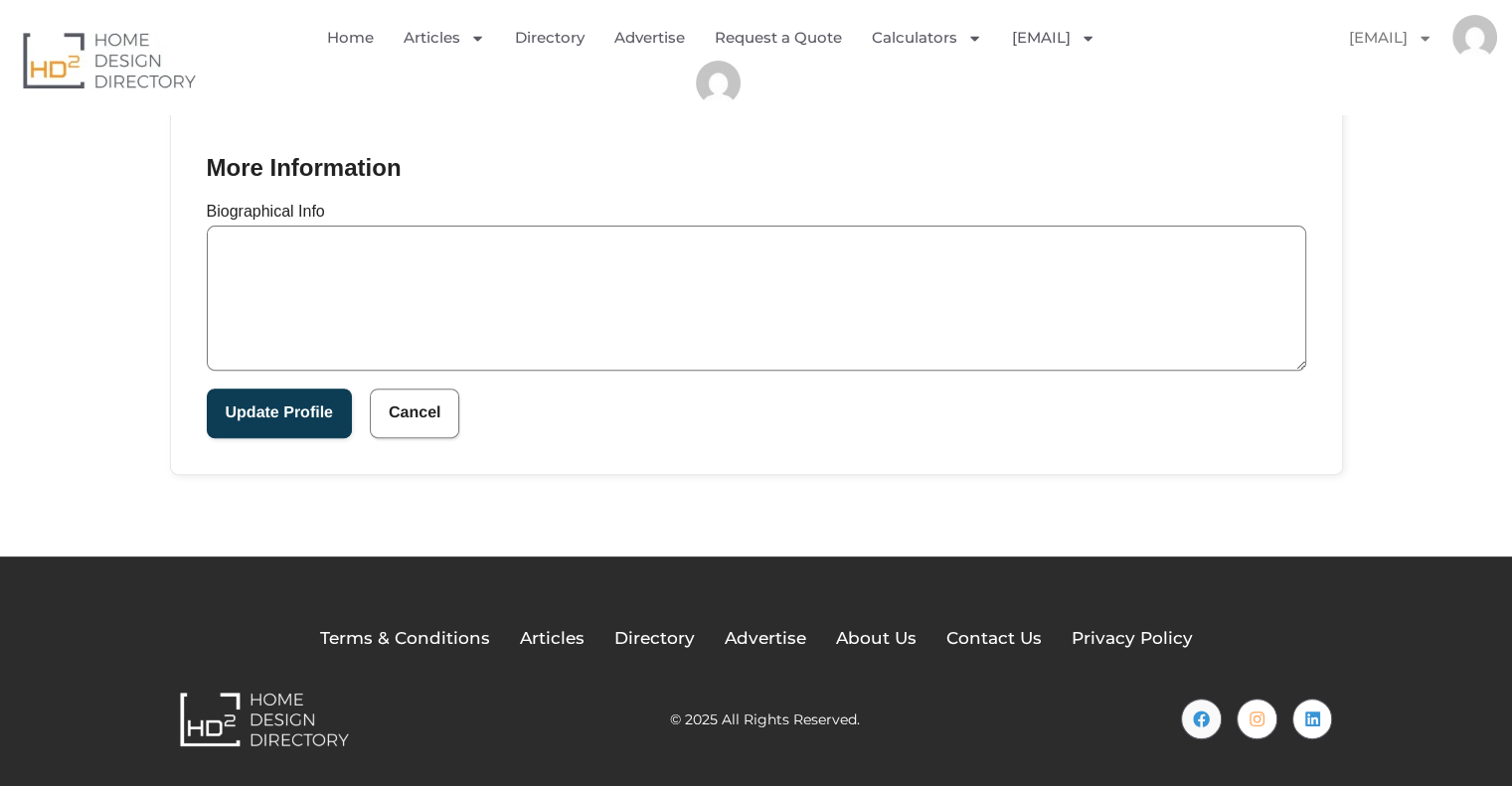 paste on "[FIRST] [LAST] Lawyers is a long‑standing [CITY] law firm, founded in 1971 via the merging of [CITY] and [CITY] practices . For over five decades, it has built a reputation on delivering professional, reliable legal services with a strong local community focus." 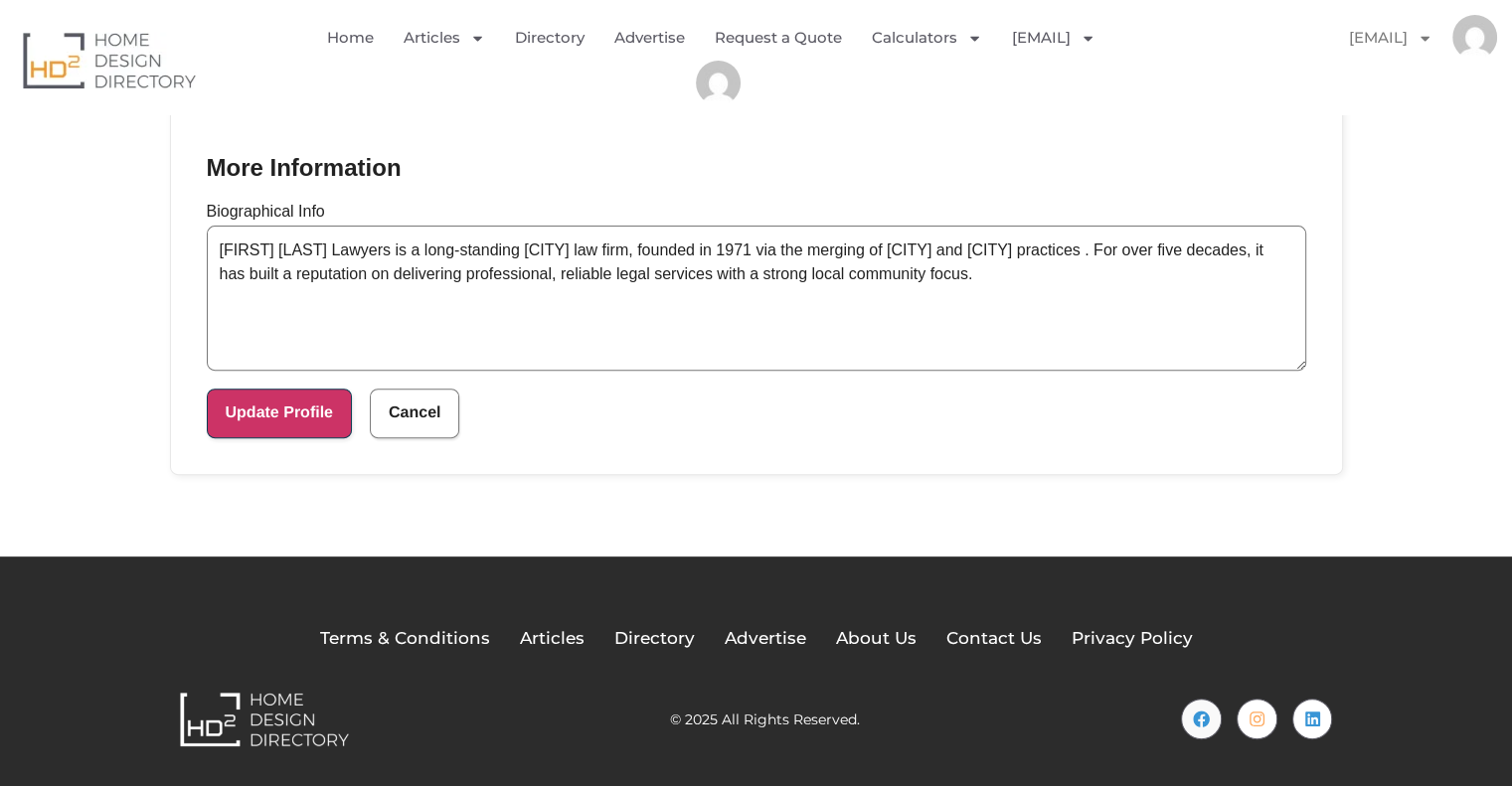 type on "[FIRST] [LAST] Lawyers is a long‑standing [CITY] law firm, founded in 1971 via the merging of [CITY] and [CITY] practices . For over five decades, it has built a reputation on delivering professional, reliable legal services with a strong local community focus." 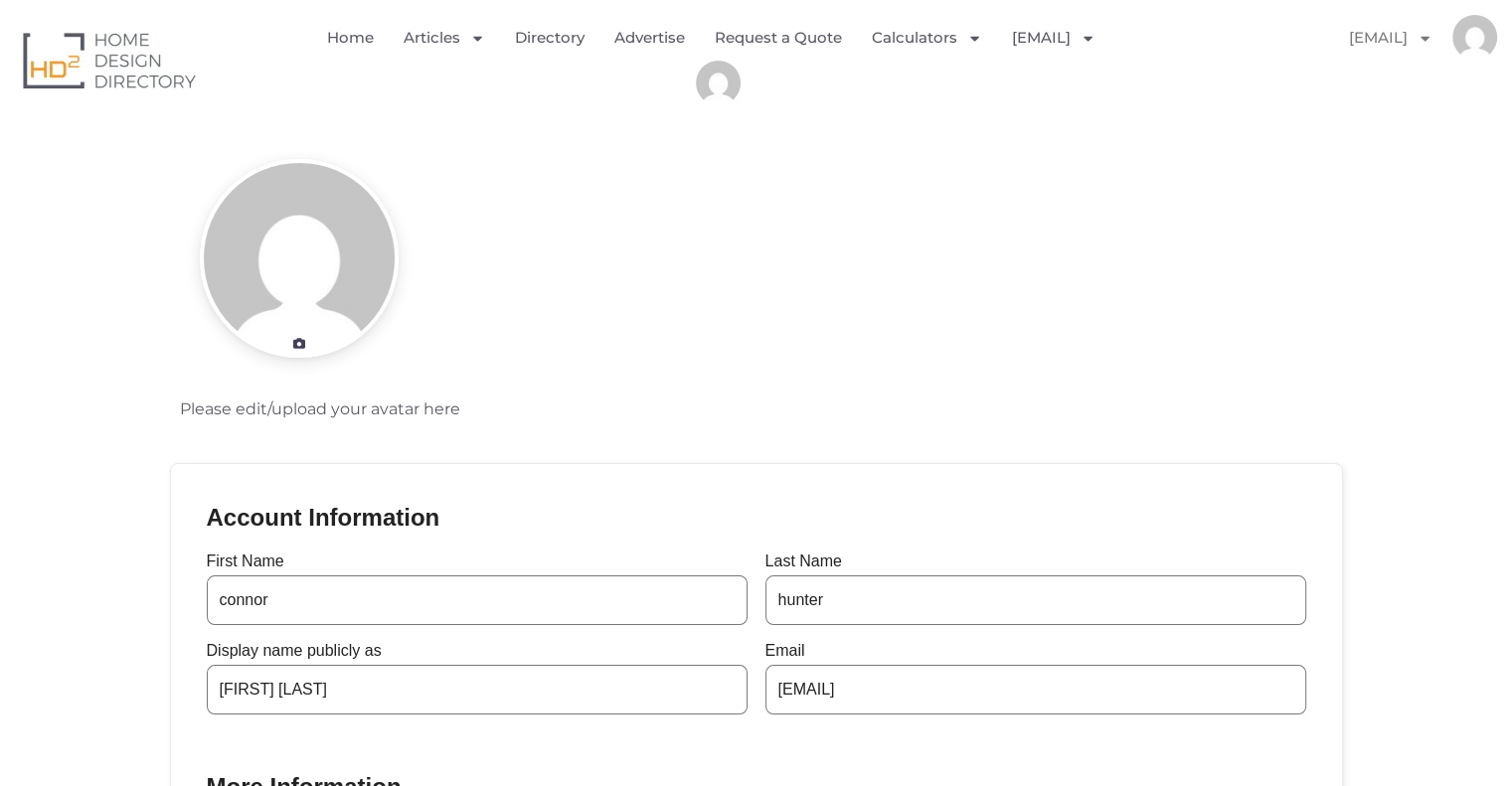 scroll, scrollTop: 0, scrollLeft: 0, axis: both 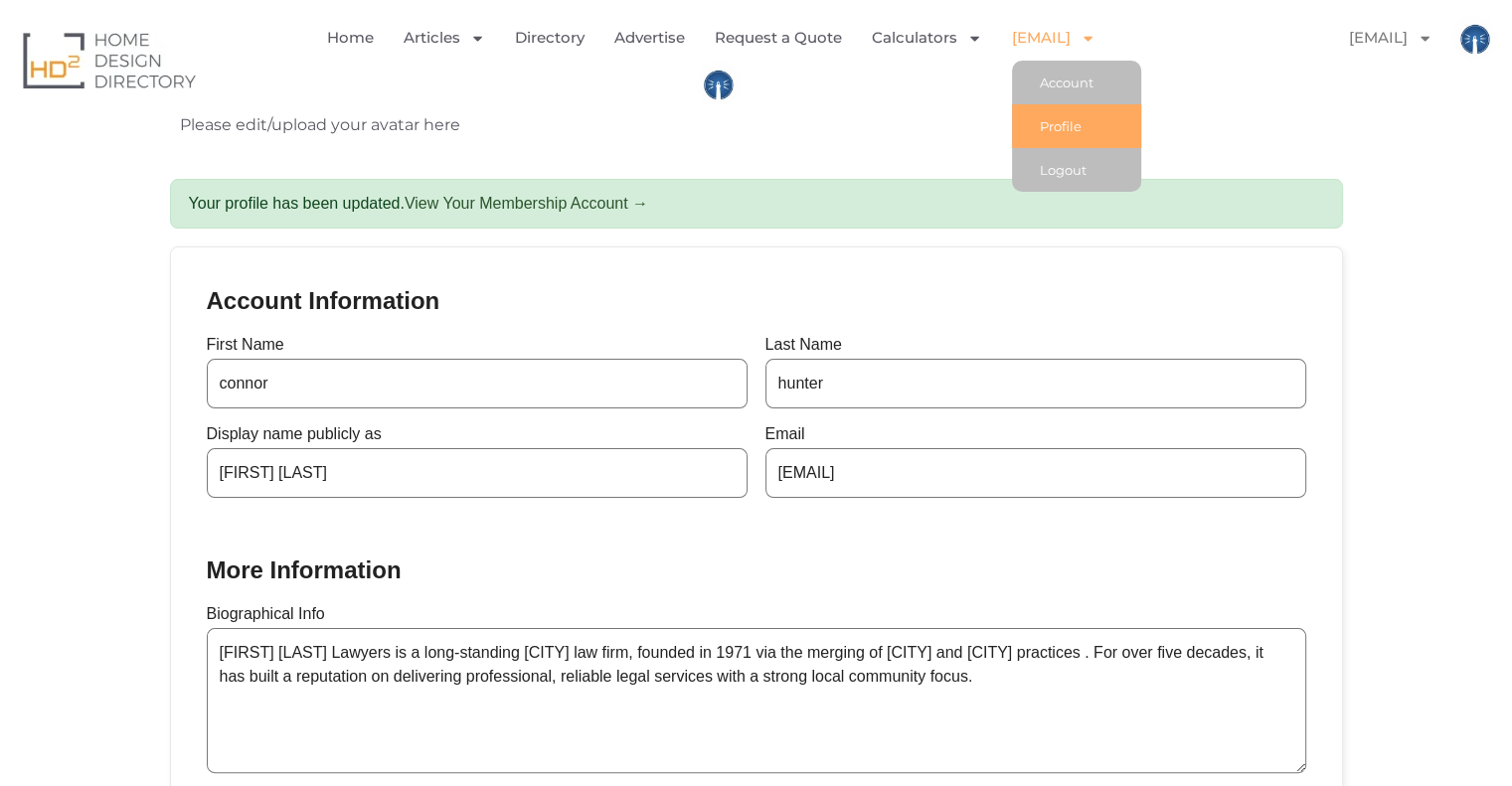 click on "Please edit/upload your avatar here" at bounding box center (756, 13) 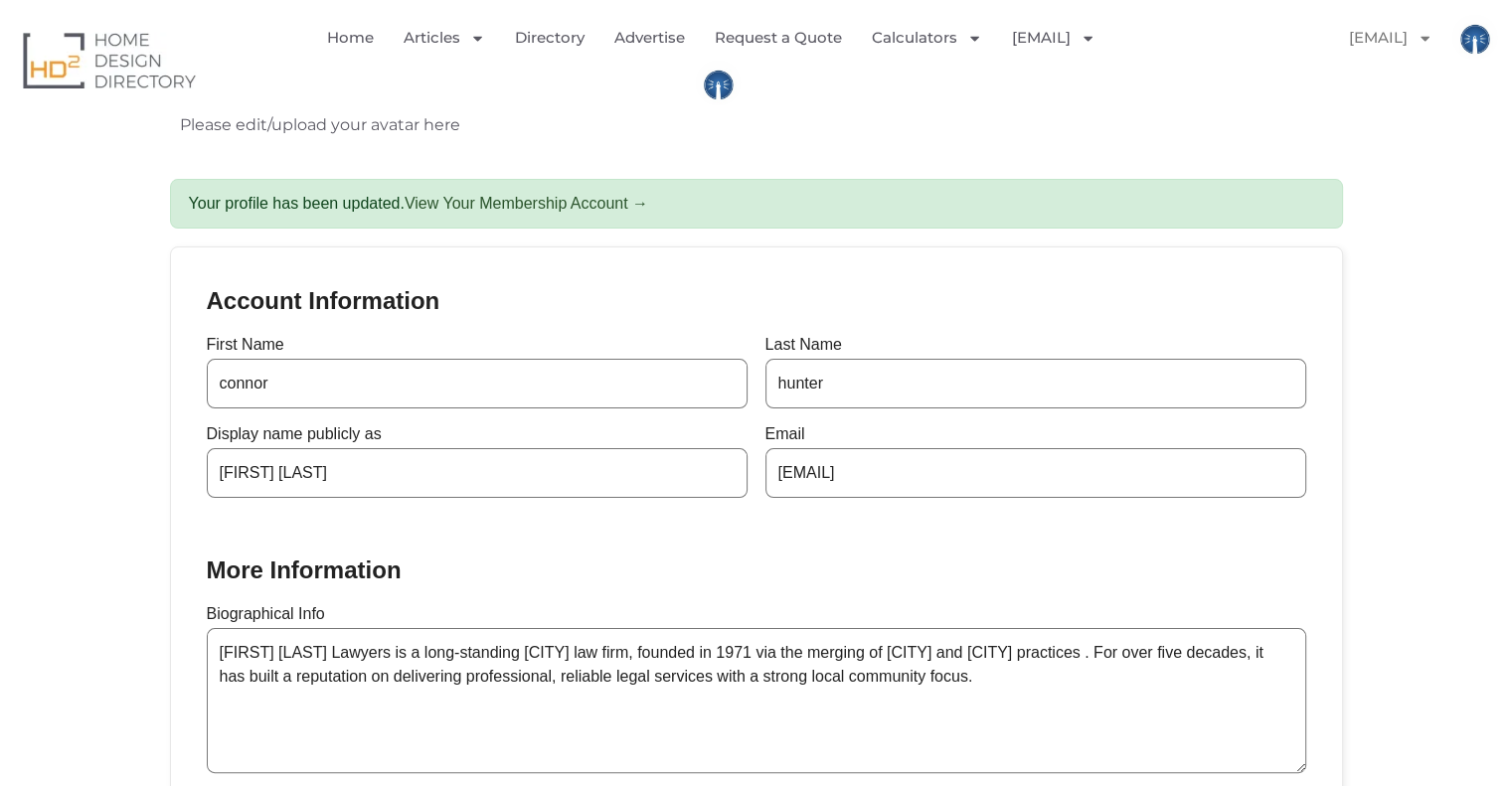 click on "Please edit/upload your avatar here" at bounding box center [756, 13] 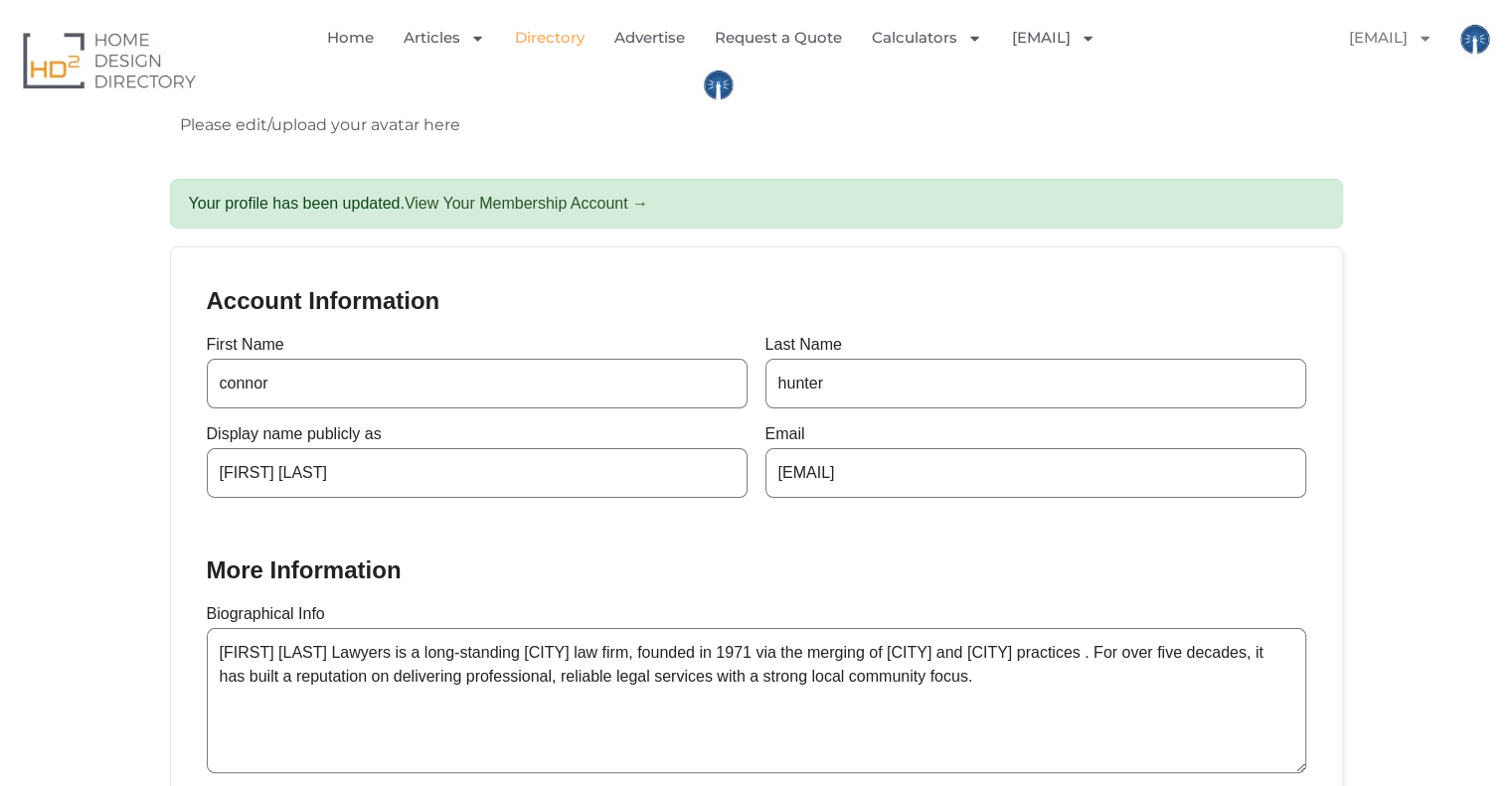 click on "Directory" 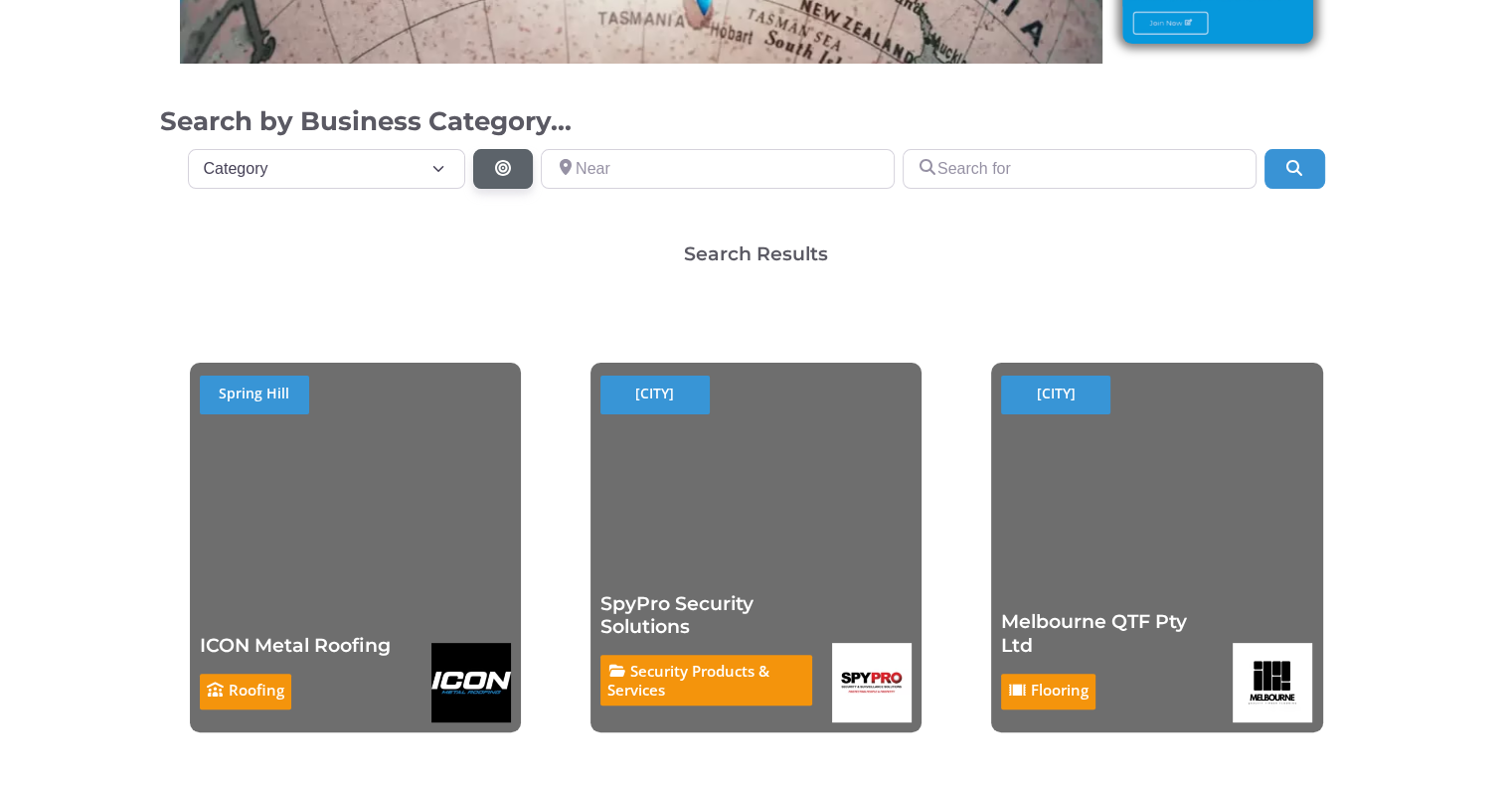 scroll, scrollTop: 497, scrollLeft: 0, axis: vertical 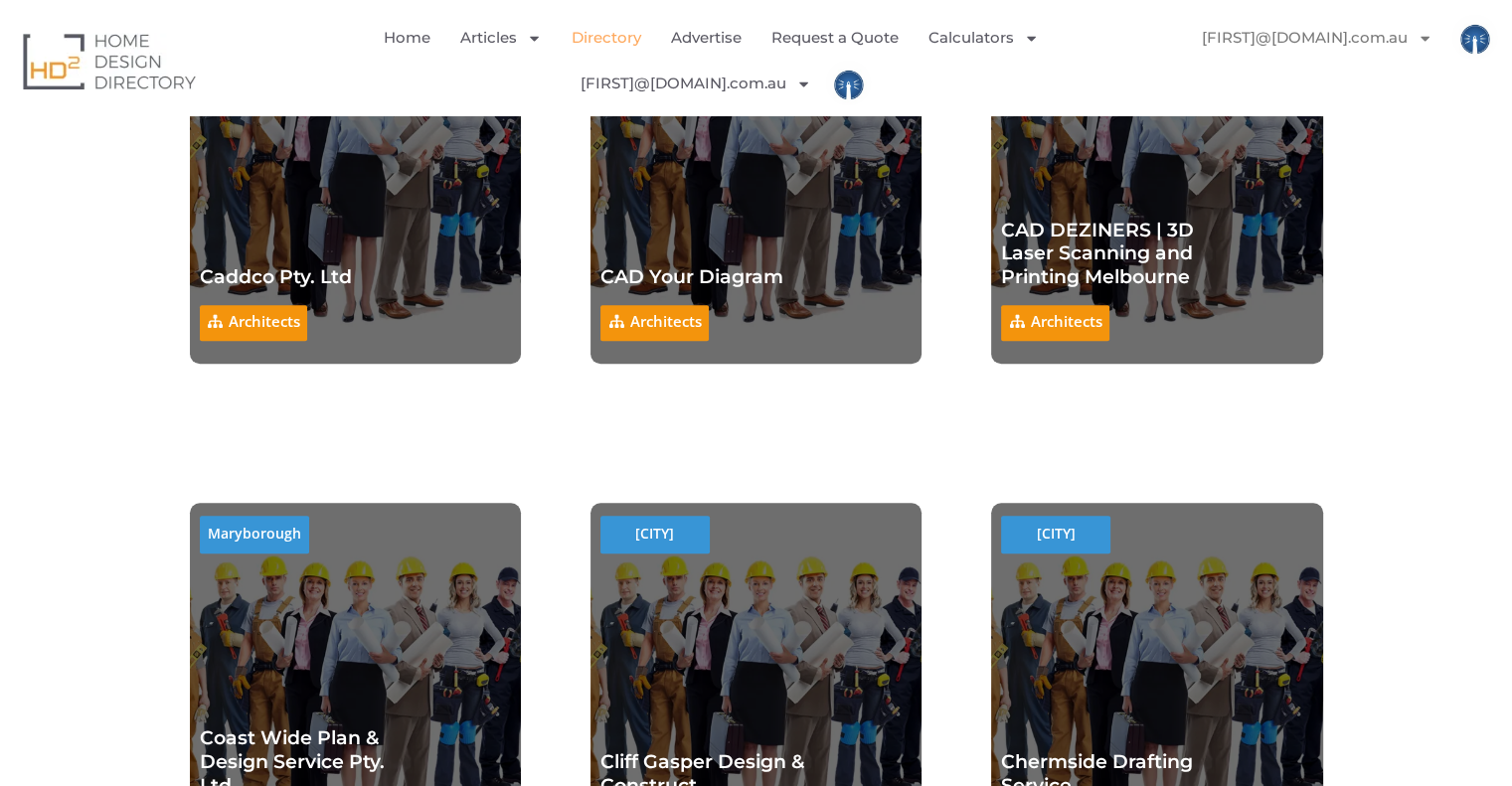 drag, startPoint x: 1523, startPoint y: 75, endPoint x: 712, endPoint y: 133, distance: 813.0713 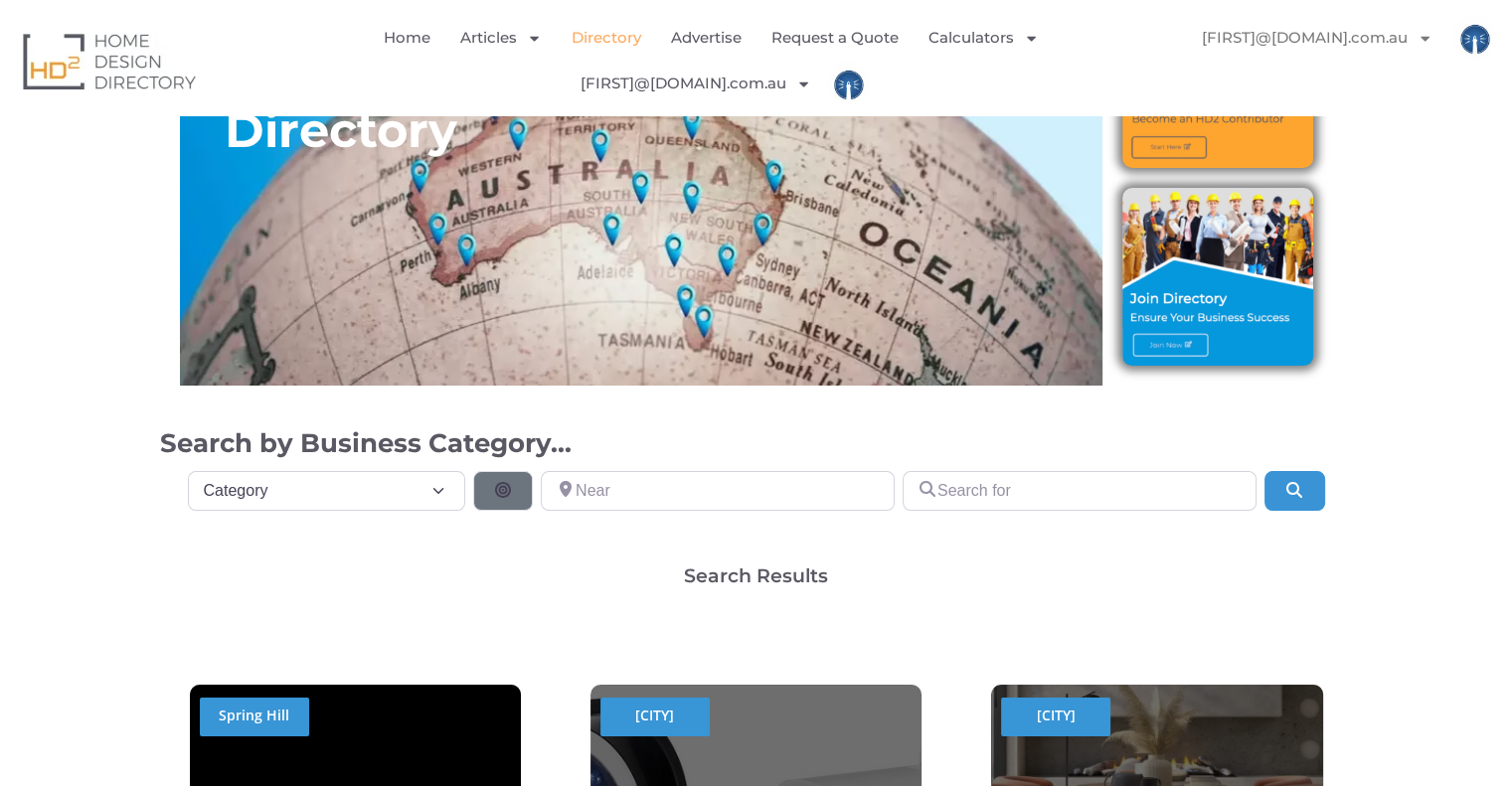 scroll, scrollTop: 298, scrollLeft: 0, axis: vertical 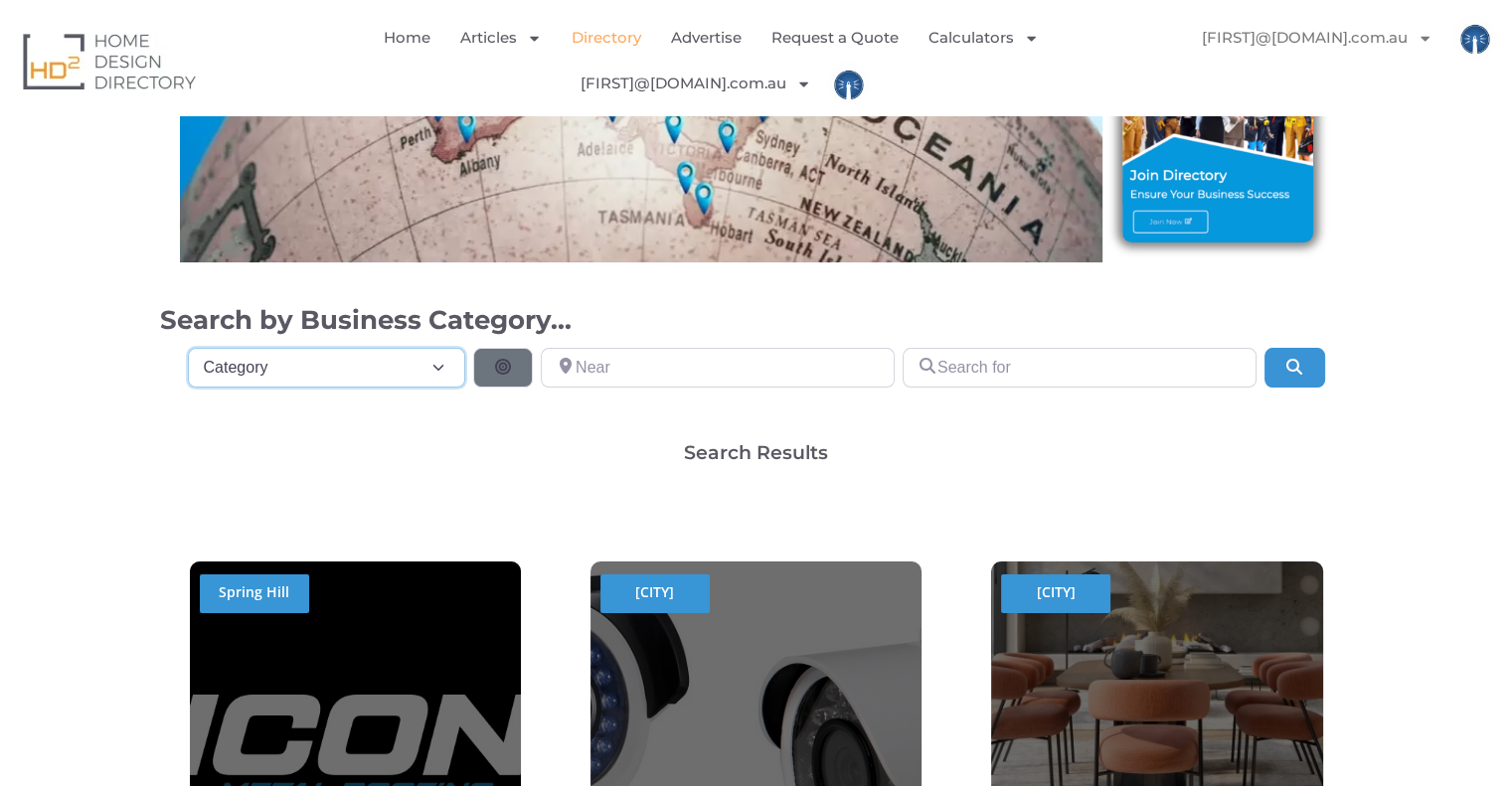 click on "Category Category Accounting Antenna Installation & Services Architects Bathrooms Builders Carpet Cleaning Concreting Design & Fabrication Electricians Engineers Fan Shop Flooring Garage Doors Grass, Lawn and Turf Guttering Home Decor Home Entertainment Landscapers Lawyer Lighting Mortgage Brokers Packaging Company Painters Plumbers Pools & Spas Pressure Cleaning Real Estate Agents Removalists Roofing Security Products & Services Shade System Swimming Pools Tilers Vehicle glass service Windows & Doors" at bounding box center (327, 368) 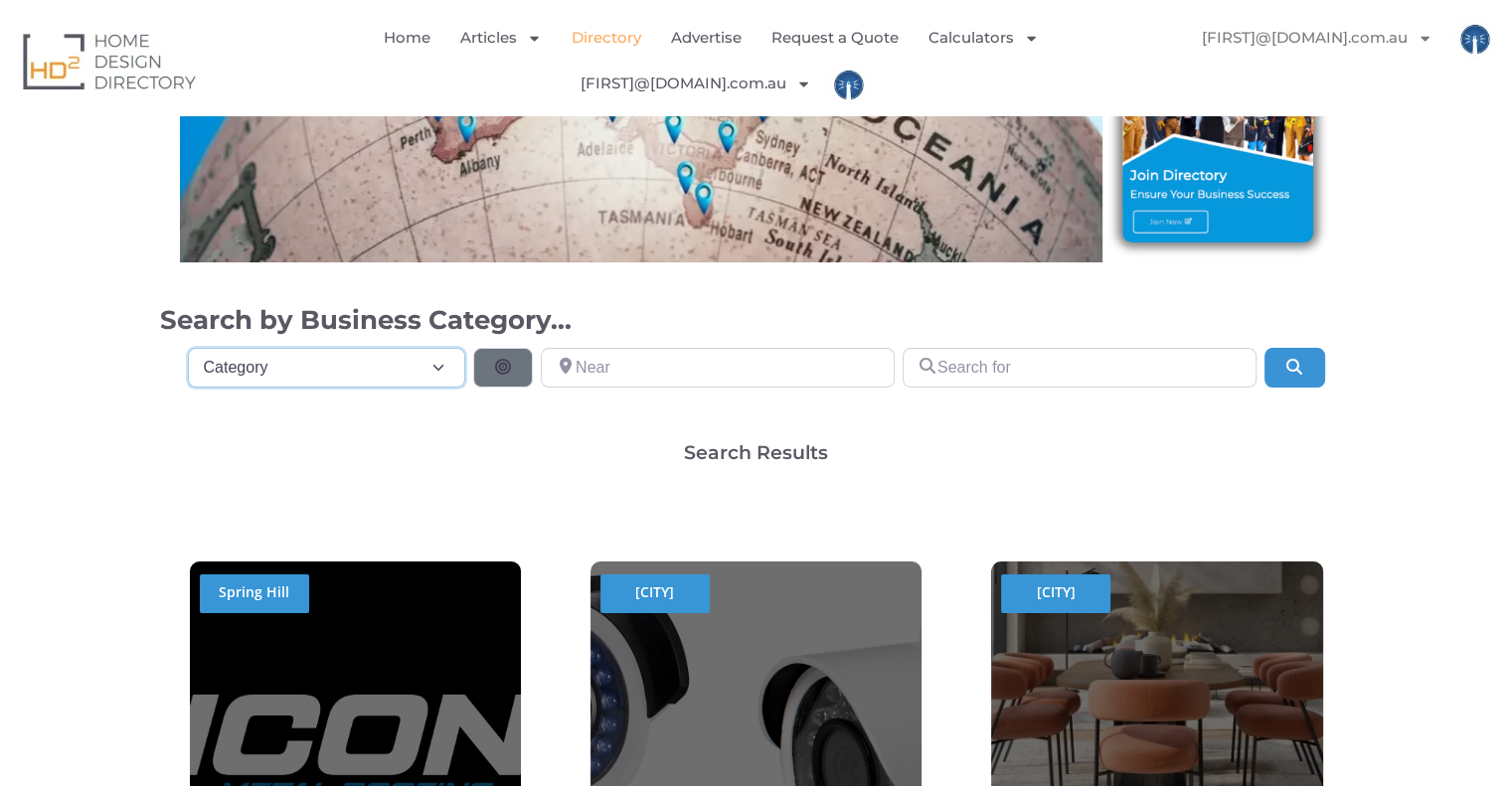 click on "Category Category Accounting Antenna Installation & Services Architects Bathrooms Builders Carpet Cleaning Concreting Design & Fabrication Electricians Engineers Fan Shop Flooring Garage Doors Grass, Lawn and Turf Guttering Home Decor Home Entertainment Landscapers Lawyer Lighting Mortgage Brokers Packaging Company Painters Plumbers Pools & Spas Pressure Cleaning Real Estate Agents Removalists Roofing Security Products & Services Shade System Swimming Pools Tilers Vehicle glass service Windows & Doors" at bounding box center [327, 368] 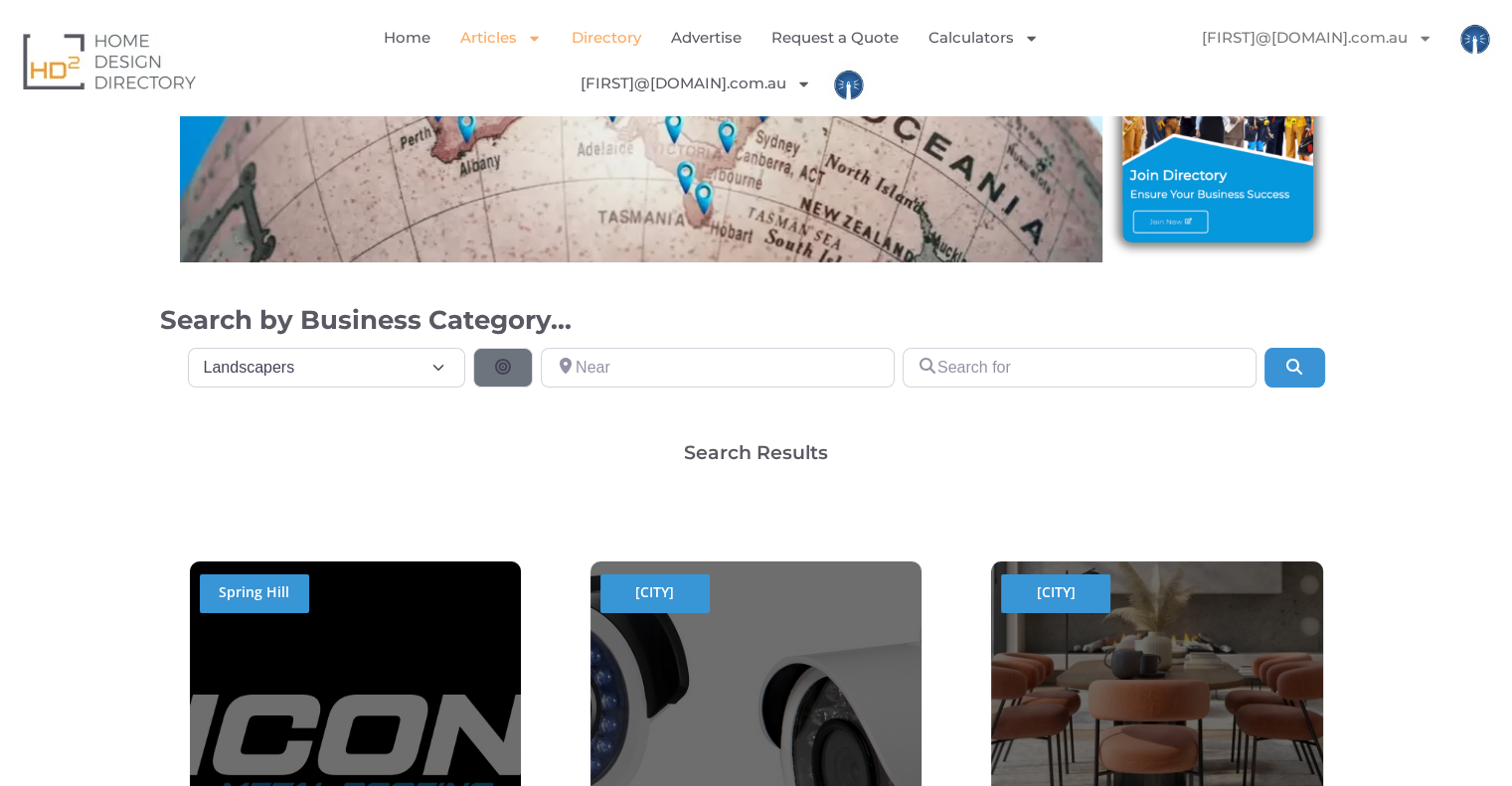 click 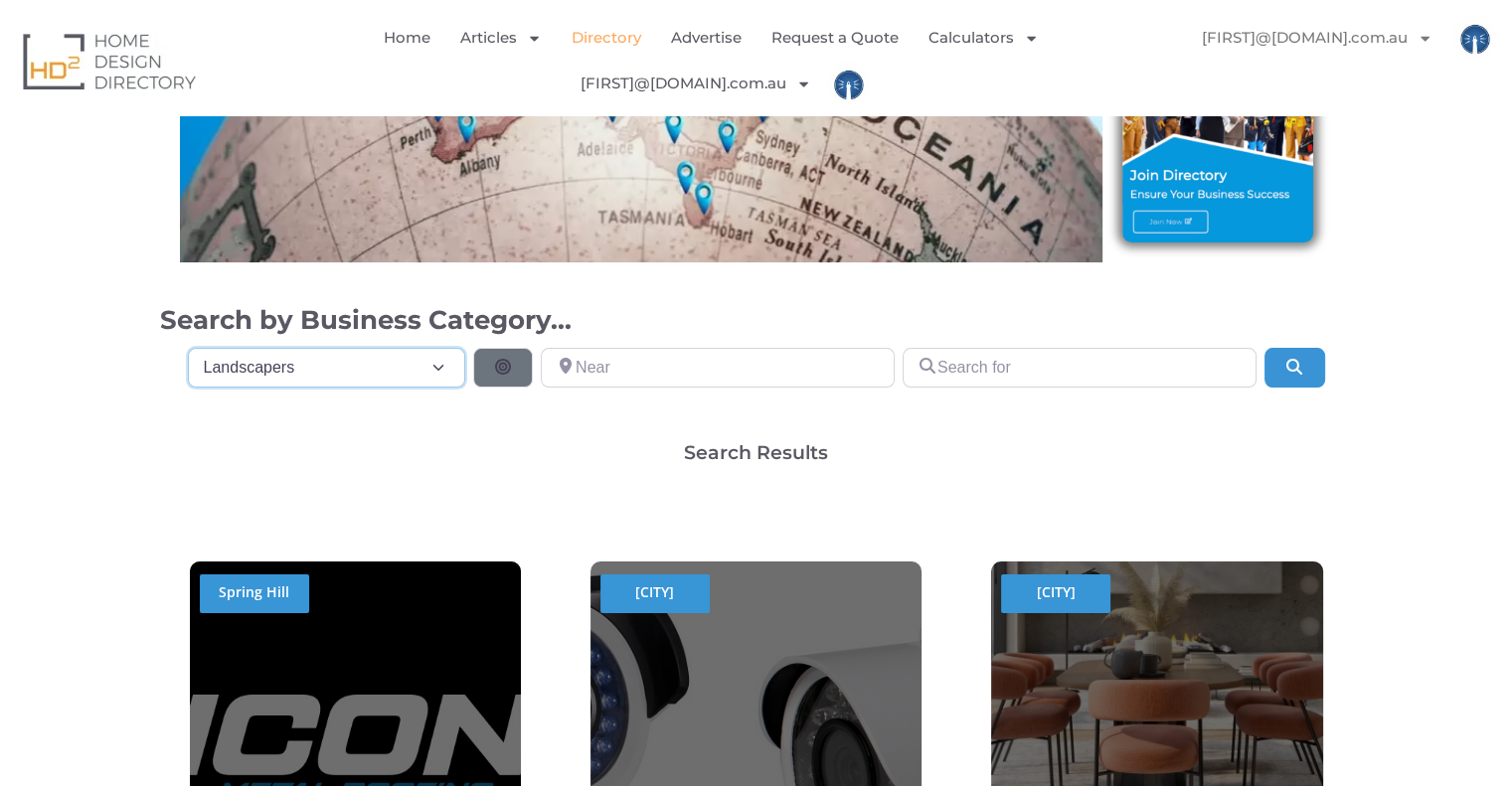 click on "Category Category Accounting Antenna Installation & Services Architects Bathrooms Builders Carpet Cleaning Concreting Design & Fabrication Electricians Engineers Fan Shop Flooring Garage Doors Grass, Lawn and Turf Guttering Home Decor Home Entertainment Landscapers Lawyer Lighting Mortgage Brokers Packaging Company Painters Plumbers Pools & Spas Pressure Cleaning Real Estate Agents Removalists Roofing Security Products & Services Shade System Swimming Pools Tilers Vehicle glass service Windows & Doors" at bounding box center (327, 368) 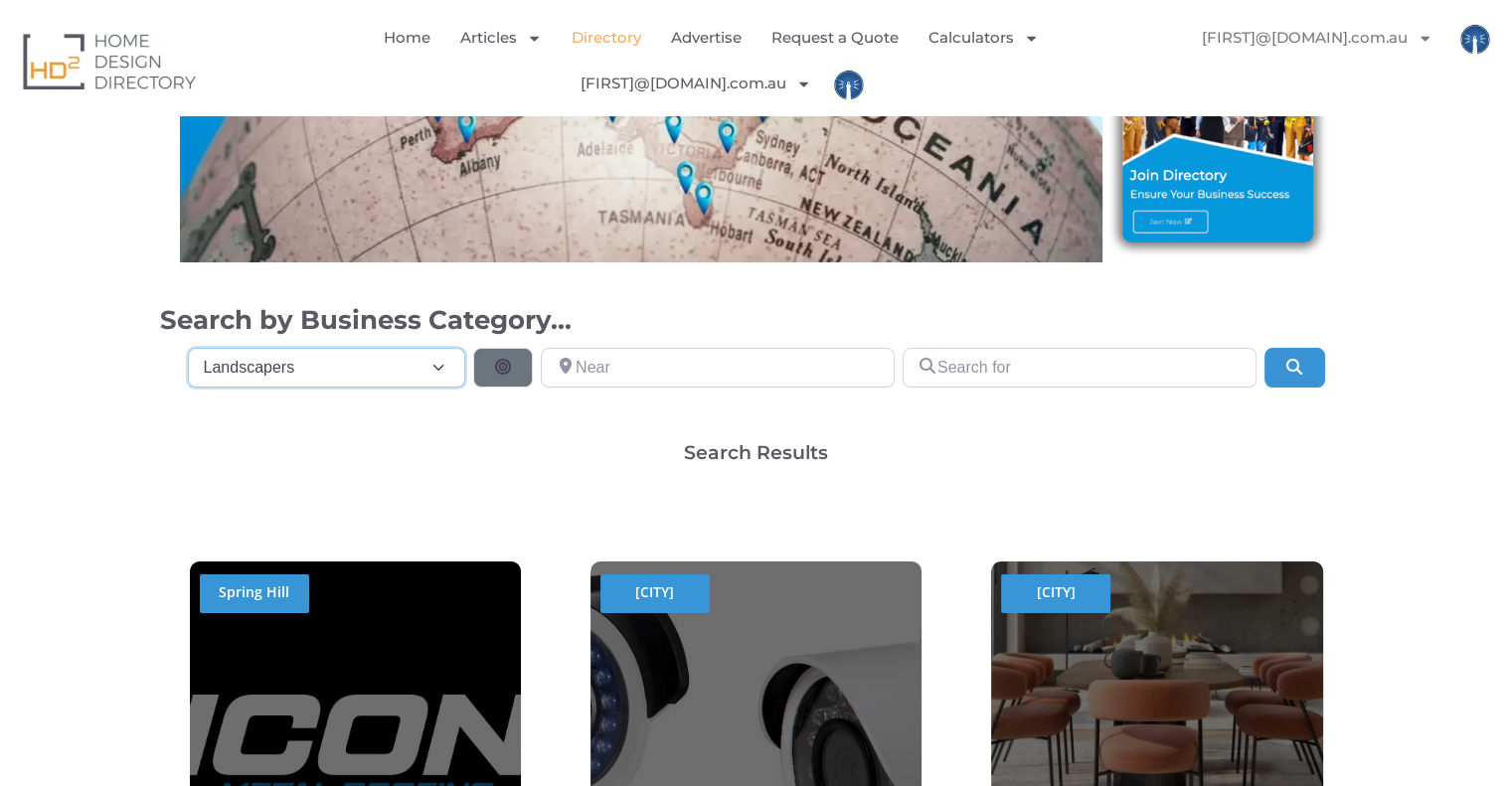 select on "1035" 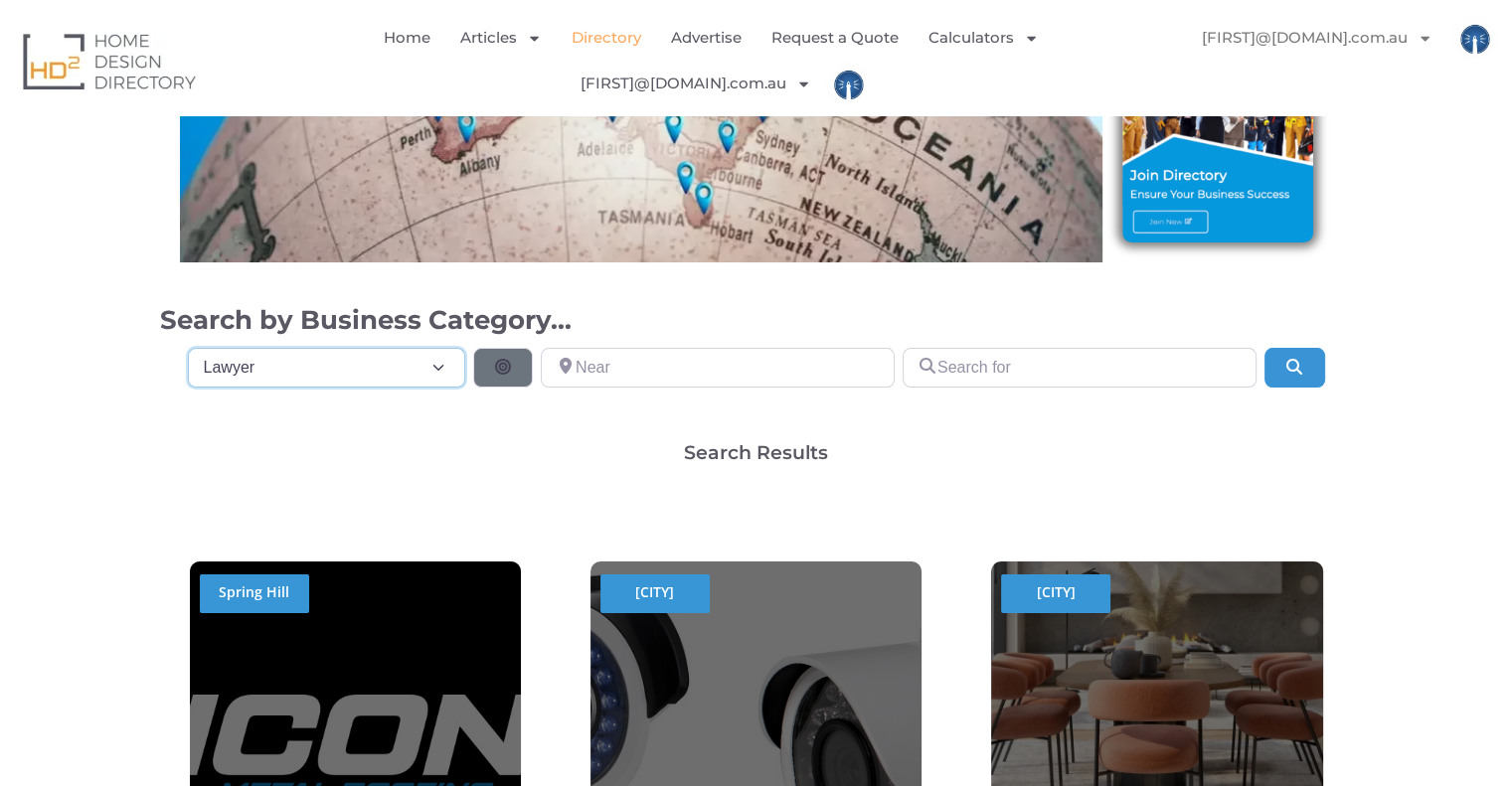 click on "Category Category Accounting Antenna Installation & Services Architects Bathrooms Builders Carpet Cleaning Concreting Design & Fabrication Electricians Engineers Fan Shop Flooring Garage Doors Grass, Lawn and Turf Guttering Home Decor Home Entertainment Landscapers Lawyer Lighting Mortgage Brokers Packaging Company Painters Plumbers Pools & Spas Pressure Cleaning Real Estate Agents Removalists Roofing Security Products & Services Shade System Swimming Pools Tilers Vehicle glass service Windows & Doors" at bounding box center (327, 368) 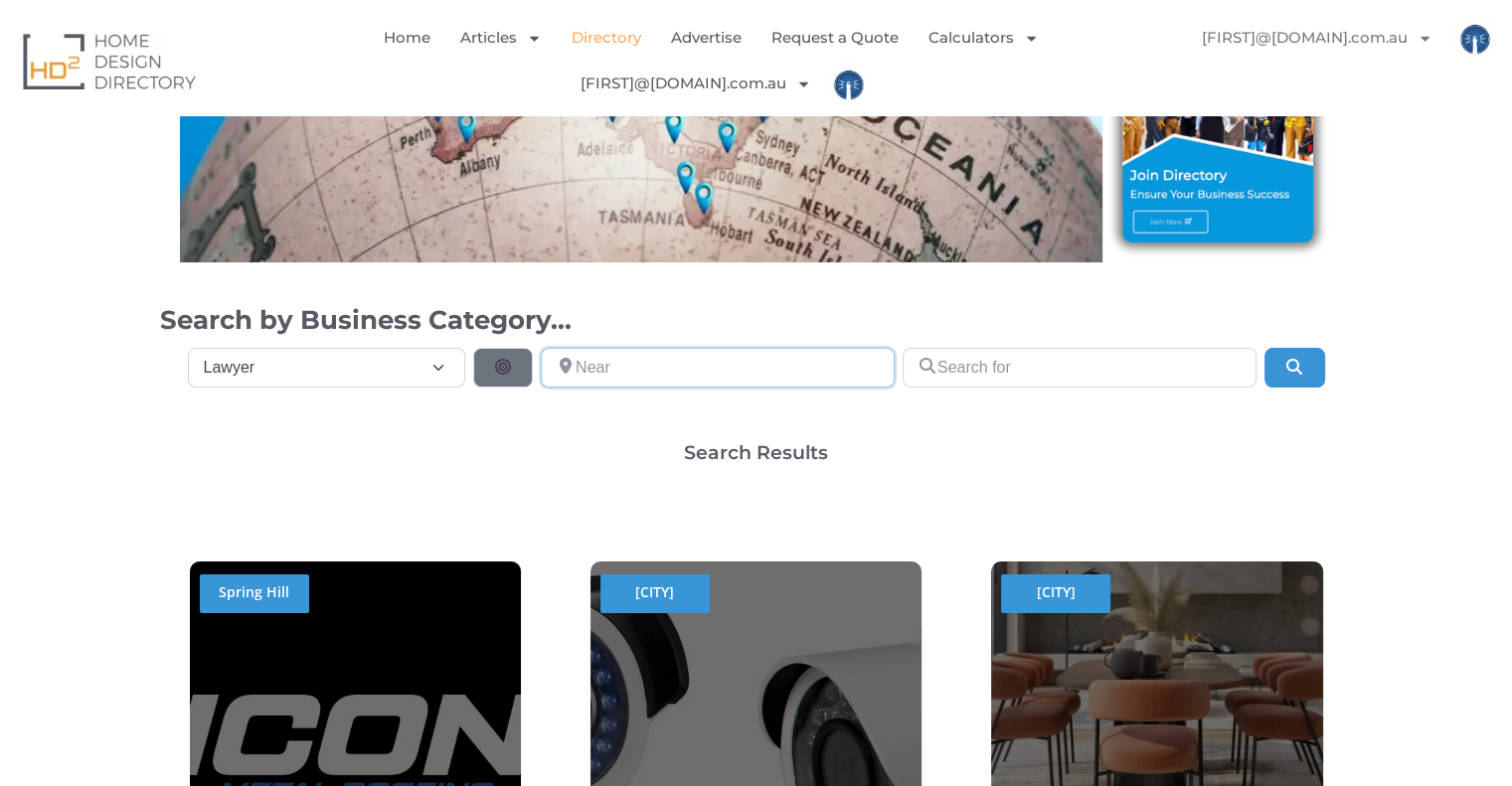 click at bounding box center [718, 368] 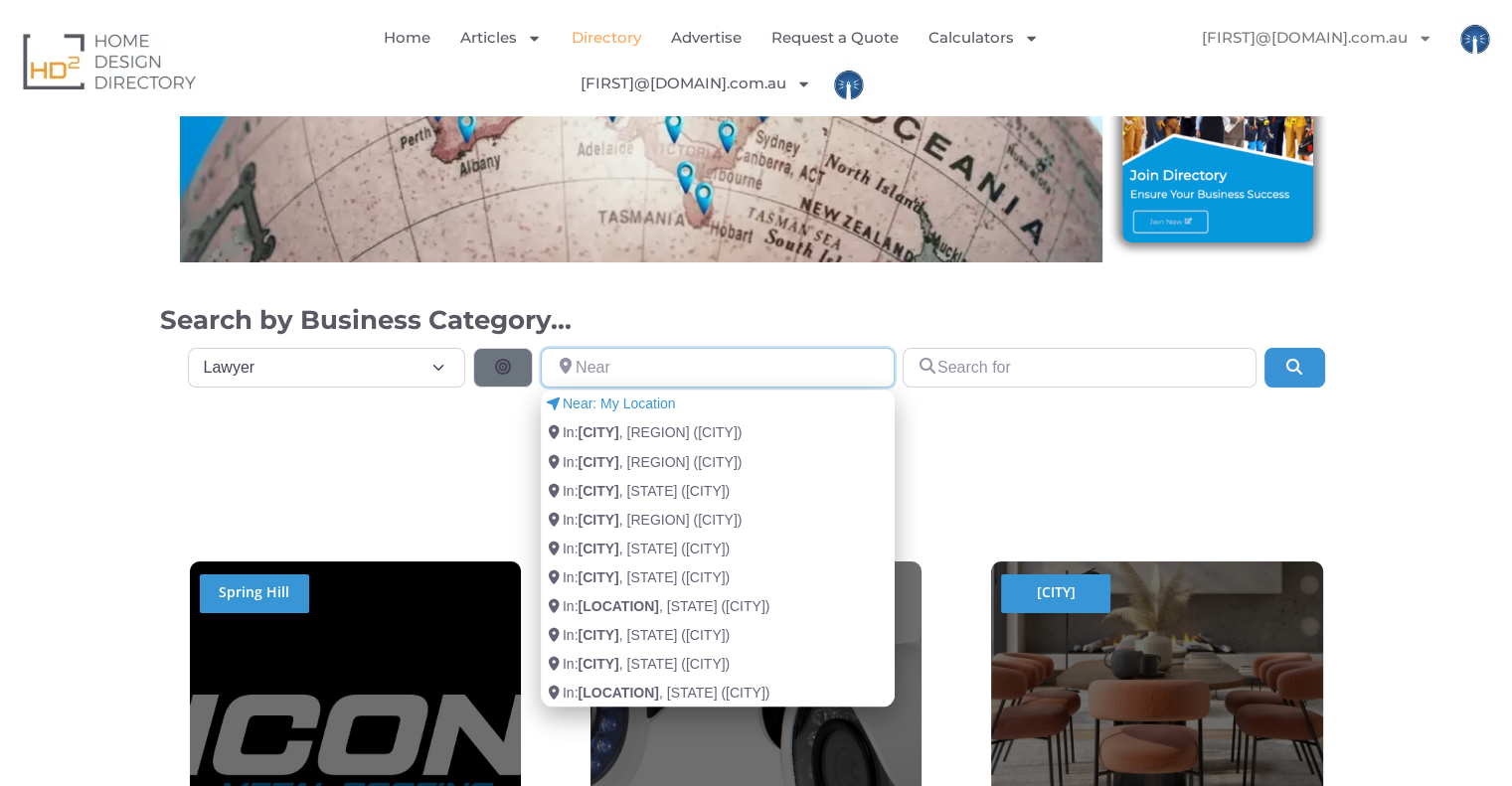 paste on "17 Middle Street, Cleveland, QLD 4163" 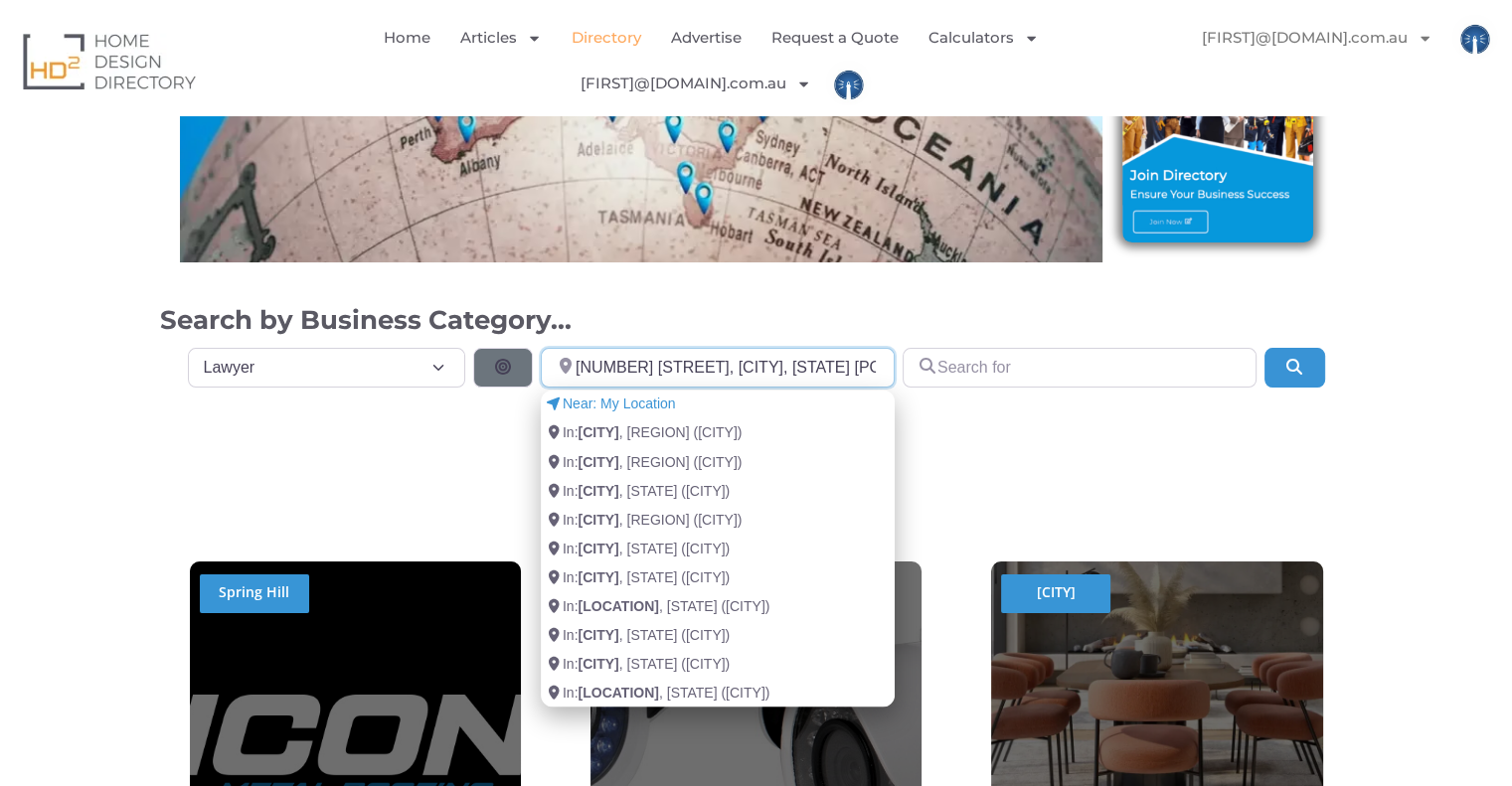 type on "17 Middle Street, Cleveland, QLD 4163" 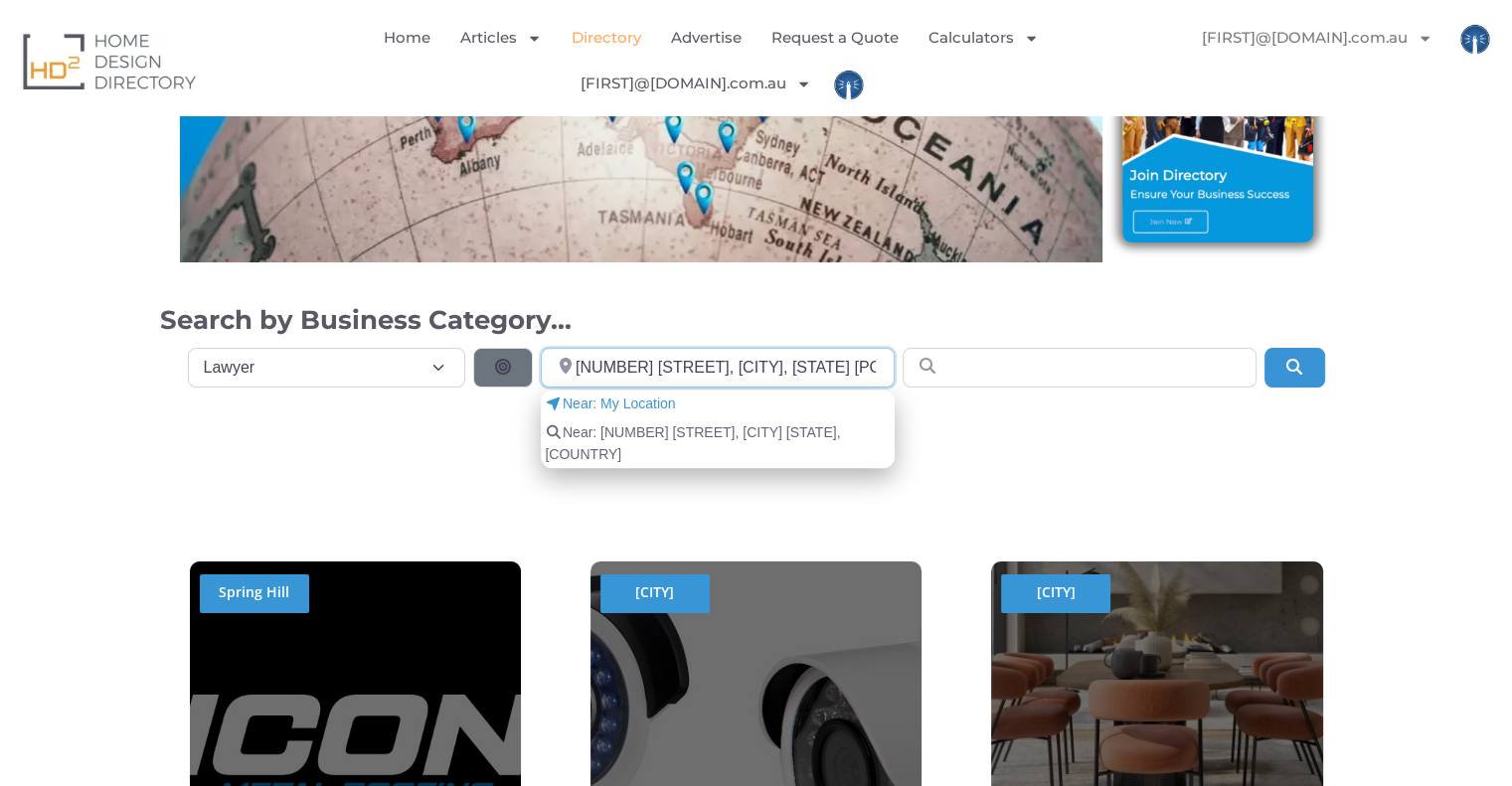 click on "17 Middle Street, Cleveland, QLD 4163" at bounding box center (718, 368) 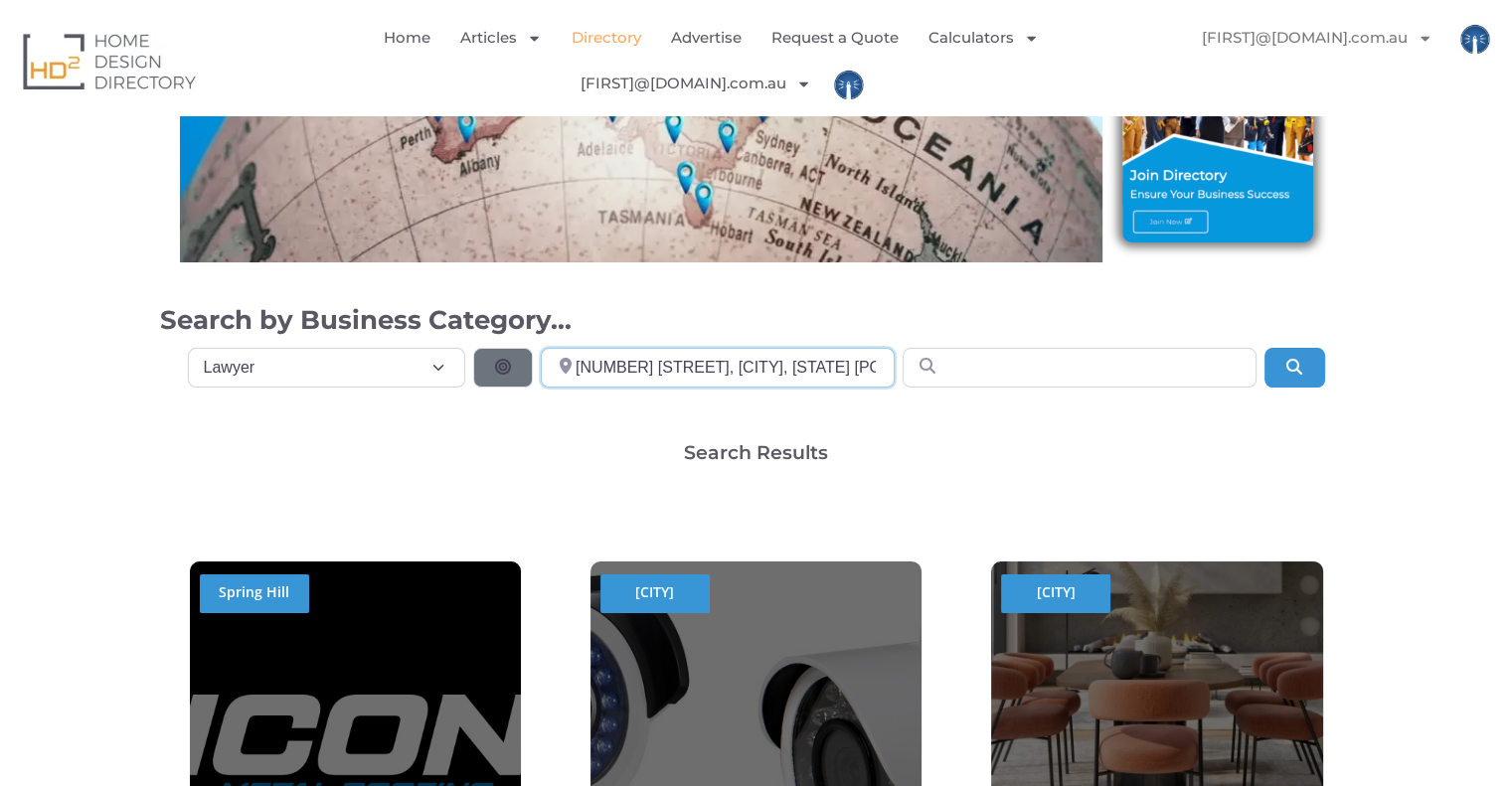 click on "17 Middle Street, Cleveland, QLD 4163" at bounding box center (718, 368) 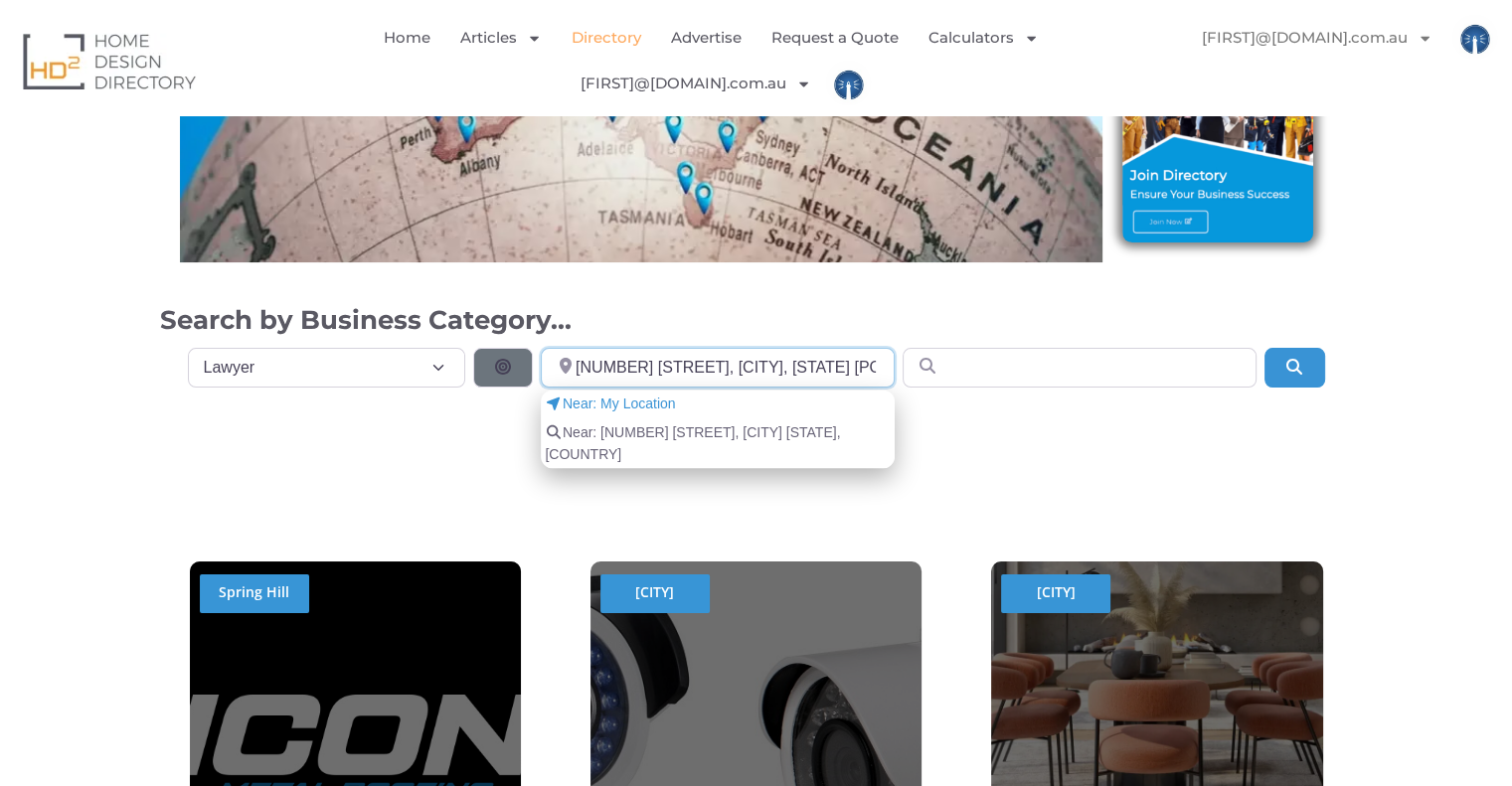 drag, startPoint x: 843, startPoint y: 362, endPoint x: 791, endPoint y: 379, distance: 54.708317 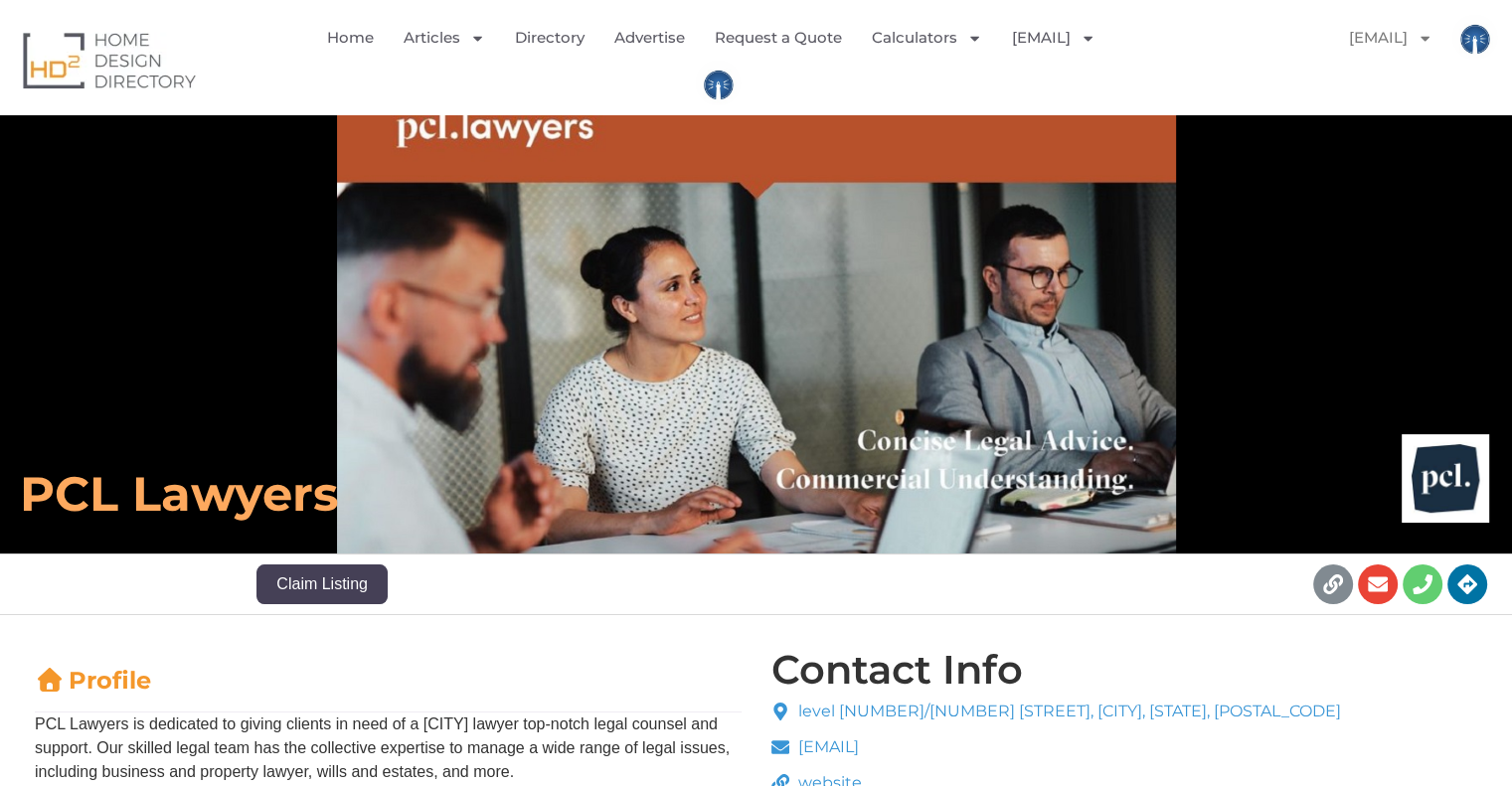 scroll, scrollTop: 99, scrollLeft: 0, axis: vertical 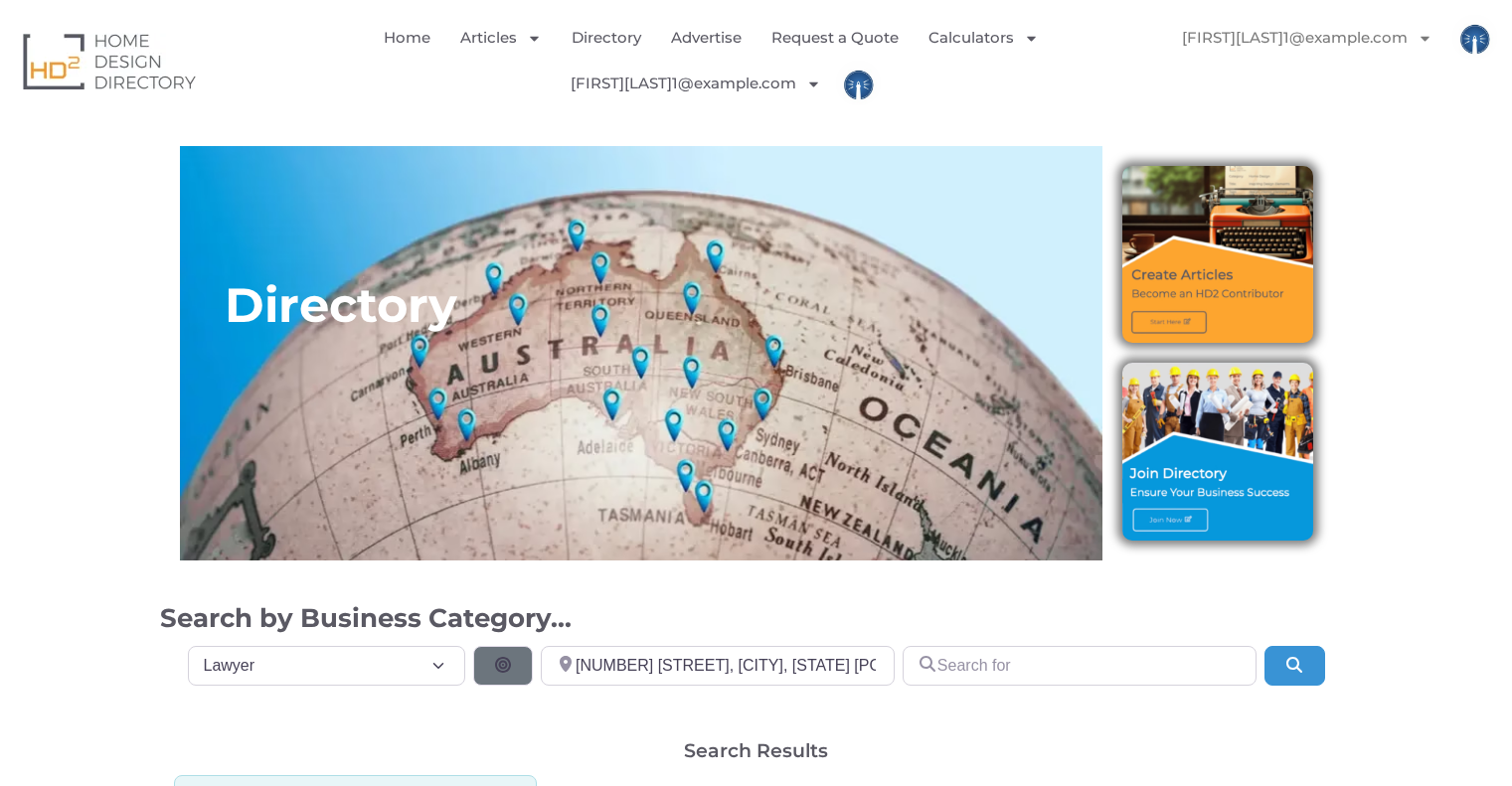 select on "1035" 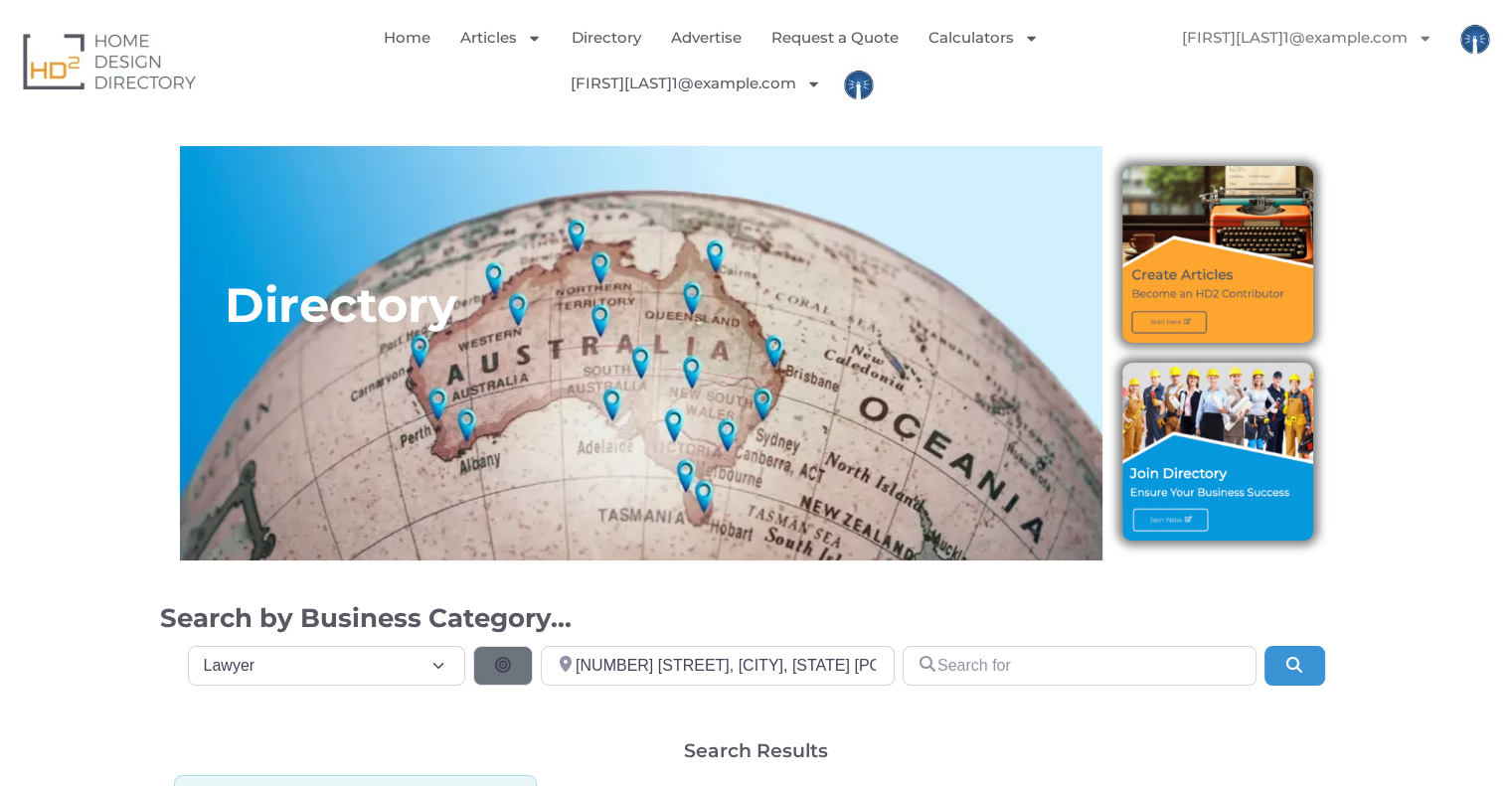 scroll, scrollTop: 68, scrollLeft: 0, axis: vertical 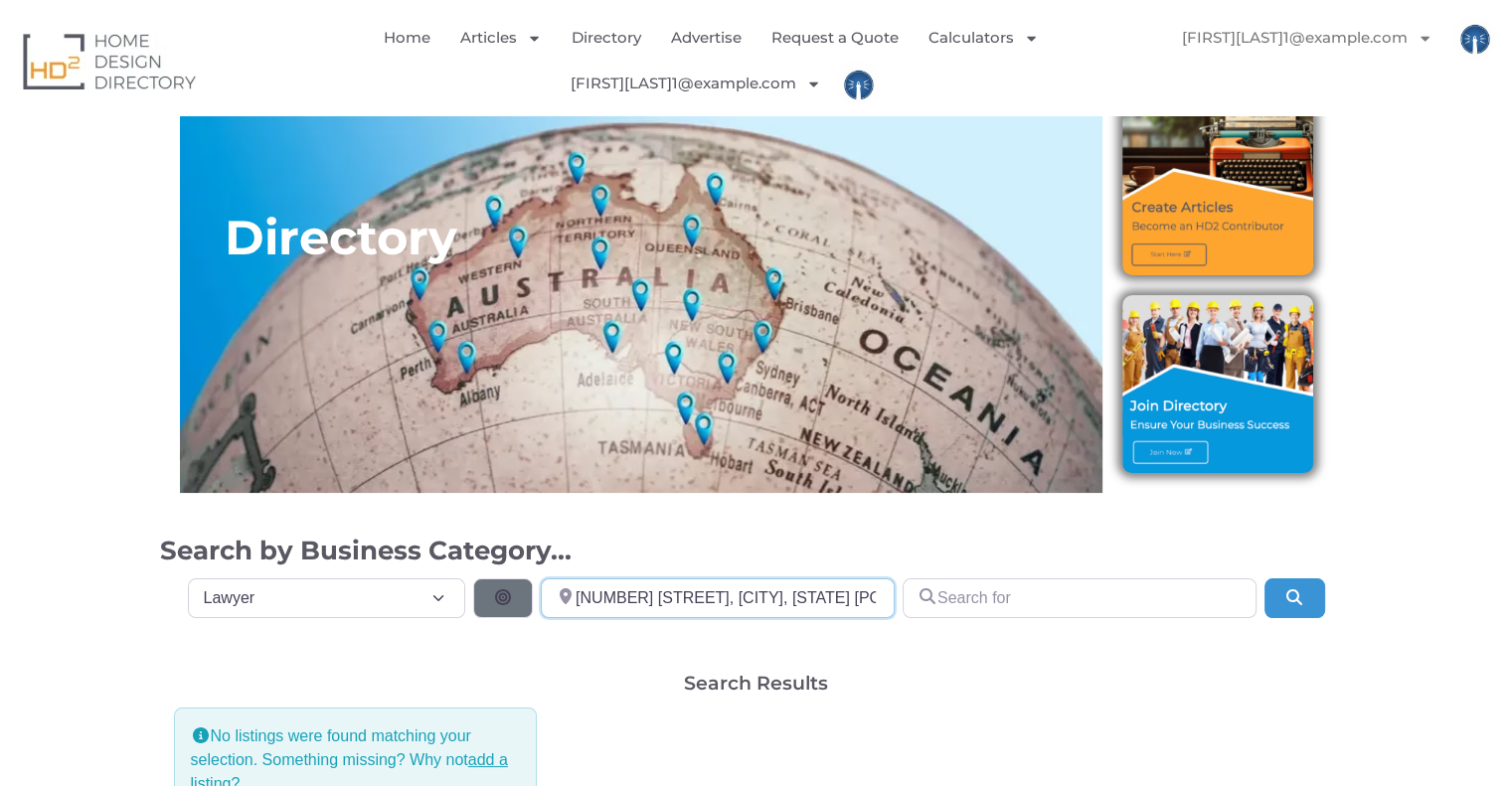 click on "[NUMBER] [STREET], [CITY], [STATE] [POSTAL_CODE]" at bounding box center [718, 598] 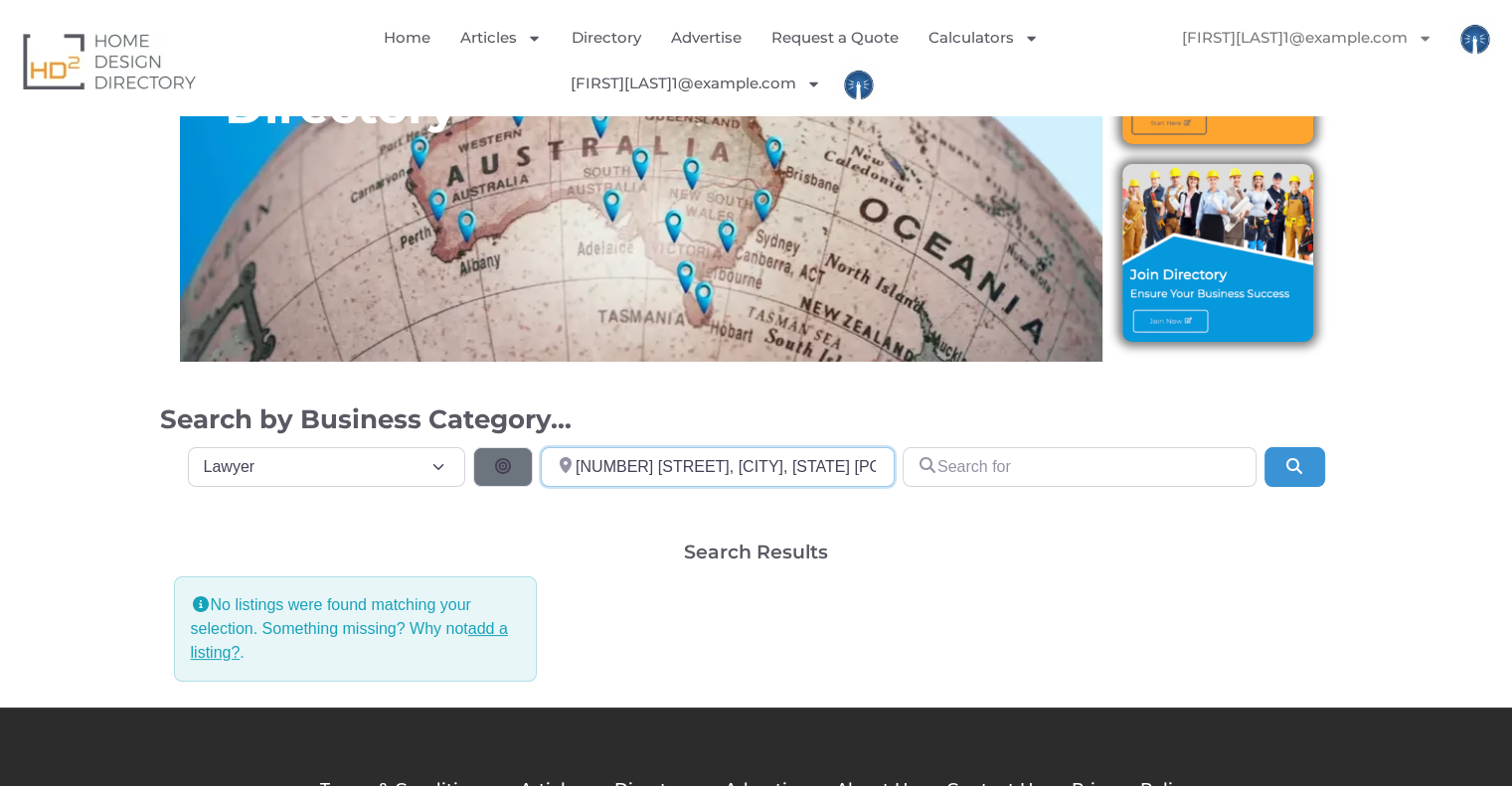 click on "[NUMBER] [STREET], [CITY], [STATE] [POSTAL_CODE]" at bounding box center [718, 467] 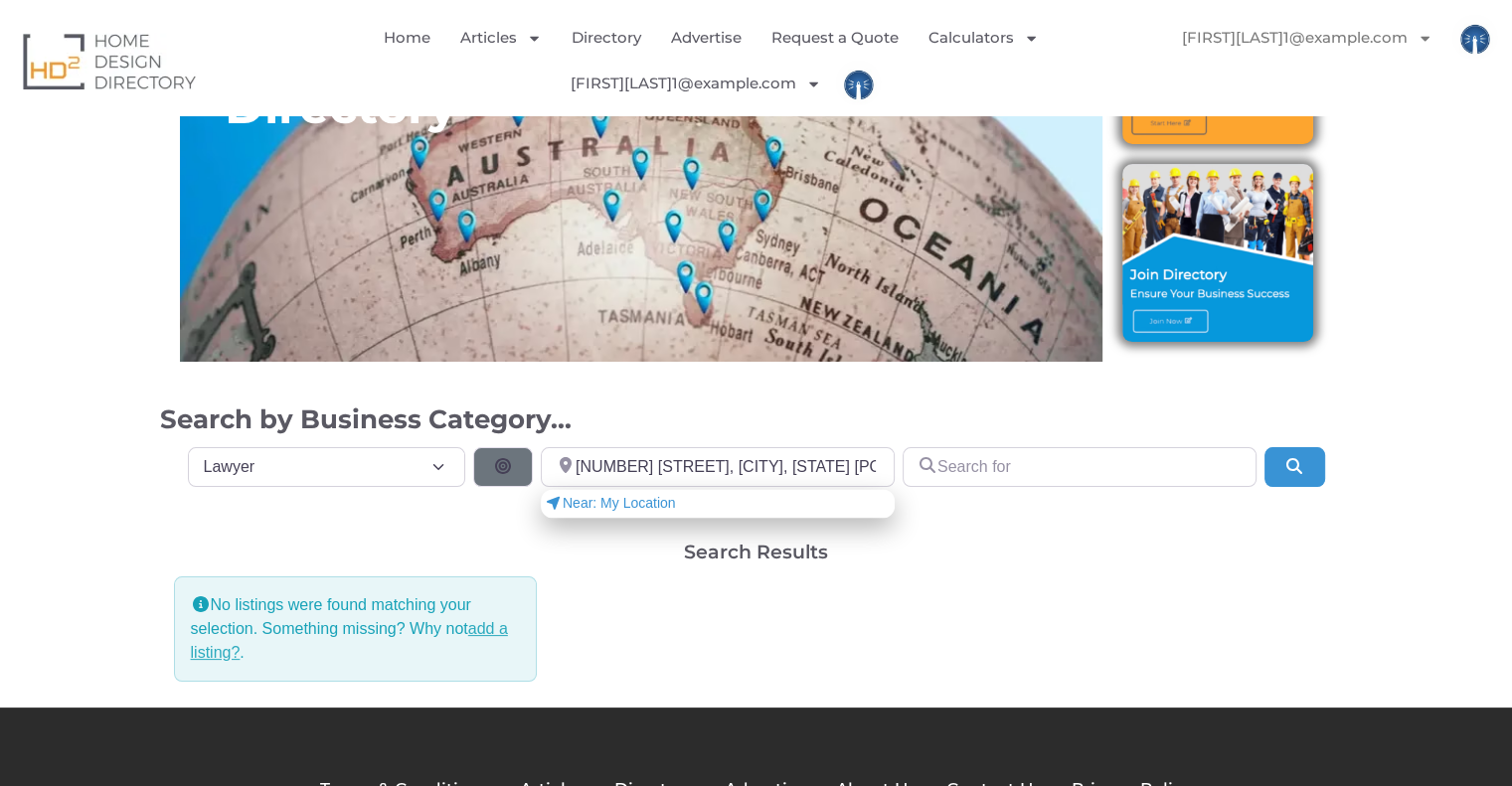 click on "add a listing?" at bounding box center (349, 640) 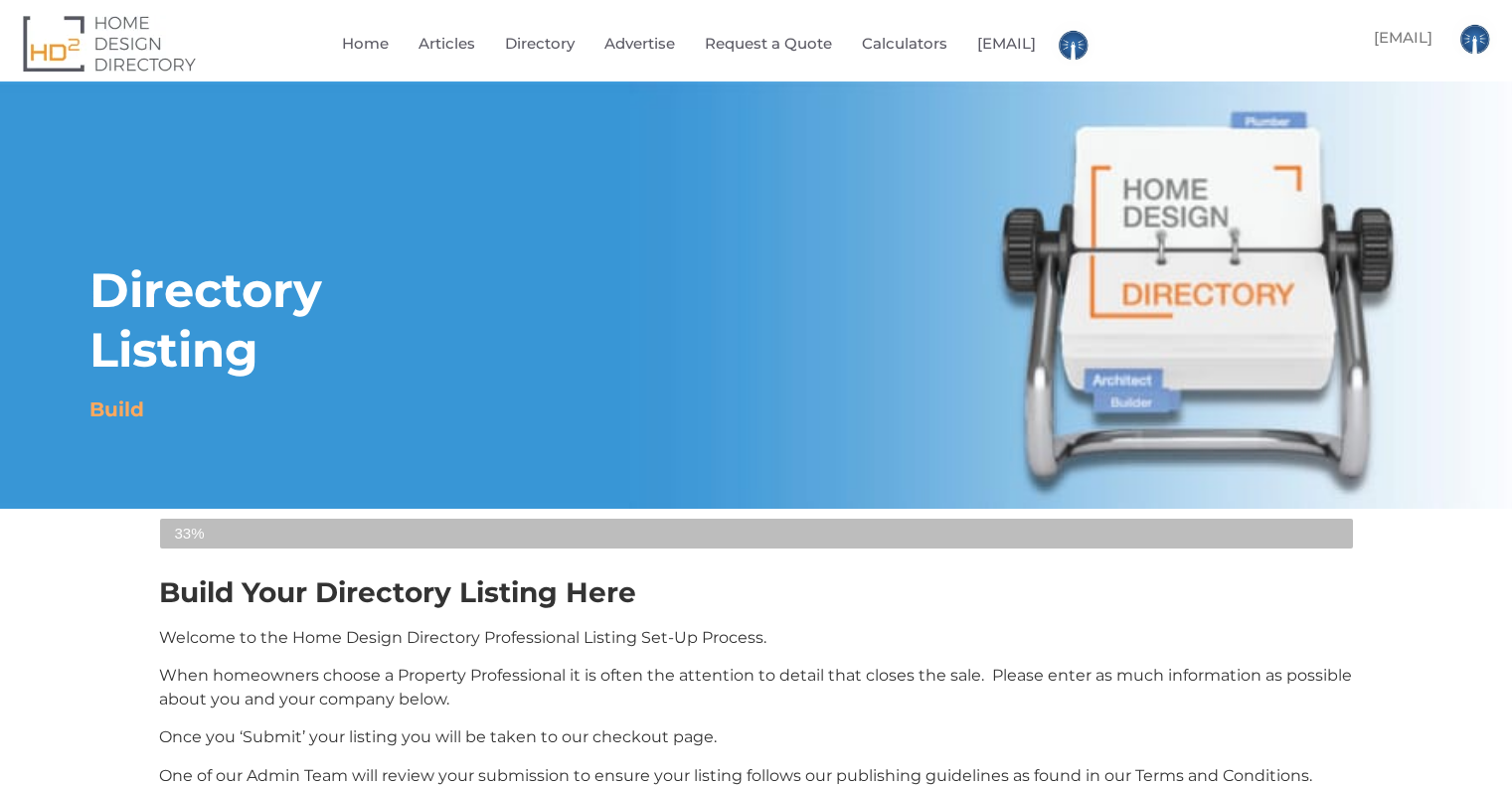 select 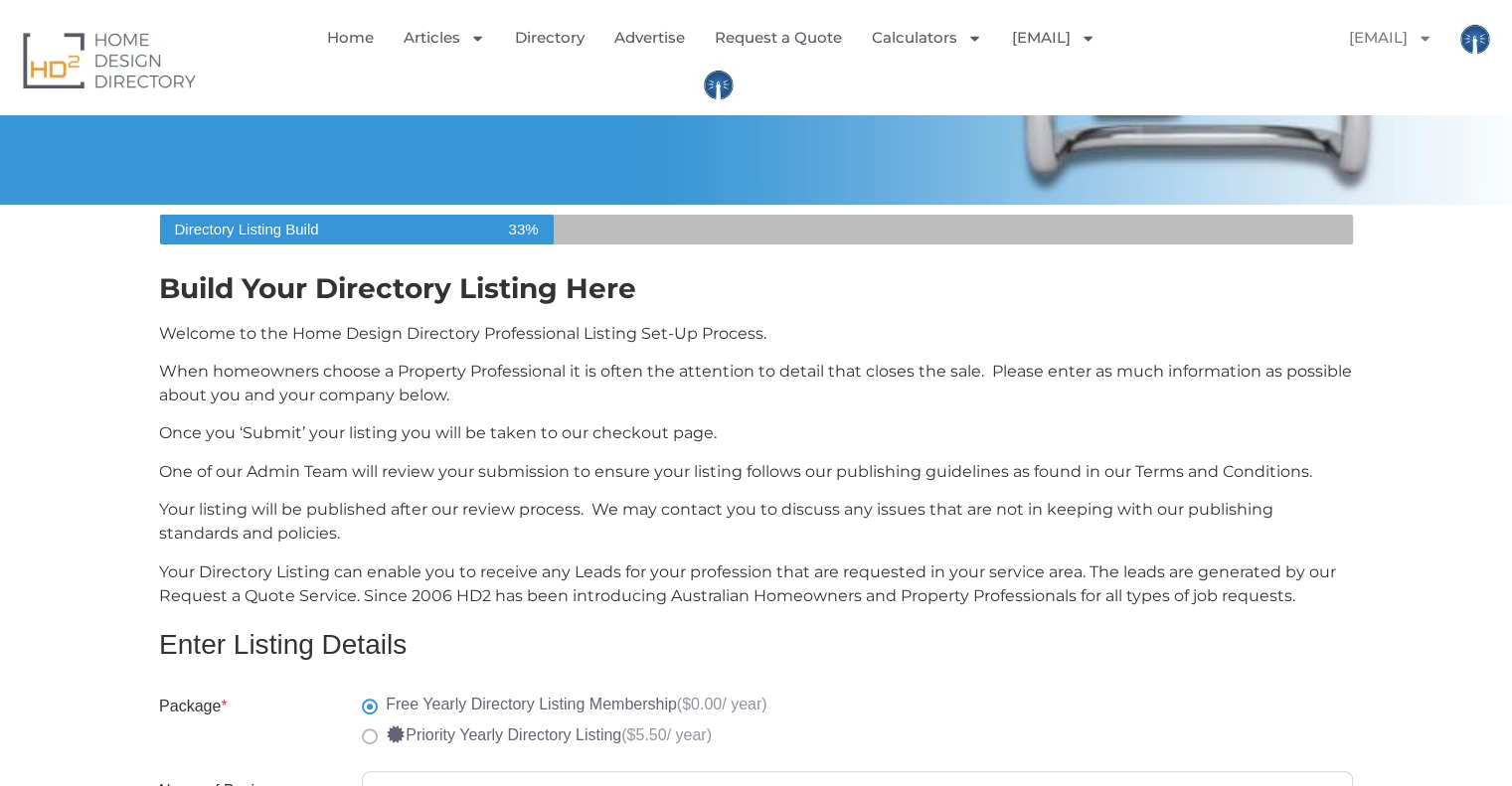 scroll, scrollTop: 795, scrollLeft: 0, axis: vertical 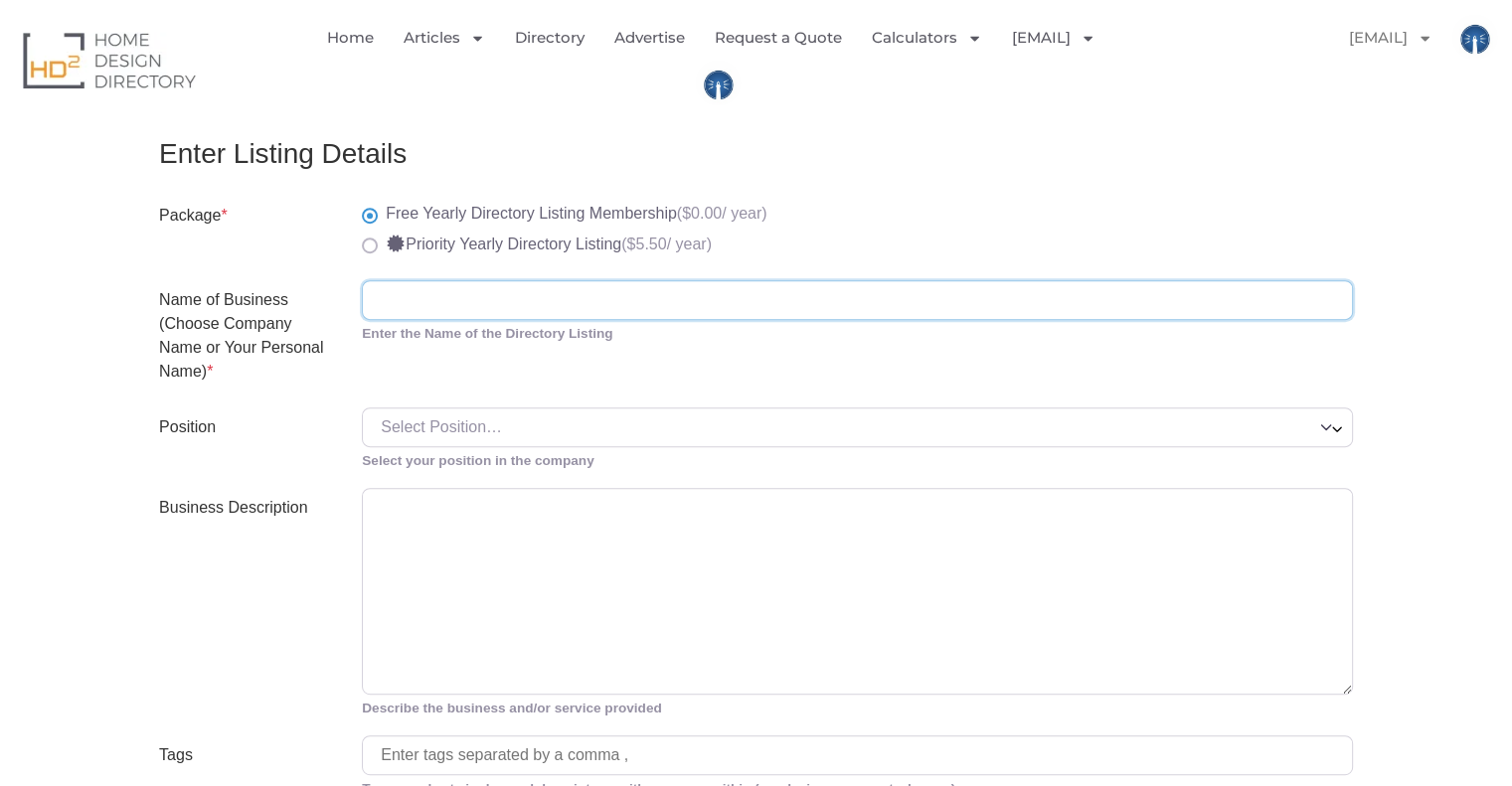 click on "Name of Business (Choose Company Name or Your Personal Name)  *" at bounding box center [857, 300] 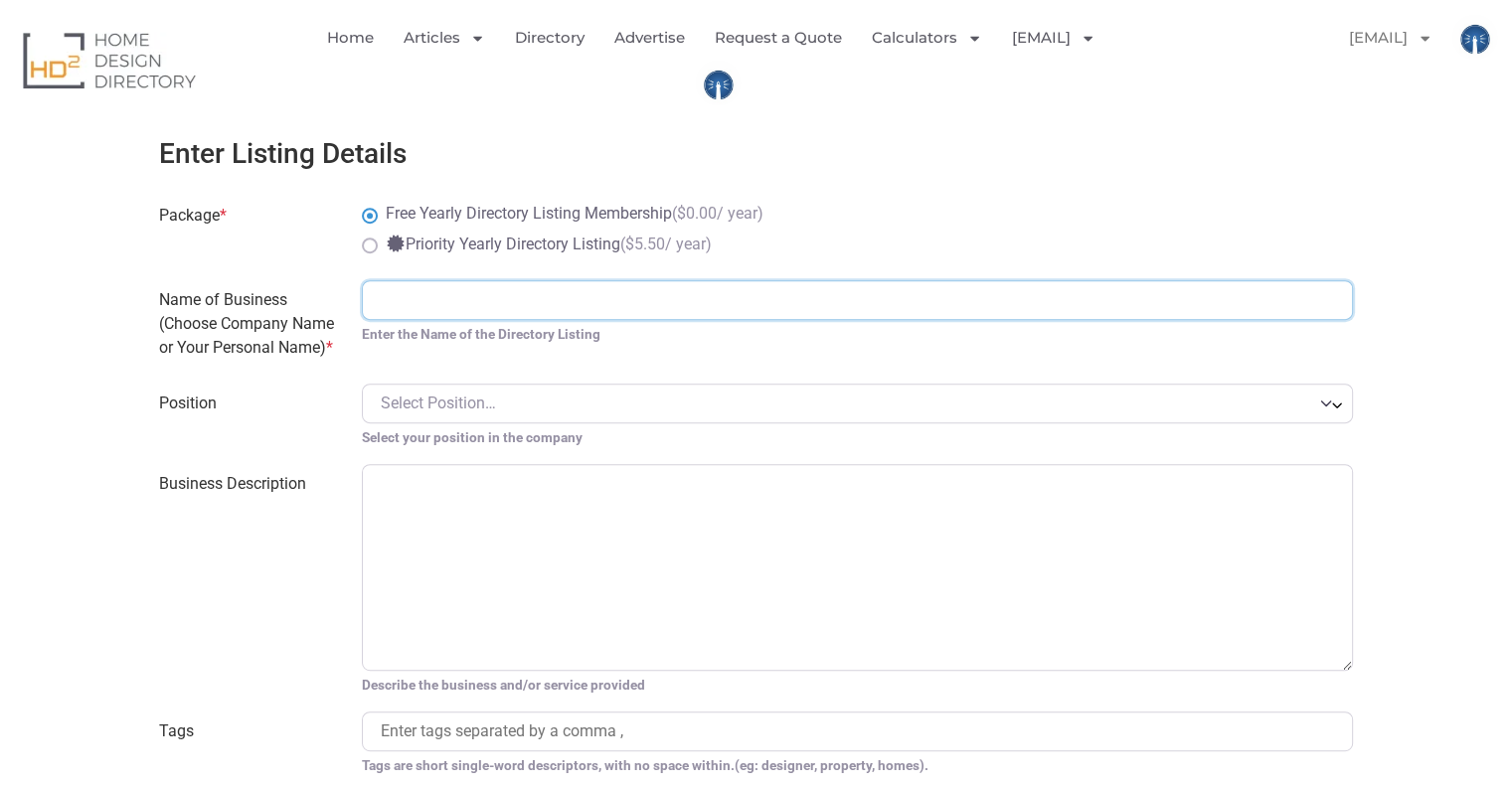 paste on "Connor Hunter Law Firm" 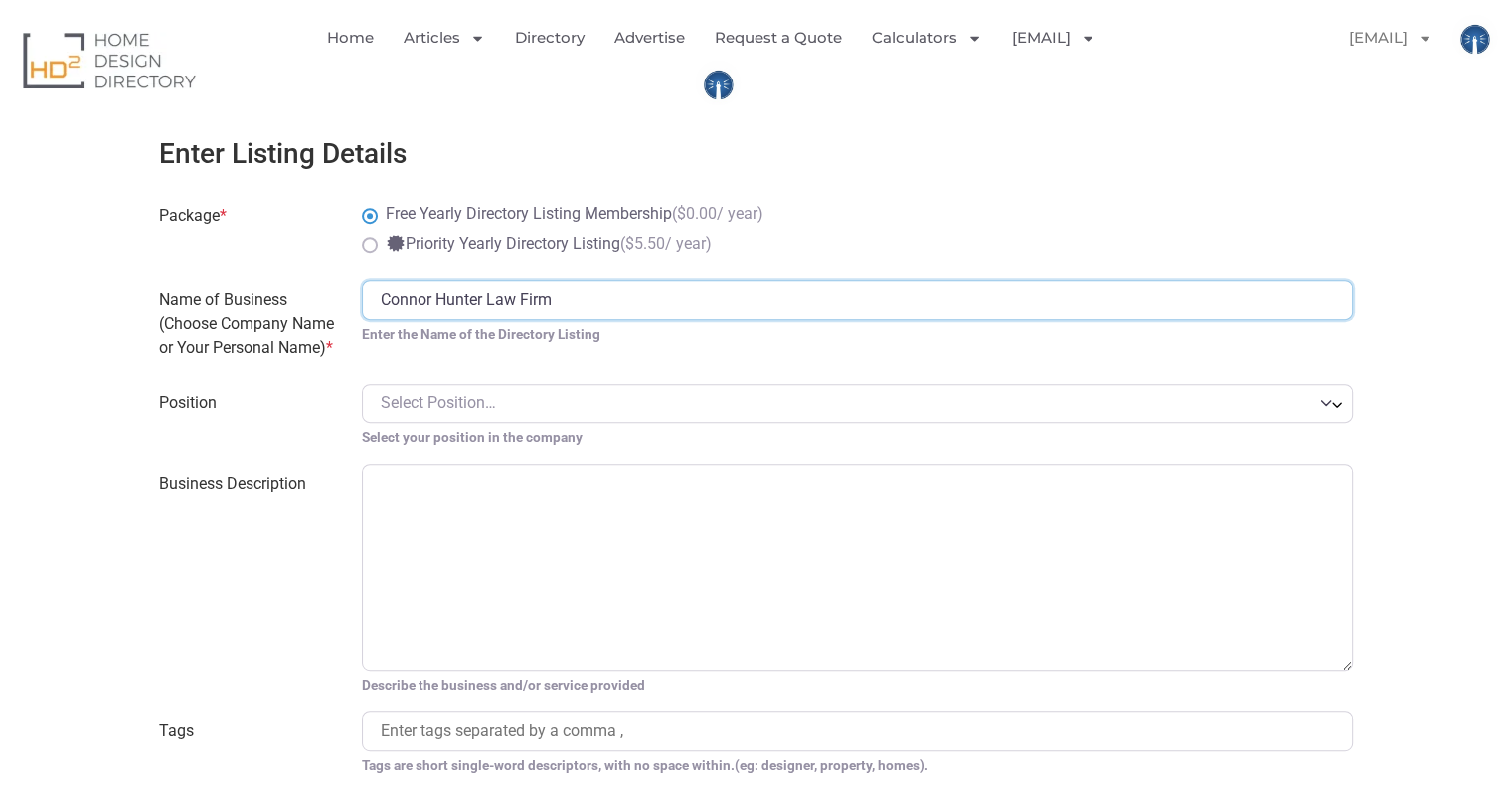 type on "Connor Hunter Law Firm" 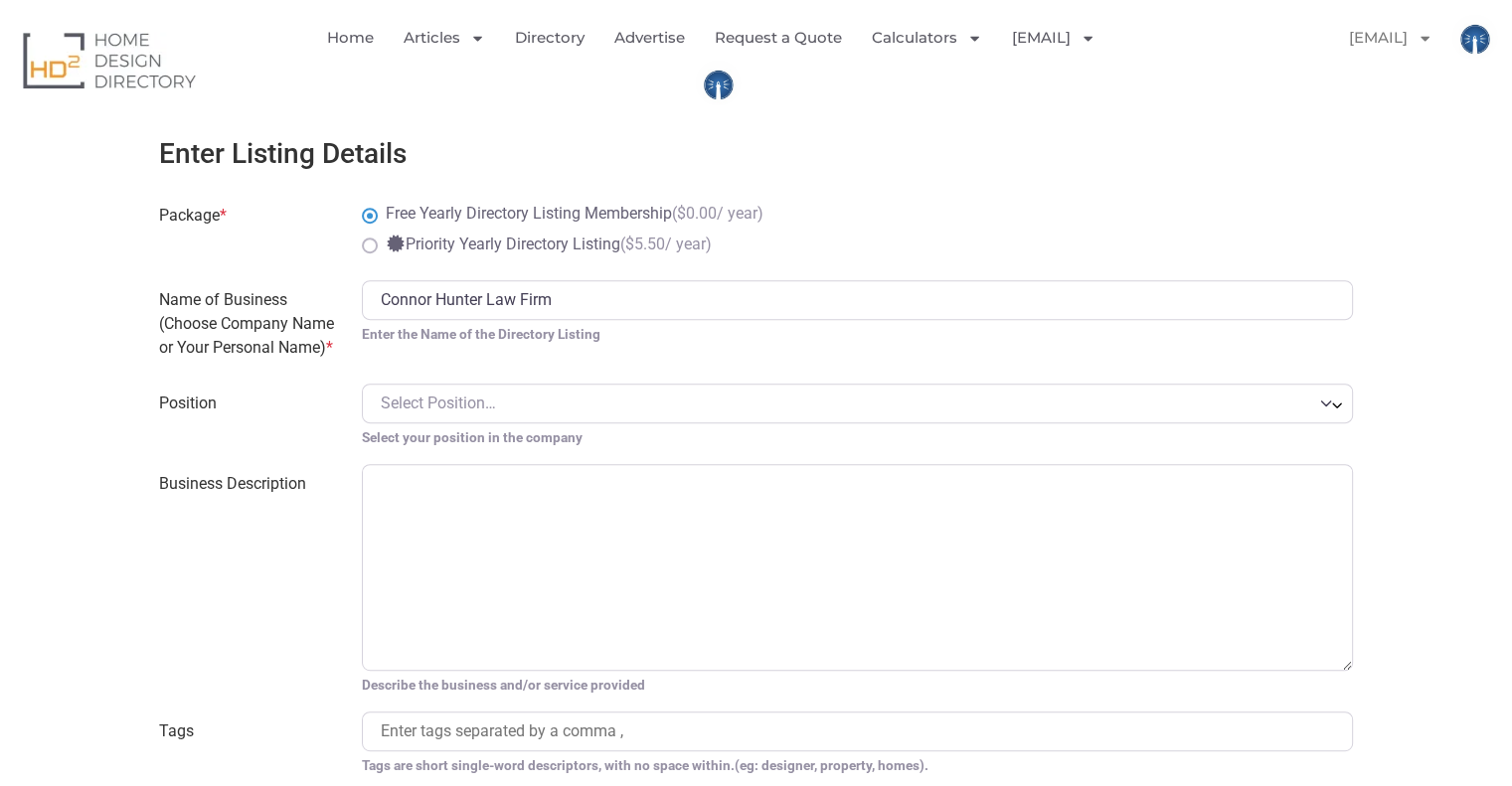 click on "Select Position…" at bounding box center [438, 402] 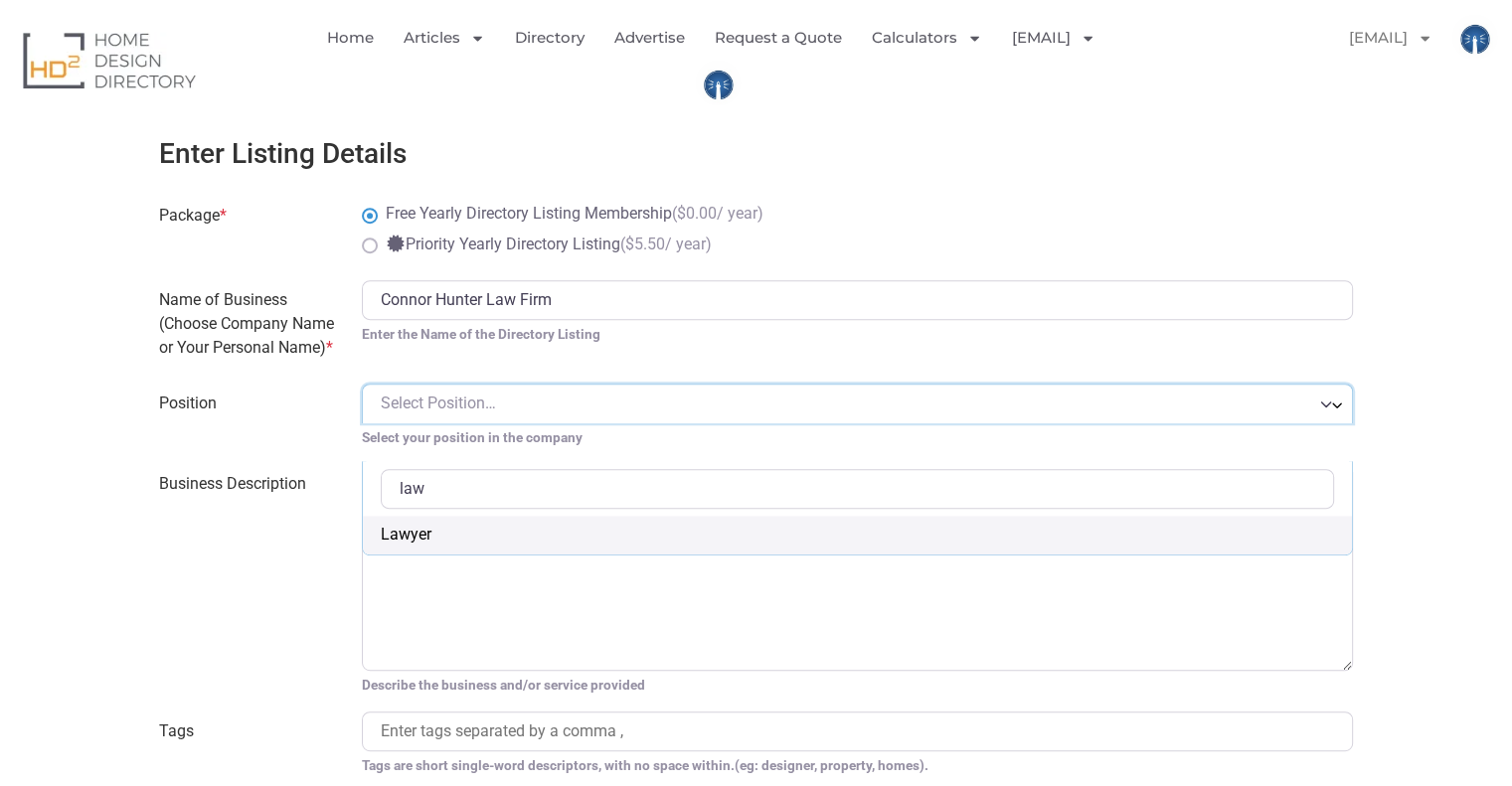 type on "law" 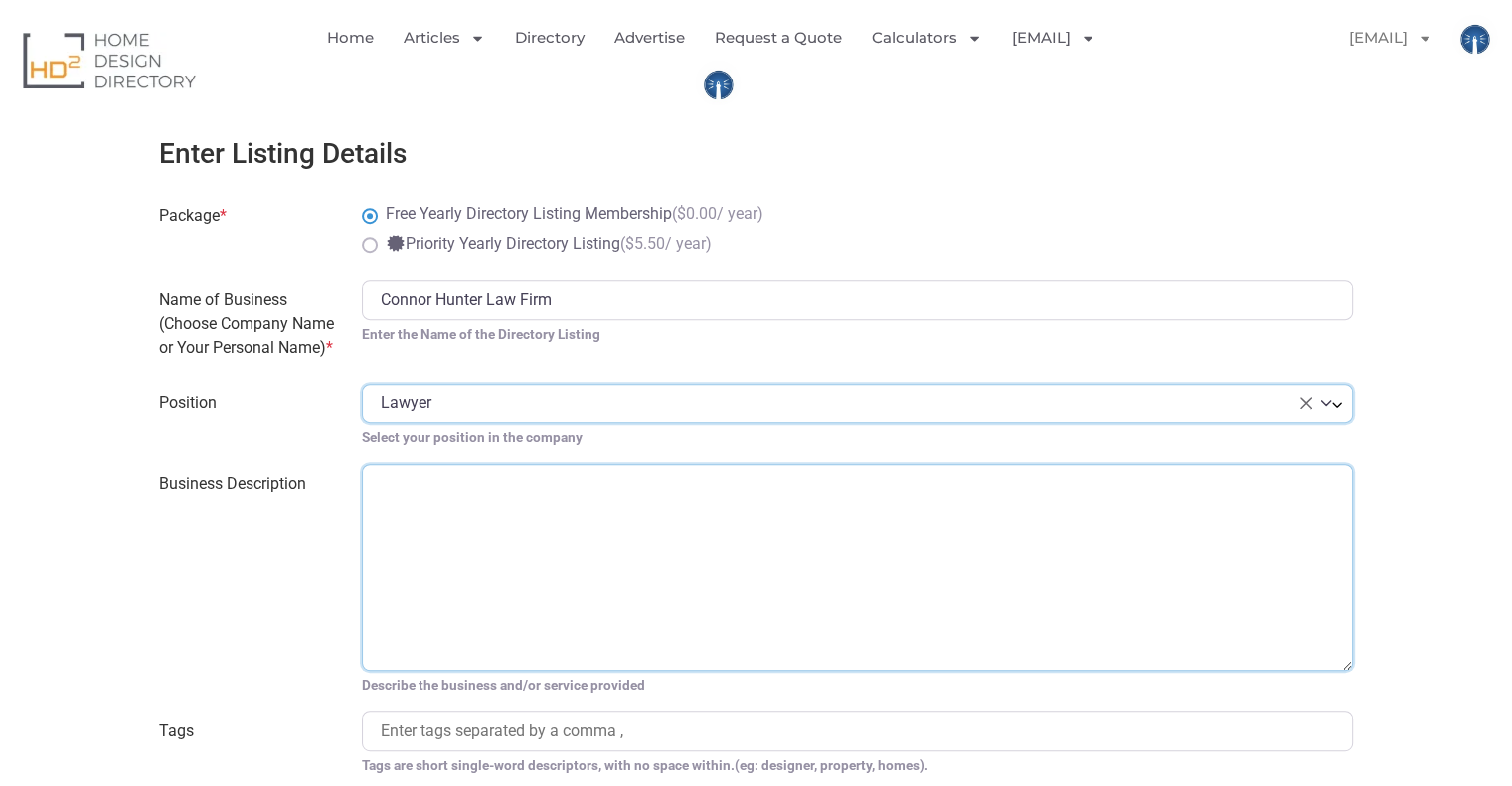 click on "Business Description" at bounding box center [857, 567] 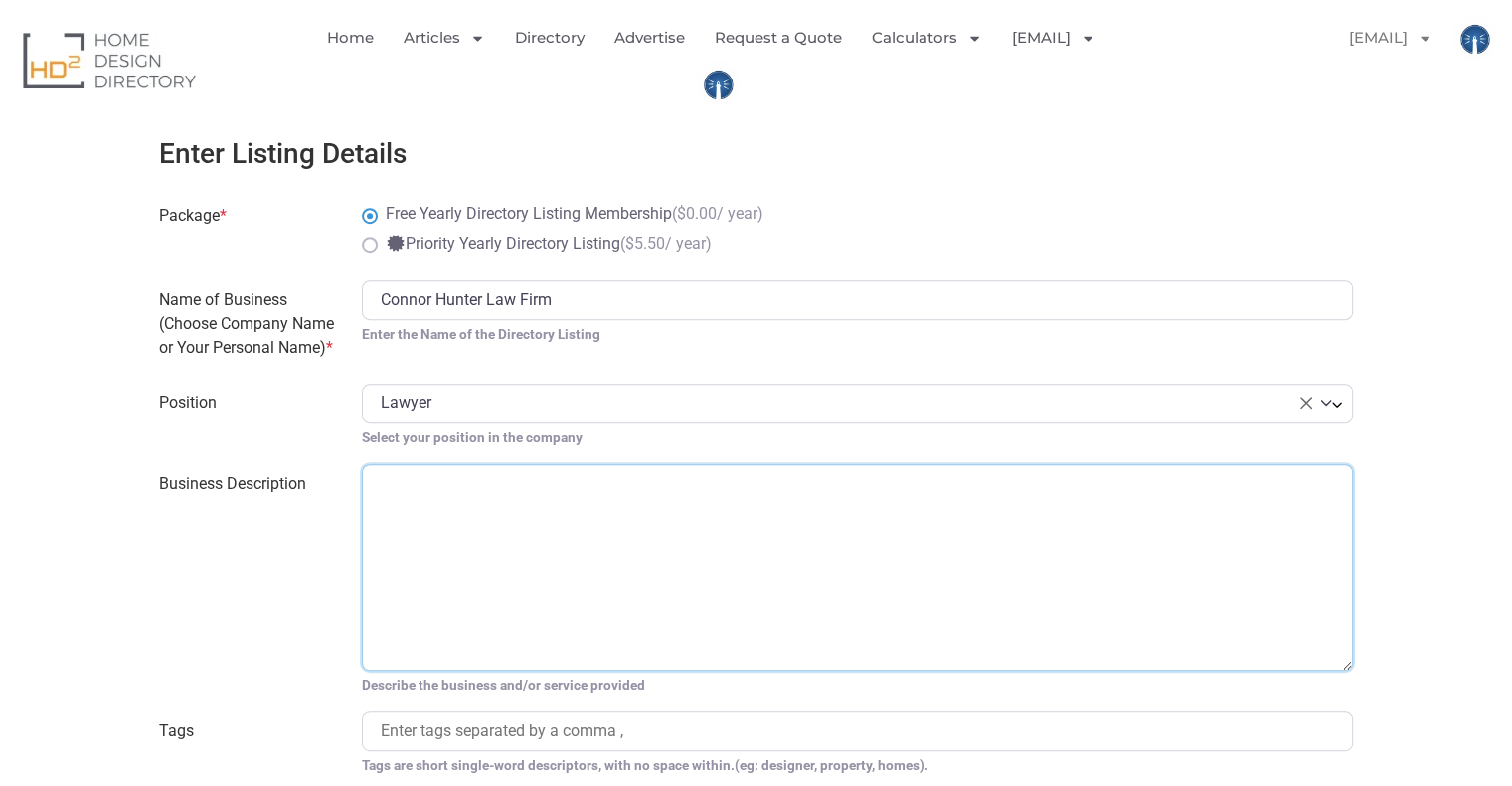 paste on "Connor Hunter Lawyers is a long‑standing Brisbane law firm, founded in 1971 via the merging of Wynnum and Cleveland practices . For over five decades, it has built a reputation on delivering professional, reliable legal services with a strong local community focus. Call us now - +61 7 3821 6288" 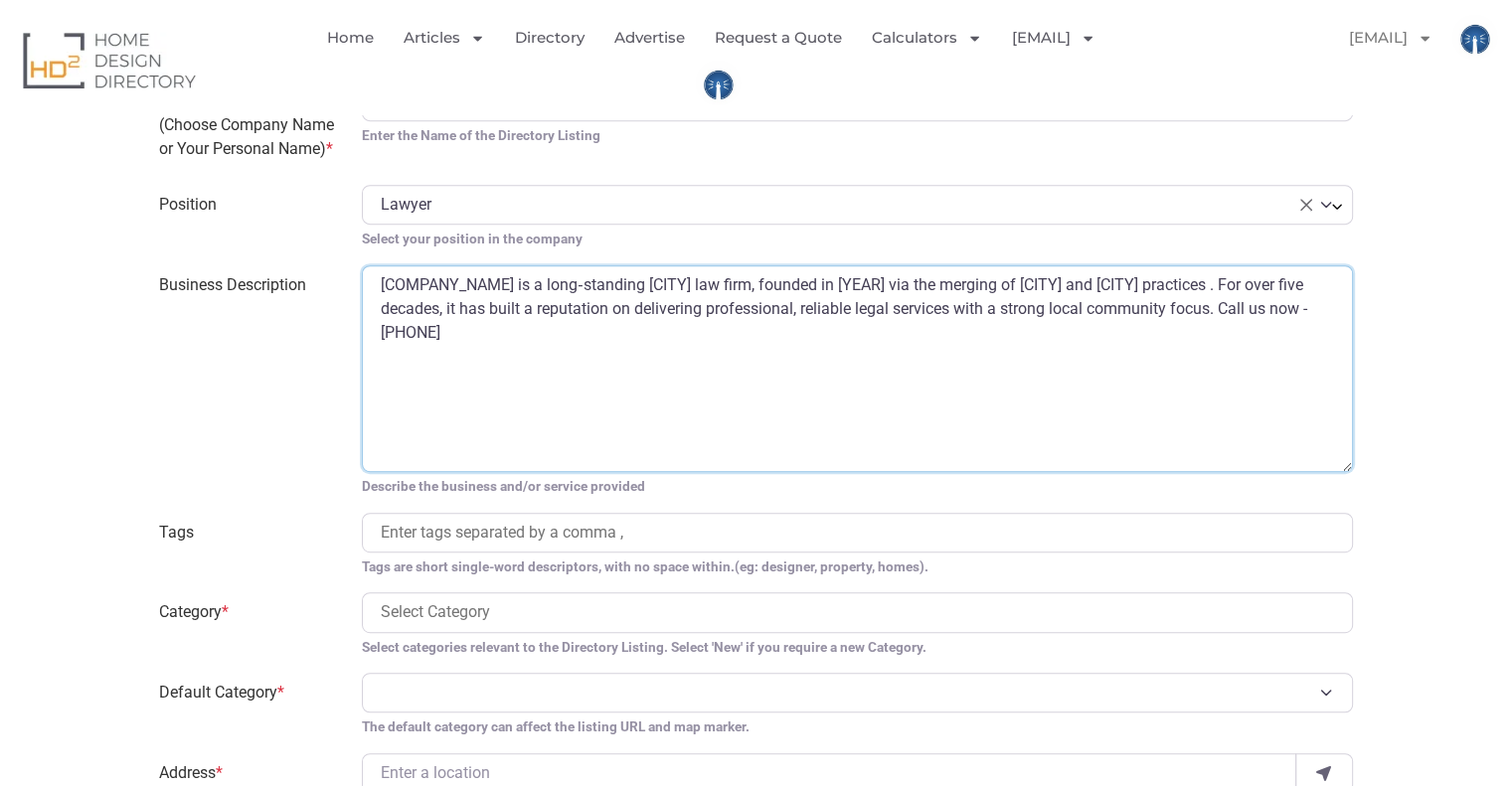 scroll, scrollTop: 1093, scrollLeft: 0, axis: vertical 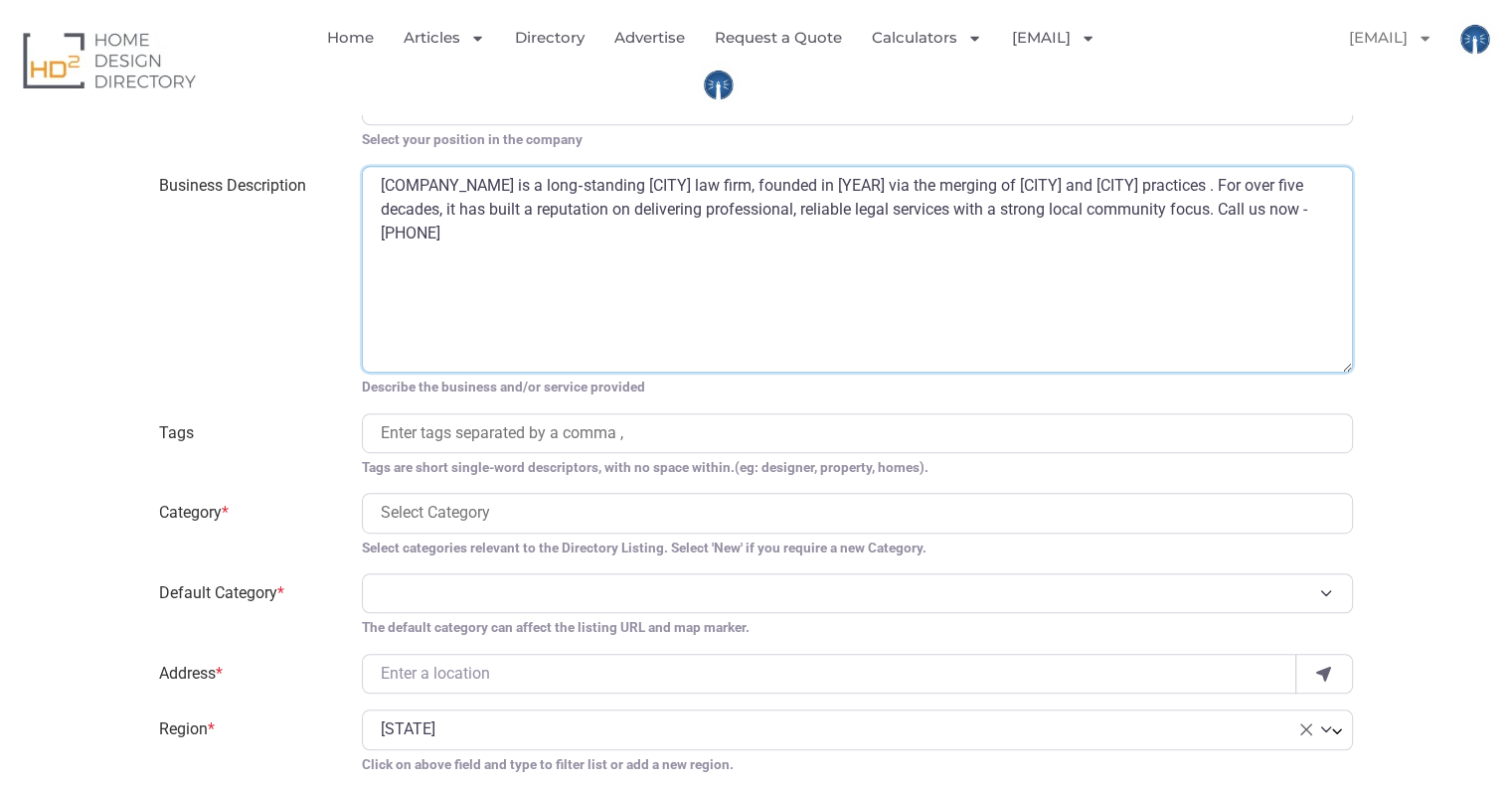 type on "Connor Hunter Lawyers is a long‑standing Brisbane law firm, founded in 1971 via the merging of Wynnum and Cleveland practices . For over five decades, it has built a reputation on delivering professional, reliable legal services with a strong local community focus. Call us now - +61 7 3821 6288" 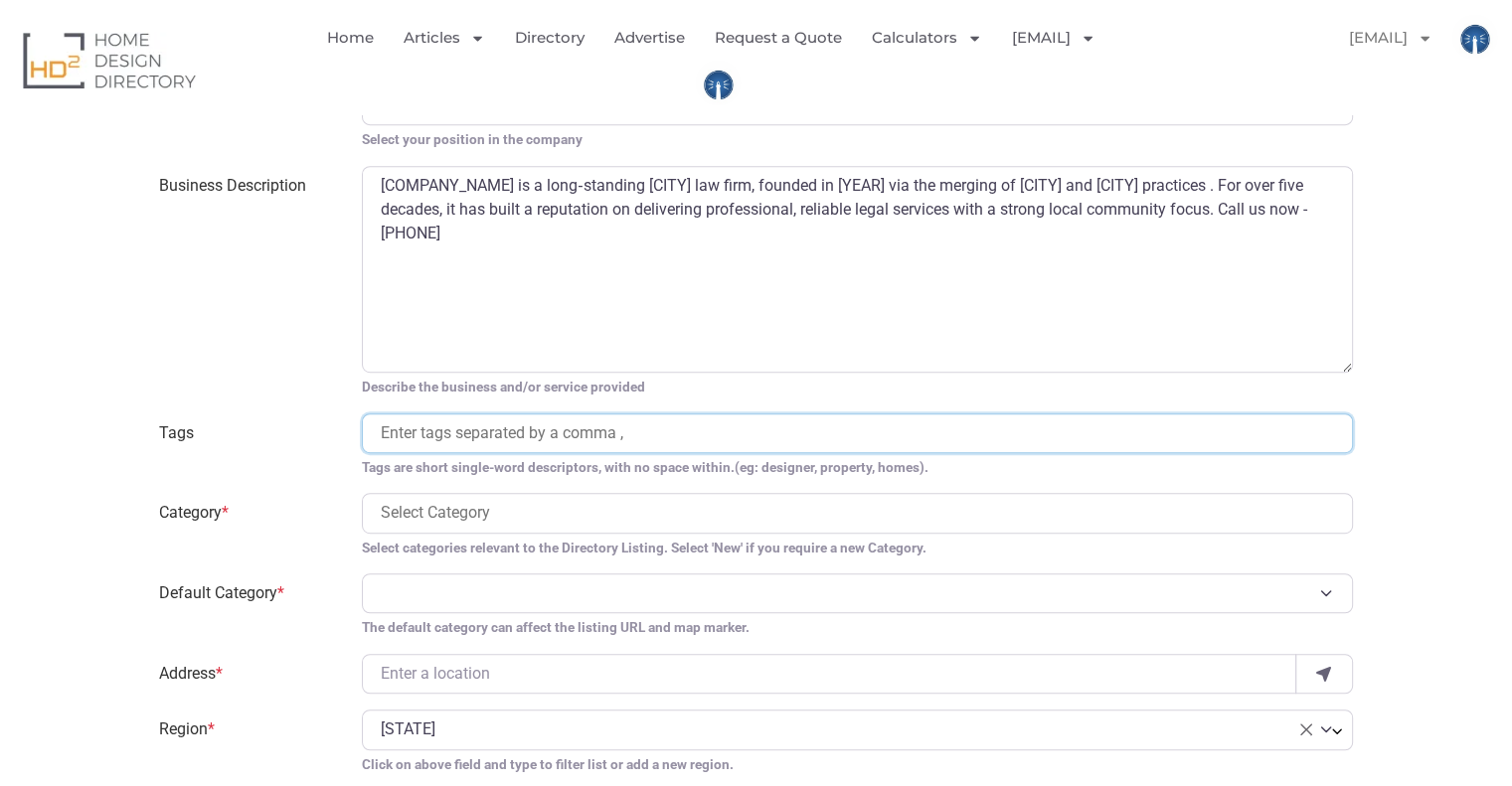 click at bounding box center (857, 433) 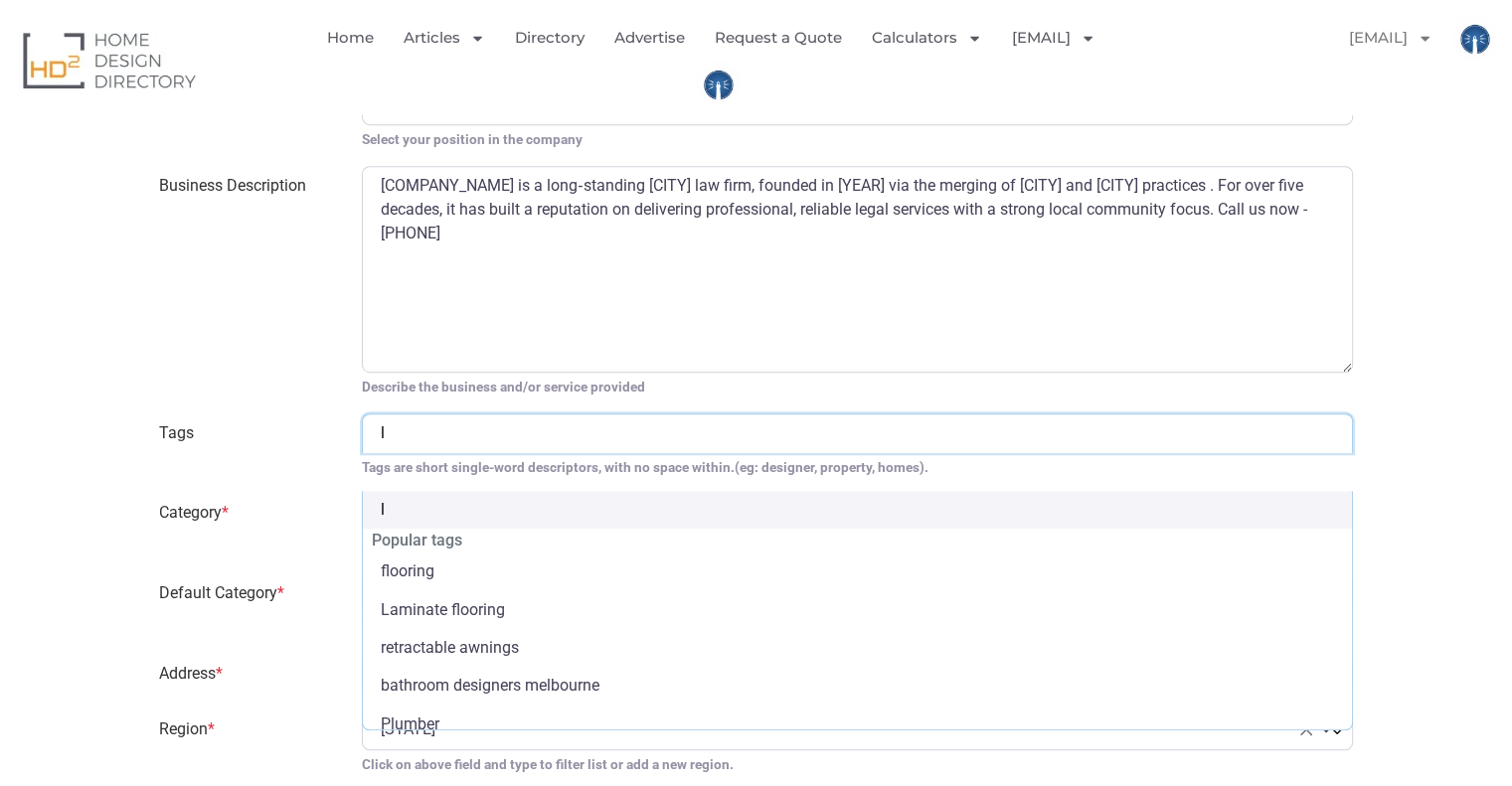 type on "la" 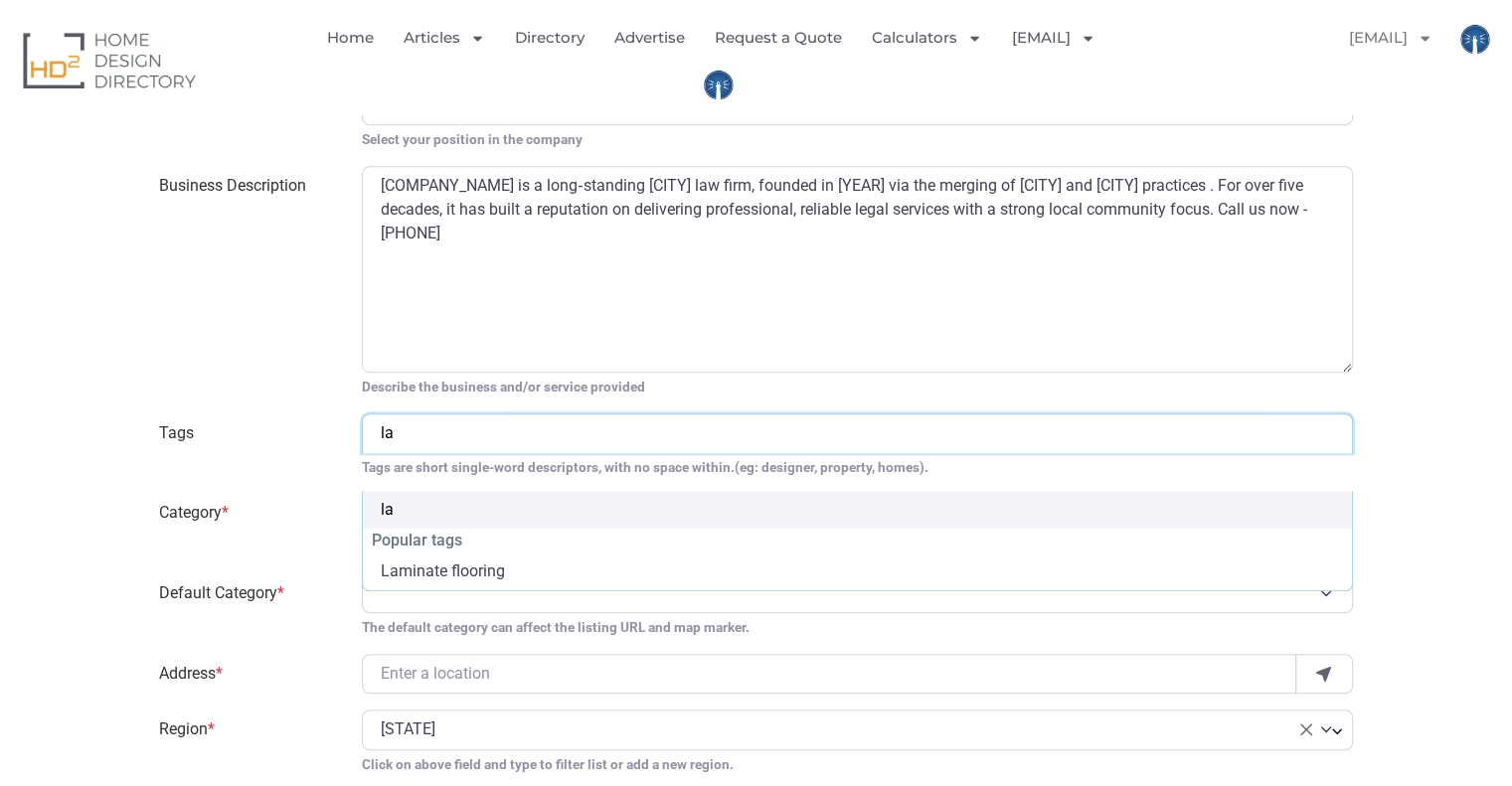 type on "law" 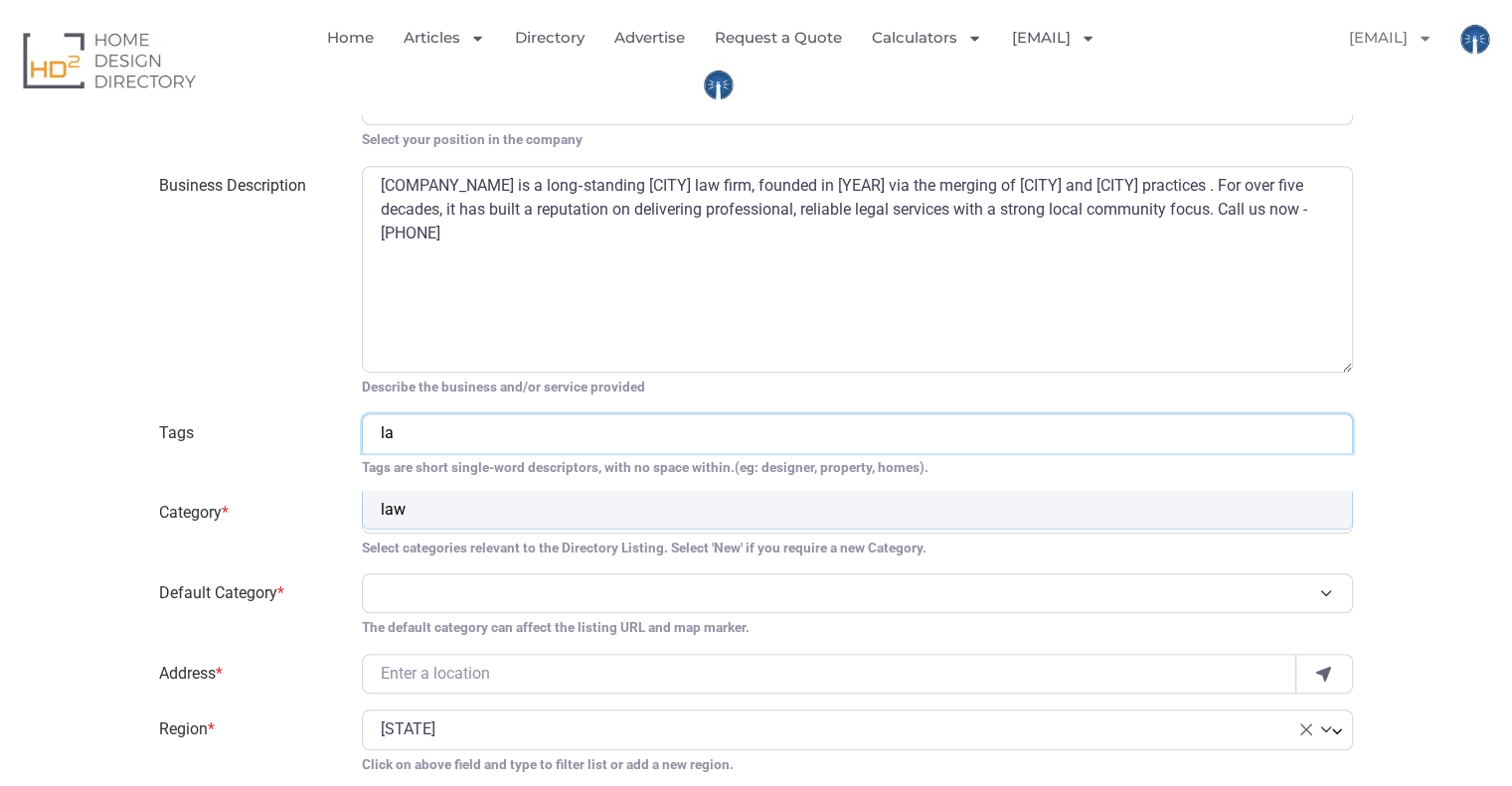 type on "l" 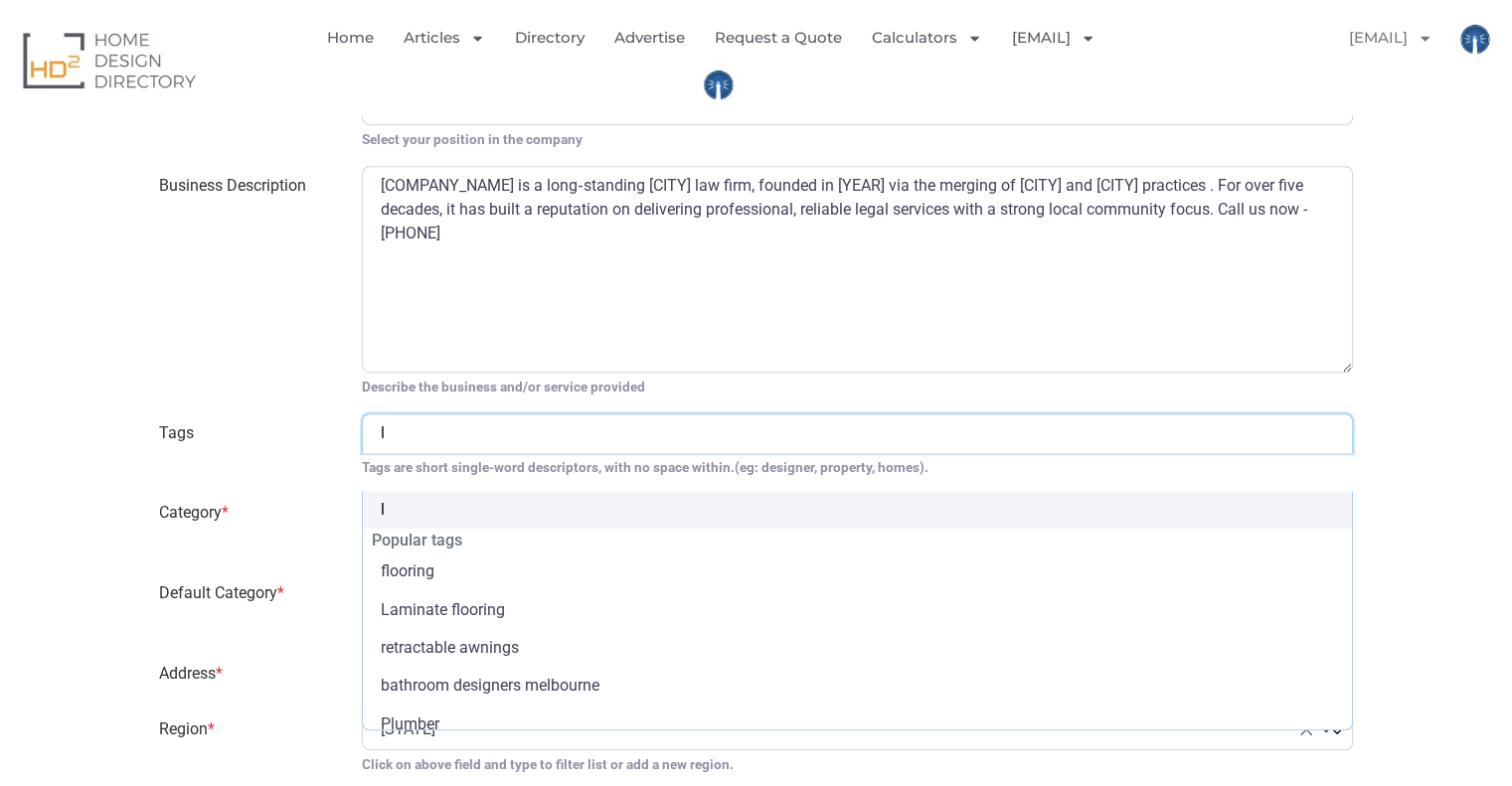 type 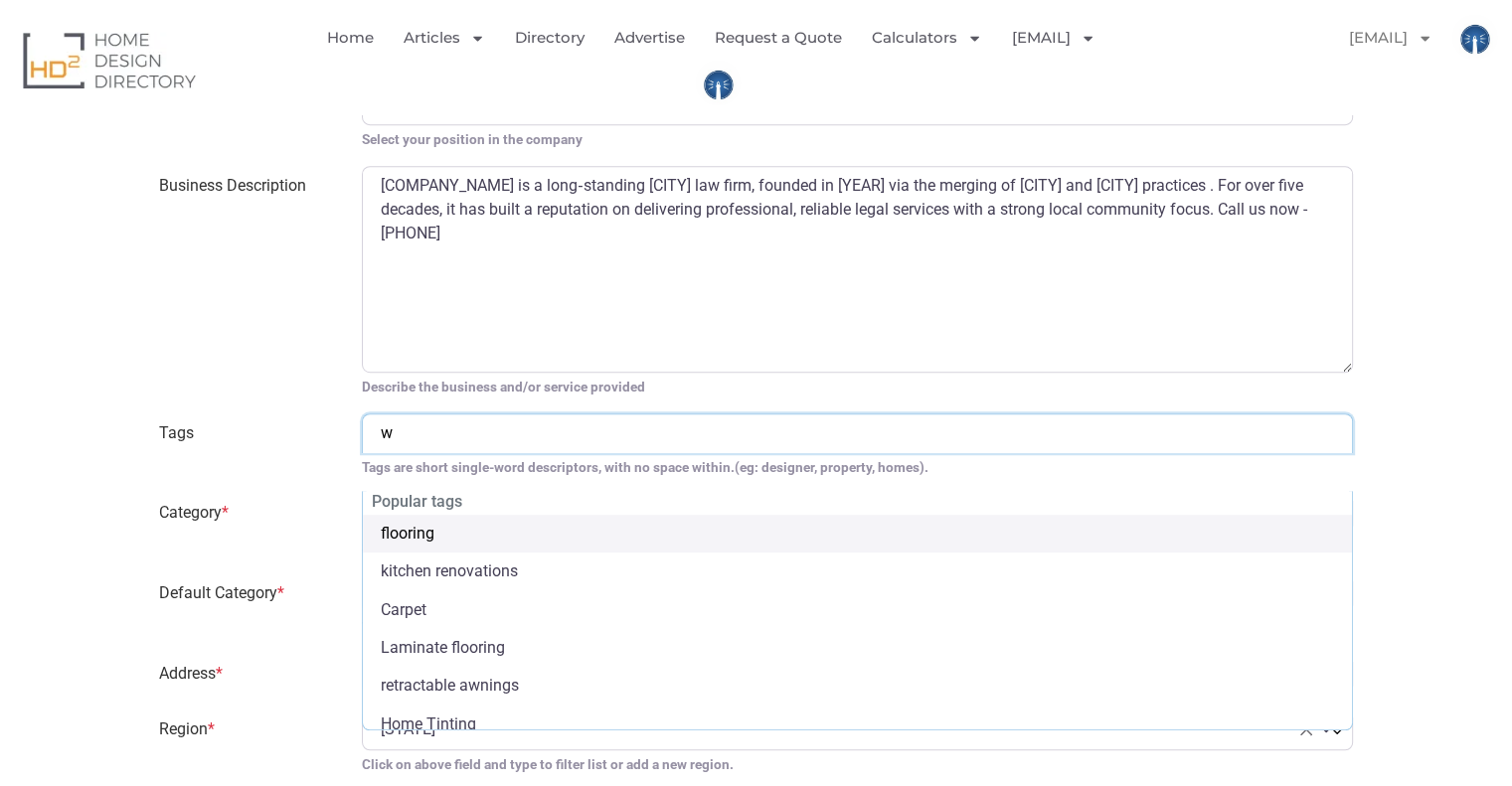 type on "wi" 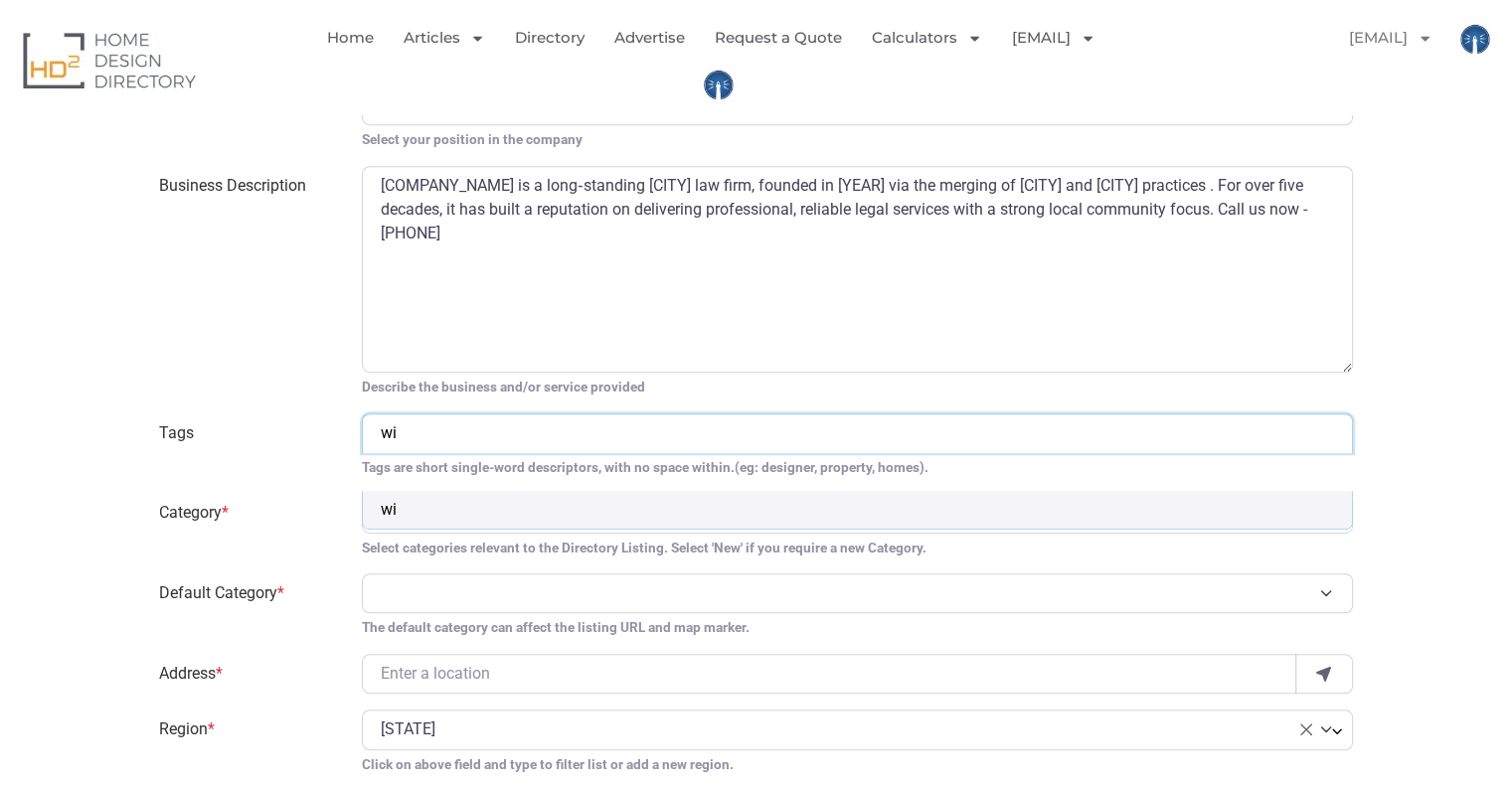 type on "wil" 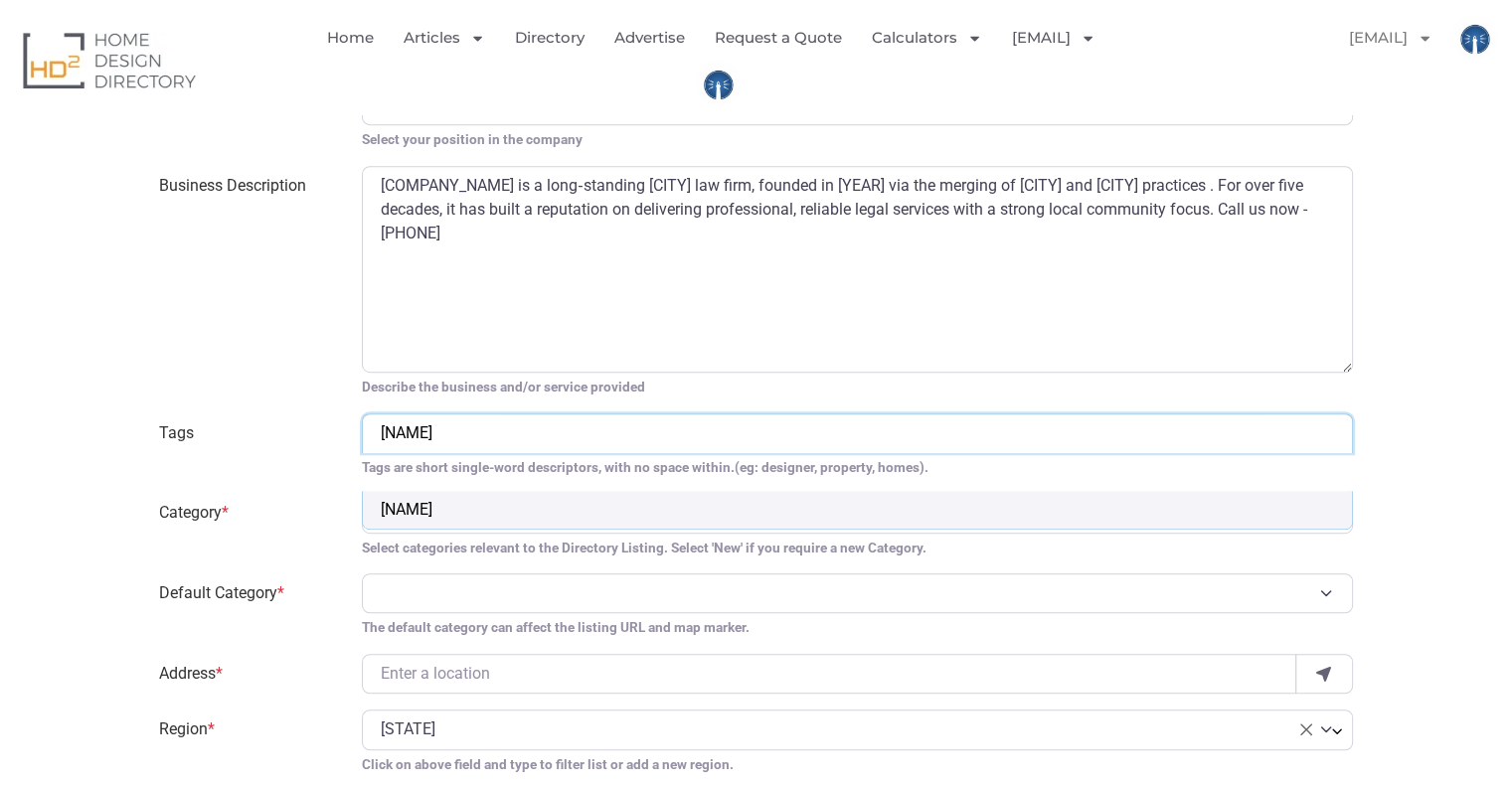 type on "will" 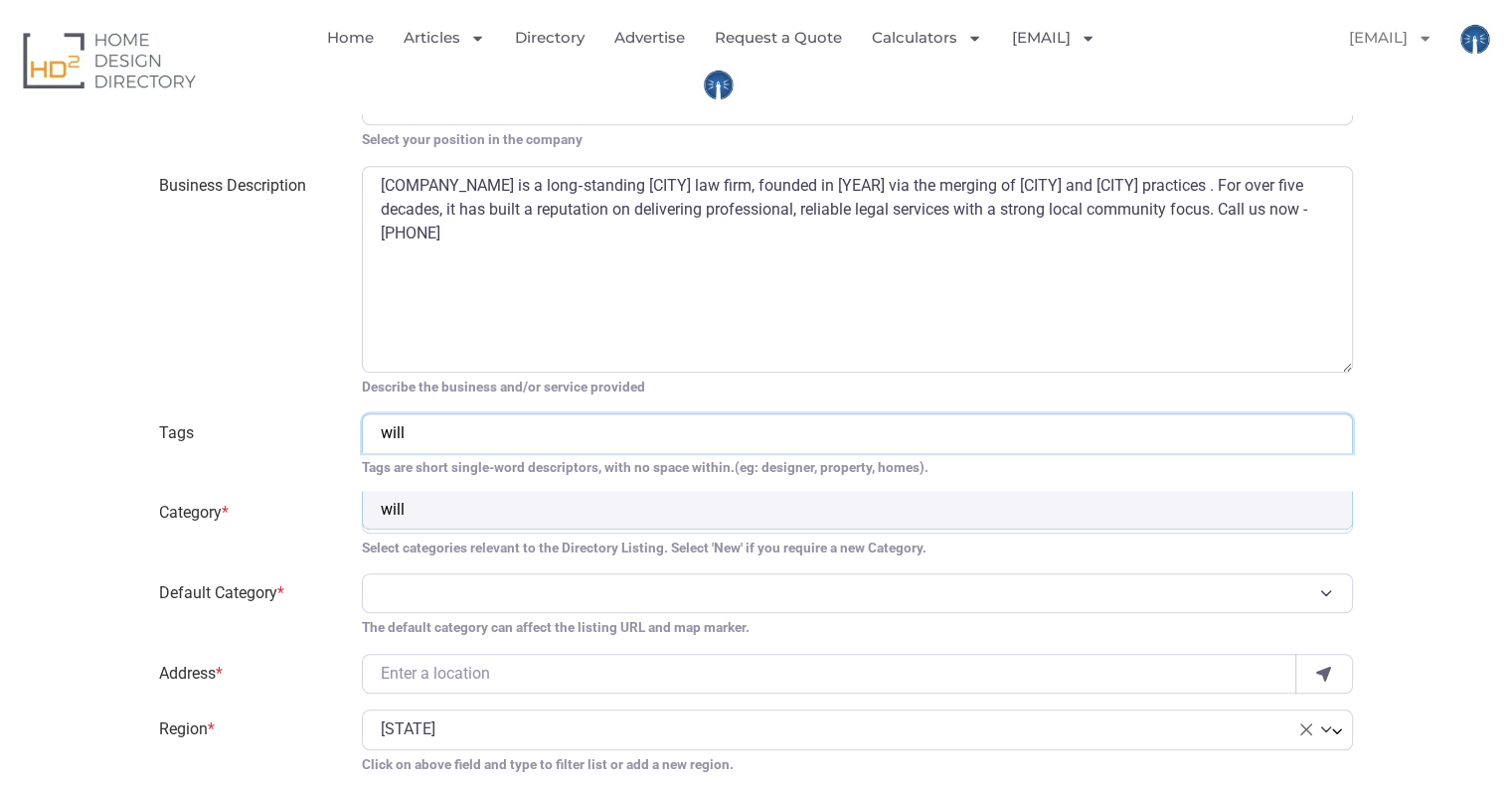 type on "will" 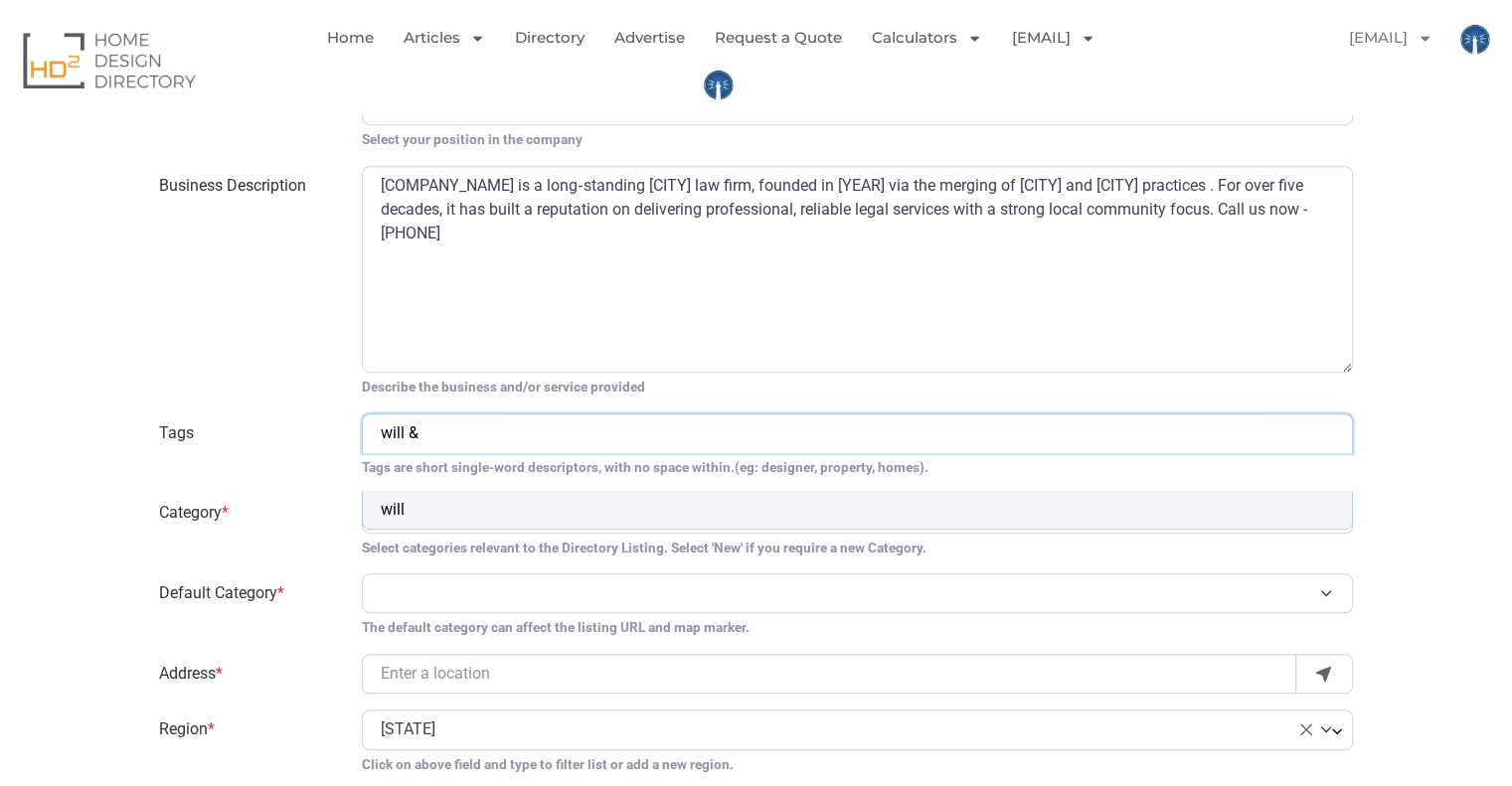 scroll, scrollTop: 0, scrollLeft: 0, axis: both 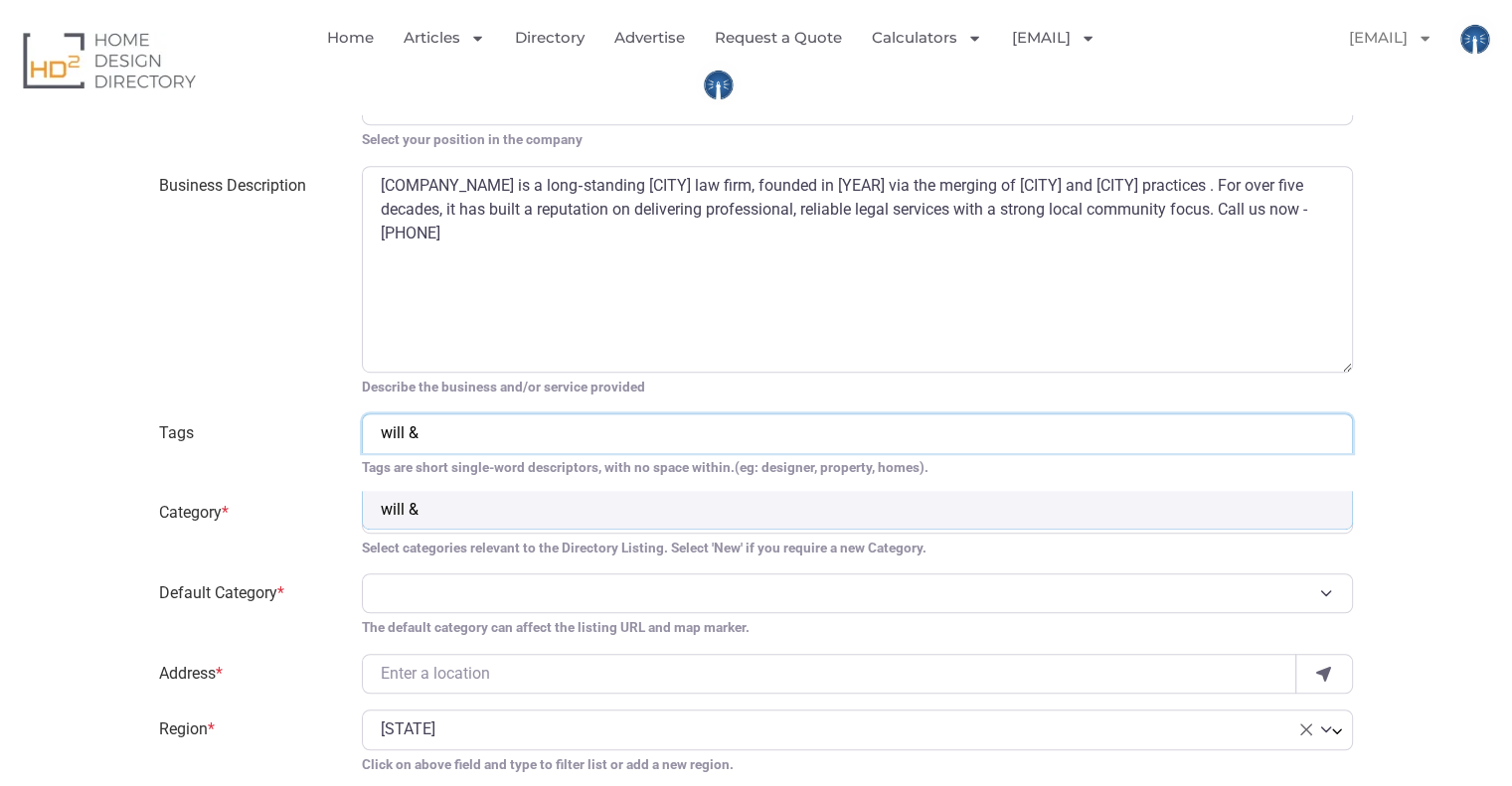 type on "will & e" 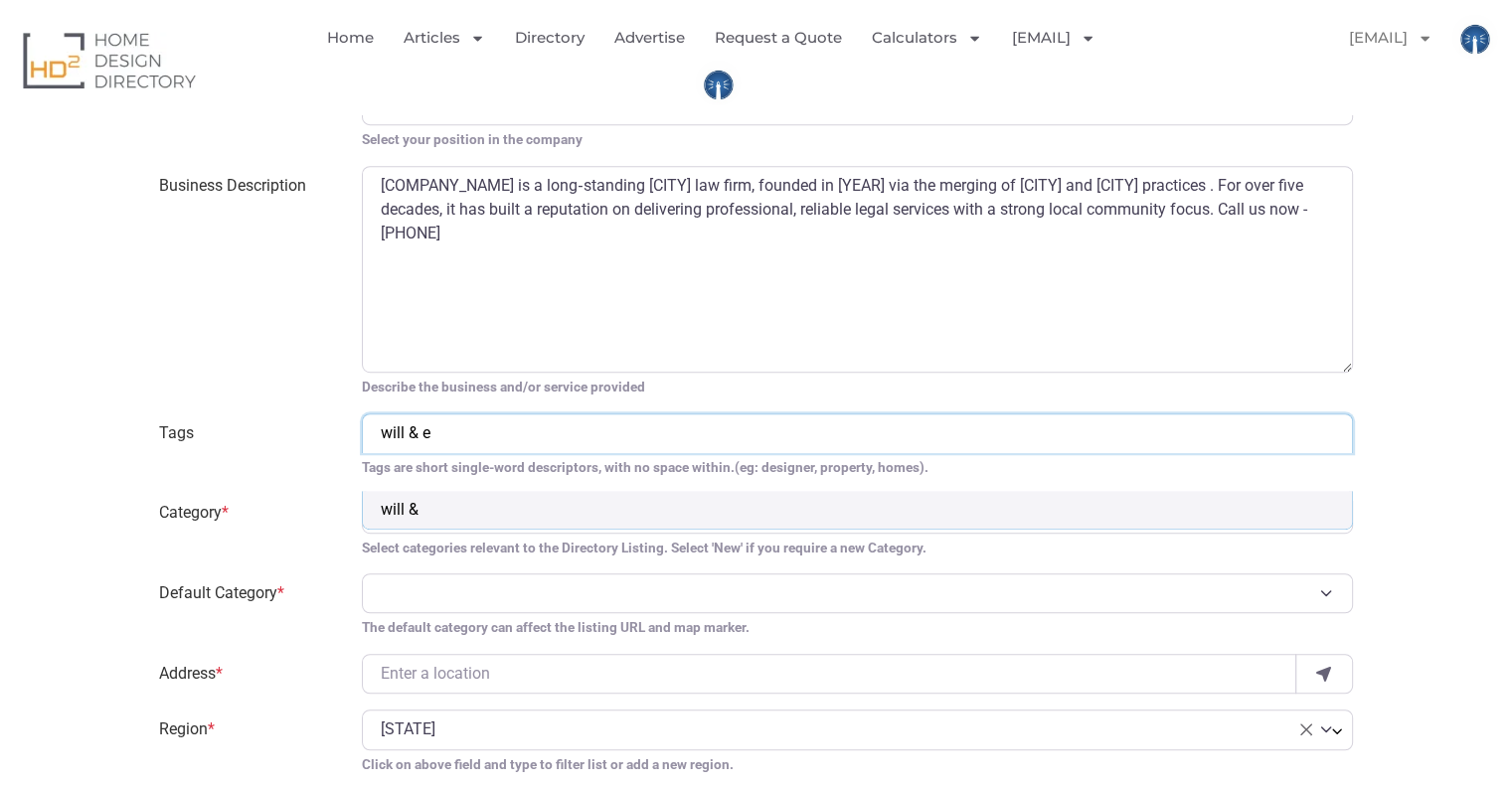 scroll, scrollTop: 0, scrollLeft: 28, axis: horizontal 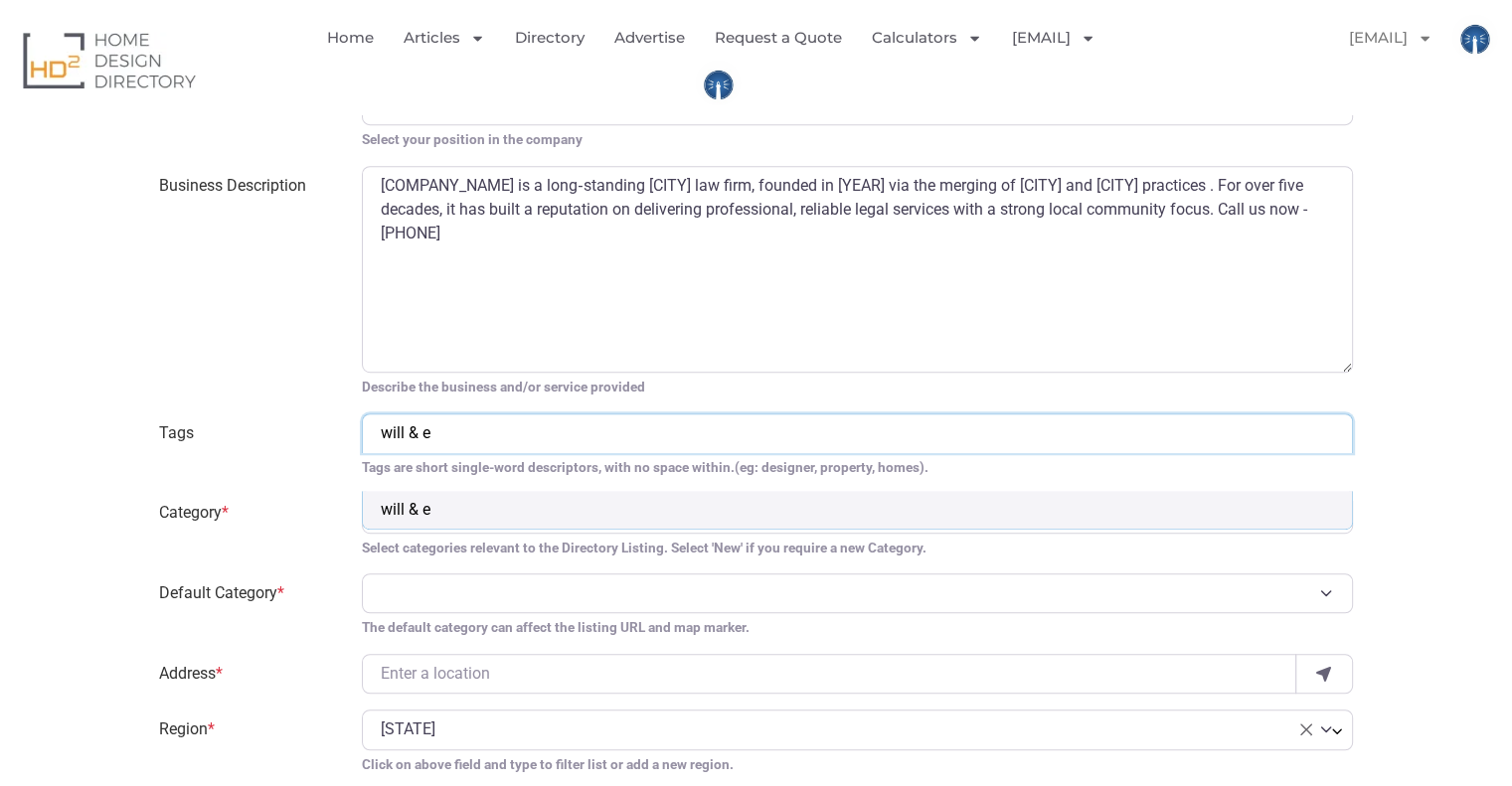 type on "will & es" 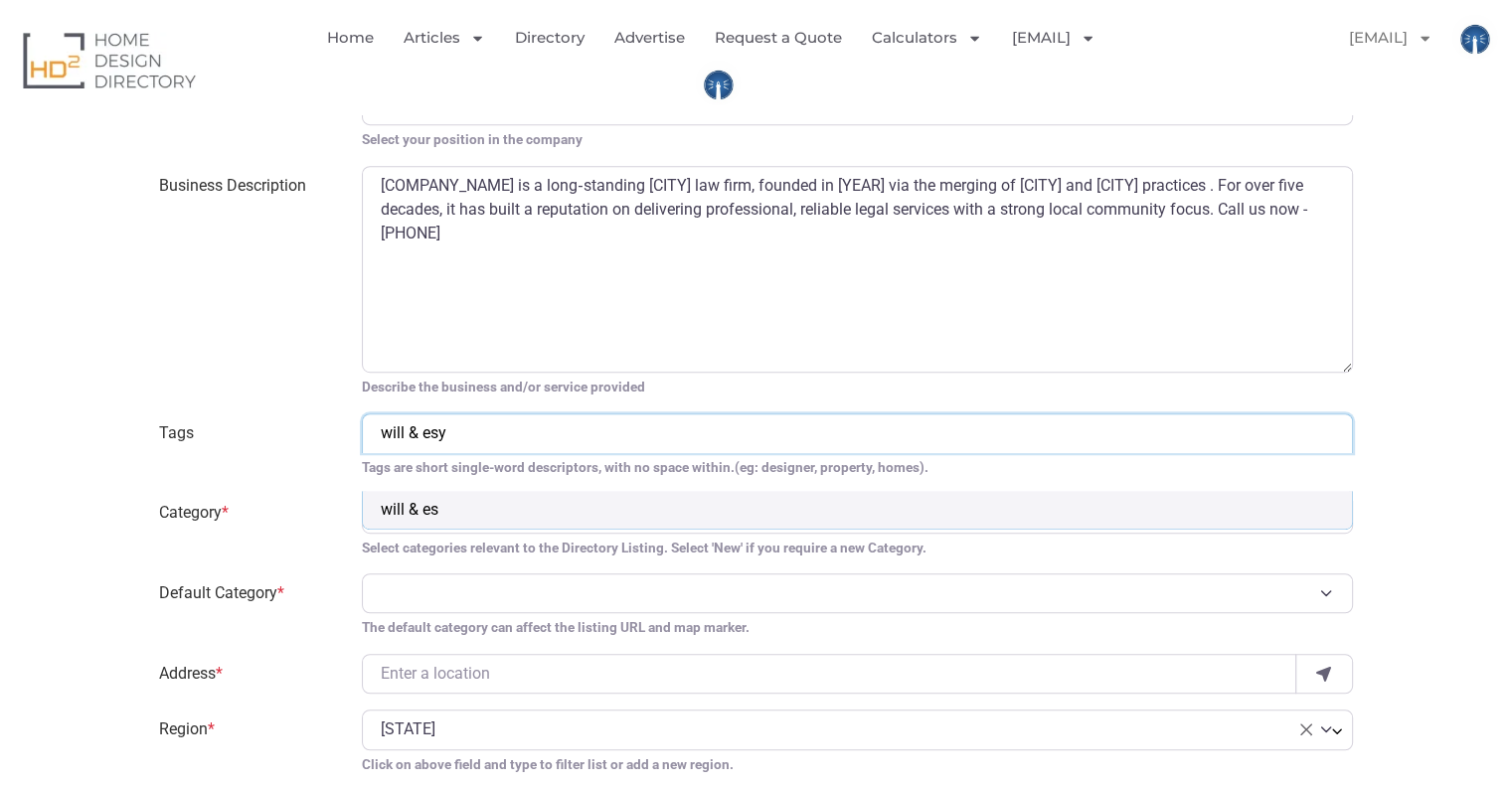 scroll, scrollTop: 0, scrollLeft: 51, axis: horizontal 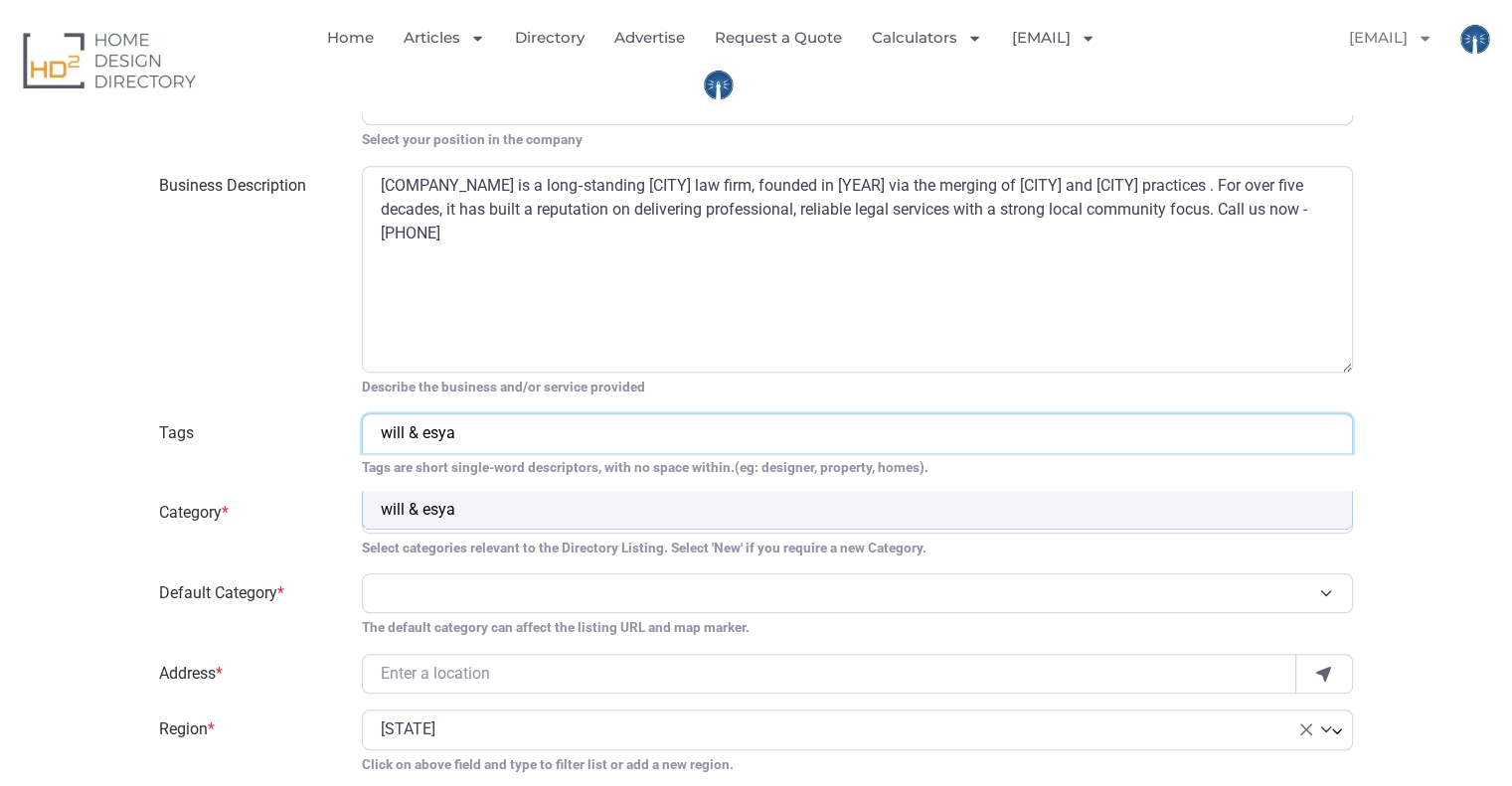 type on "will & esy" 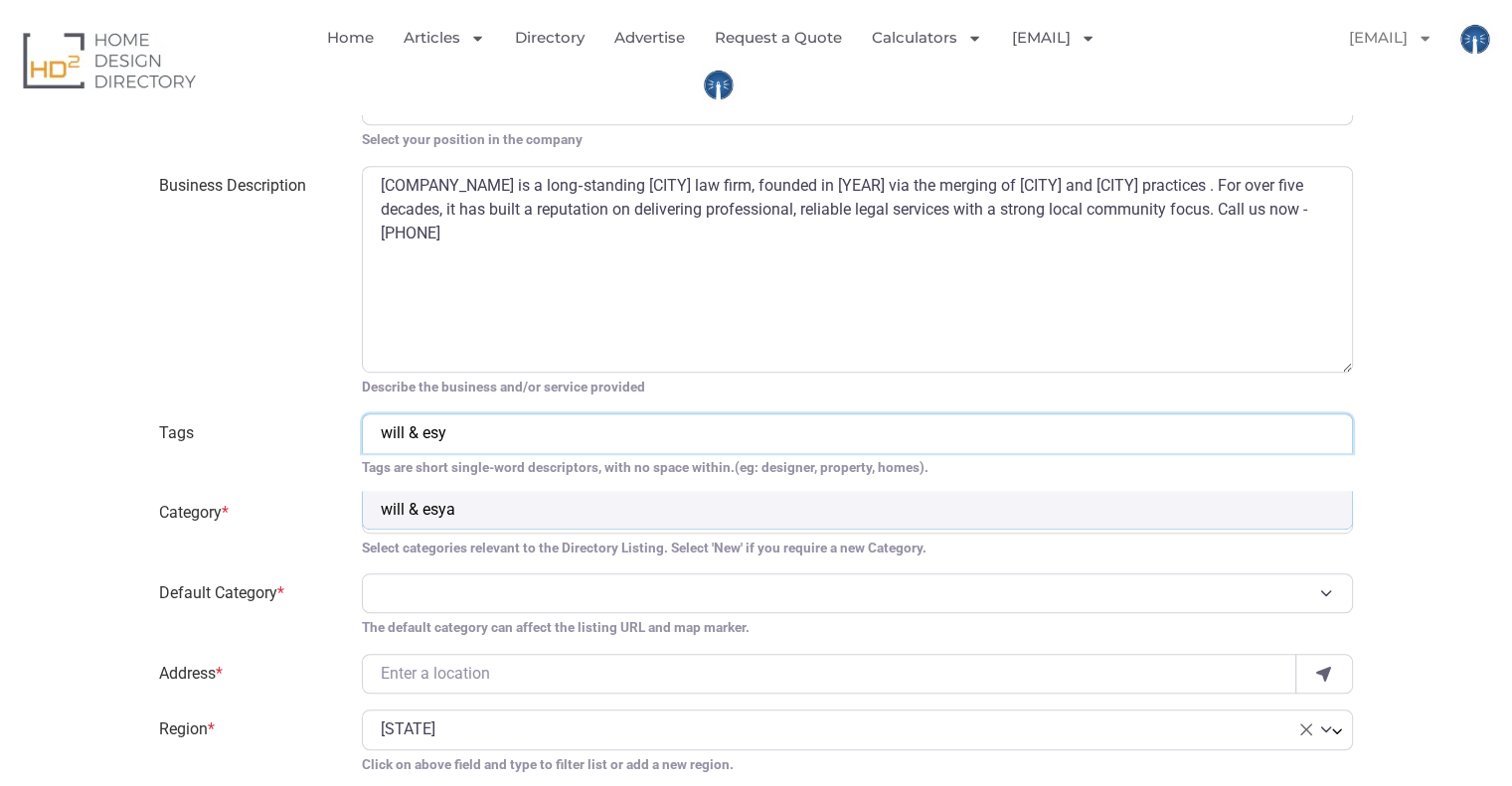 scroll, scrollTop: 0, scrollLeft: 0, axis: both 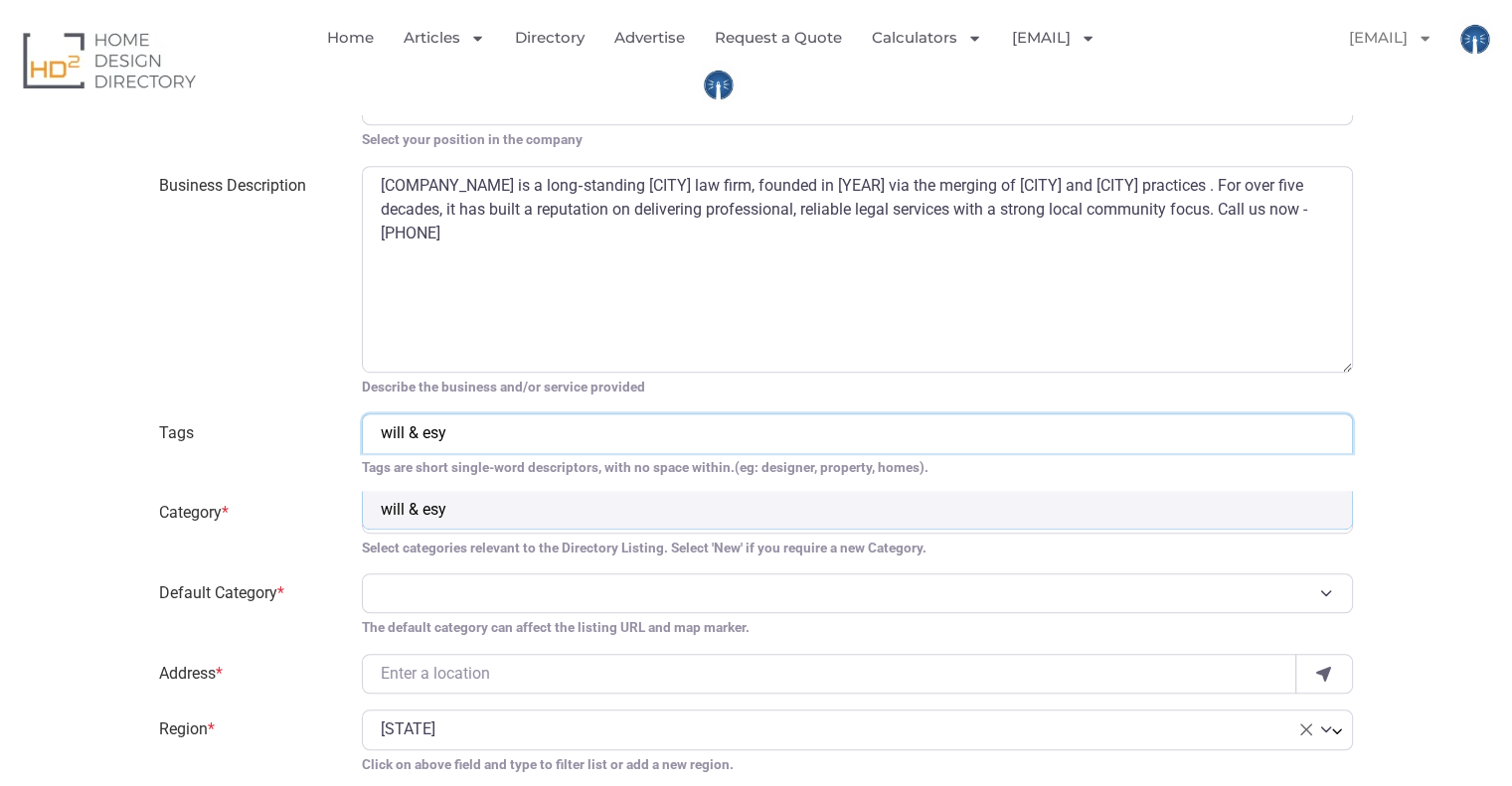 type on "will & es" 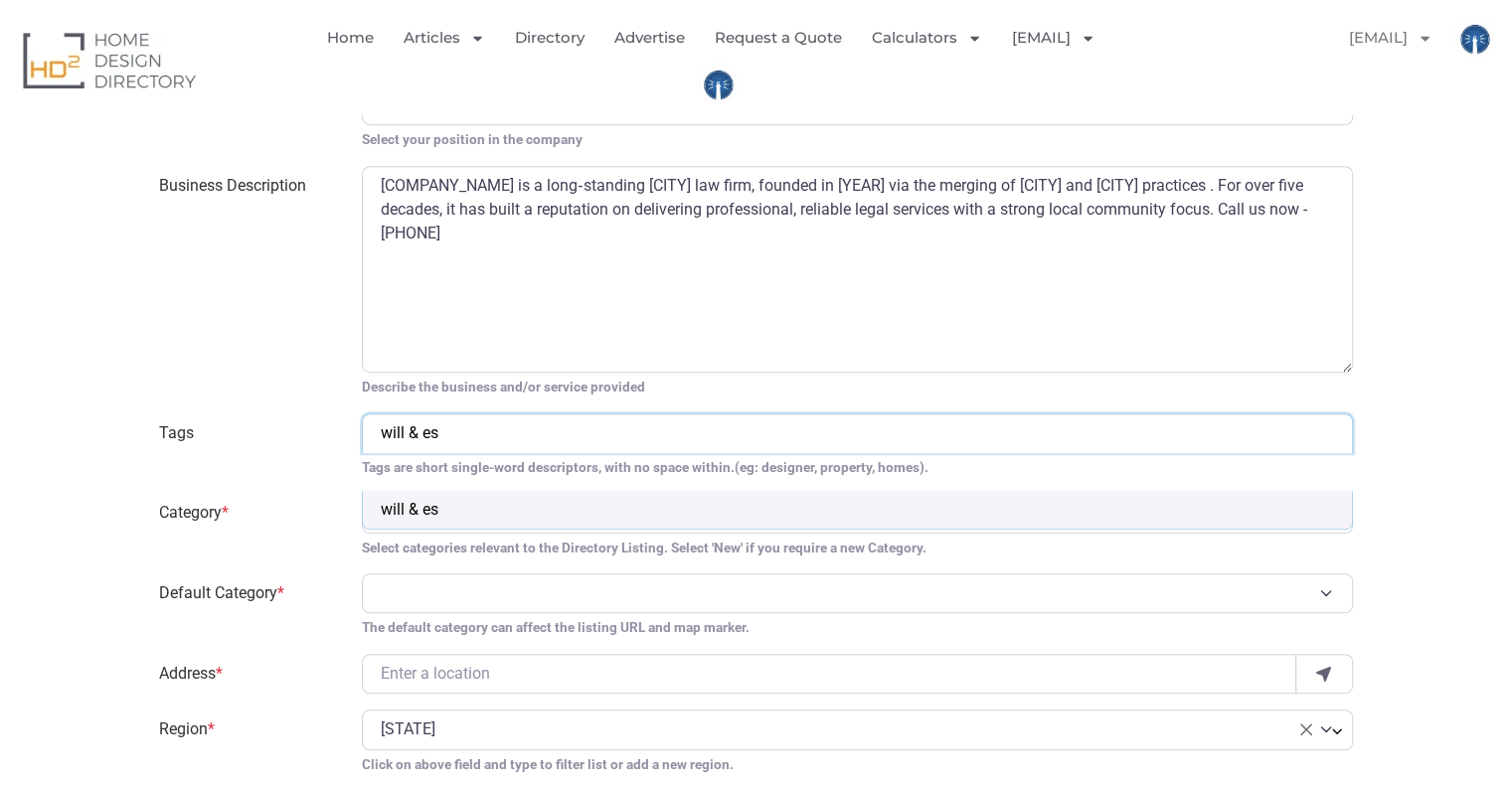 scroll, scrollTop: 0, scrollLeft: 0, axis: both 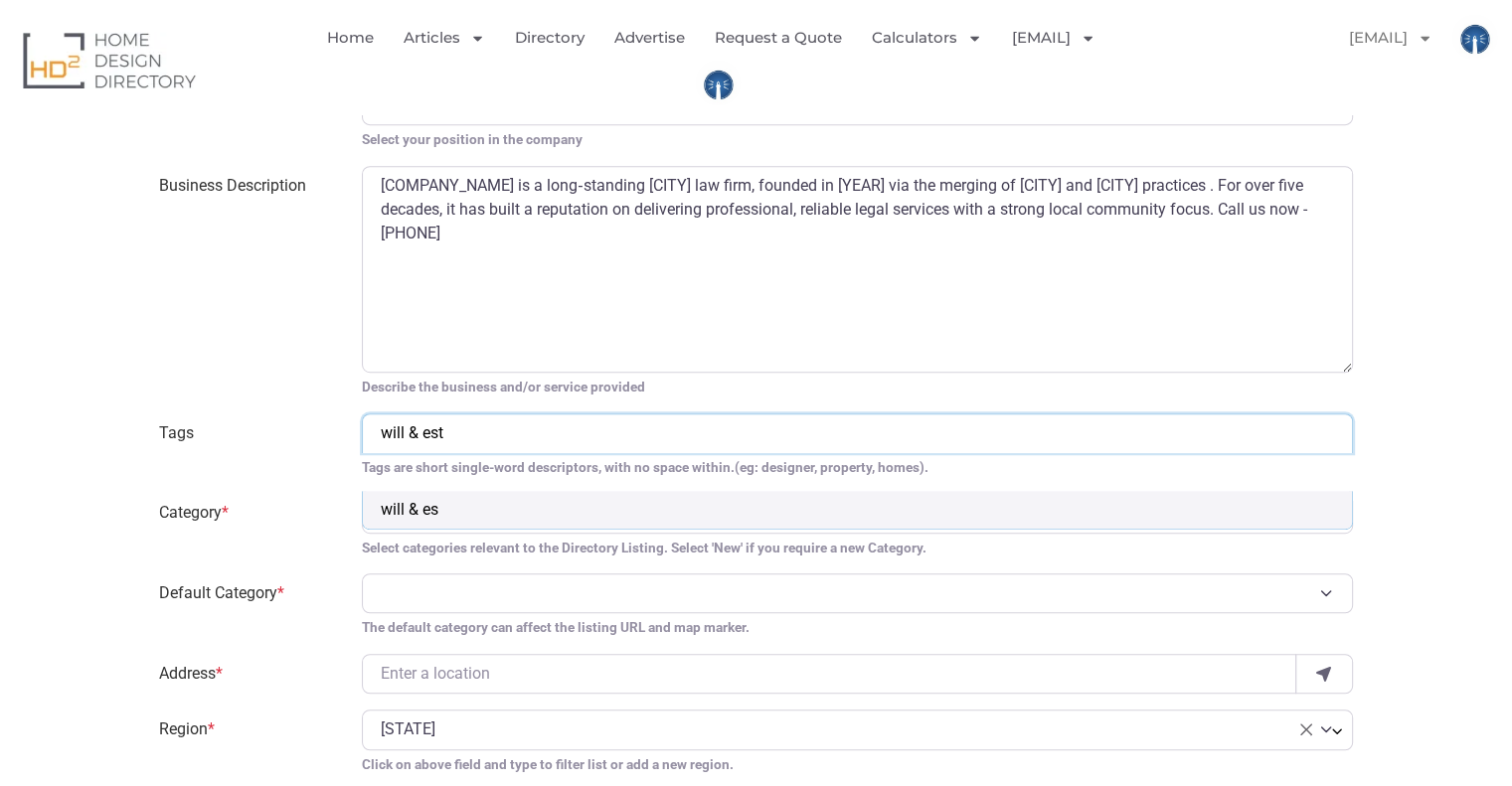 type on "will & esta" 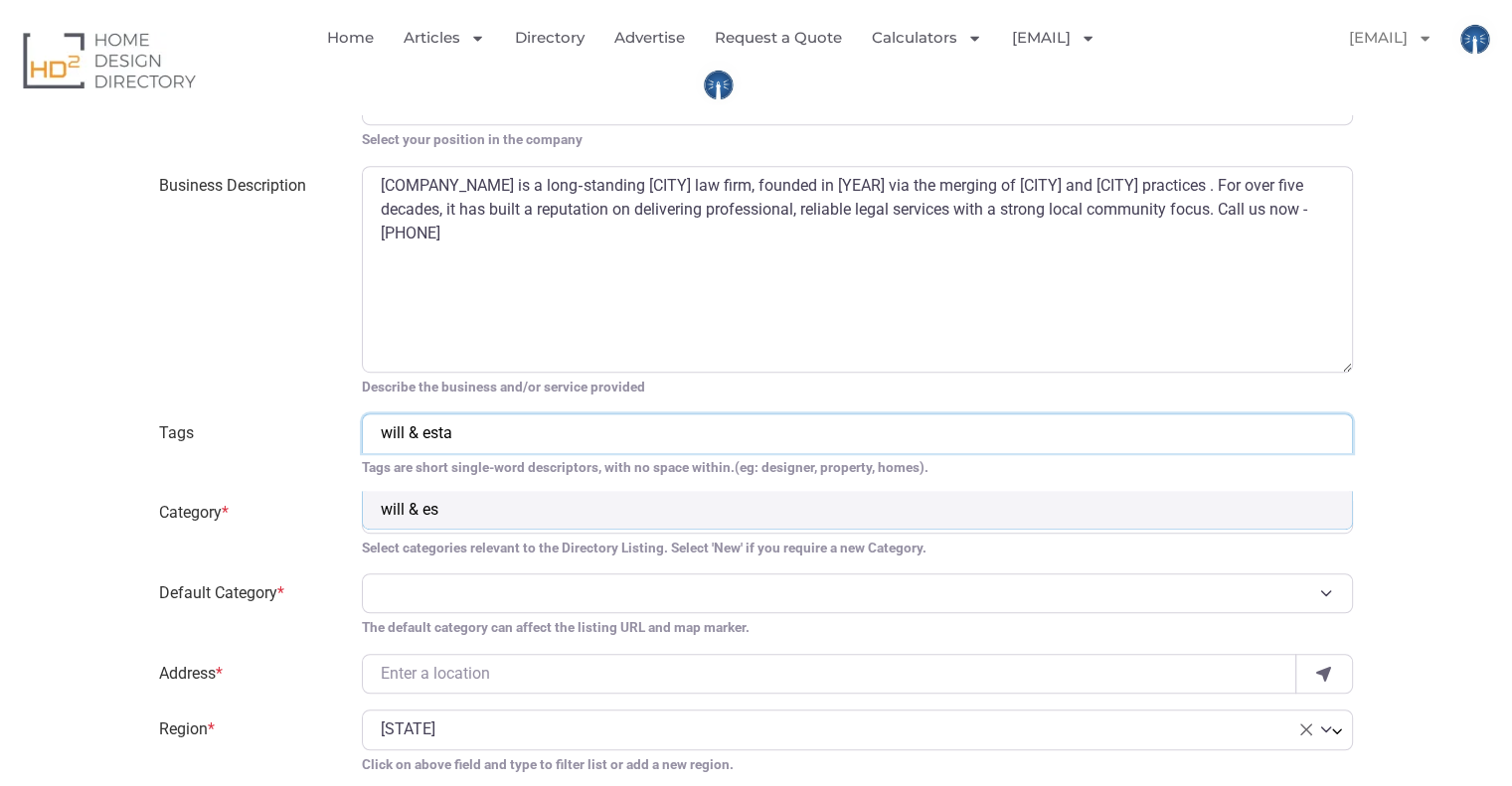 scroll, scrollTop: 0, scrollLeft: 12, axis: horizontal 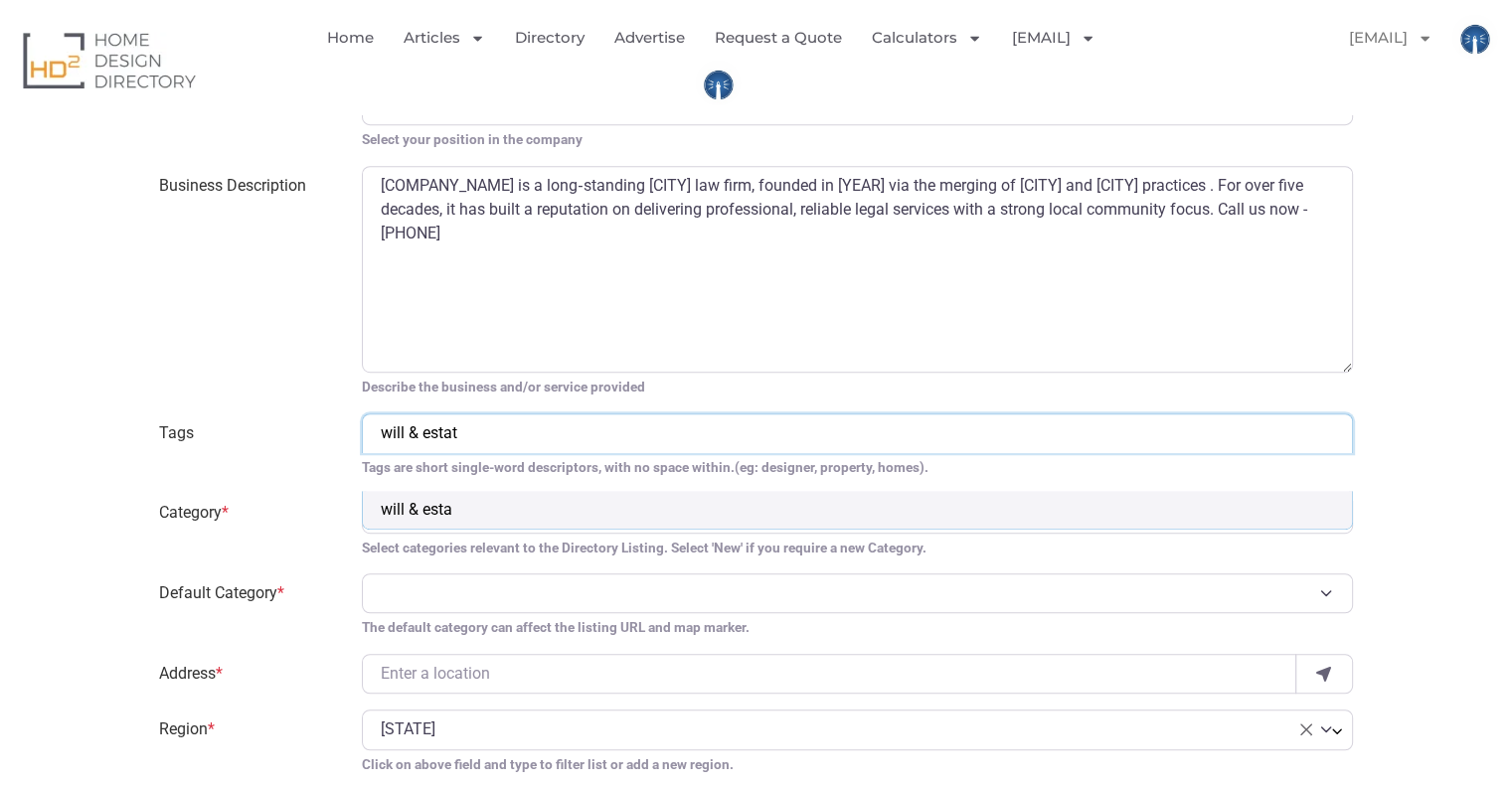 type on "will & estate" 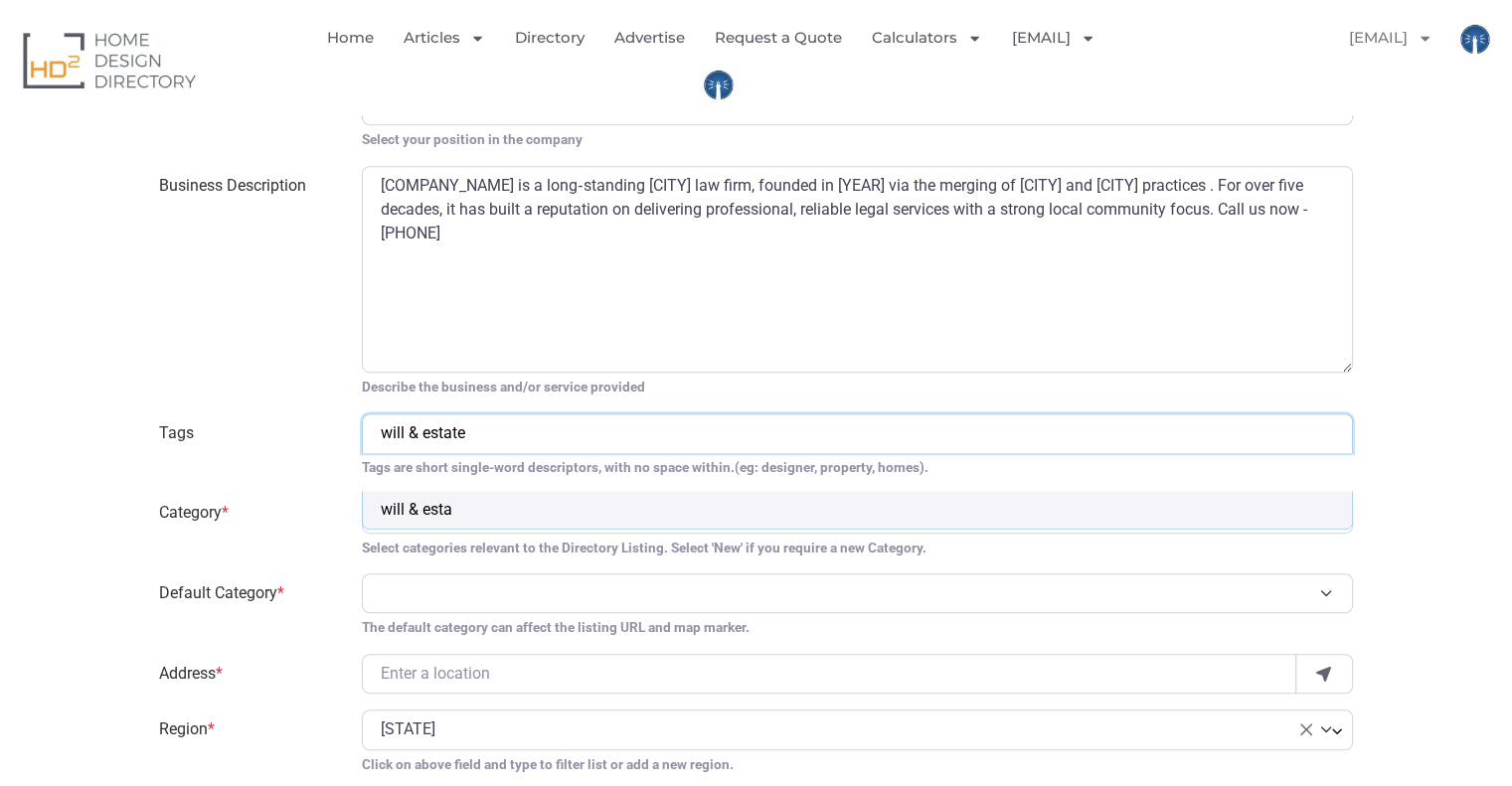 scroll, scrollTop: 0, scrollLeft: 0, axis: both 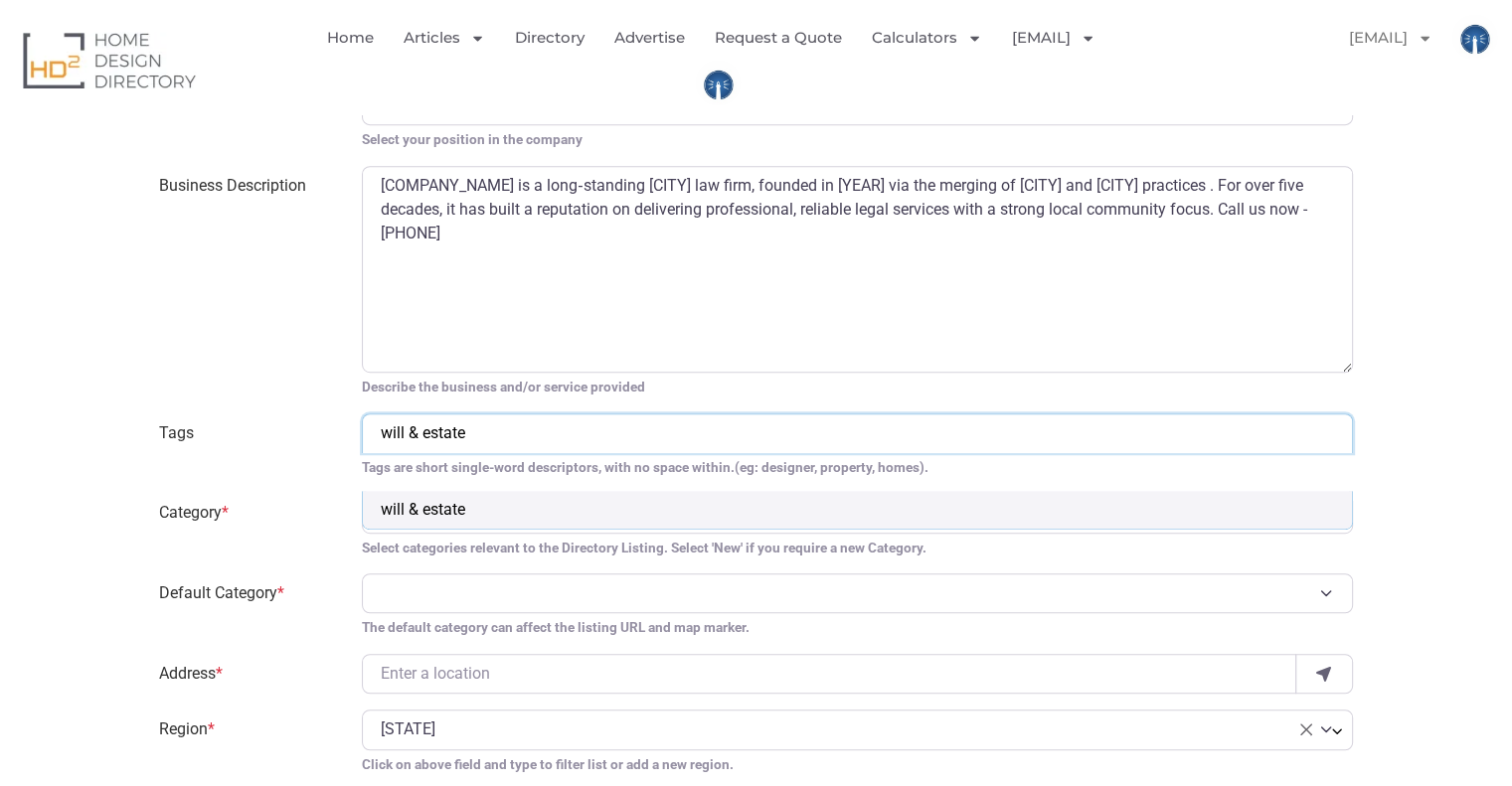 select on "will & estate" 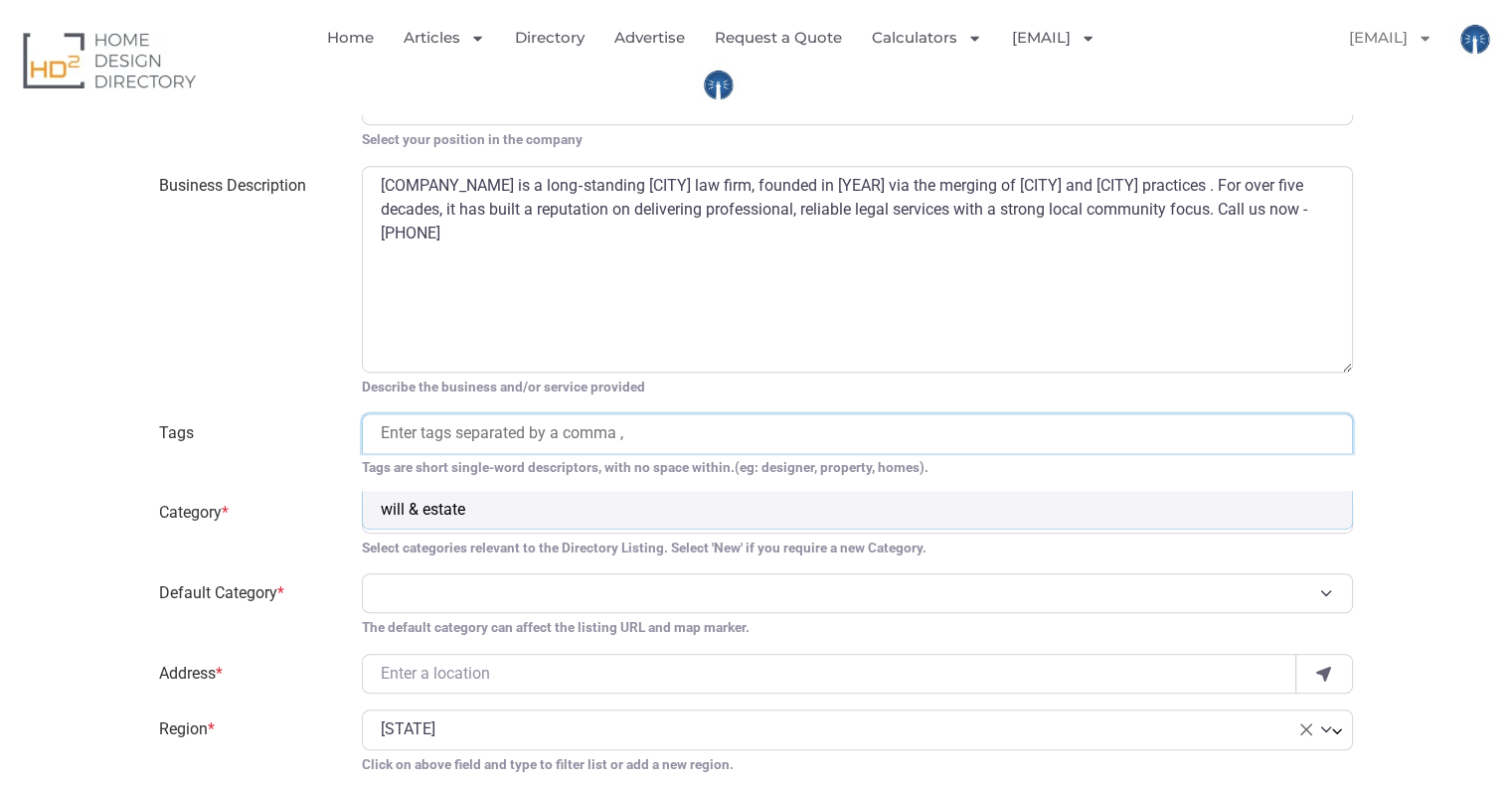 scroll, scrollTop: 266, scrollLeft: 0, axis: vertical 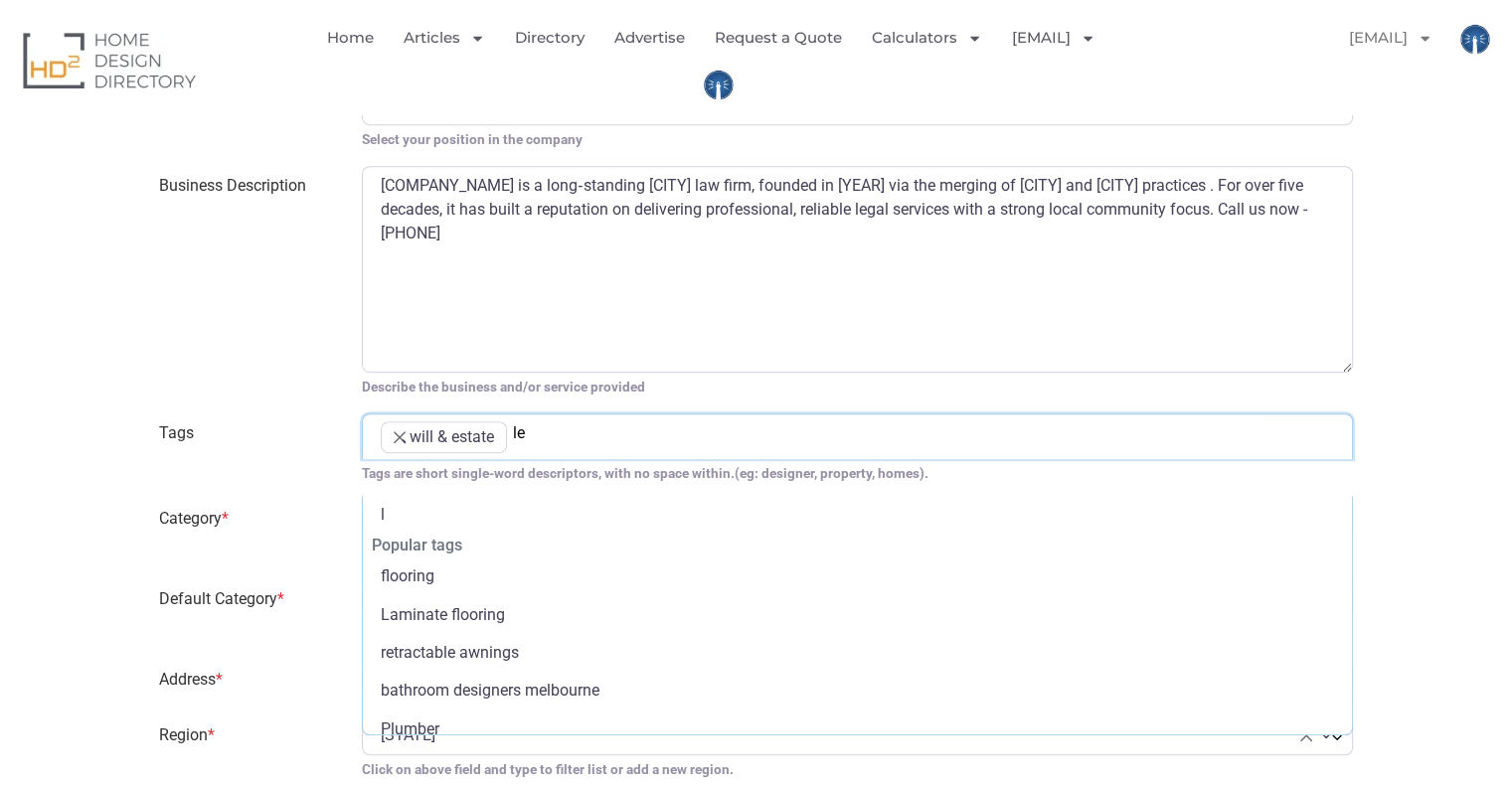 type on "leg" 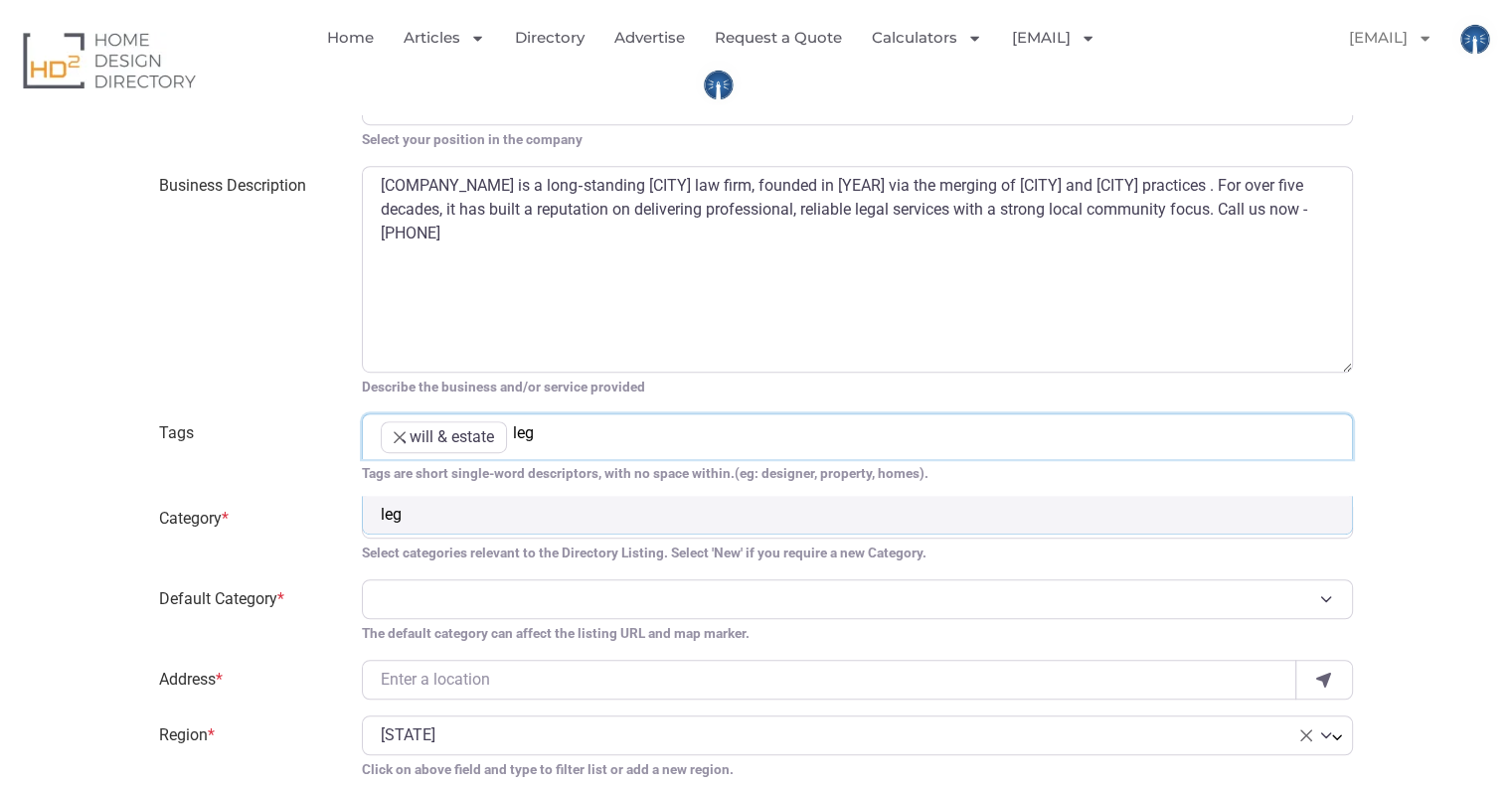 type on "lega" 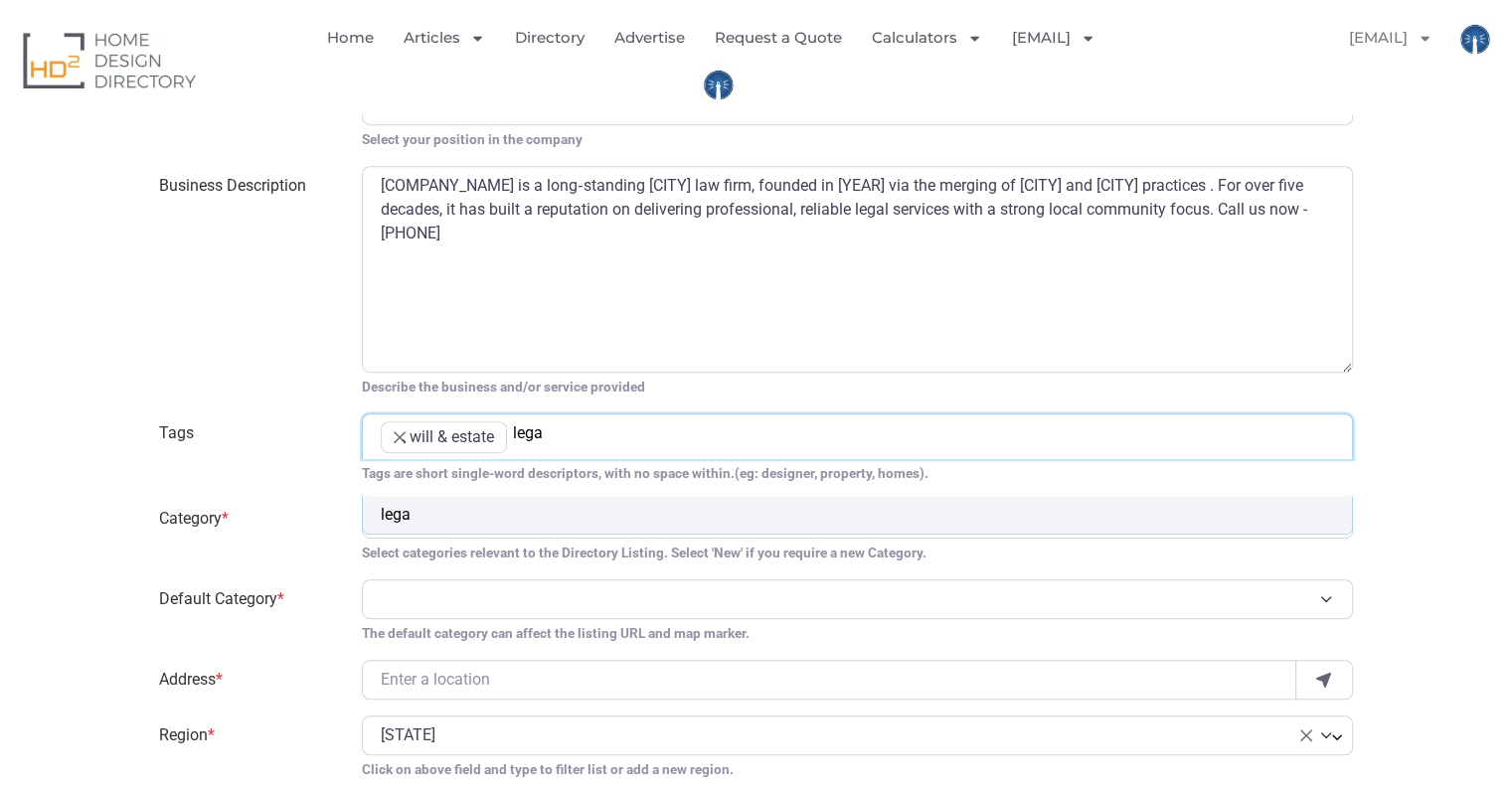 type on "legal" 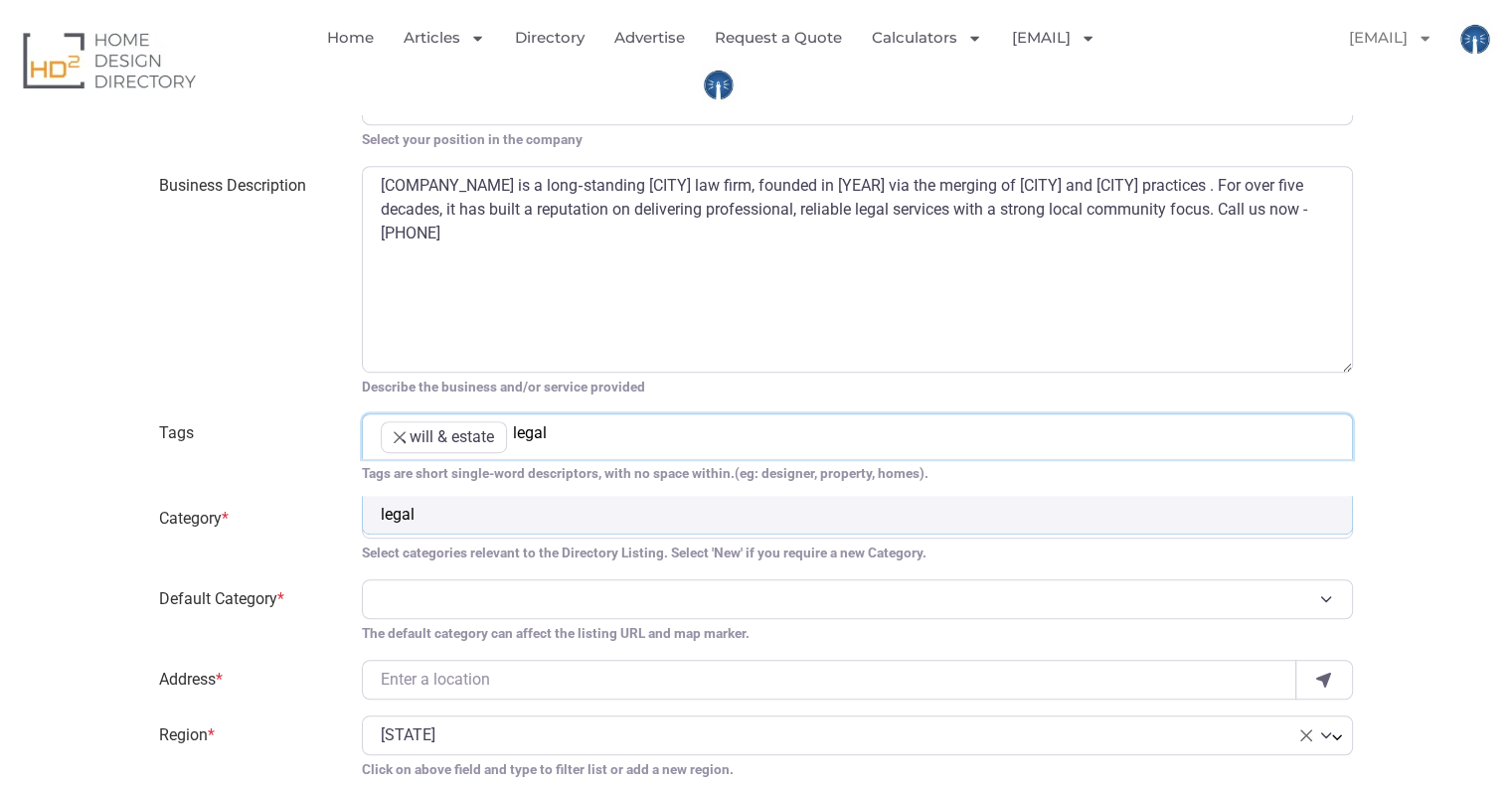 type on "legal" 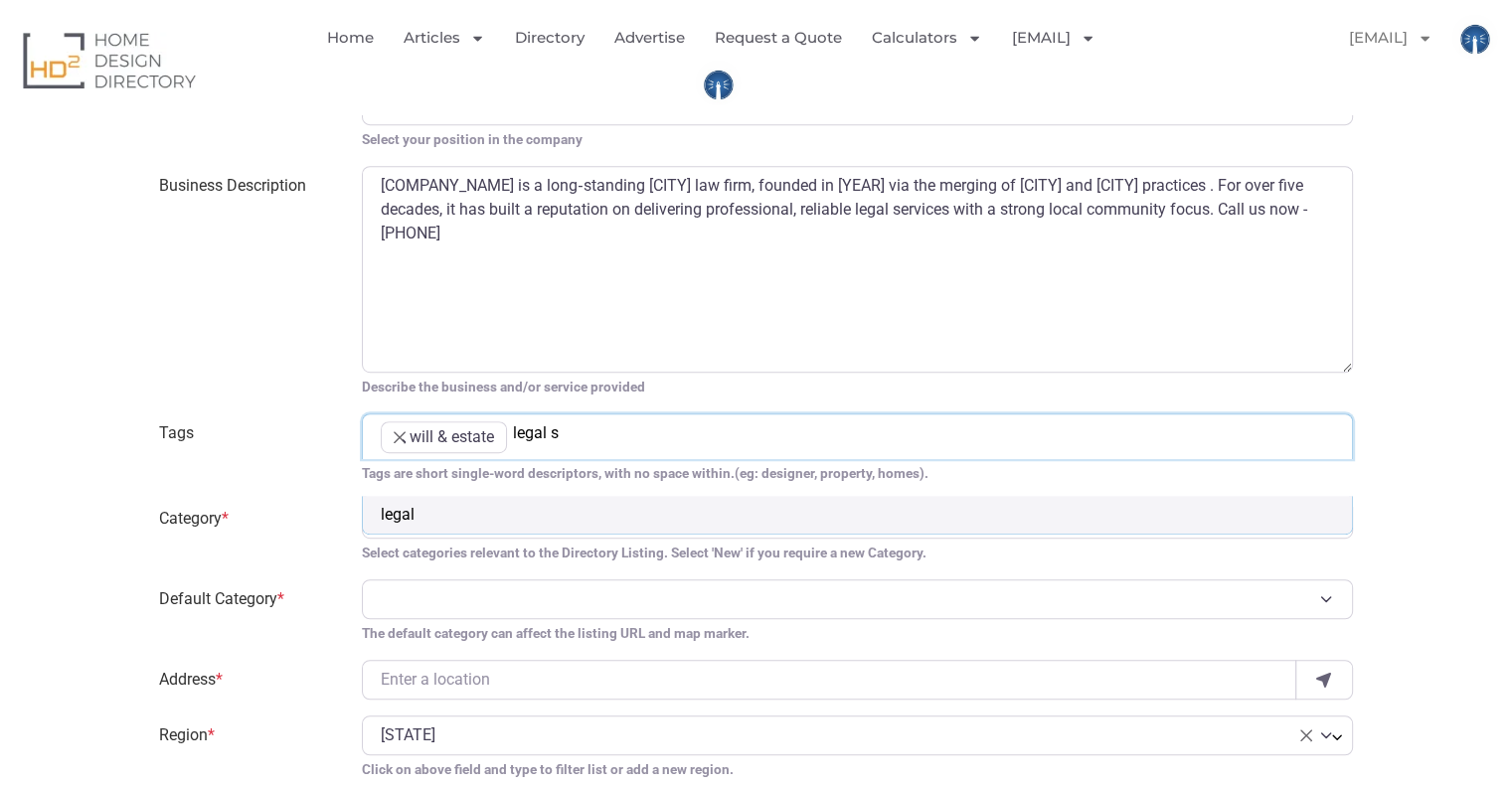 type on "legal se" 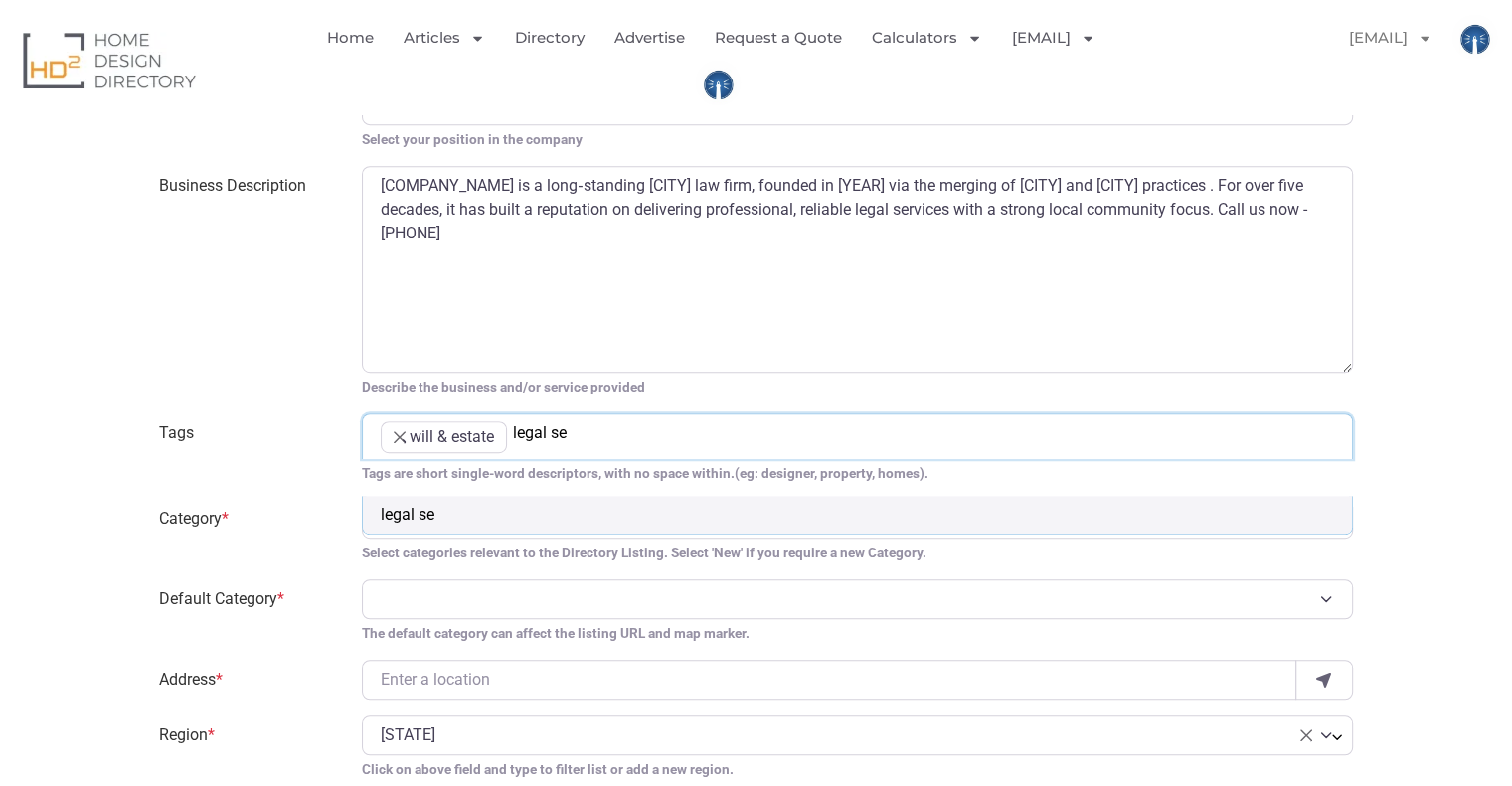 type on "legal ser" 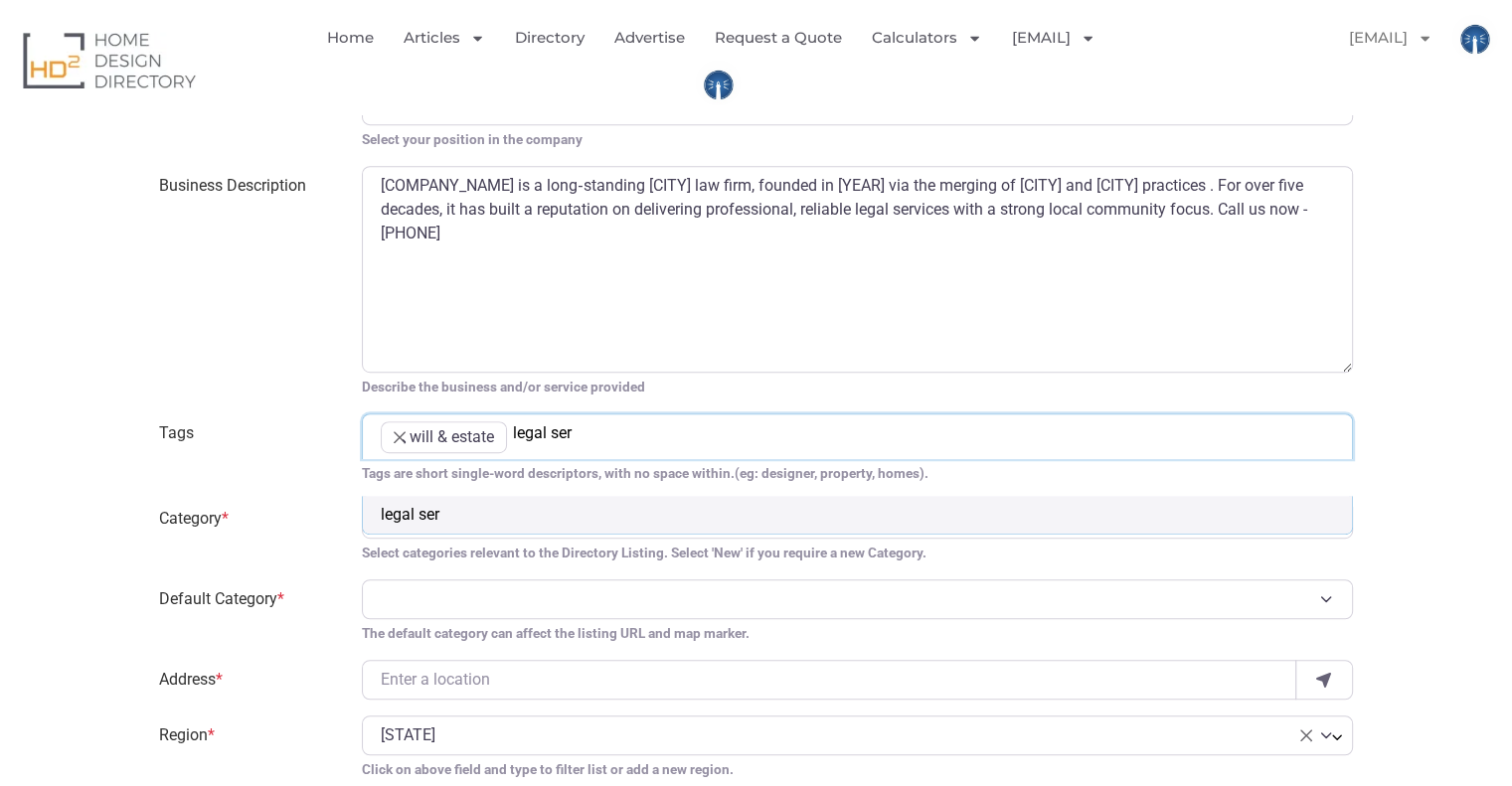 type on "legal serv" 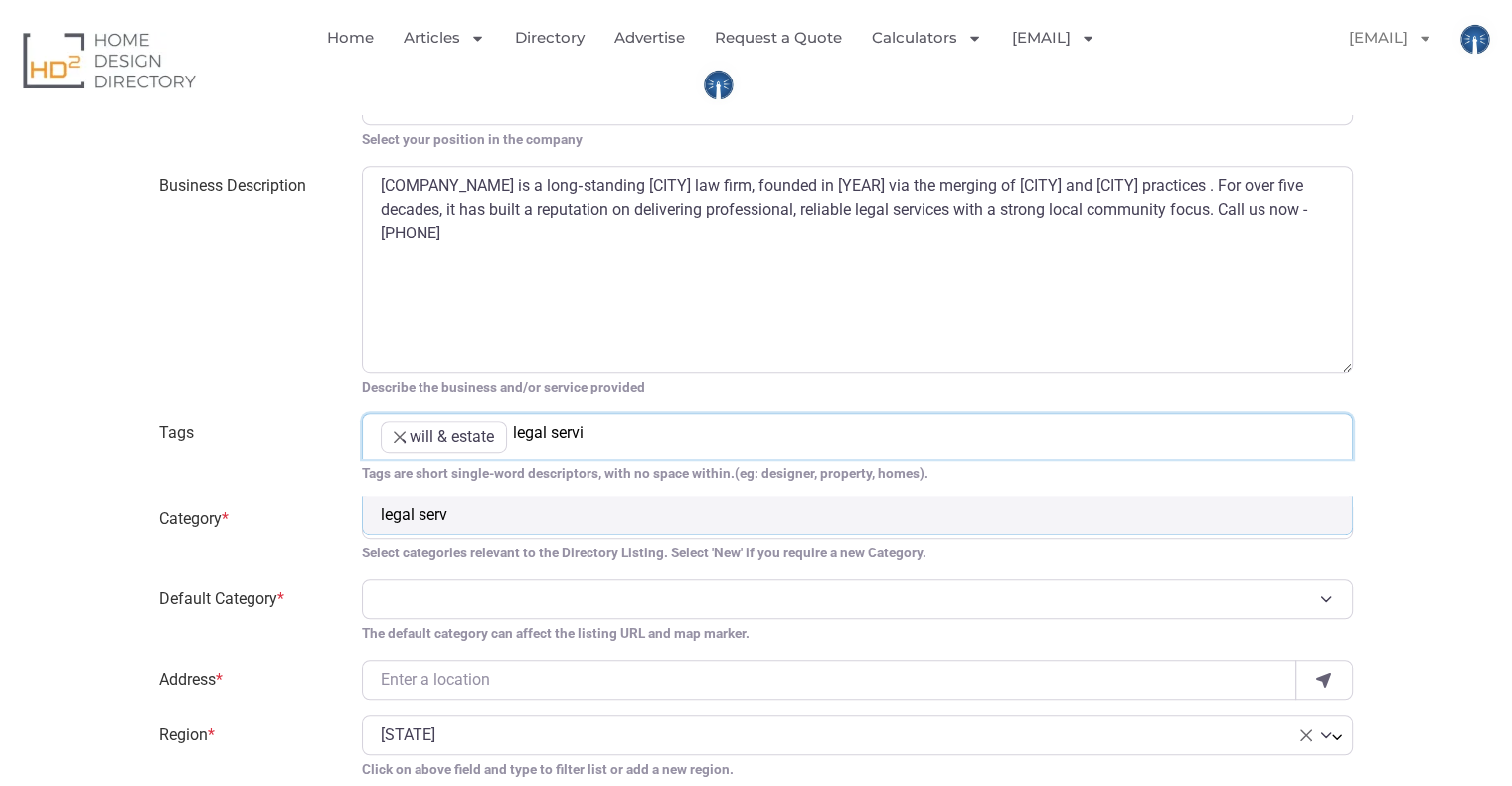type on "legal servic" 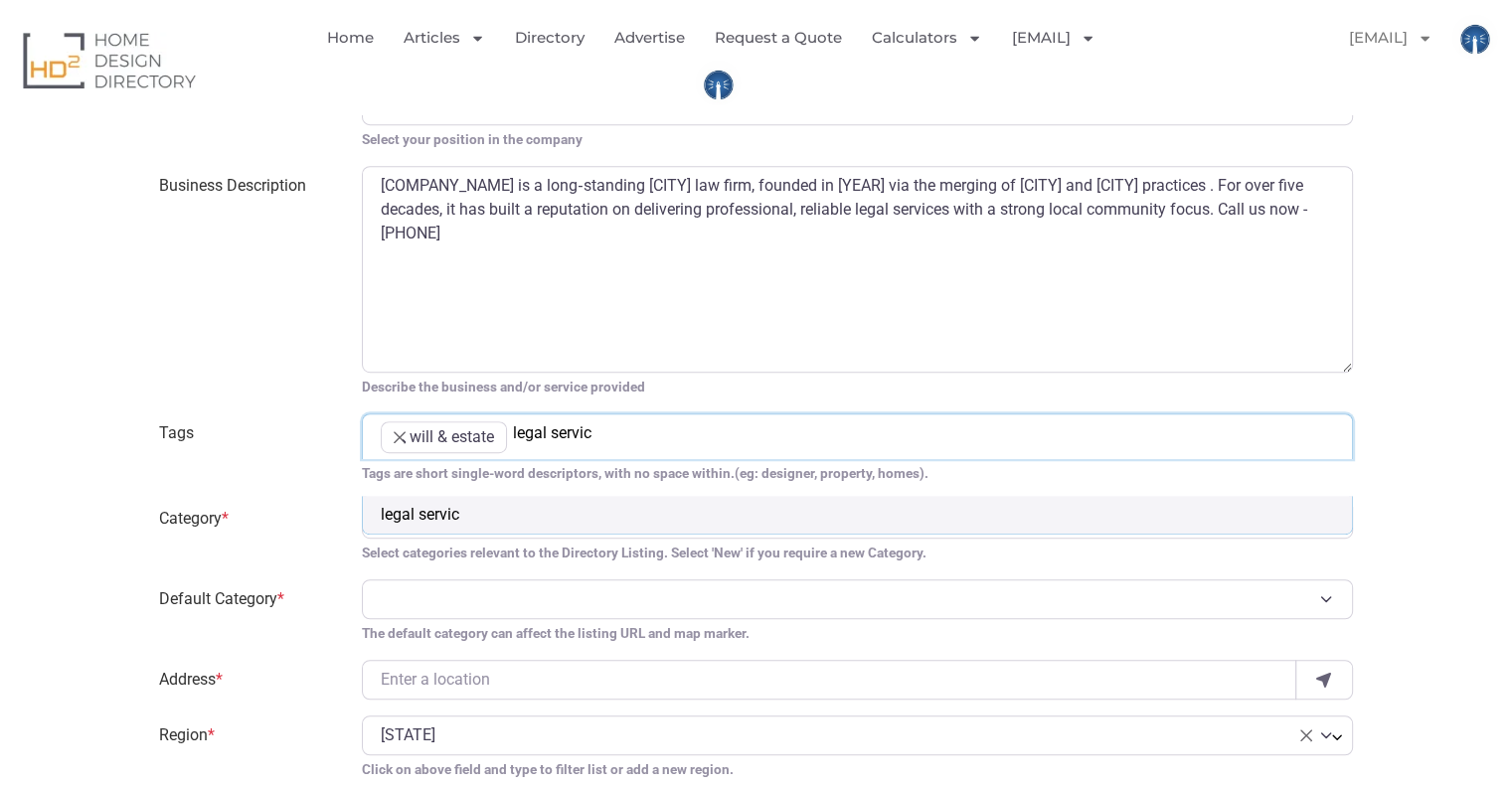 type on "legal service" 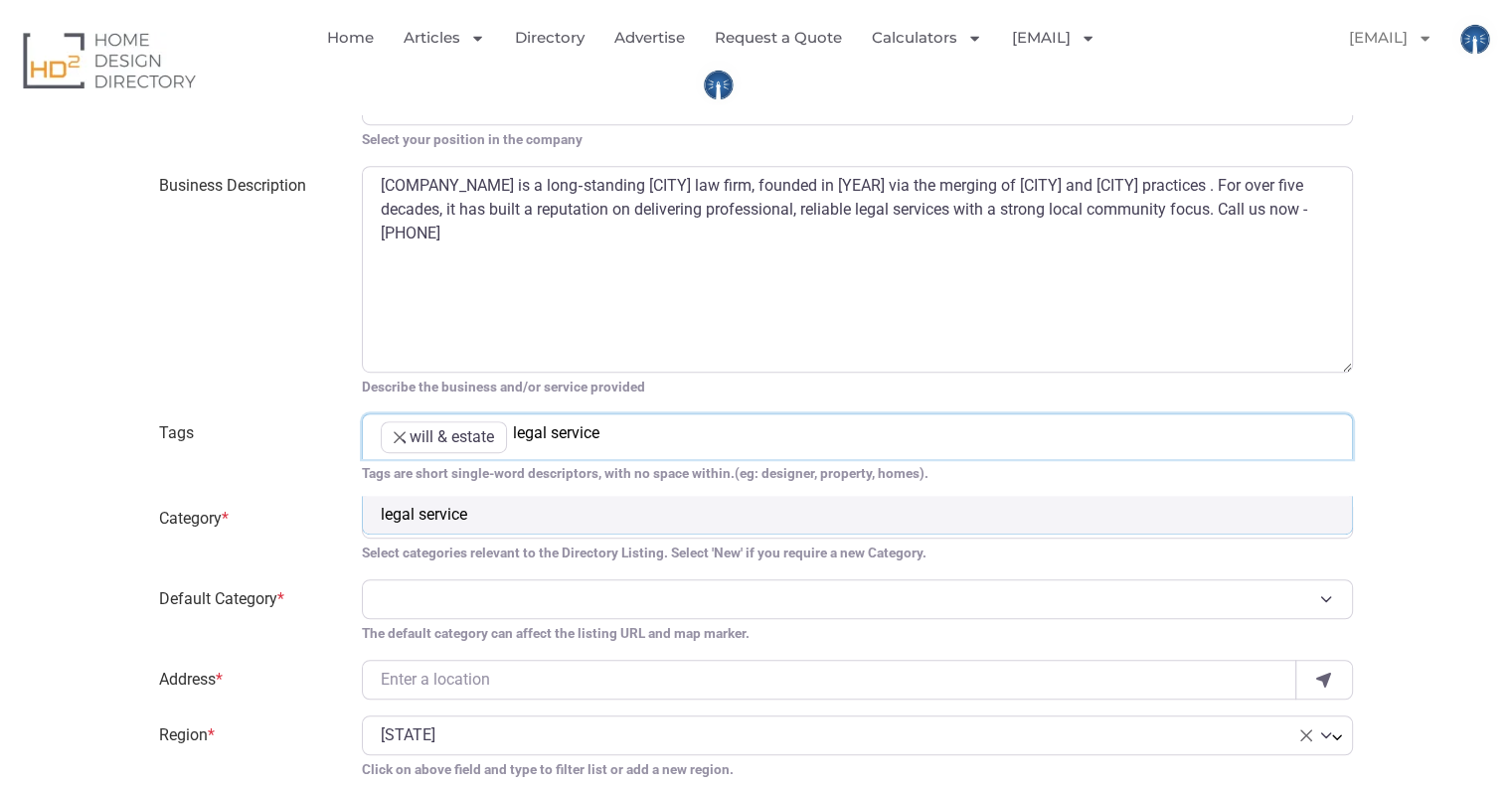 type on "legal services" 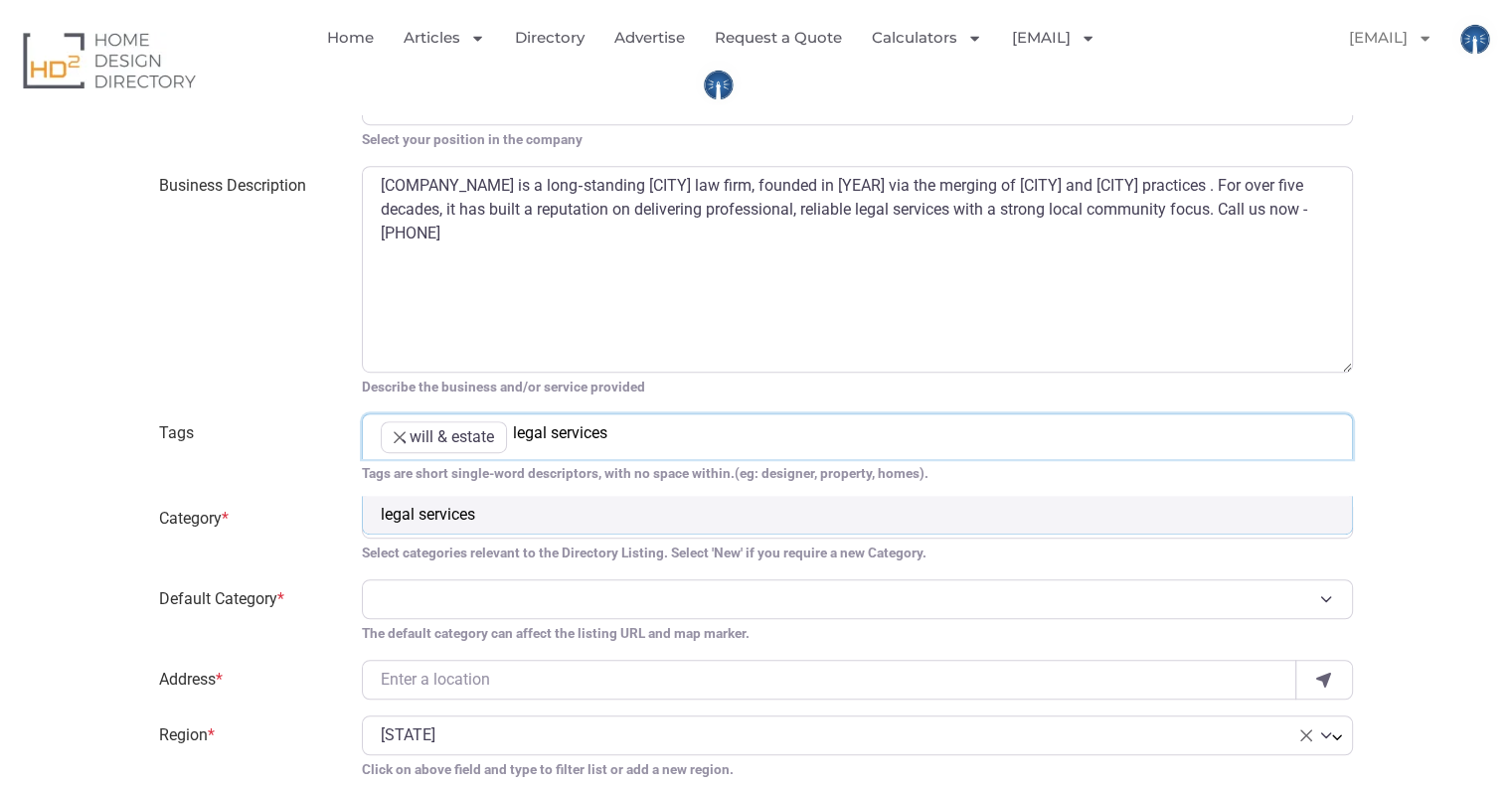 type 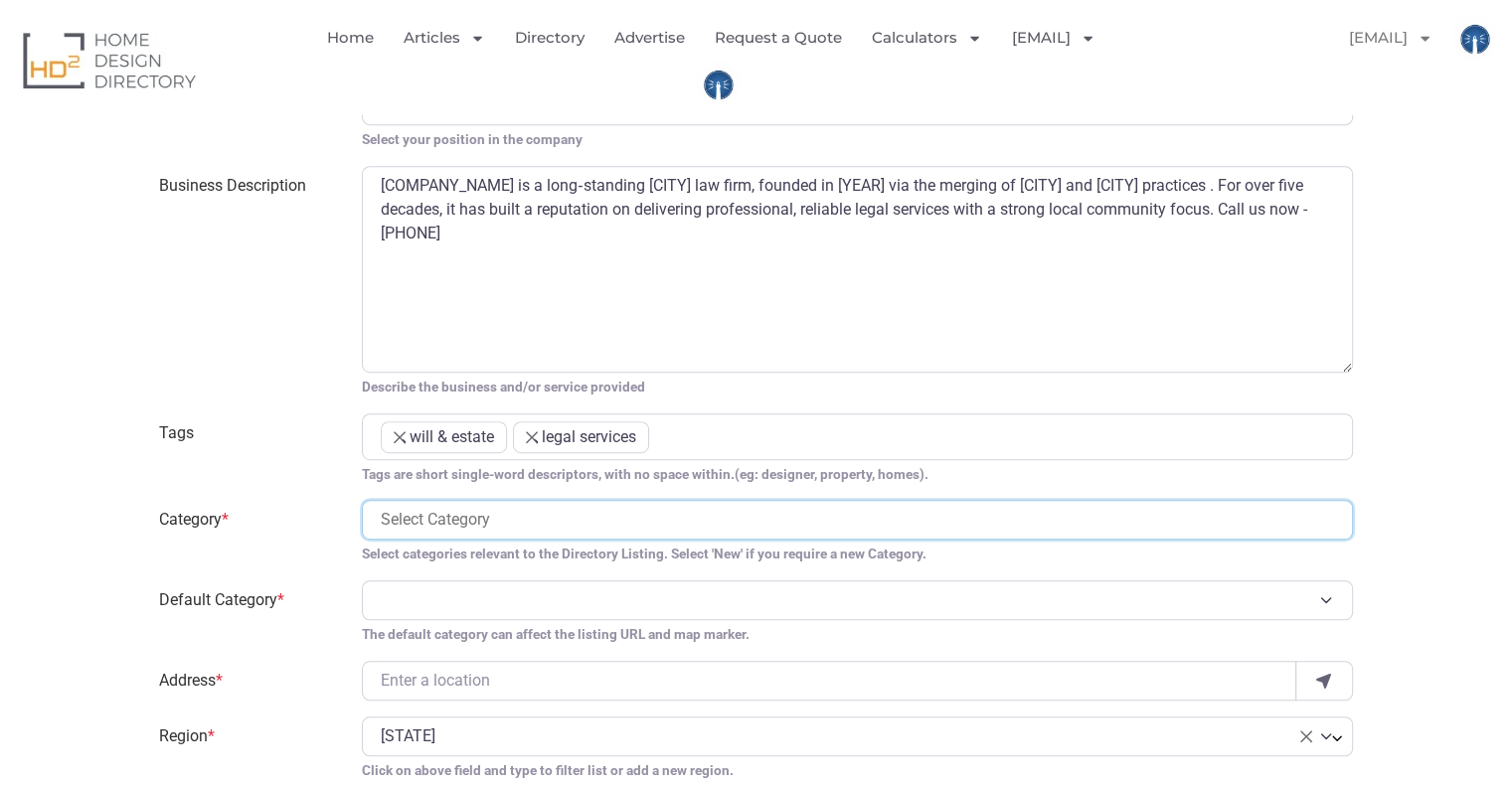 click at bounding box center (857, 520) 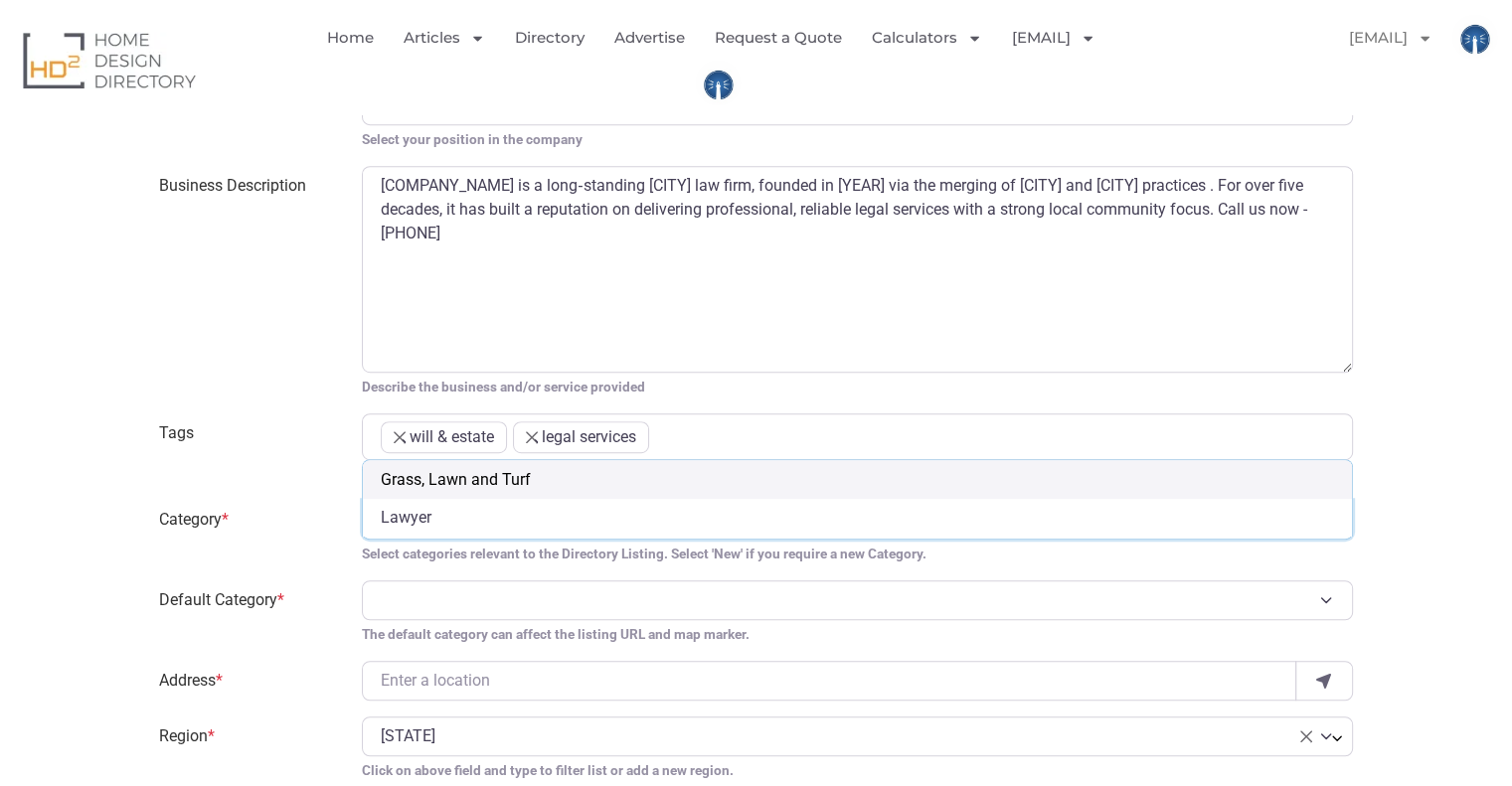 type on "law" 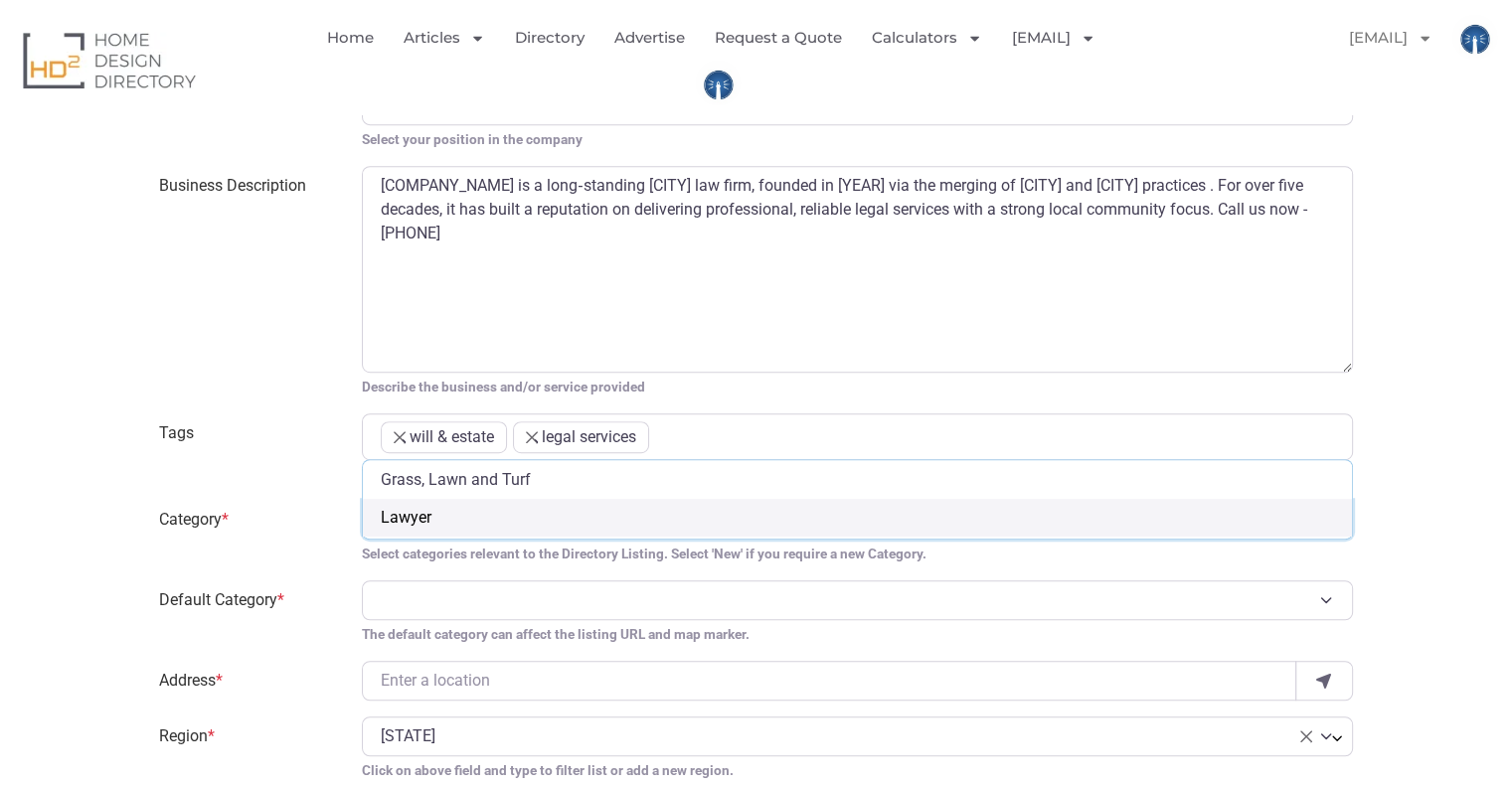 select on "1035" 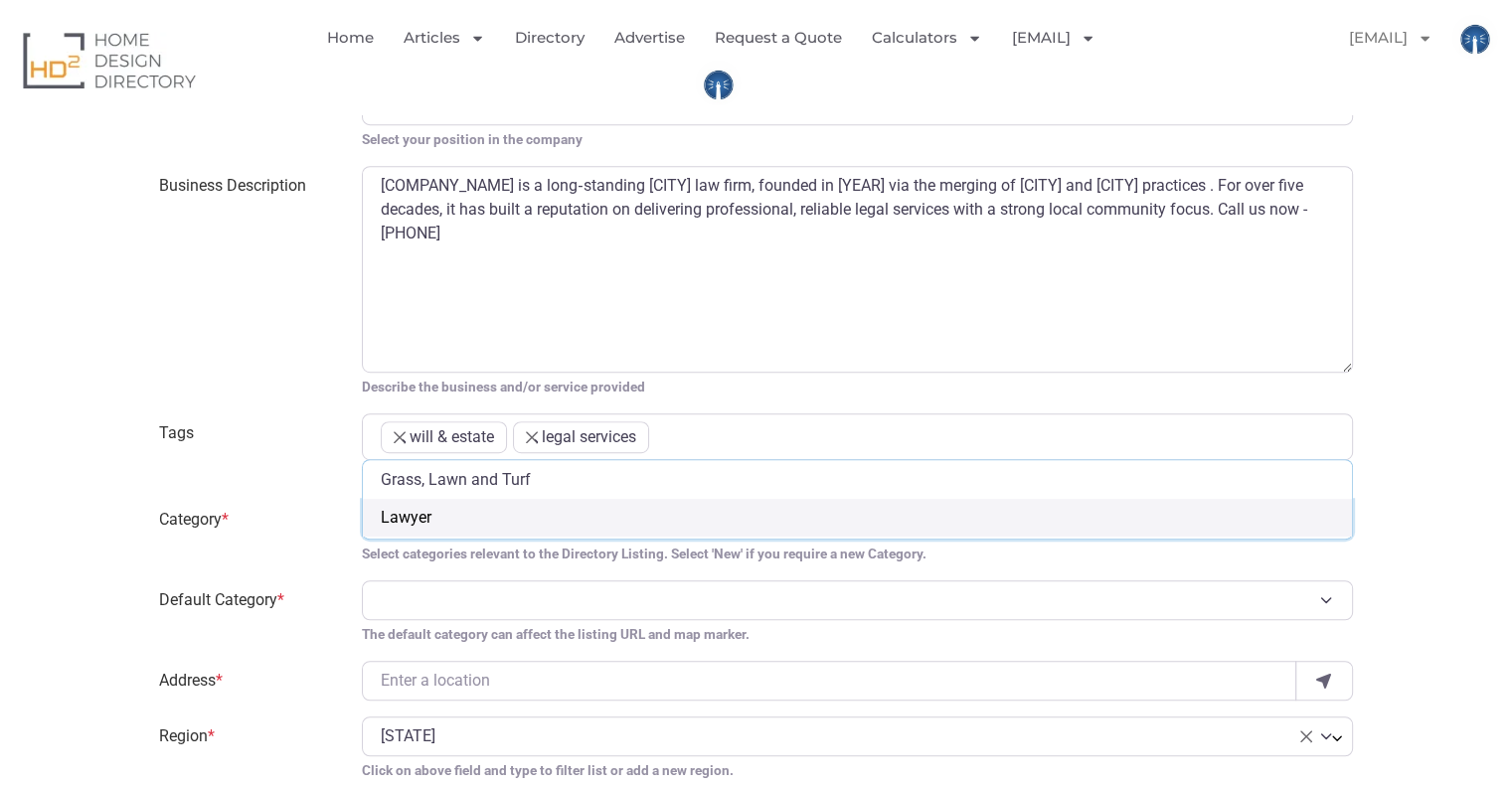 scroll, scrollTop: 539, scrollLeft: 0, axis: vertical 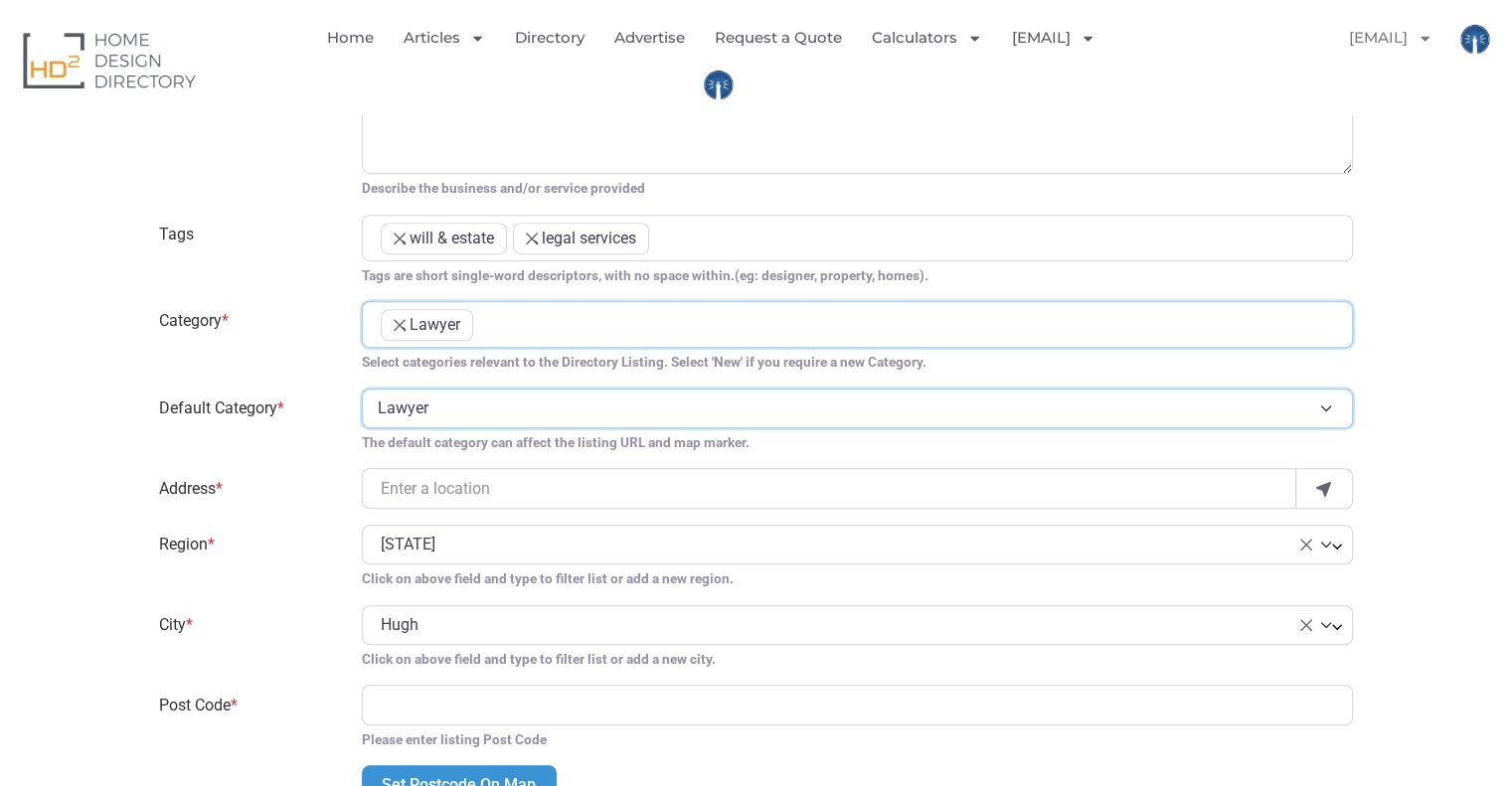 click on "Lawyer" at bounding box center (857, 408) 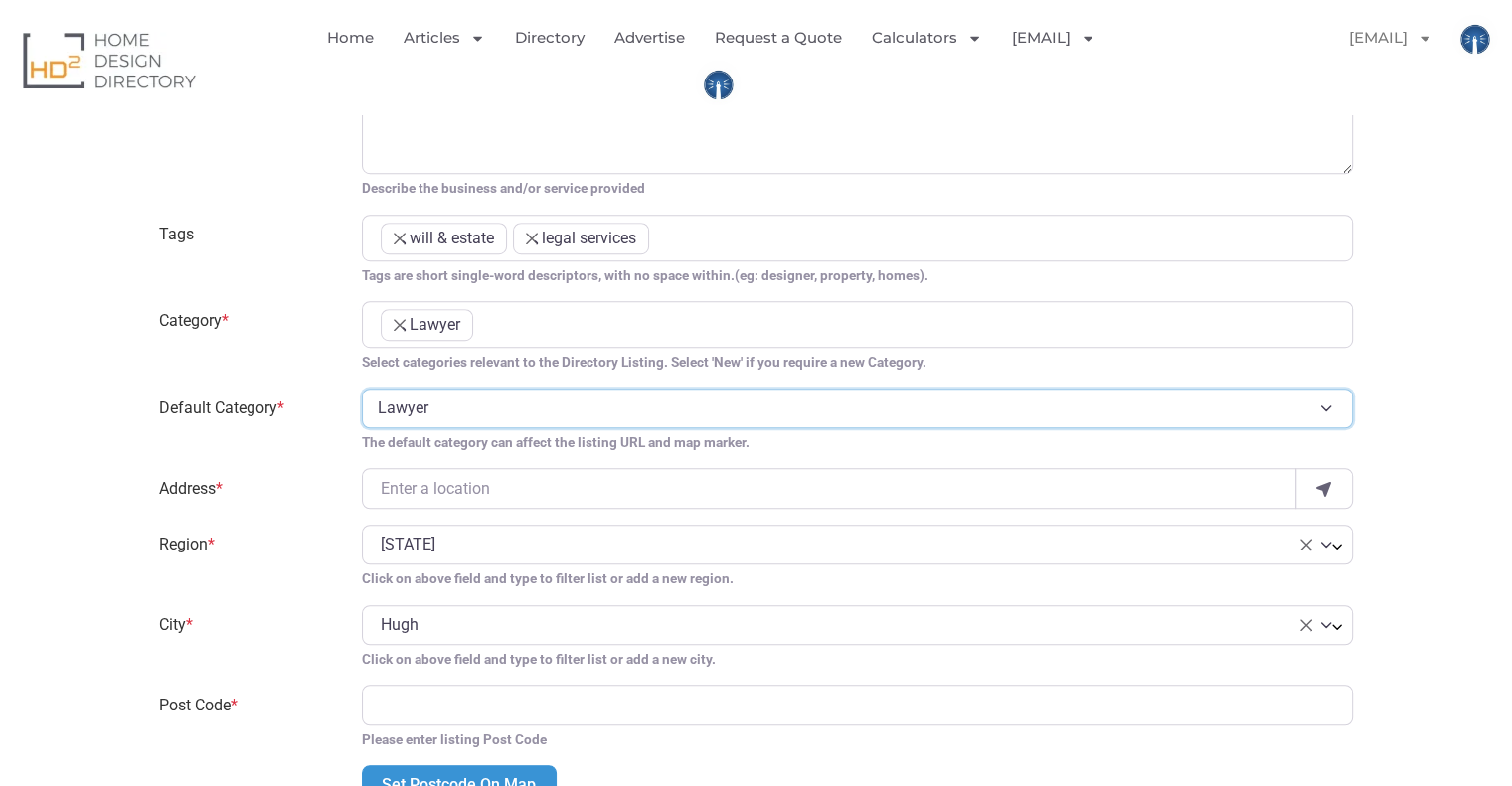 click on "Lawyer" at bounding box center [857, 408] 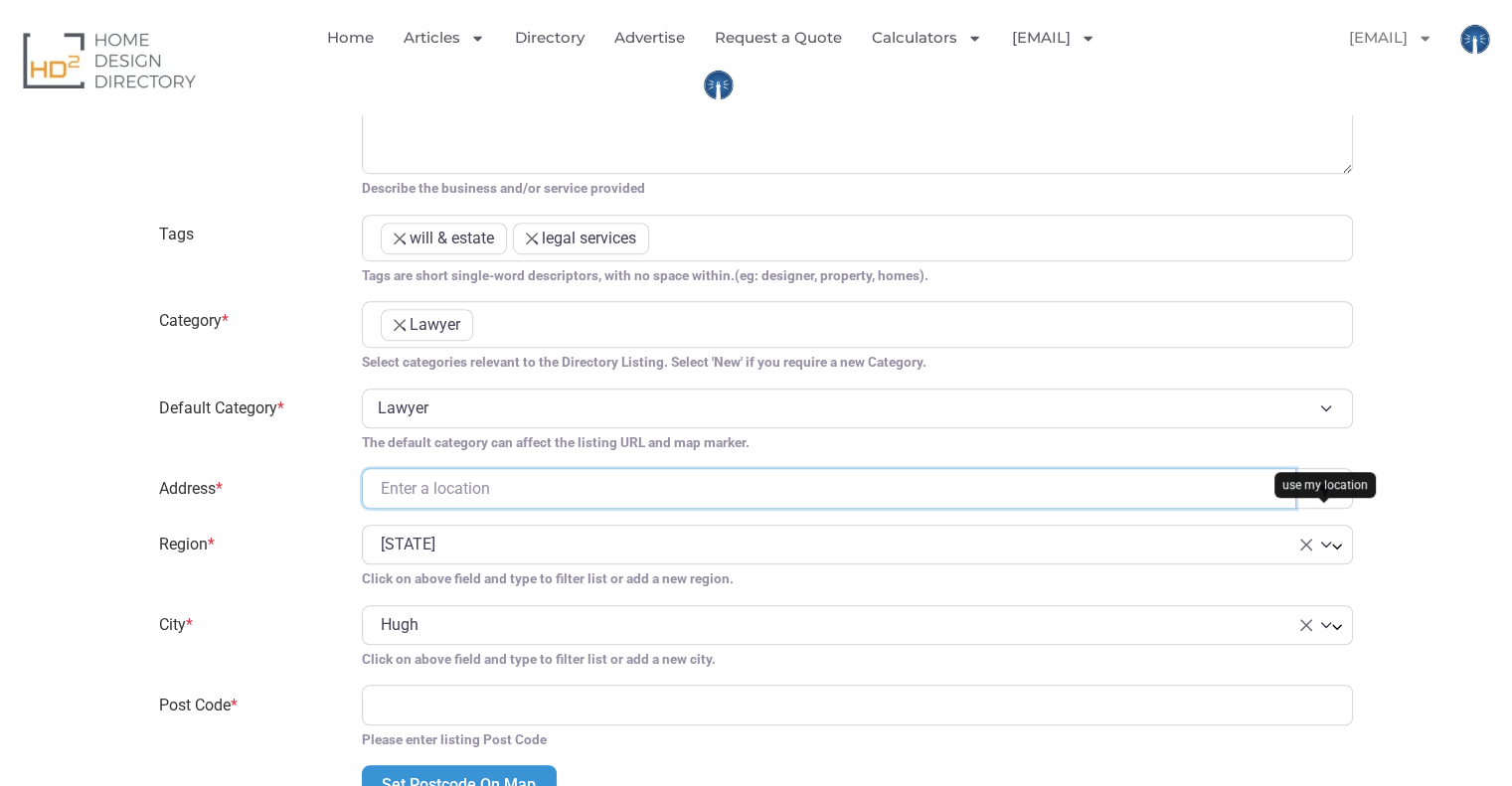 click on "Address  *" at bounding box center [829, 488] 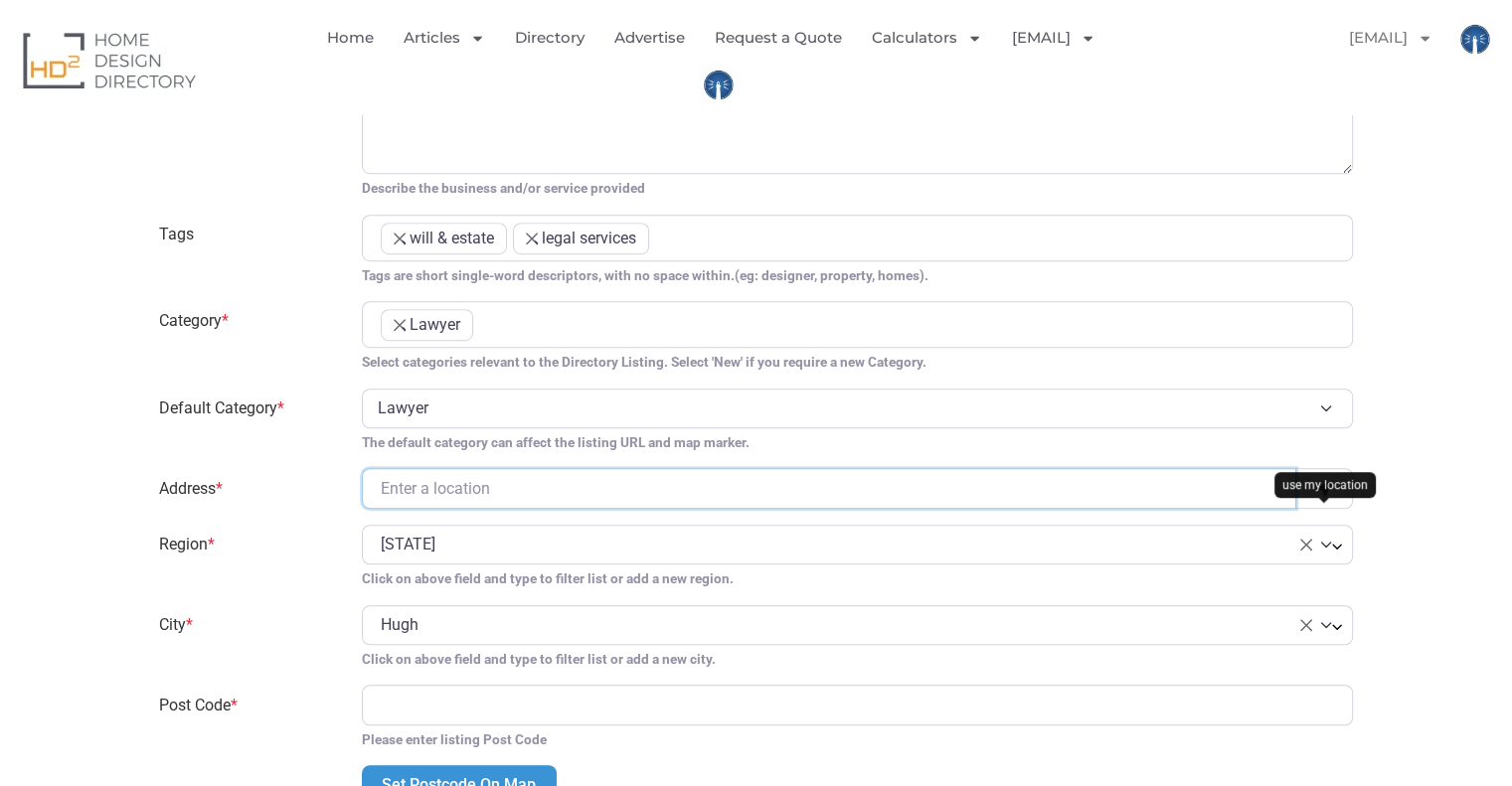 paste on "17 Middle St, Cleveland QLD 4163, Australia" 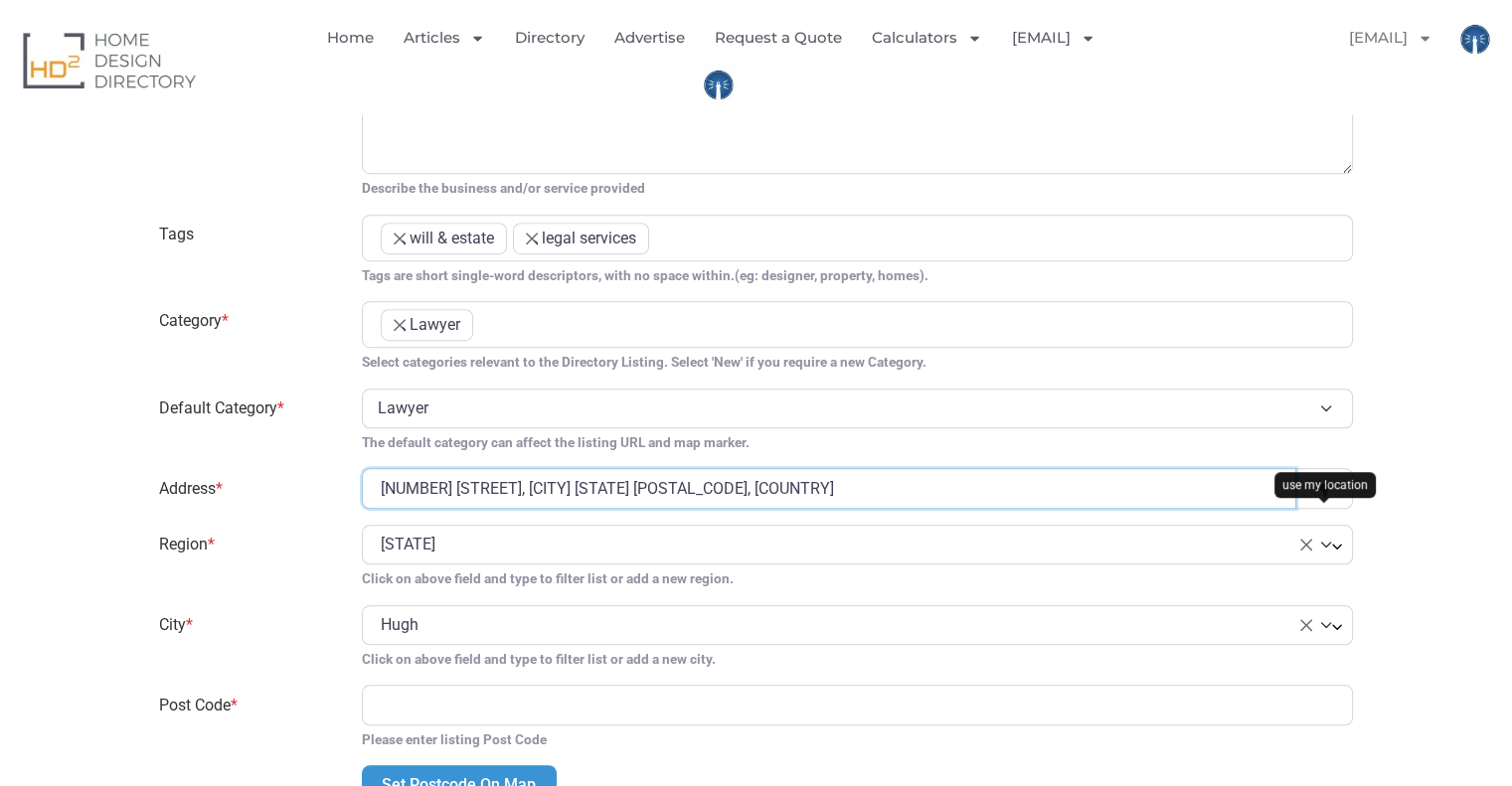 type on "17 Middle St, Cleveland QLD 4163, Australia" 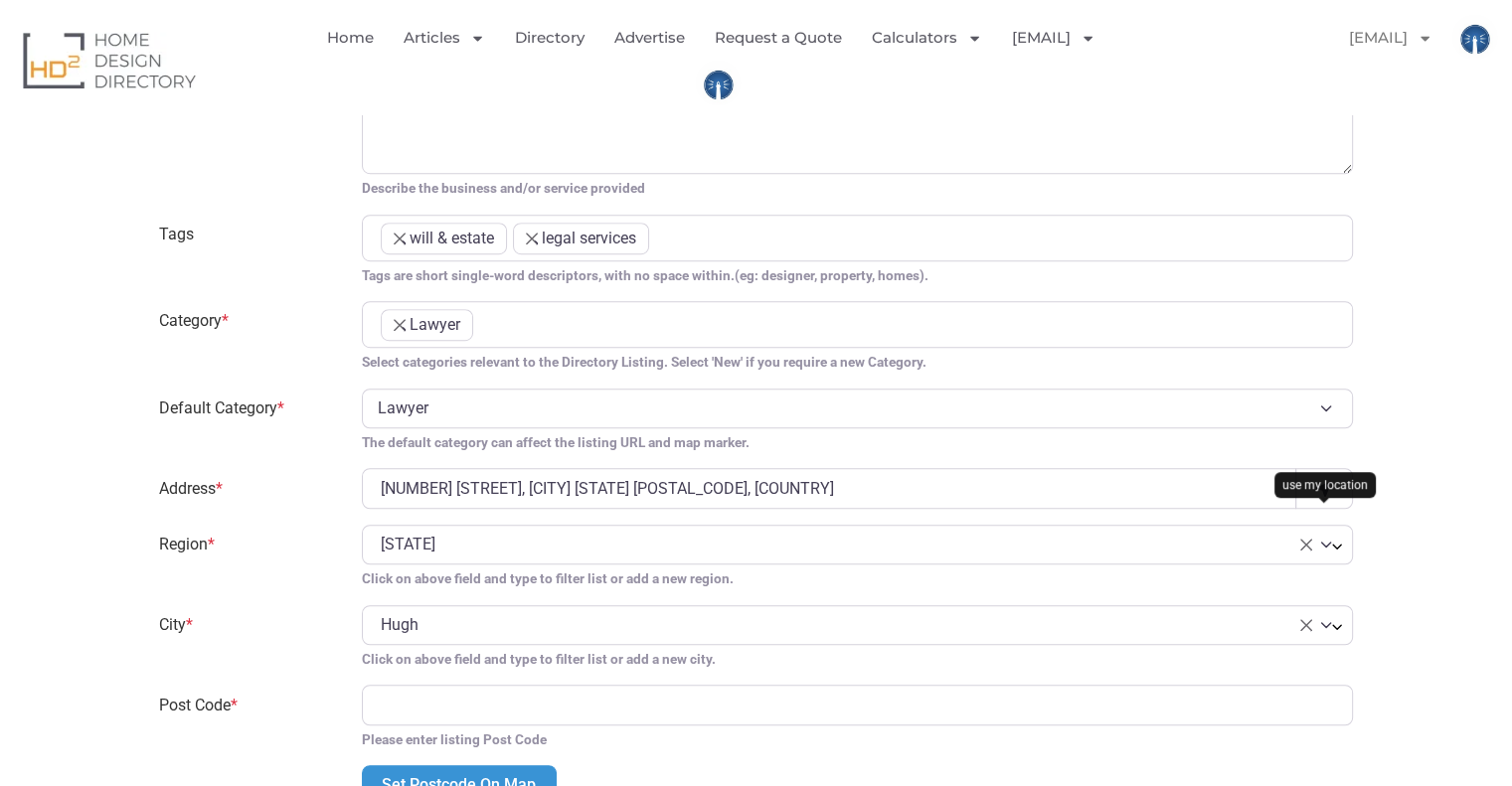 click on "× Northern Territory" at bounding box center [857, 545] 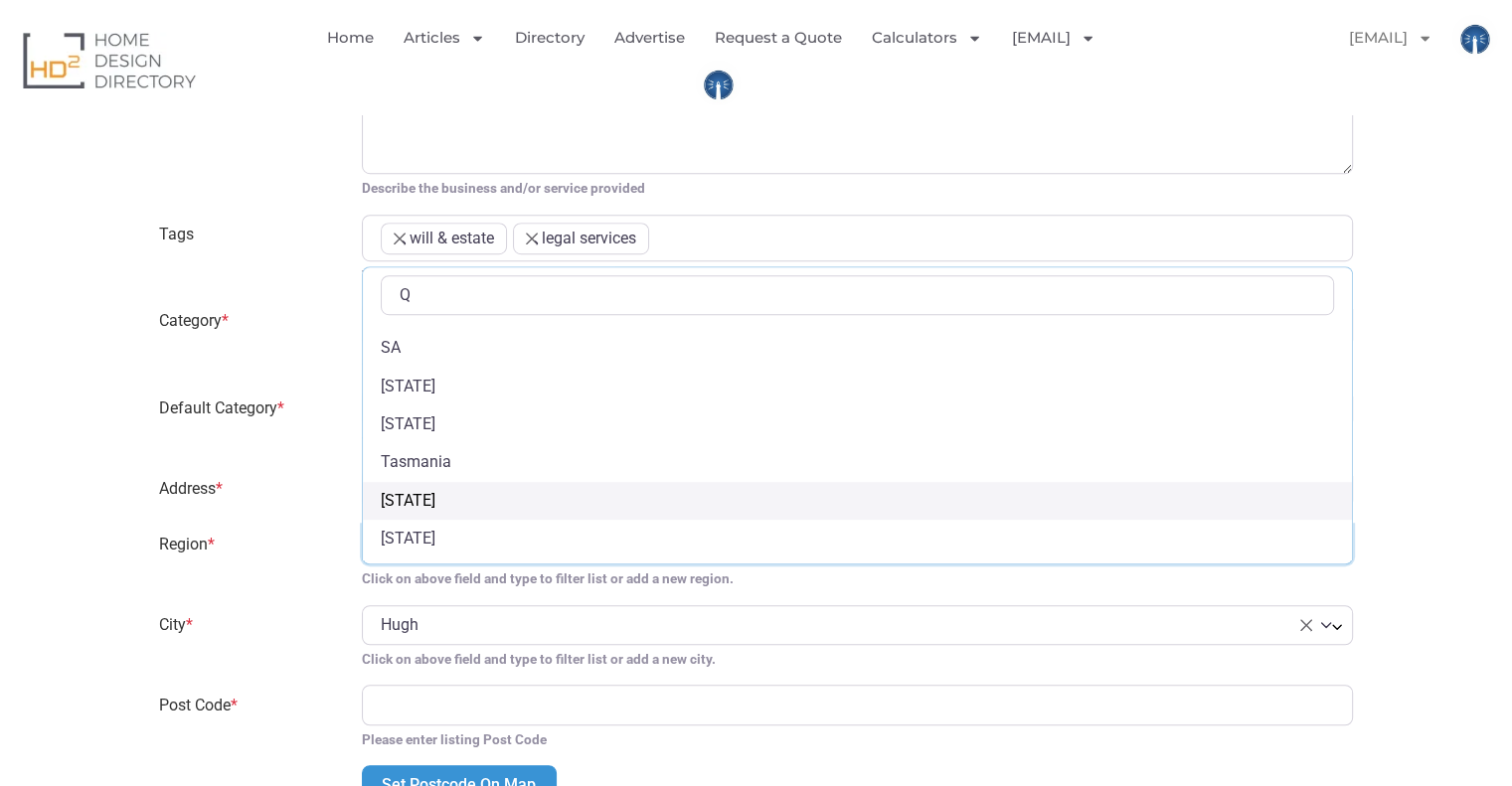 scroll, scrollTop: 0, scrollLeft: 0, axis: both 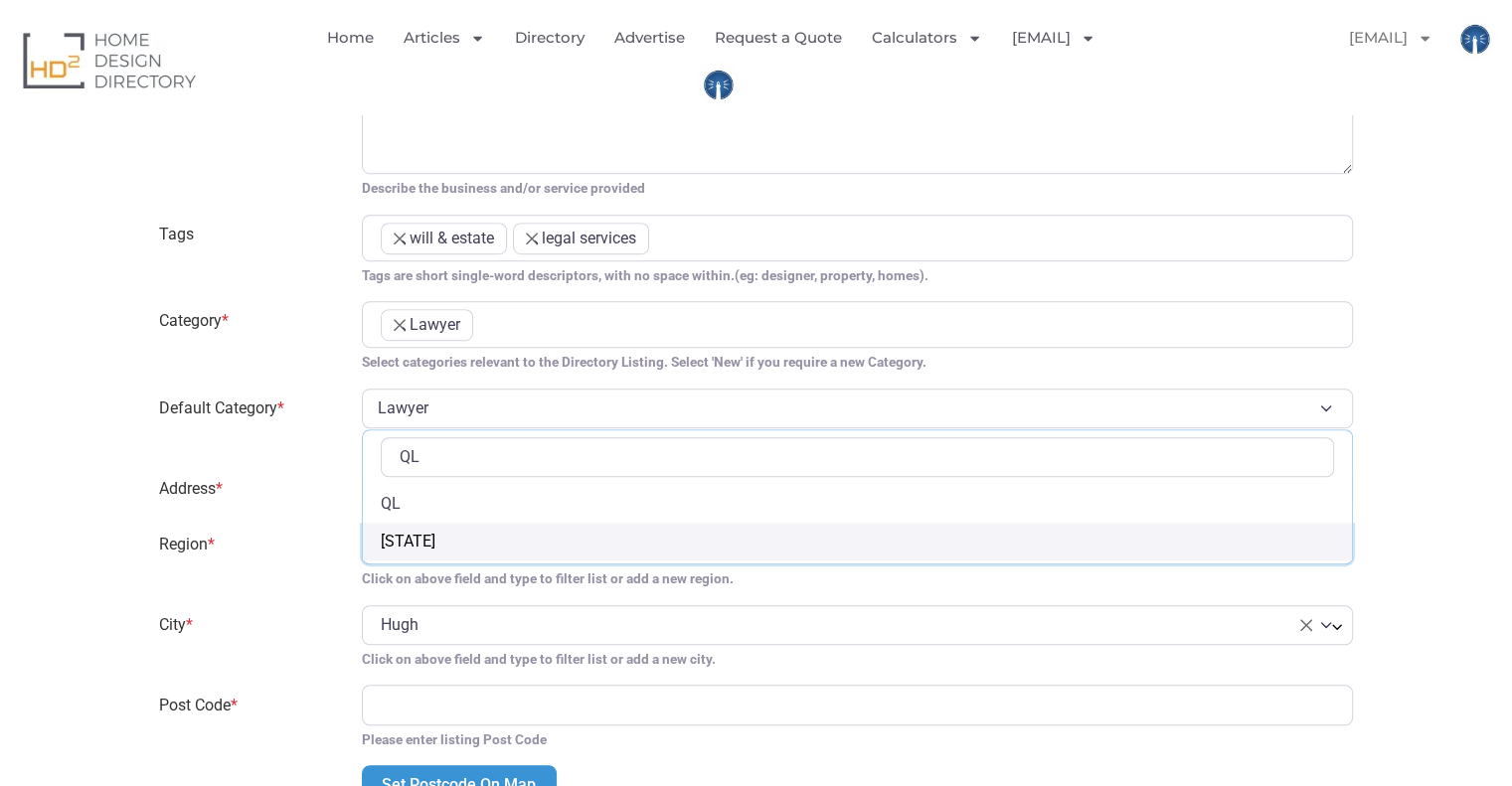 type on "QL" 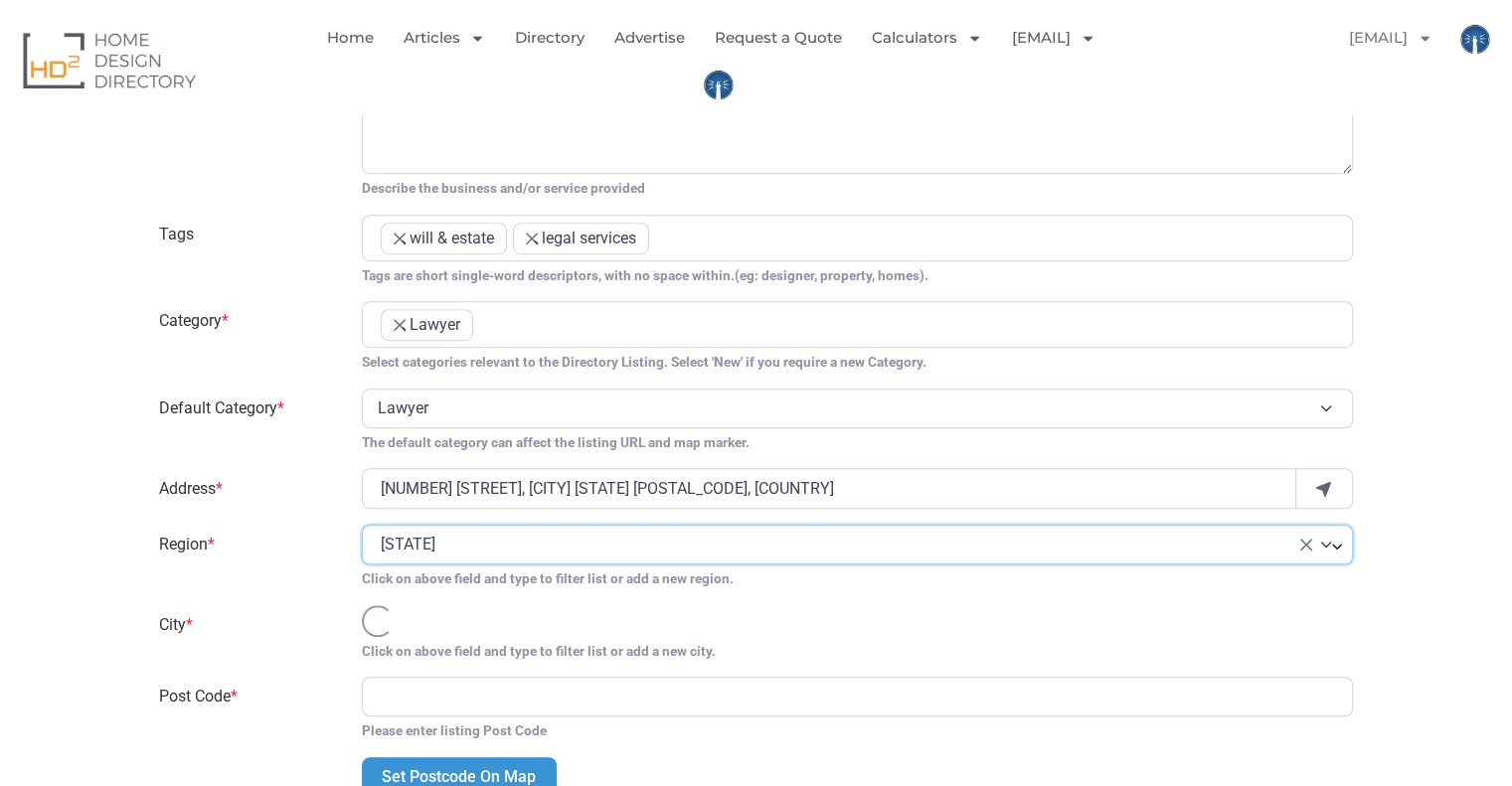 select 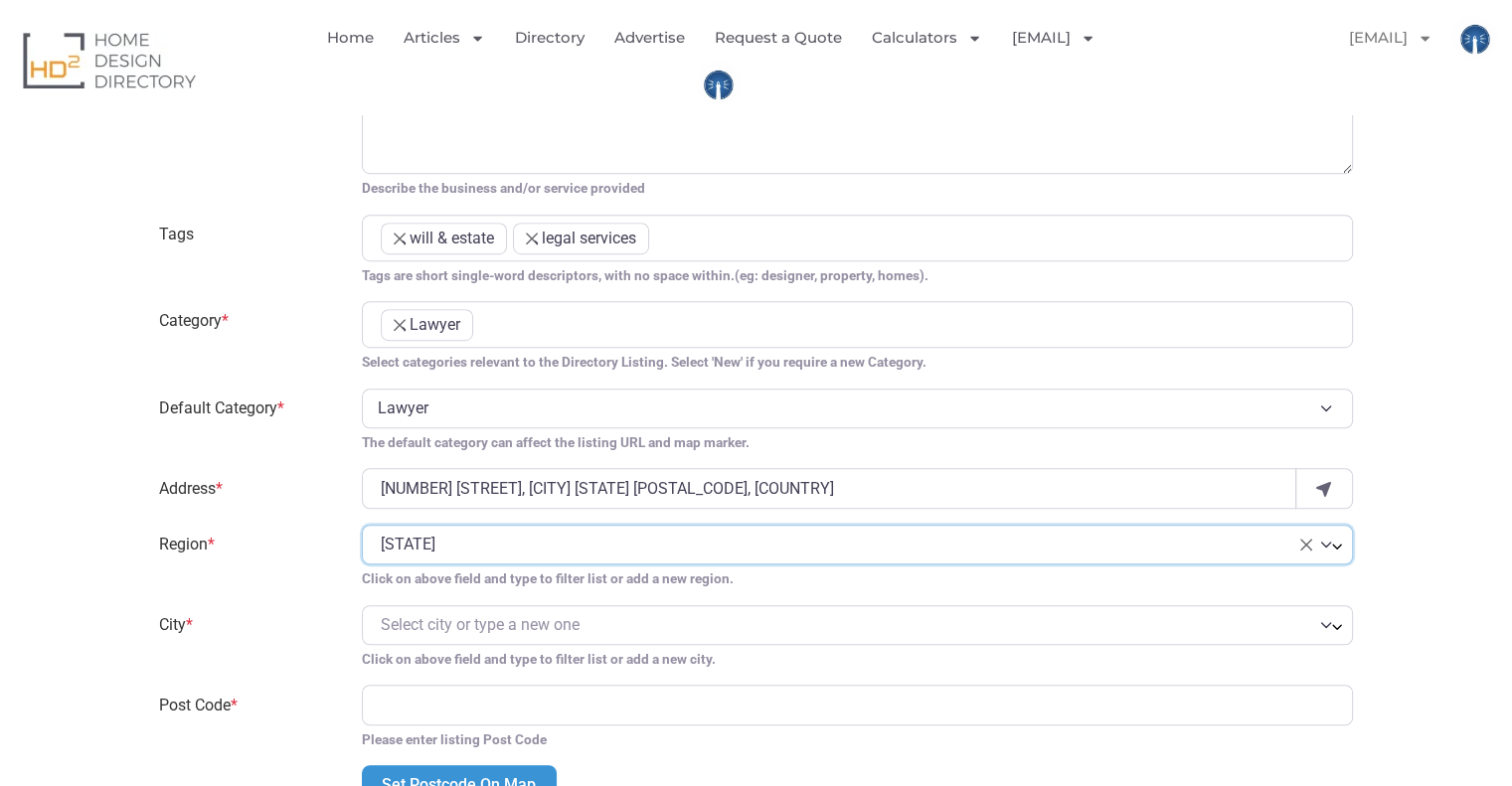 scroll, scrollTop: 1590, scrollLeft: 0, axis: vertical 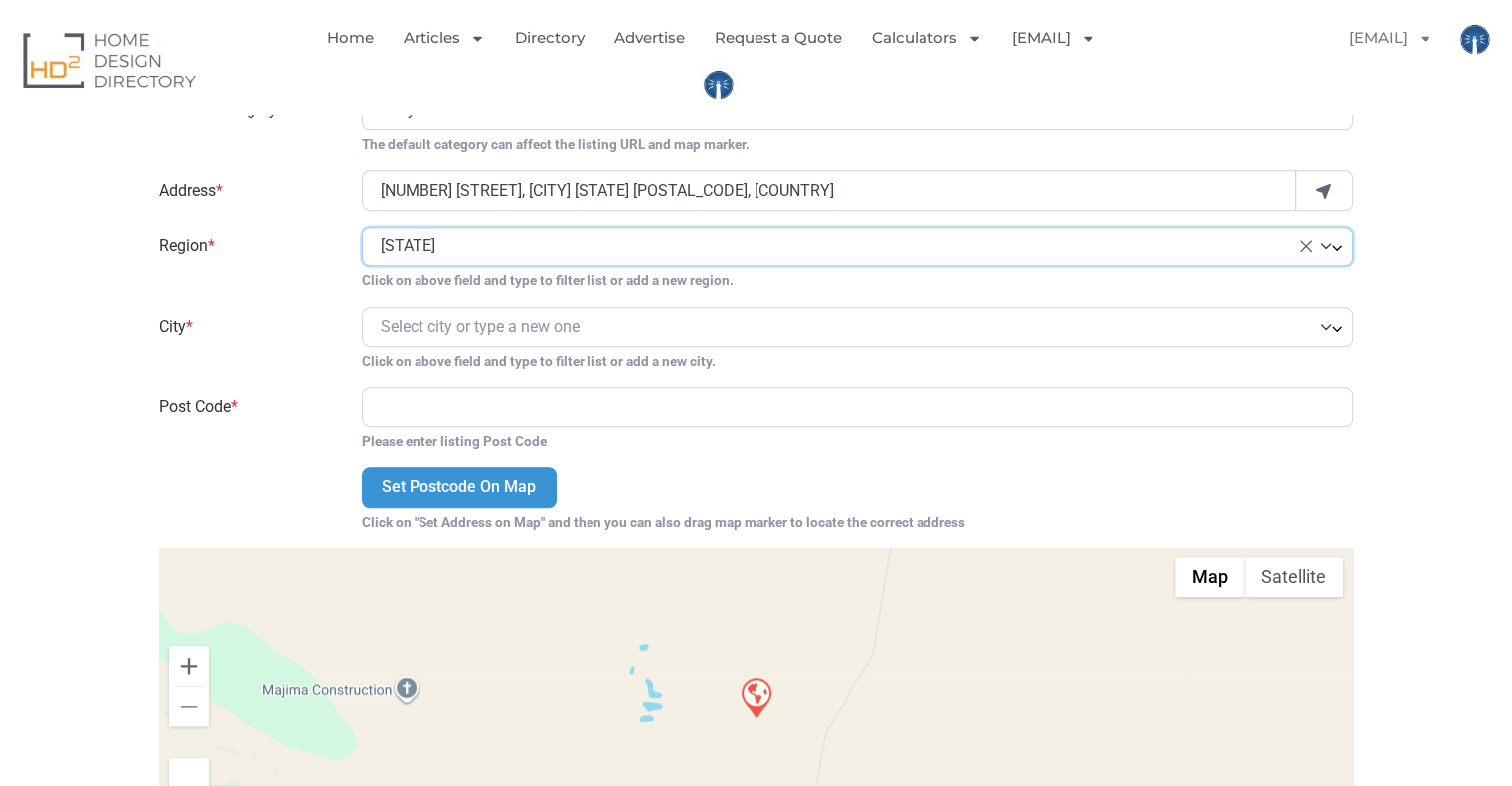 click on "Select city or type a new one" at bounding box center (480, 326) 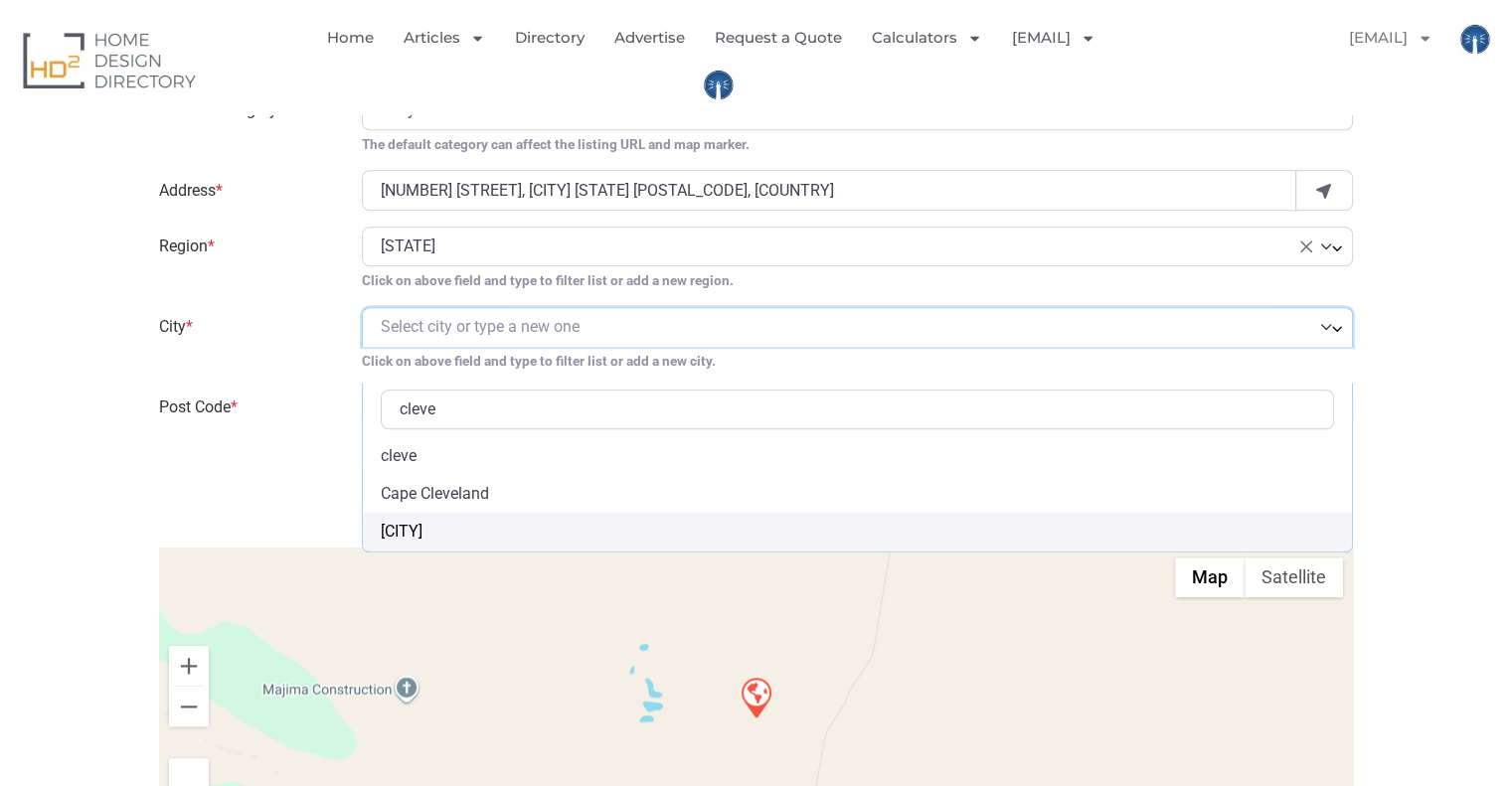type on "cleve" 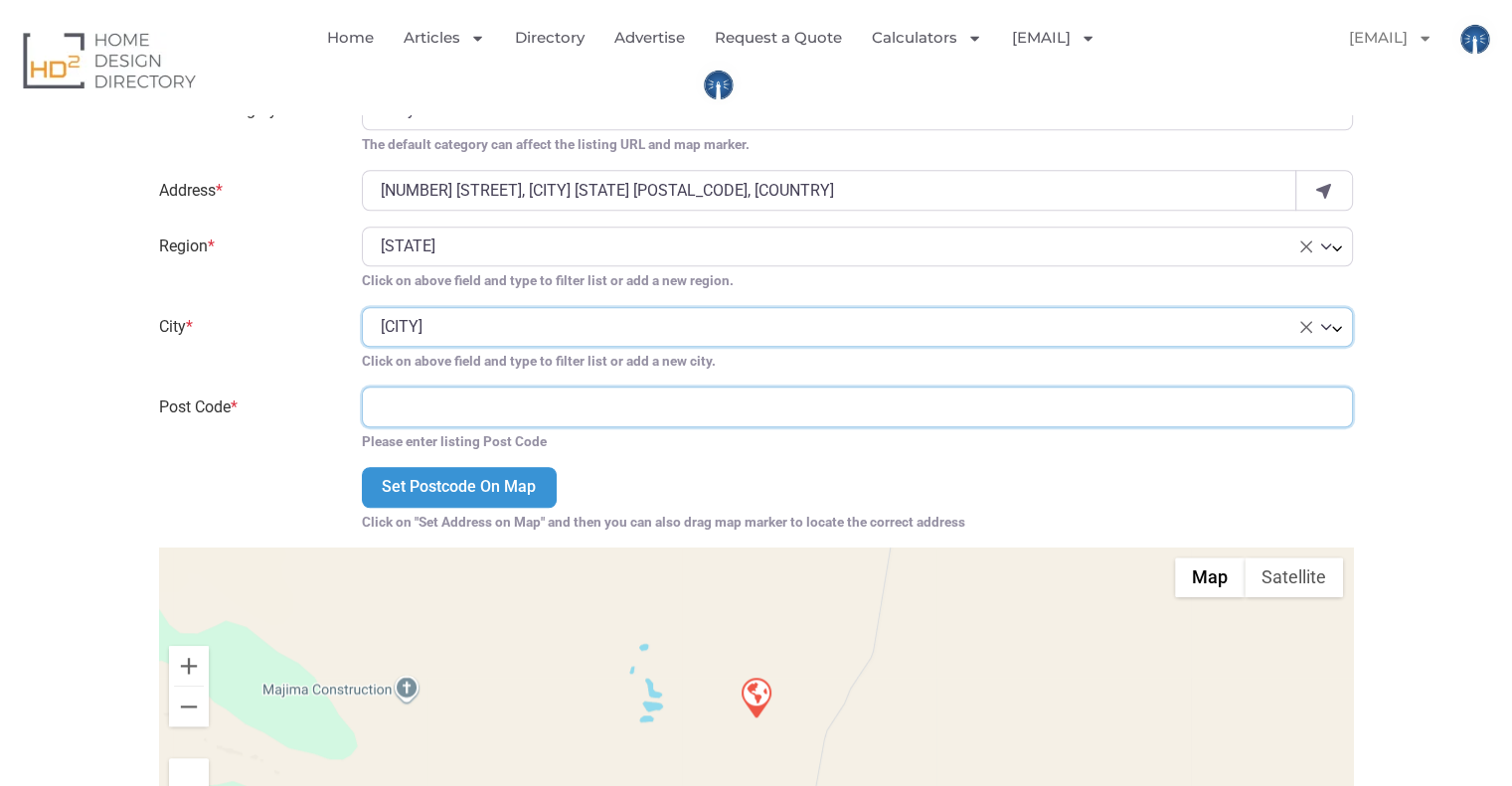 click on "Post Code  *" at bounding box center (857, 406) 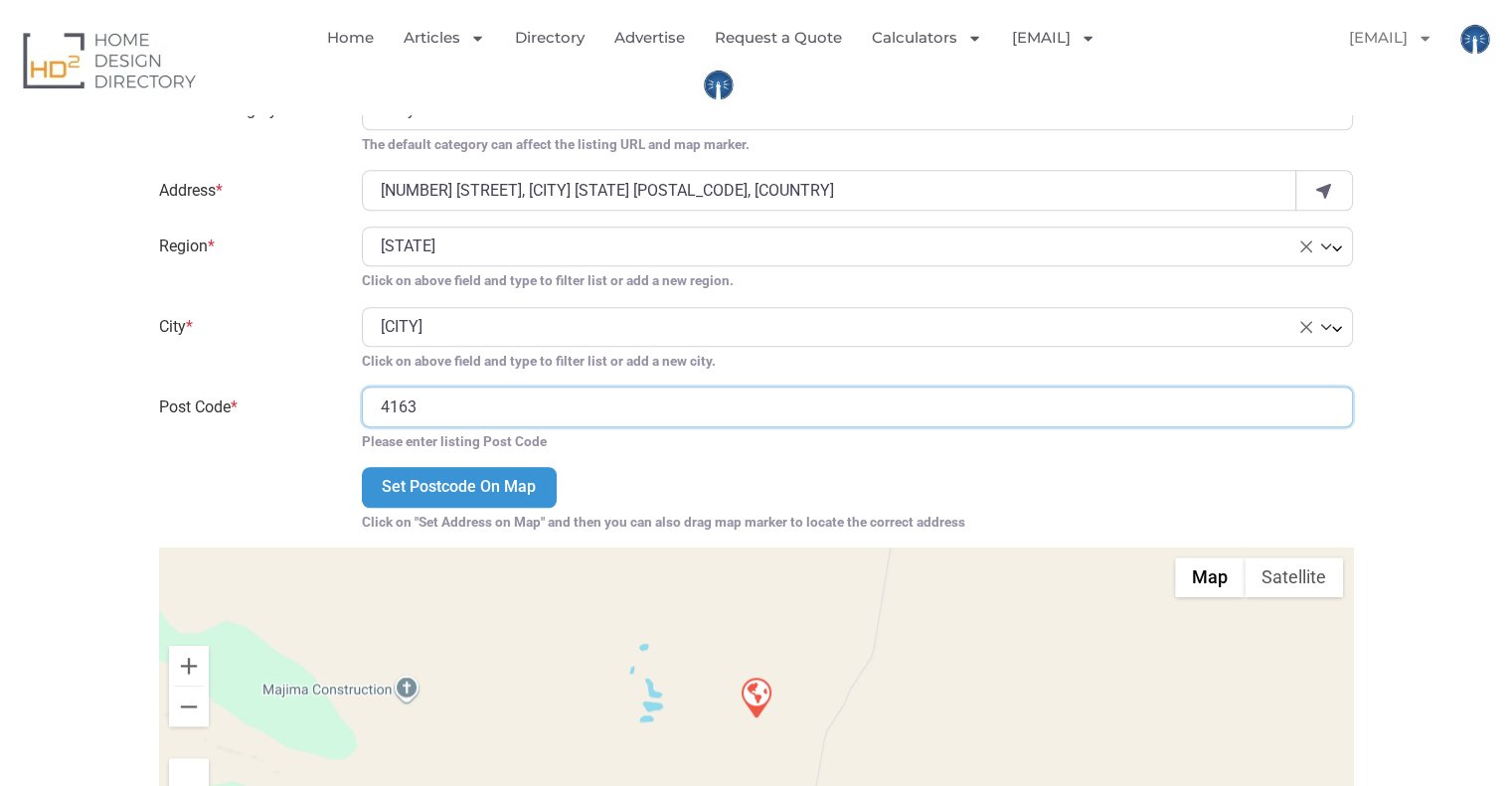 type on "4163" 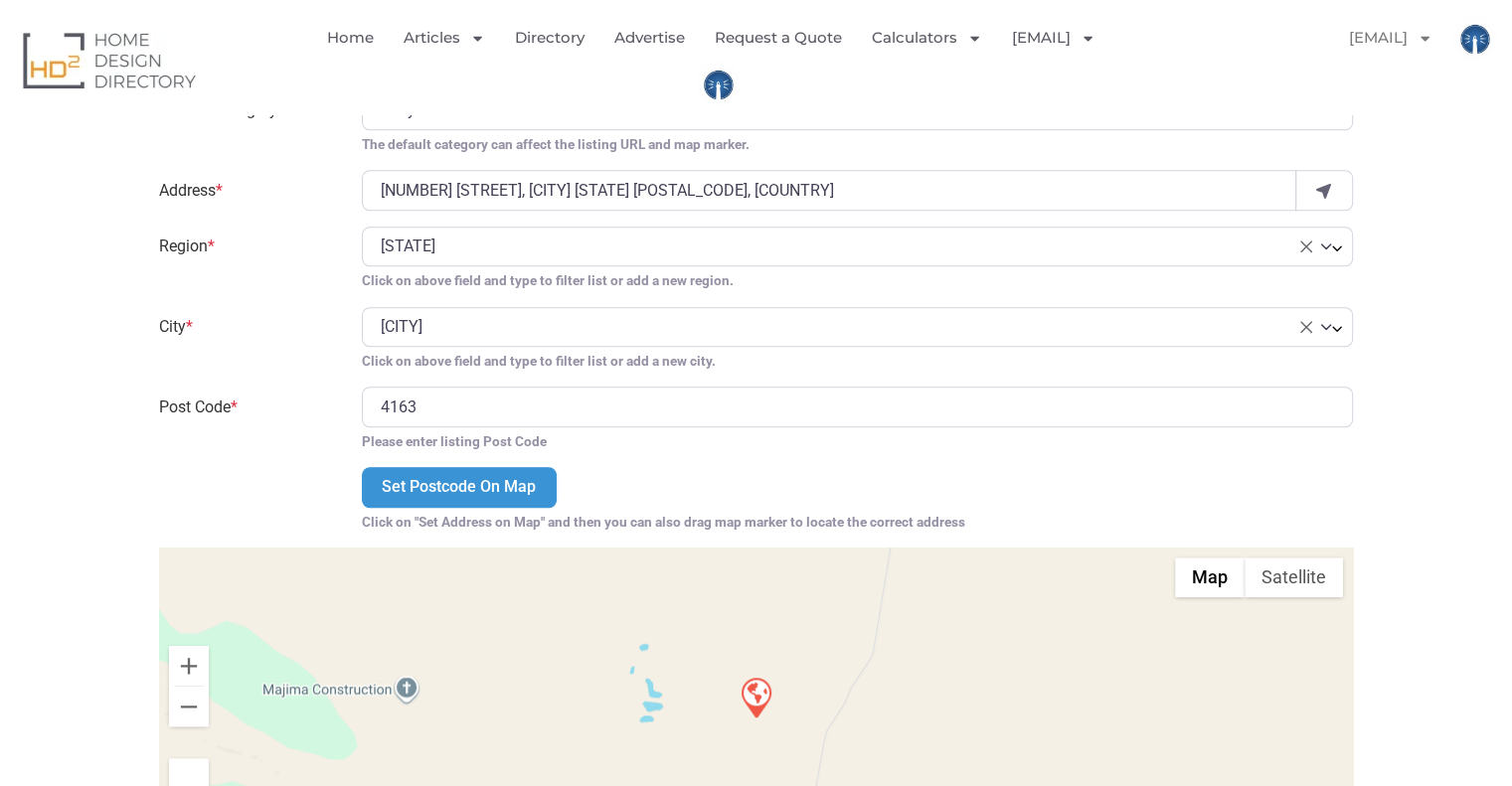 click on "Enter Listing Details Package  * Free Yearly Directory Listing Membership  ( $ 0.00  / year)  Priority Yearly Directory Listing  ( $ 5.50  / year) Name of Business (Choose Company Name or Your Personal Name)  * Connor Hunter Law Firm Enter the Name of the Directory Listing Position Select Type Accountant Accounting Accounts Manager Apprentice Assistant Auctioneer Commercial Sales Consultant Contractor Conveyancer Director Employee Financial Controller Industrial Sales Lawyer Lead Designer Leasing Manager Management Marketing Owner Photographer Property Manager Sales Sales Assistant Secretary × Lawyer Select your position in the company Business Description Connor Hunter Lawyers is a long‑standing Brisbane law firm, founded in 1971 via the merging of Wynnum and Cleveland practices . For over five decades, it has built a reputation on delivering professional, reliable legal services with a strong local community focus. Call us now - +61 7 3821 6288 Tags flooring" at bounding box center [756, 911] 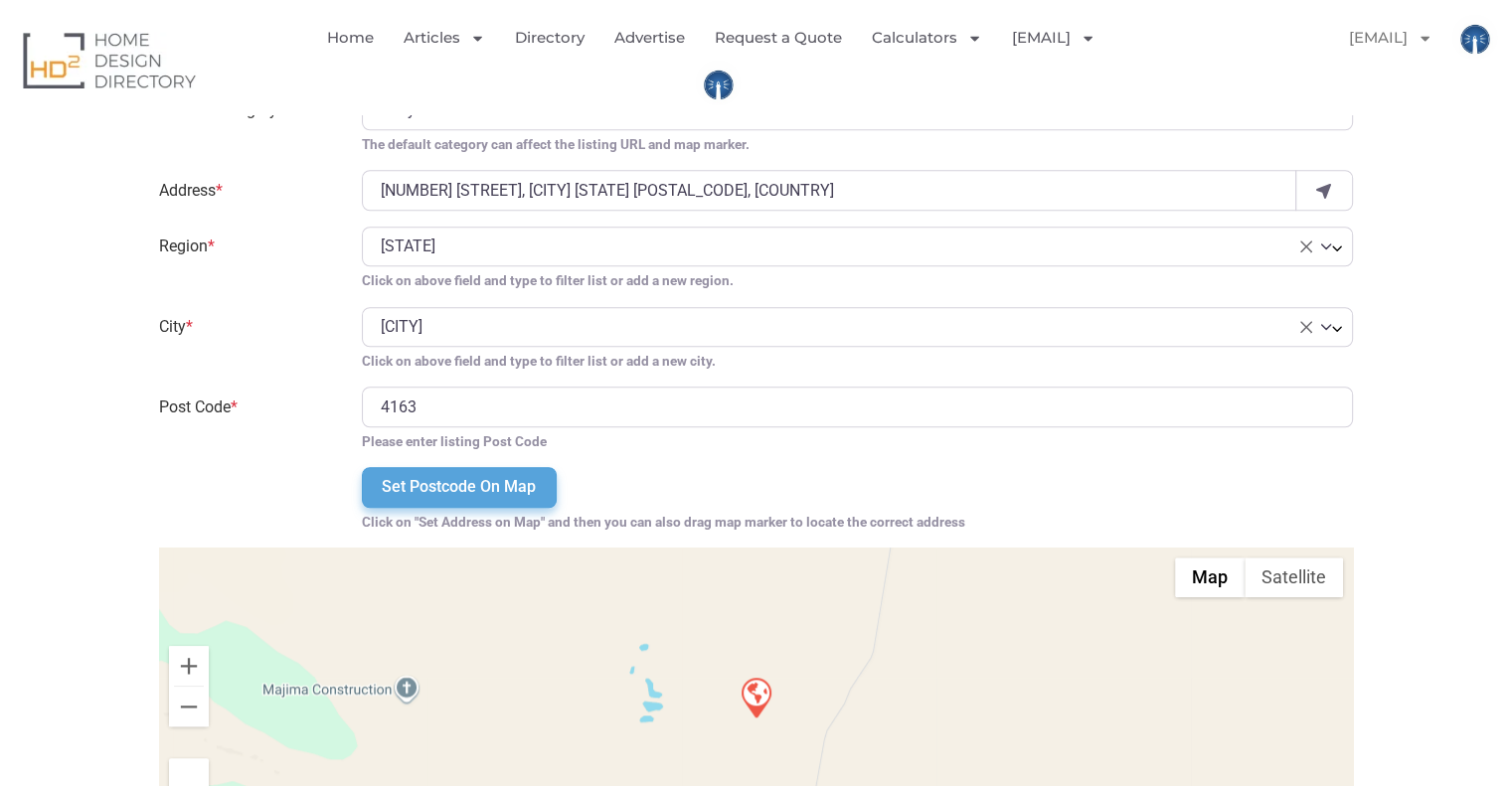 click on "Set Postcode On Map" at bounding box center (458, 487) 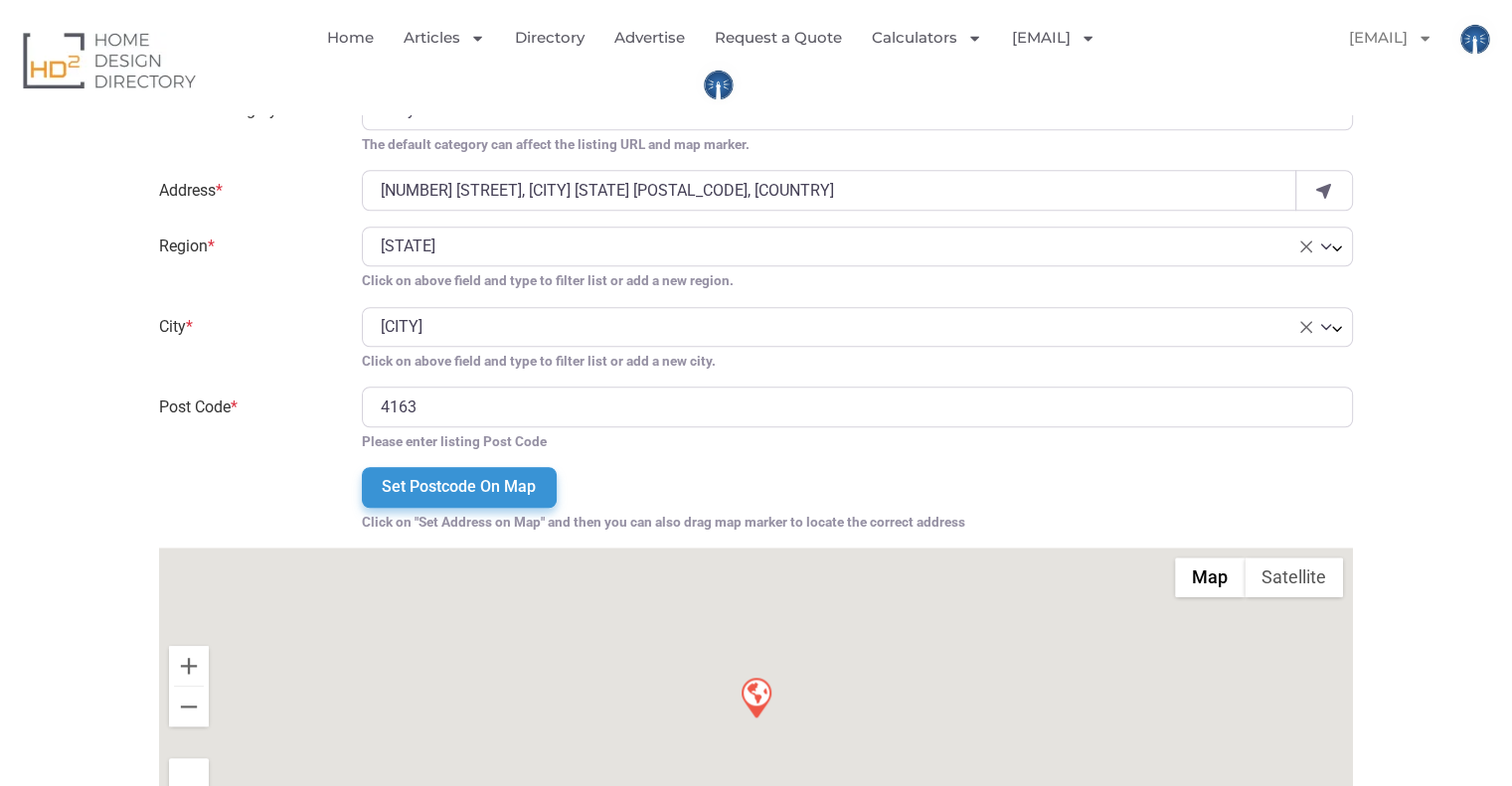 type on "Trinity Chambers,  17 Middle St" 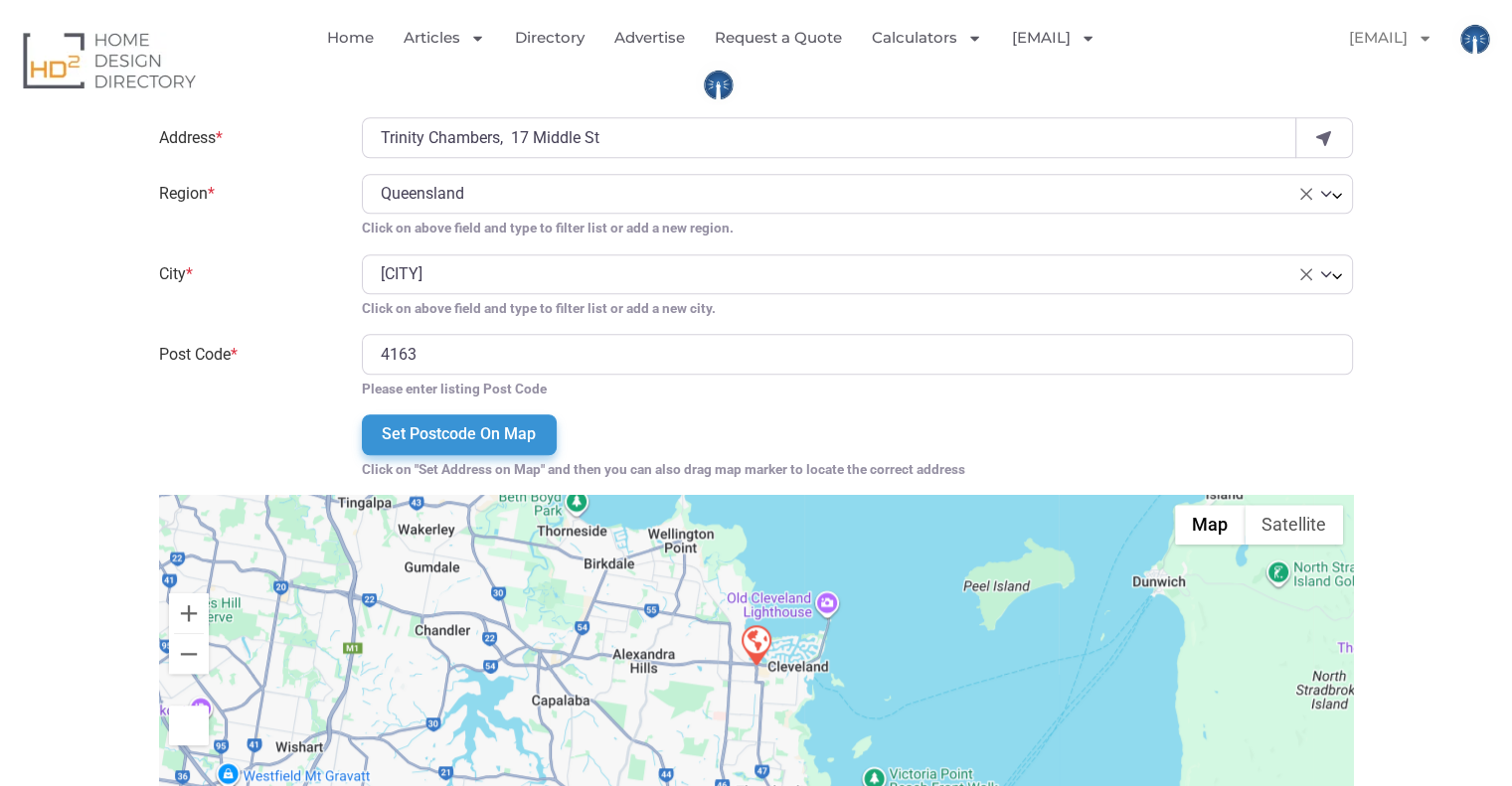 scroll, scrollTop: 1689, scrollLeft: 0, axis: vertical 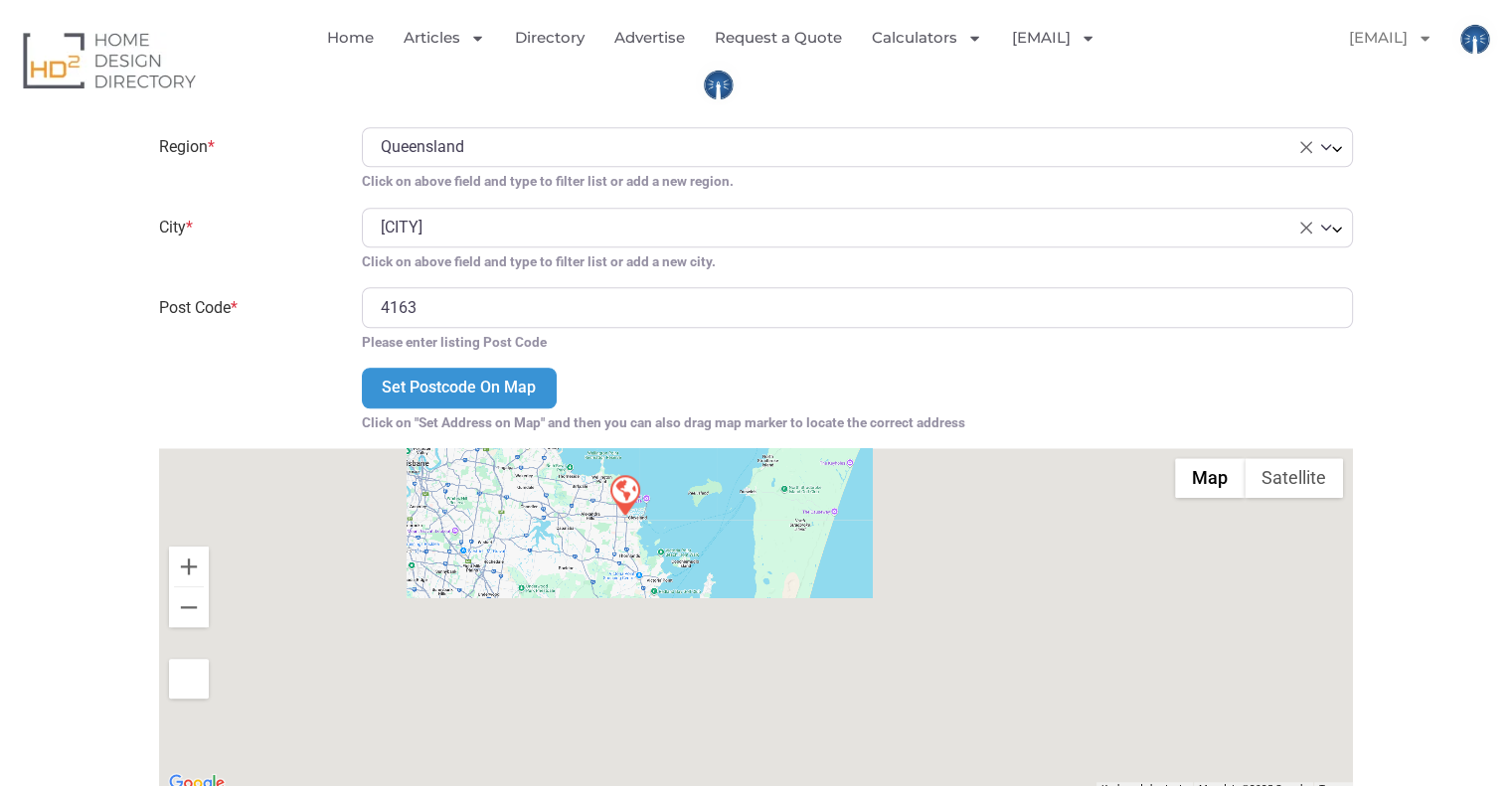 click on "Please enter listing Post Code" at bounding box center (857, 342) 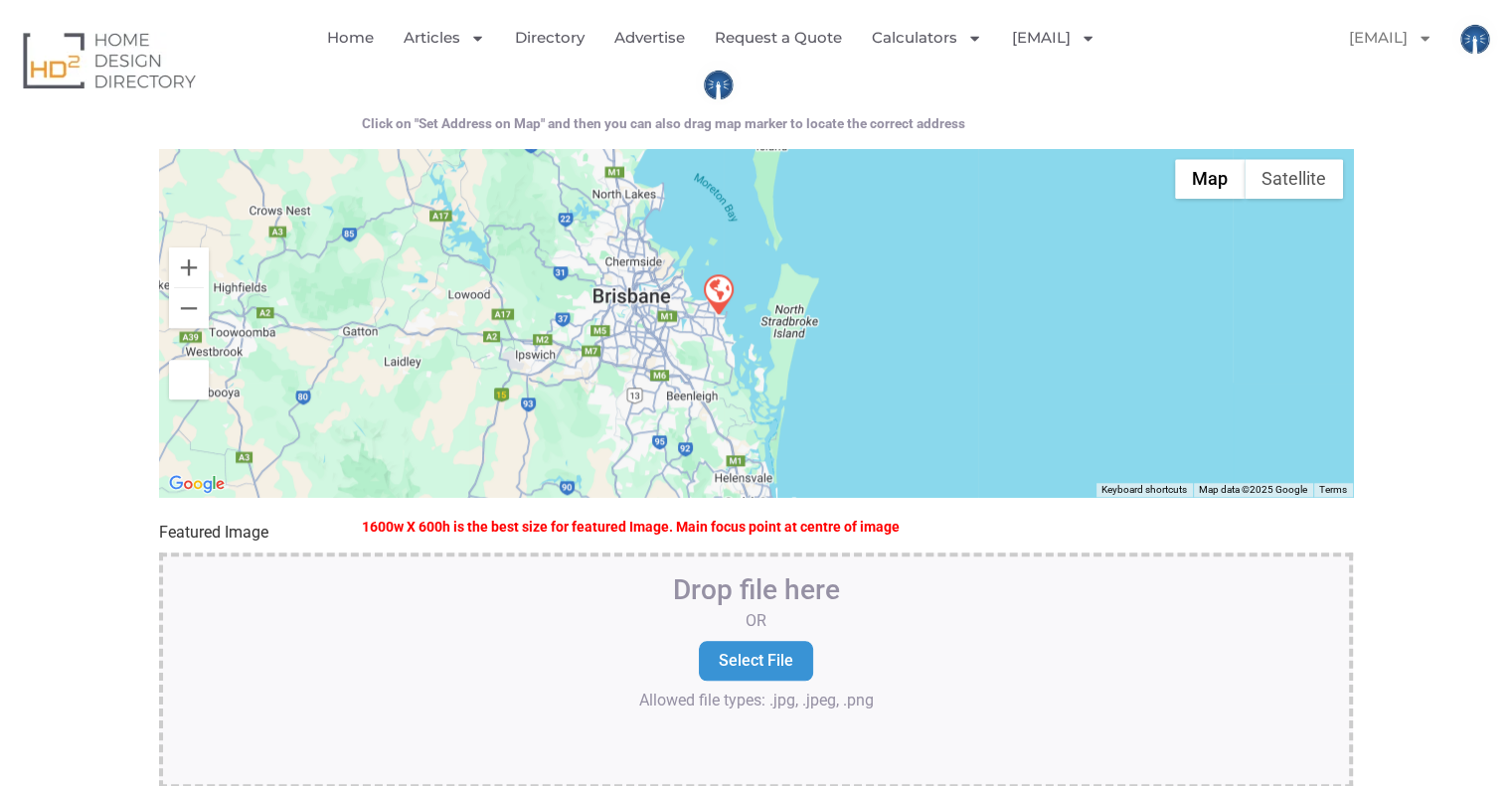 scroll, scrollTop: 2087, scrollLeft: 0, axis: vertical 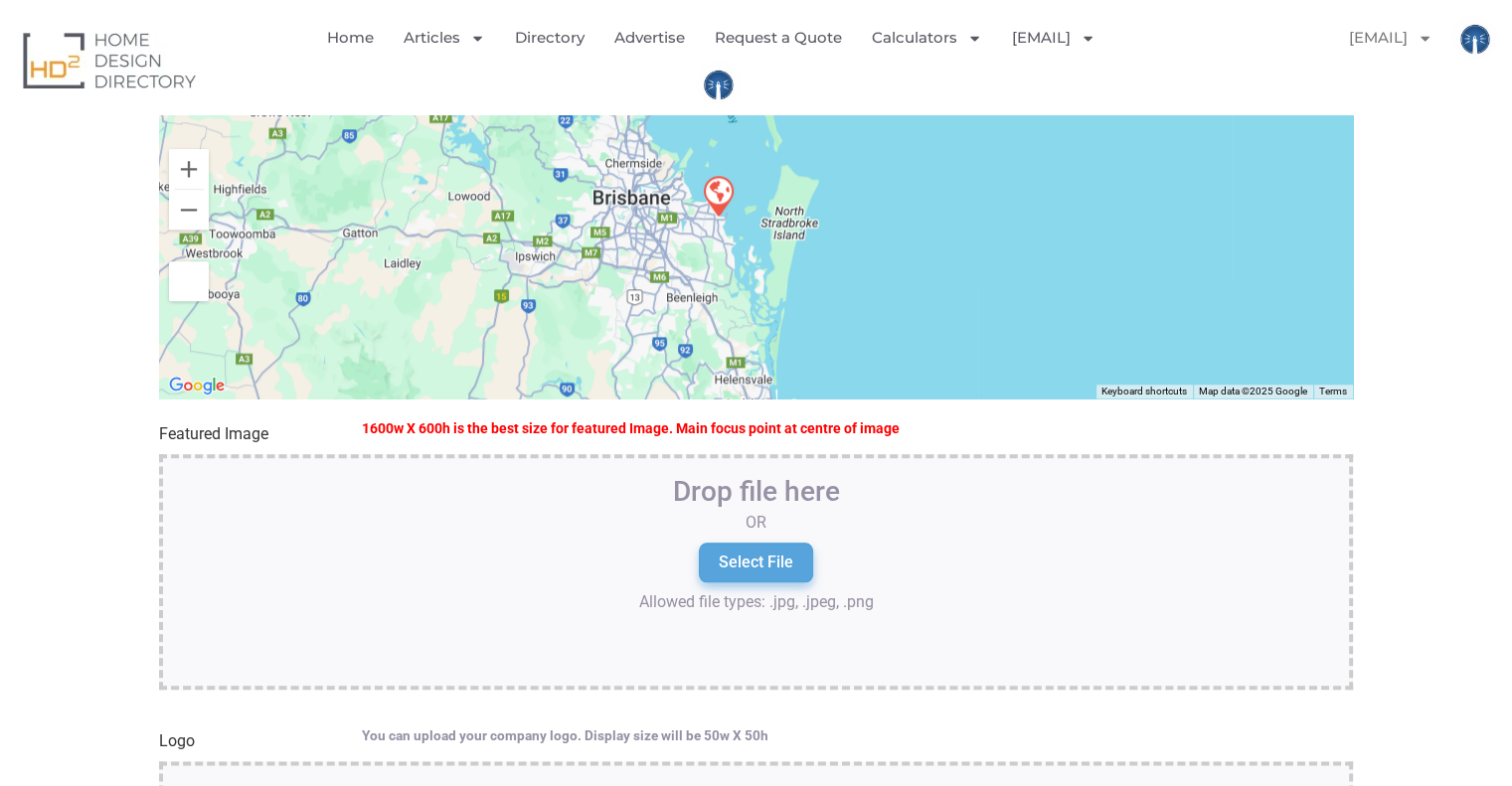 click on "Select File" at bounding box center [756, 562] 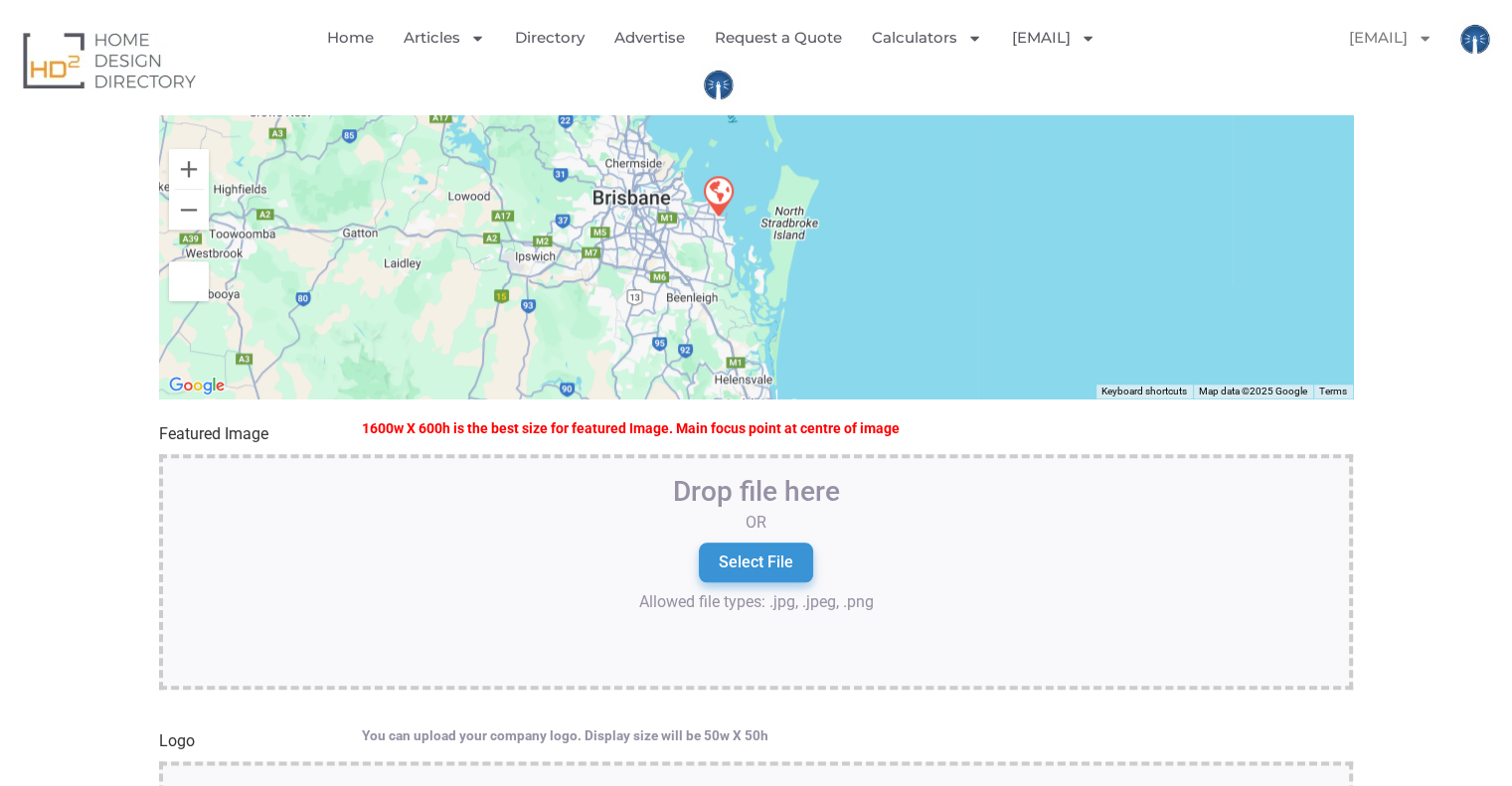 type 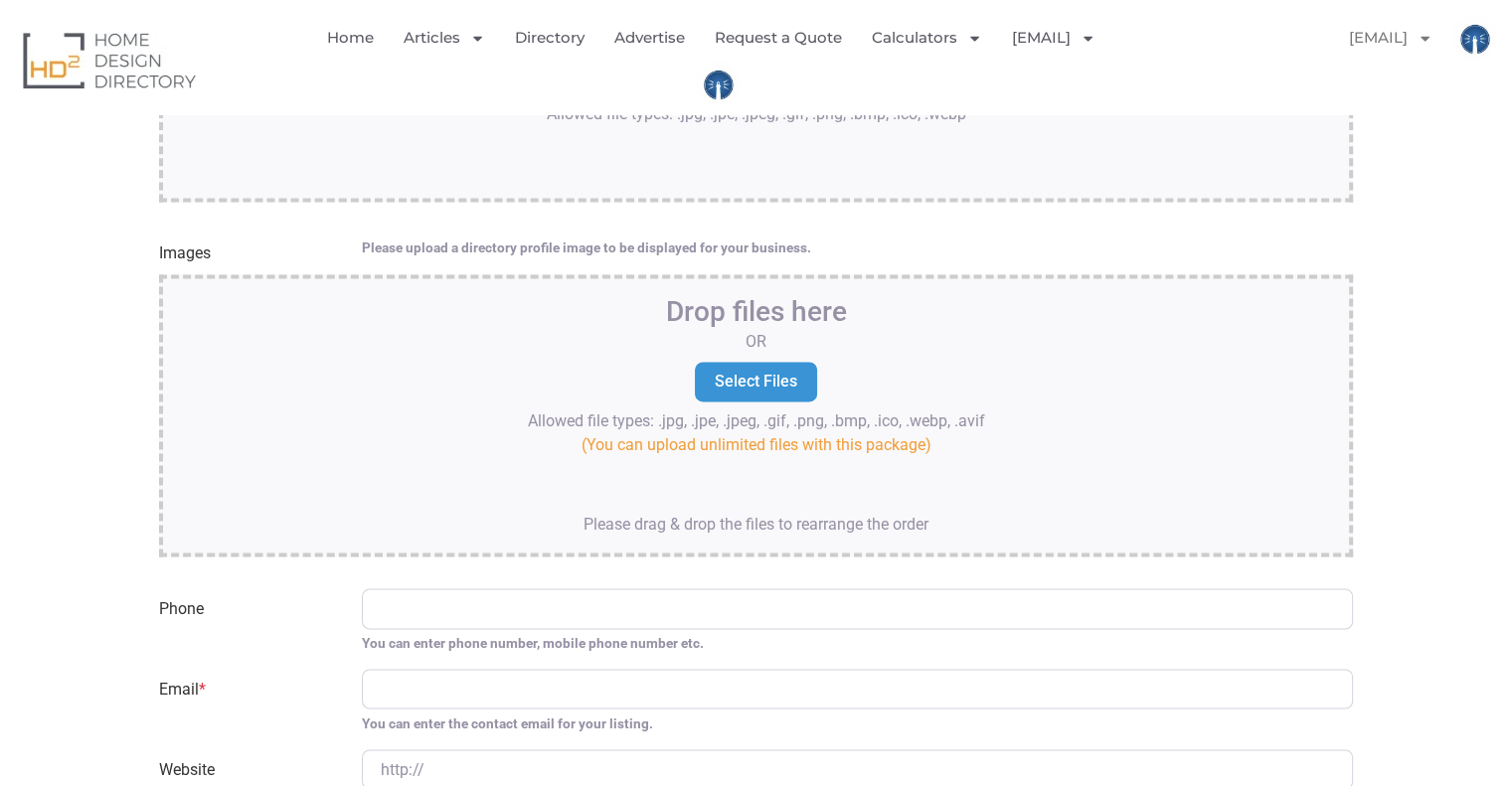 scroll, scrollTop: 3354, scrollLeft: 0, axis: vertical 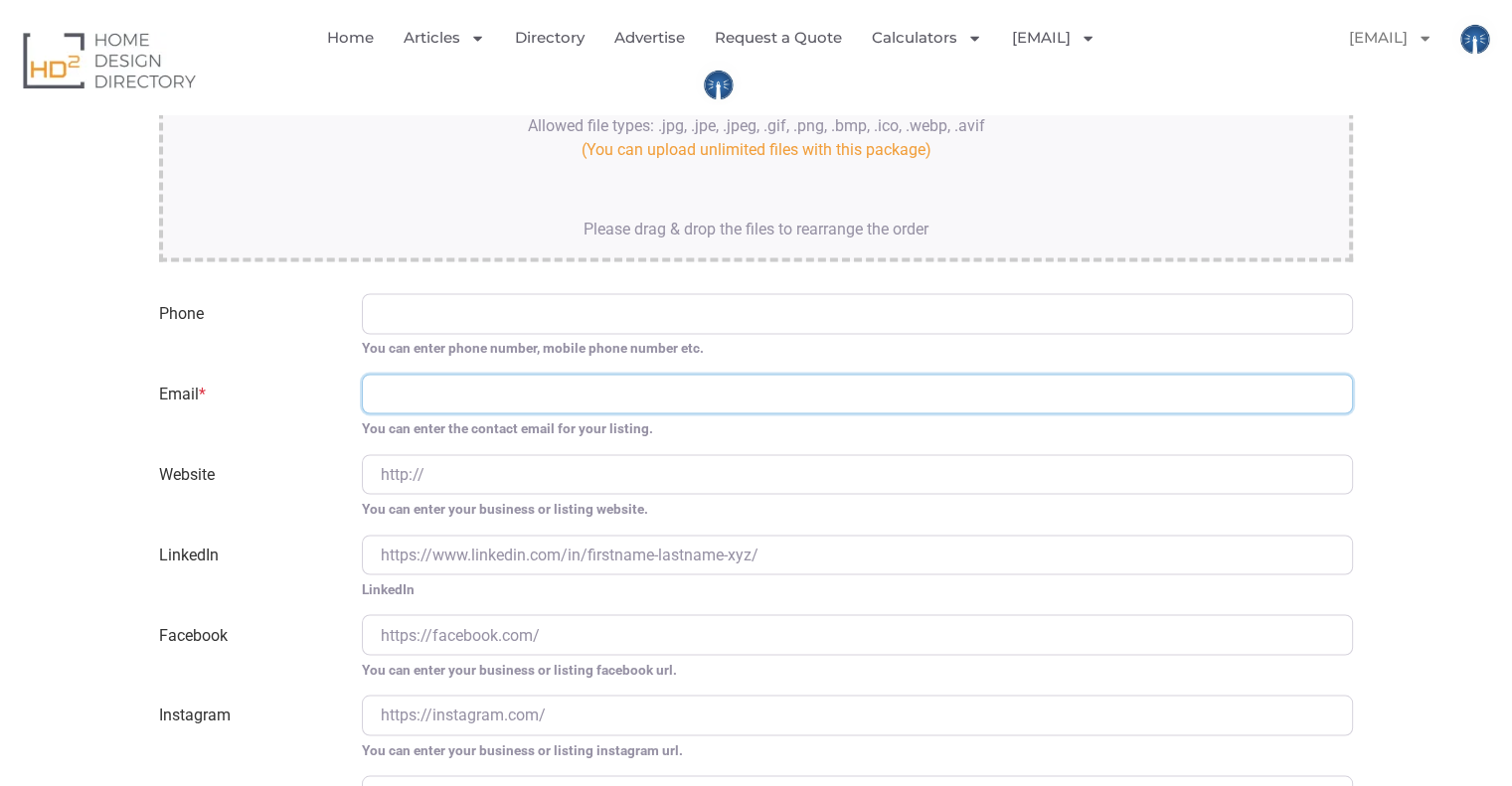 click on "Email  *" at bounding box center [857, 393] 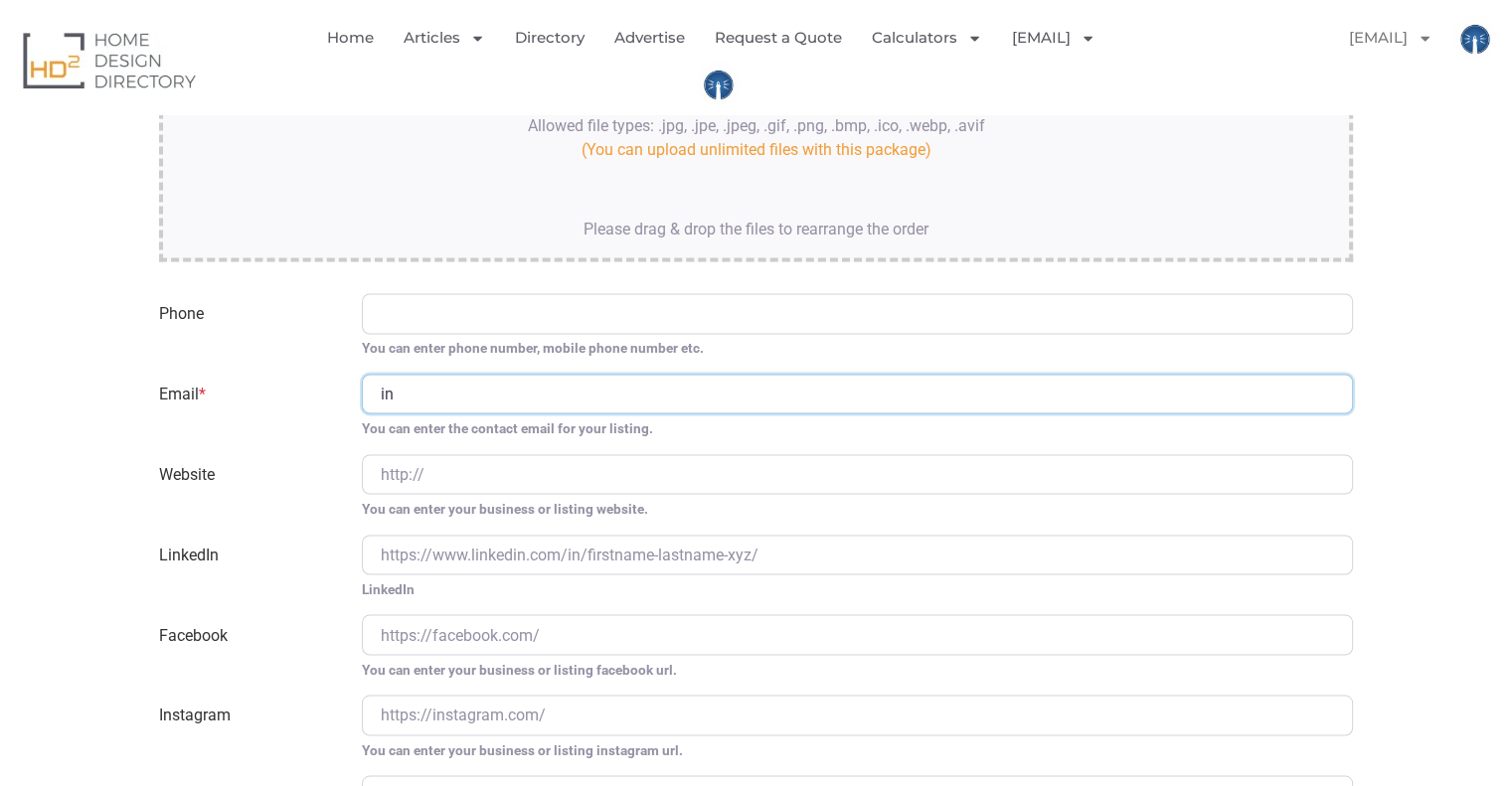 type on "info.clev@connorhunter.com" 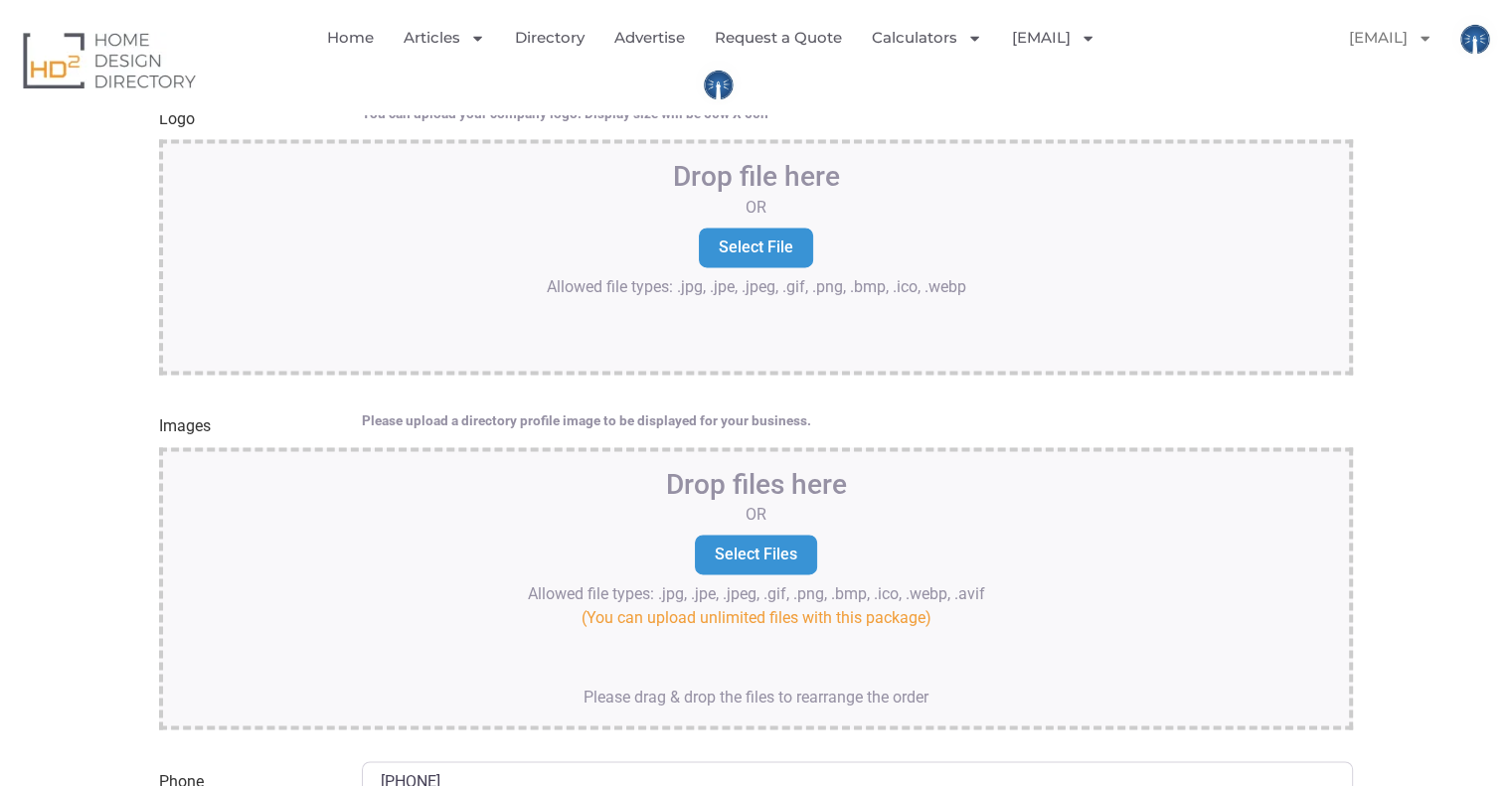 scroll, scrollTop: 3074, scrollLeft: 0, axis: vertical 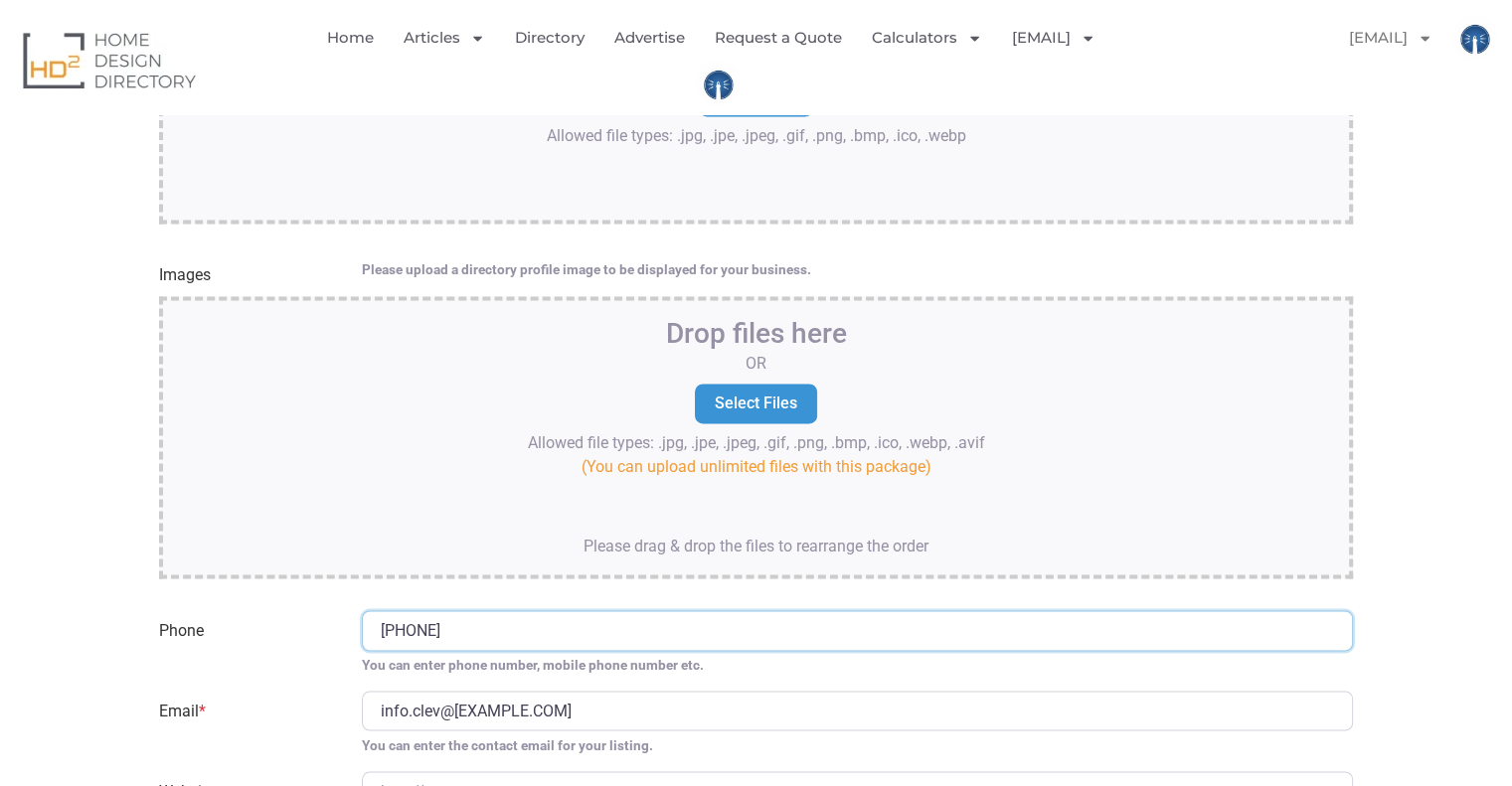 click on "Phone" at bounding box center (857, 630) 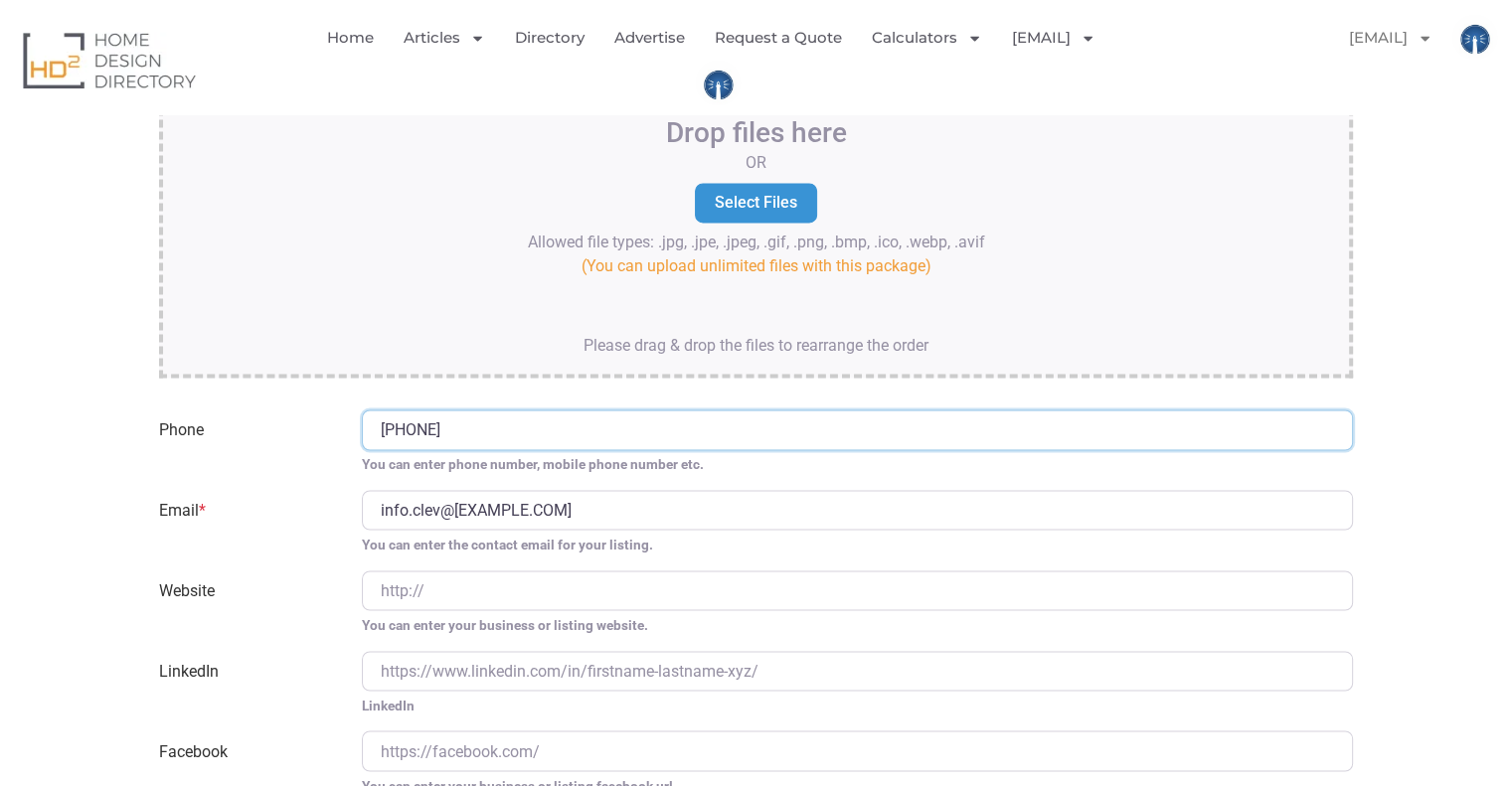 scroll, scrollTop: 3373, scrollLeft: 0, axis: vertical 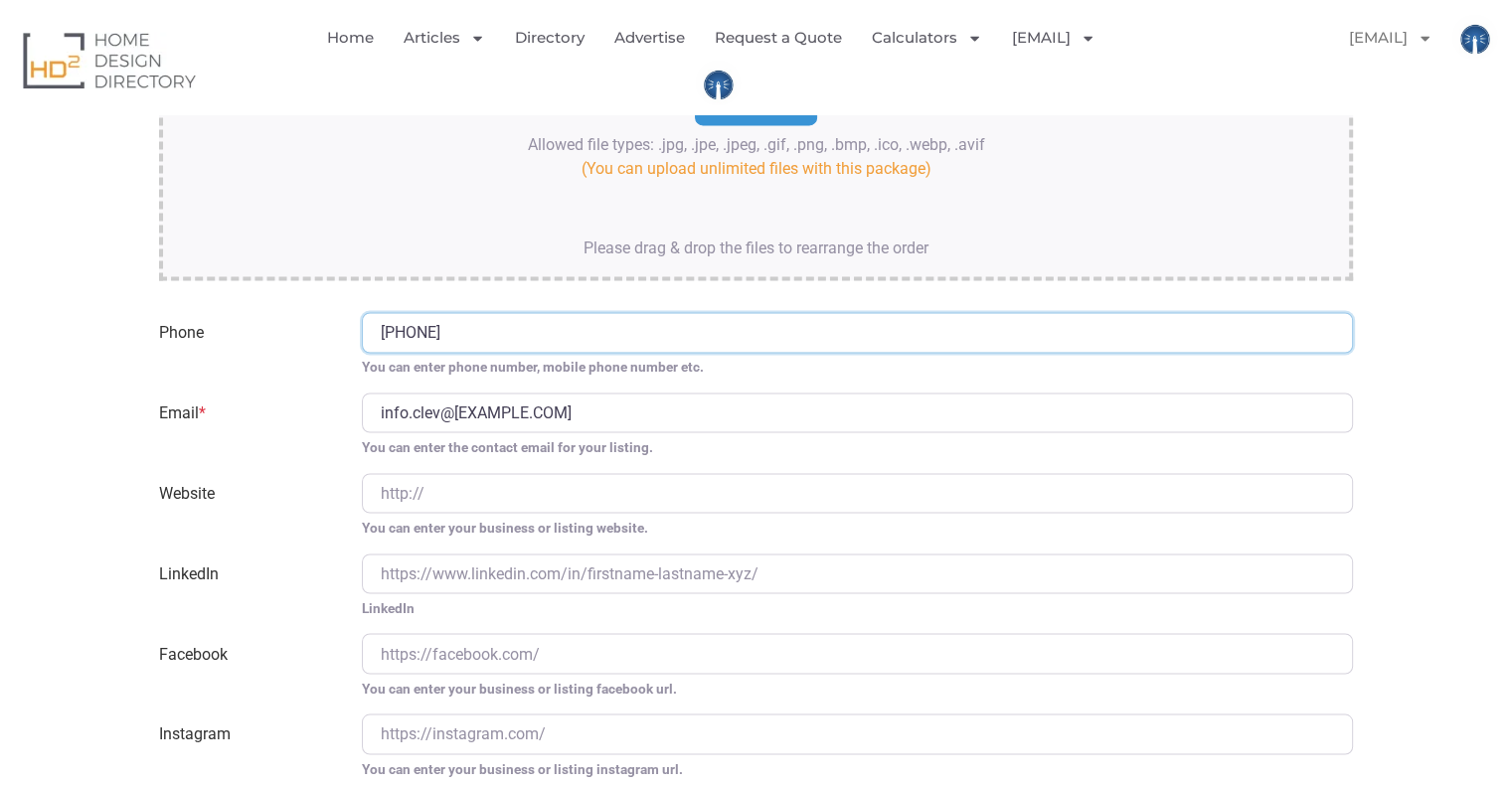 type on "(07) 3821 6288" 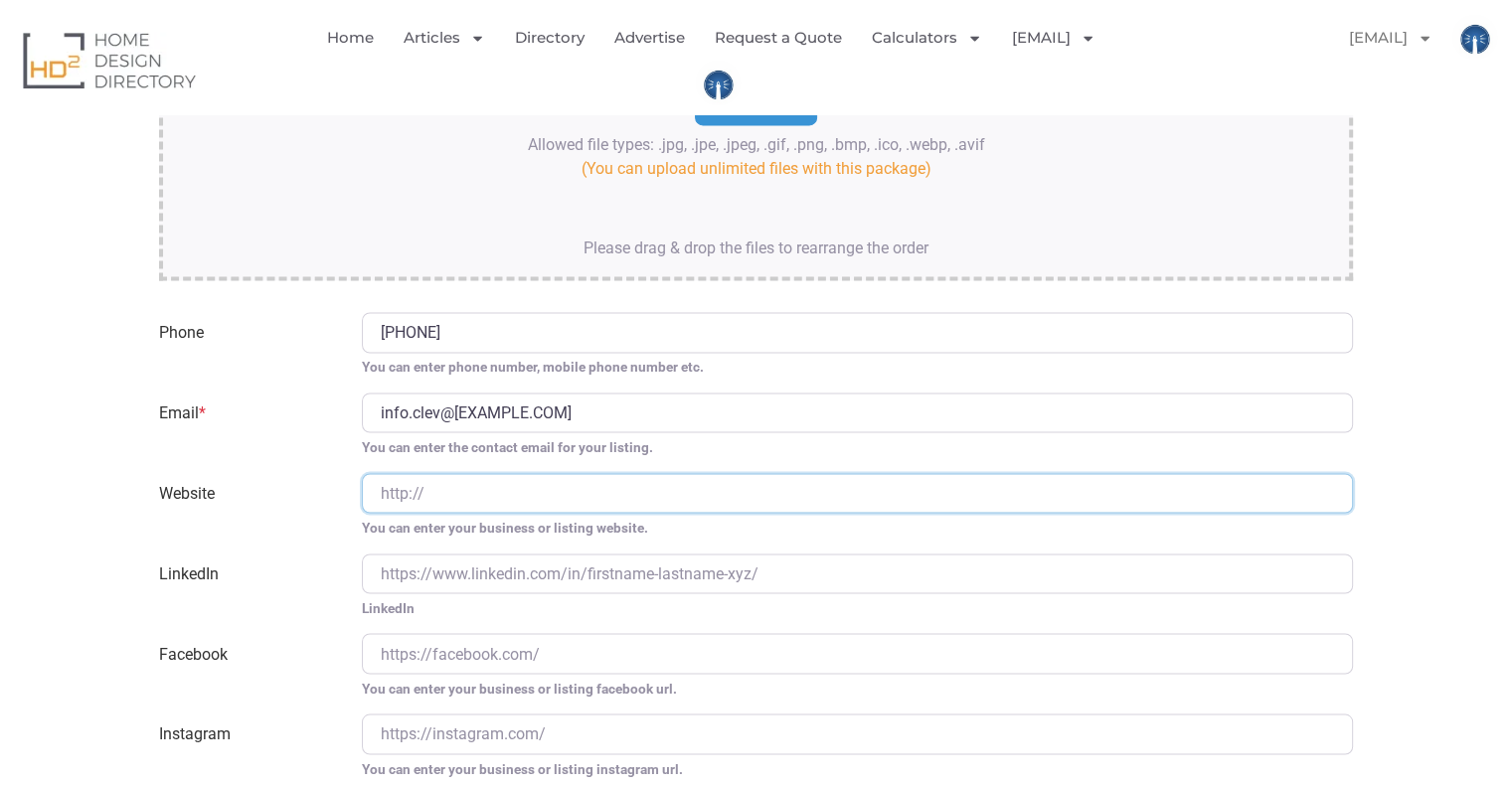 click on "Website" at bounding box center [857, 493] 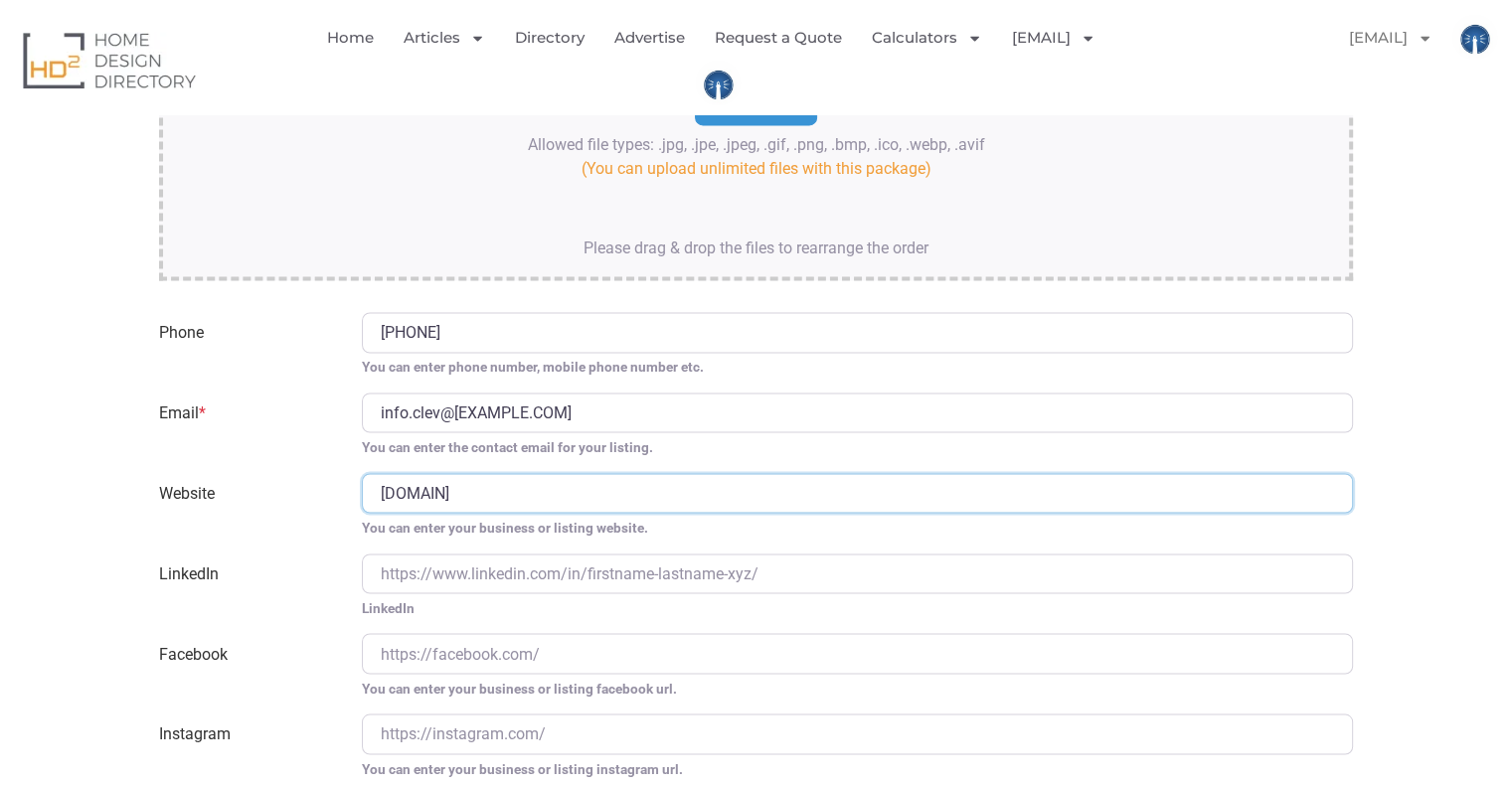 paste on "https://connorhunter.com/" 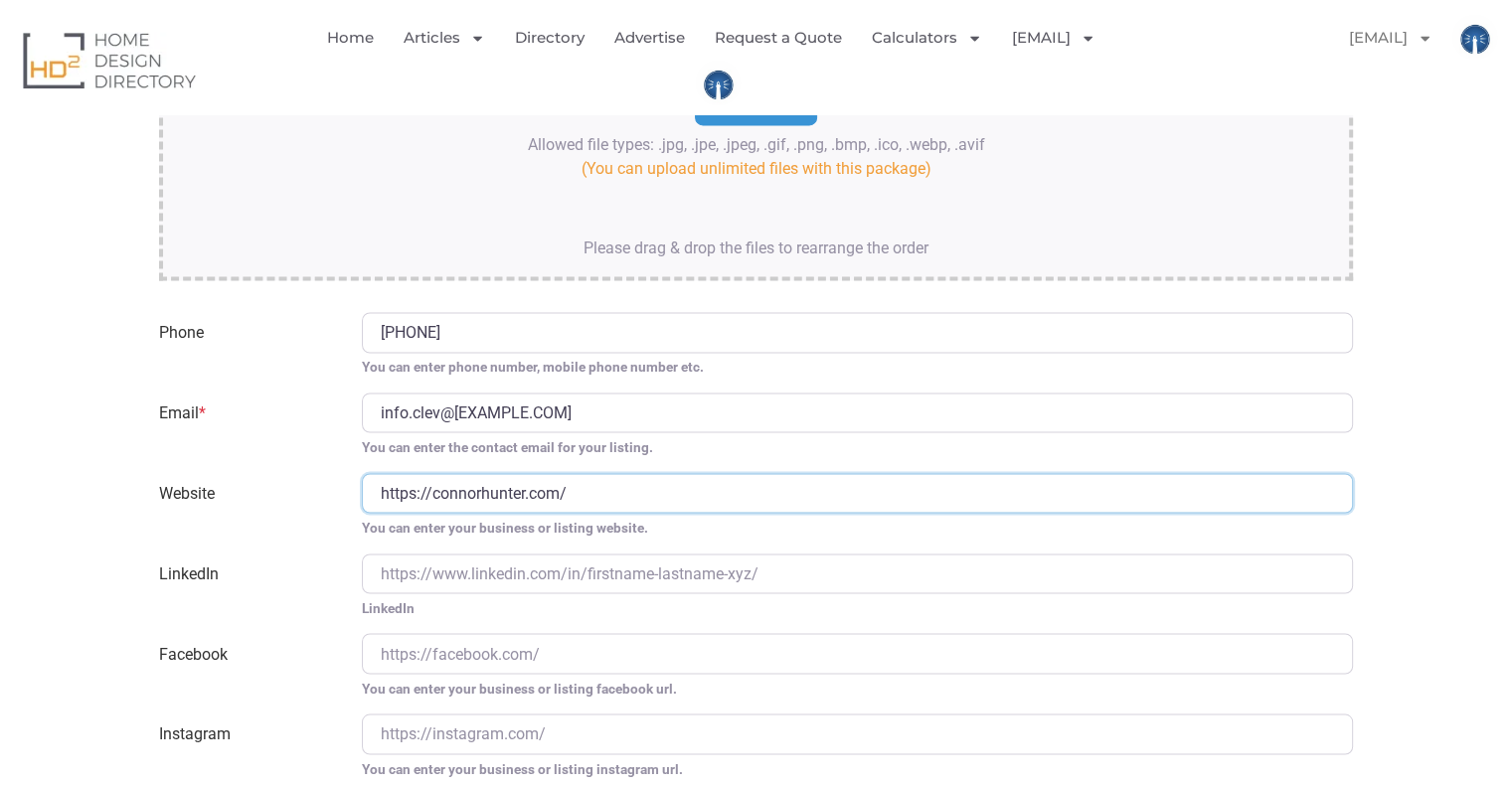 type on "https://connorhunter.com/" 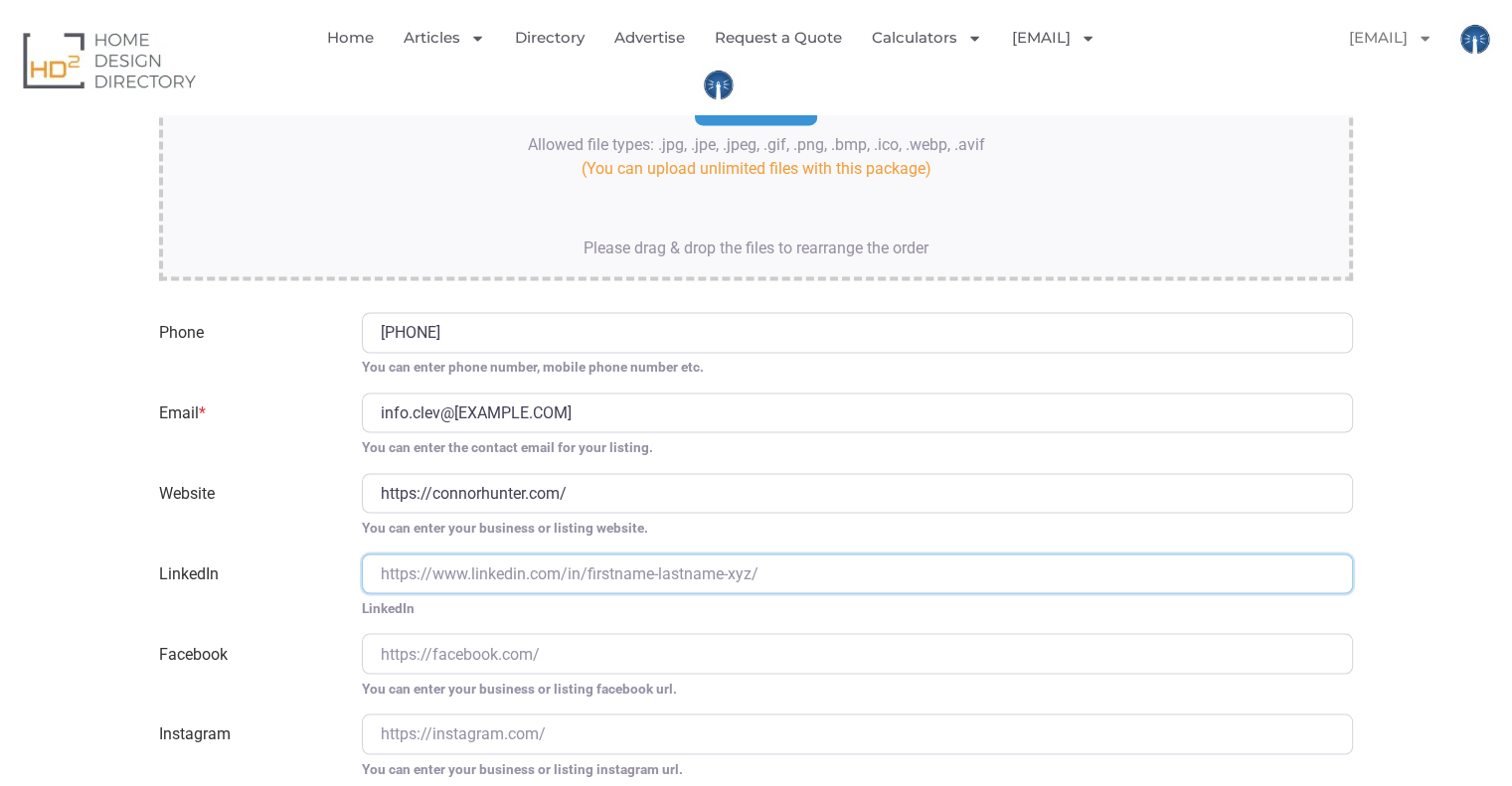 click on "LinkedIn" at bounding box center [857, 573] 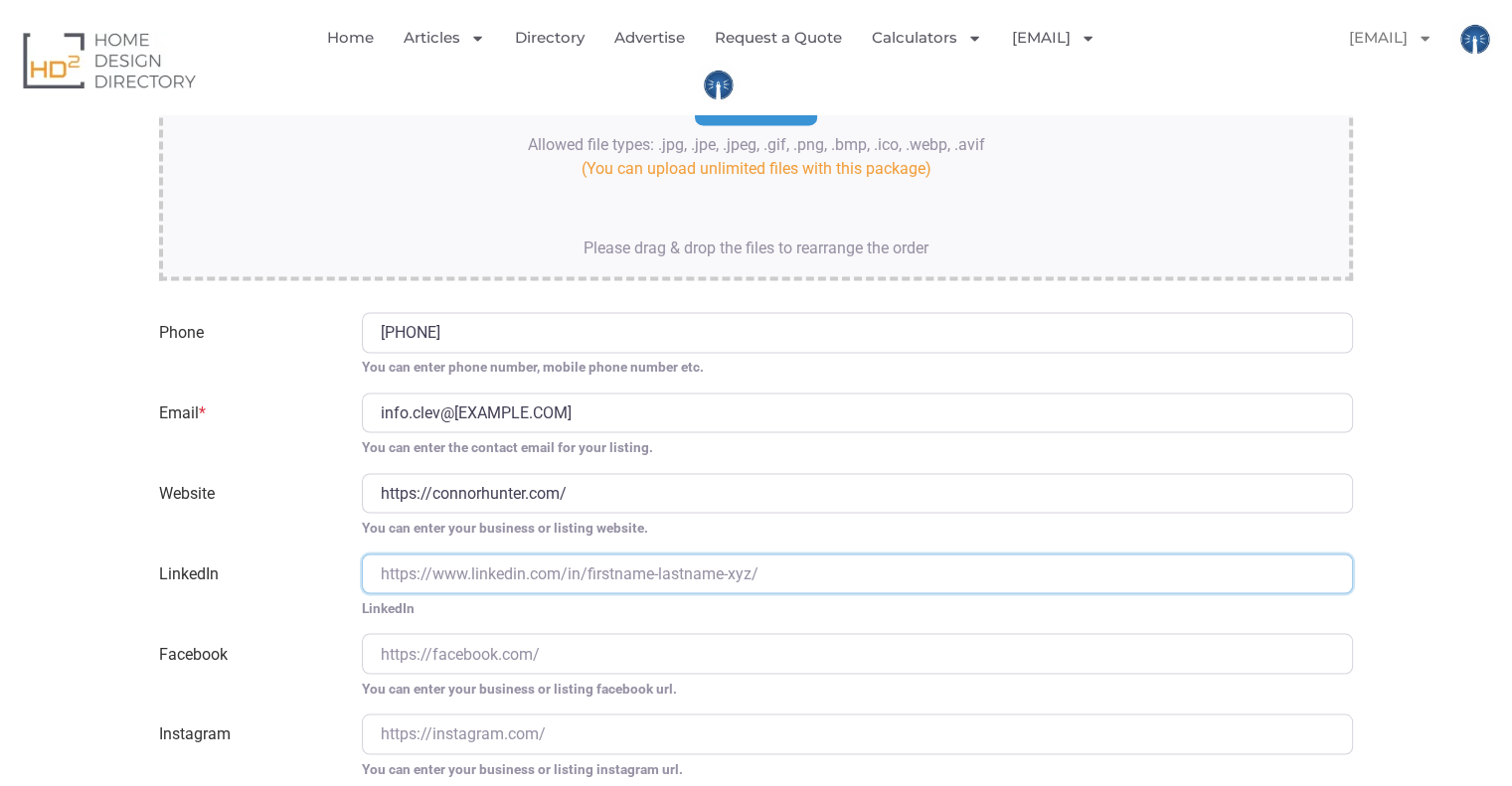 type on "https://www.linkedin.com/company/connor-hunter/" 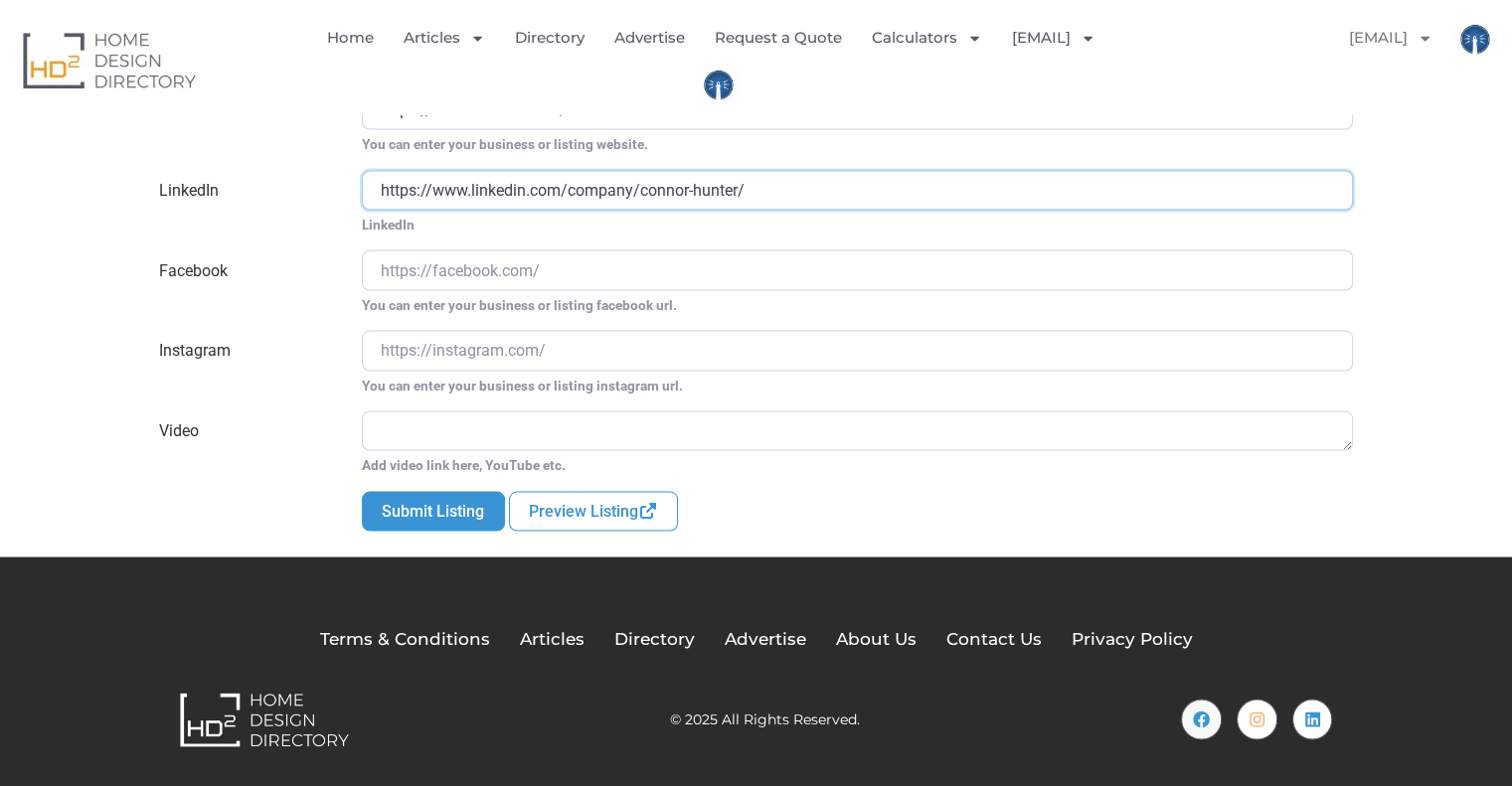 scroll, scrollTop: 3770, scrollLeft: 0, axis: vertical 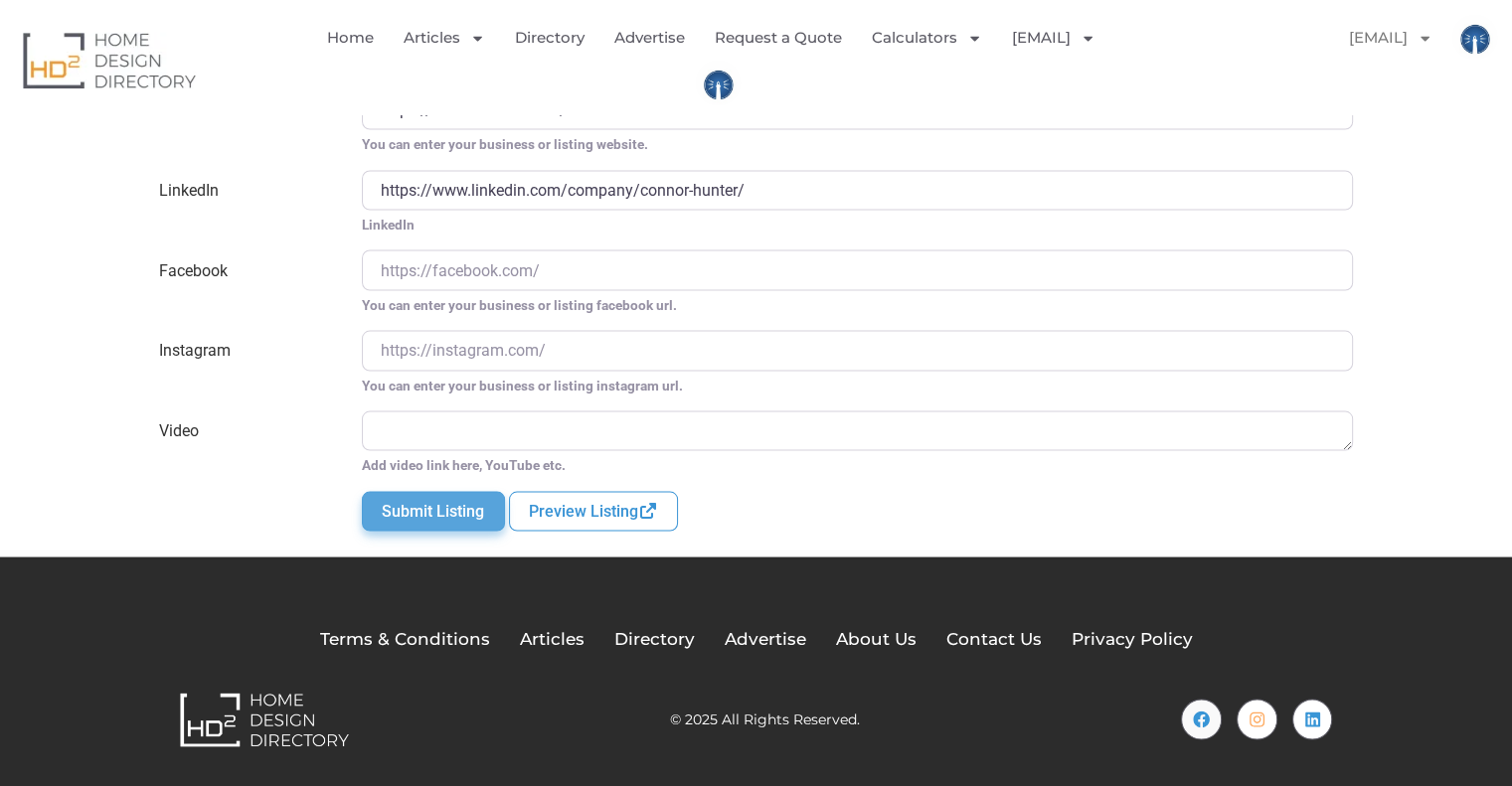 click on "Submit Listing" at bounding box center (432, 511) 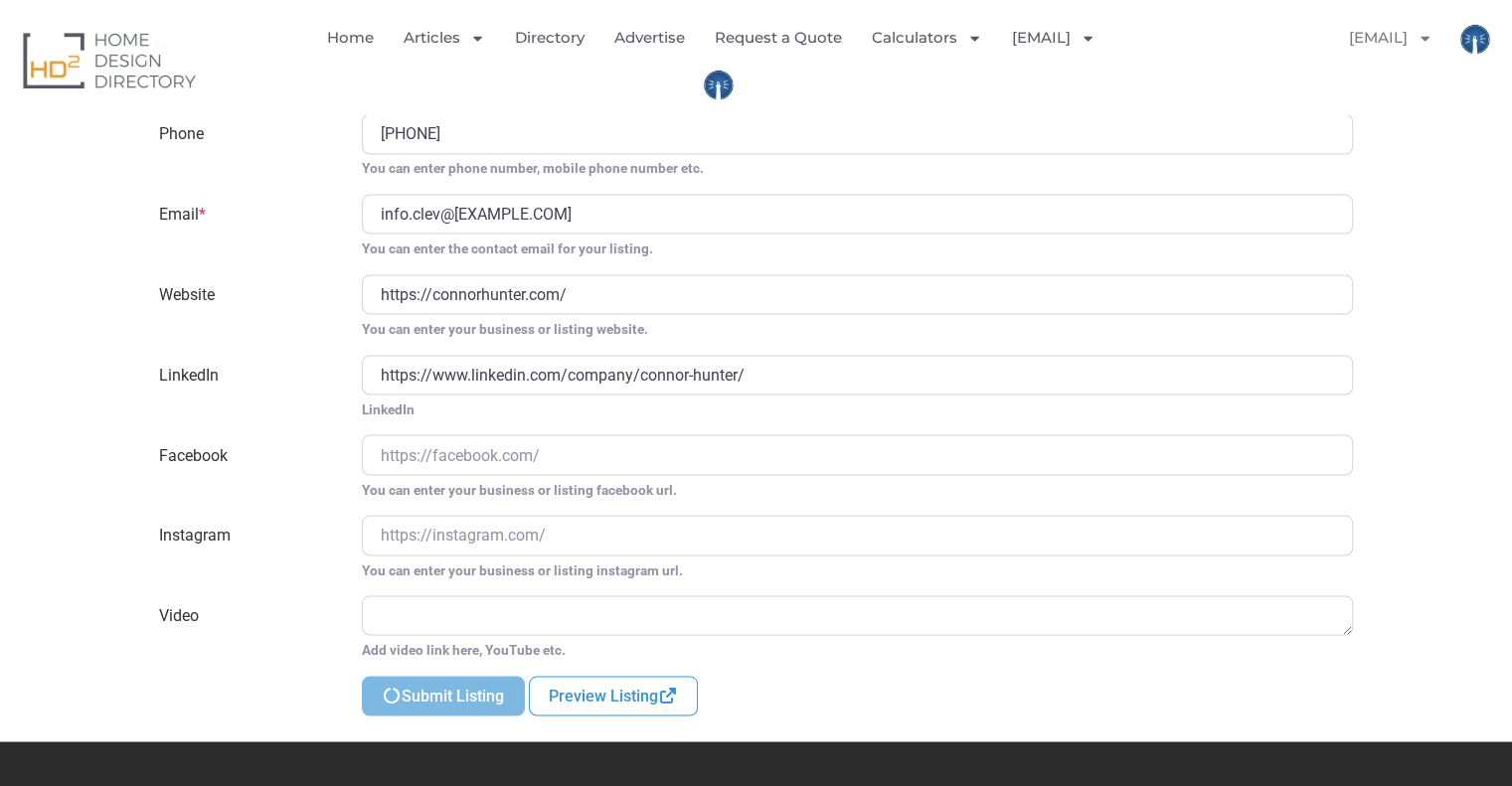 scroll, scrollTop: 492, scrollLeft: 0, axis: vertical 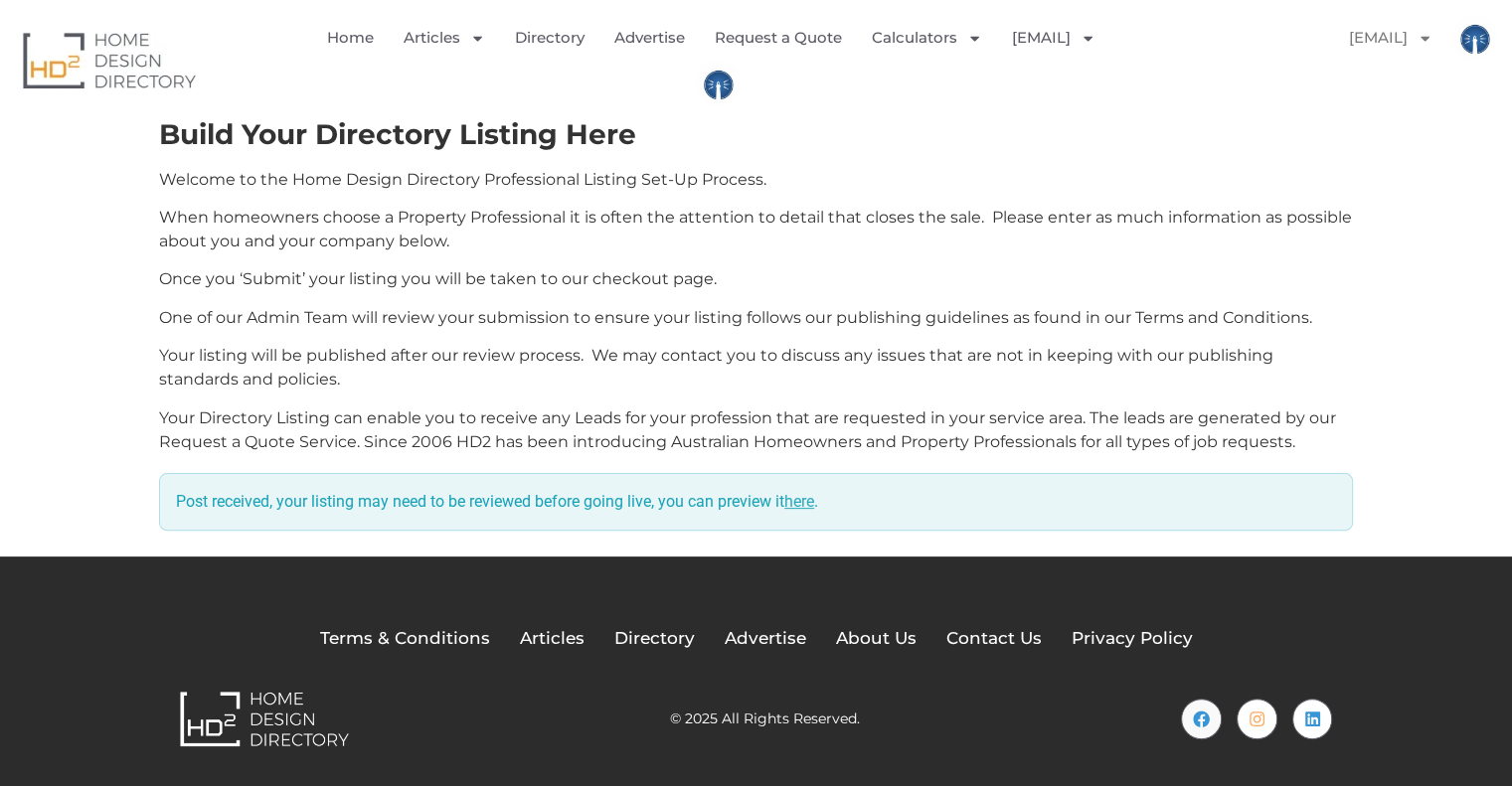 click on "here" at bounding box center [799, 501] 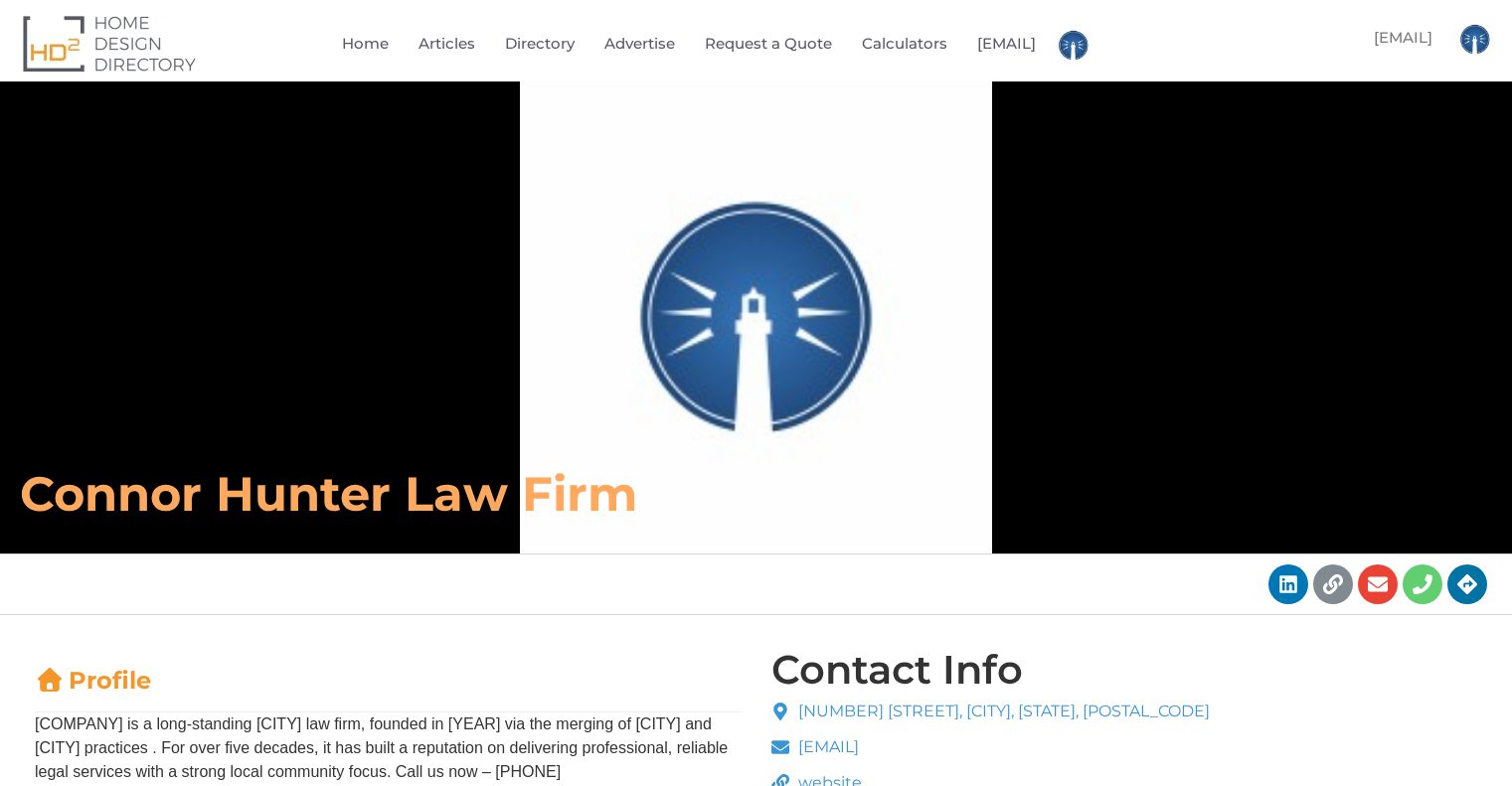 scroll, scrollTop: 0, scrollLeft: 0, axis: both 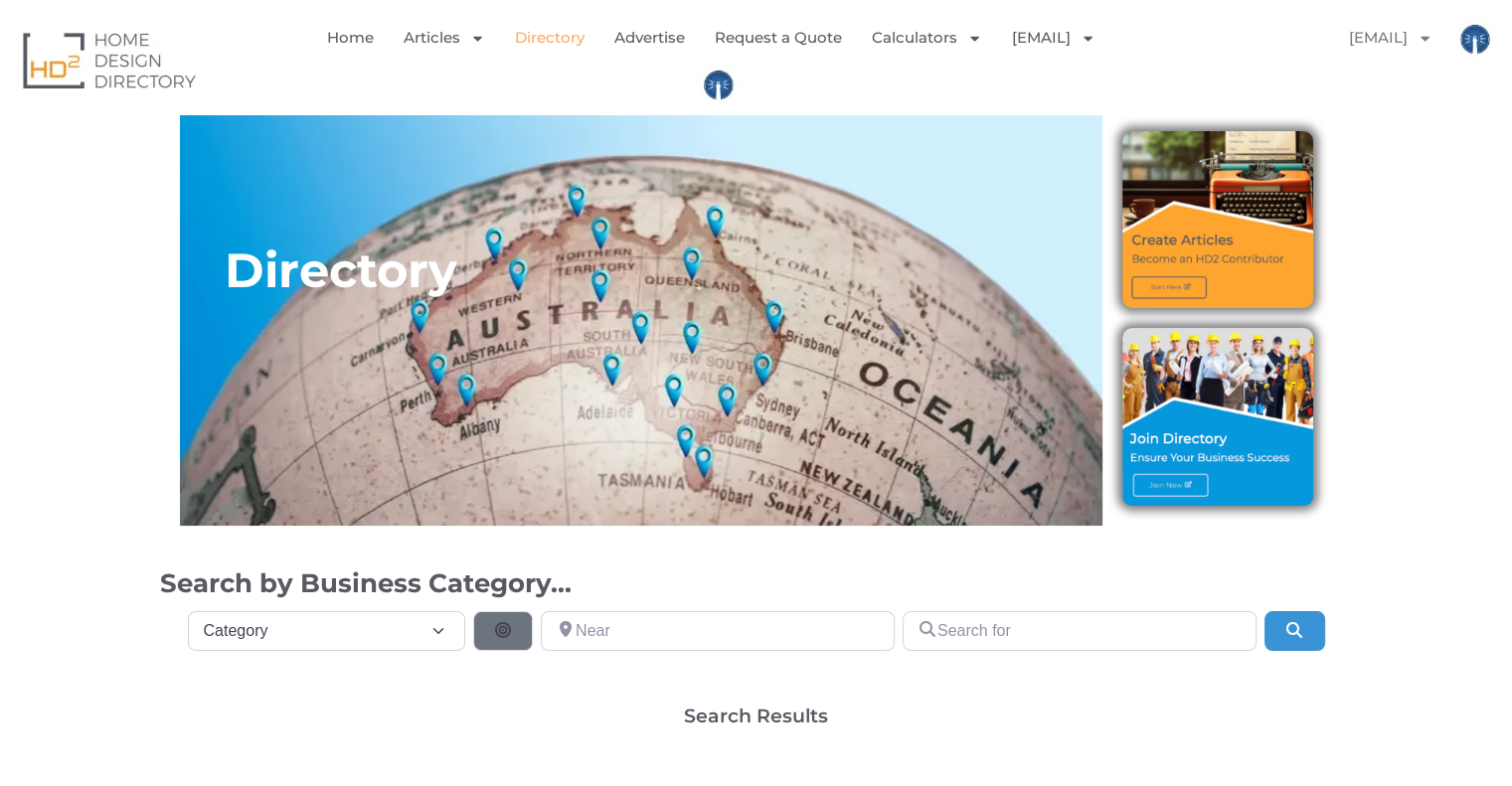 click 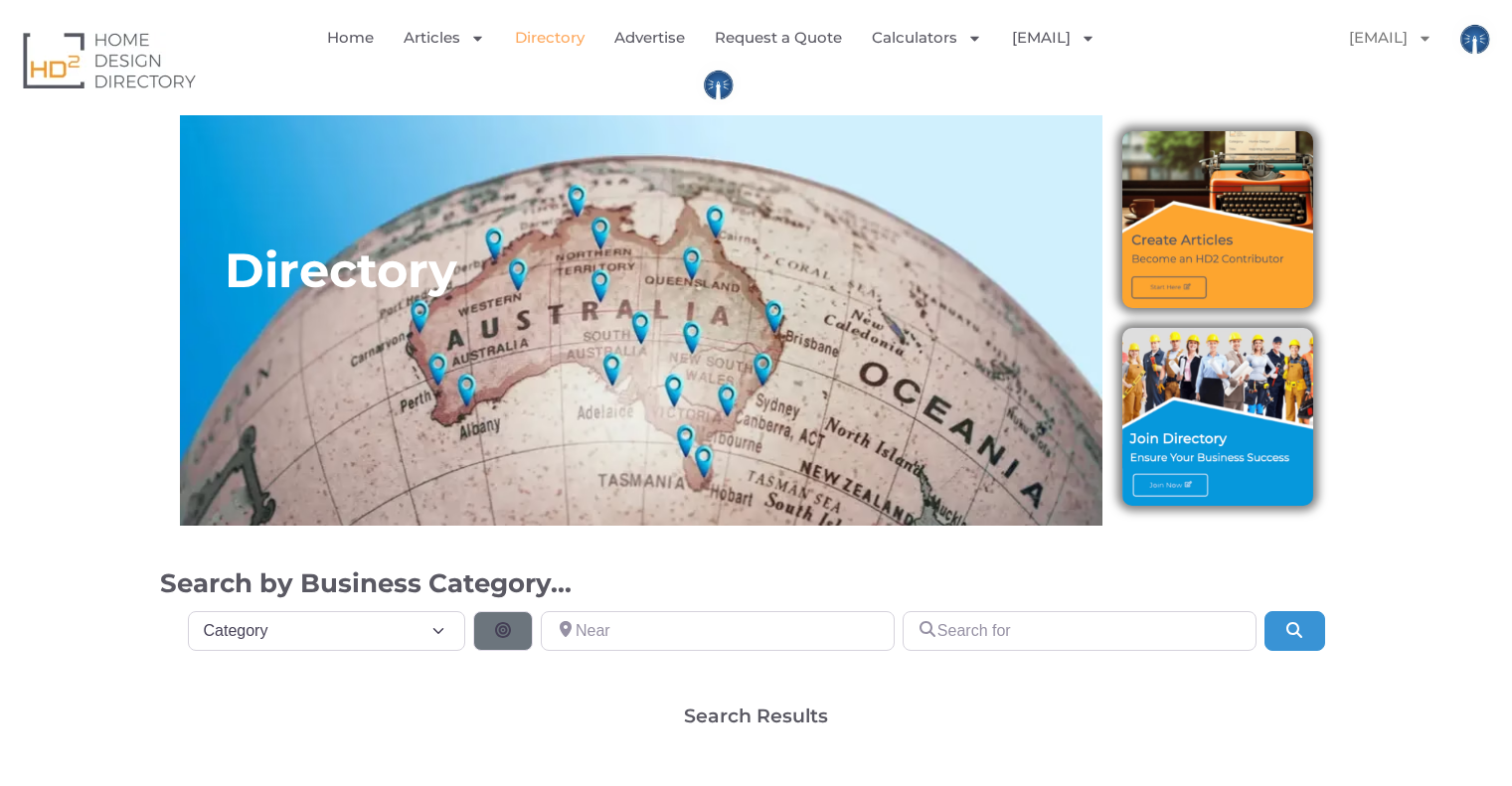 scroll, scrollTop: 0, scrollLeft: 0, axis: both 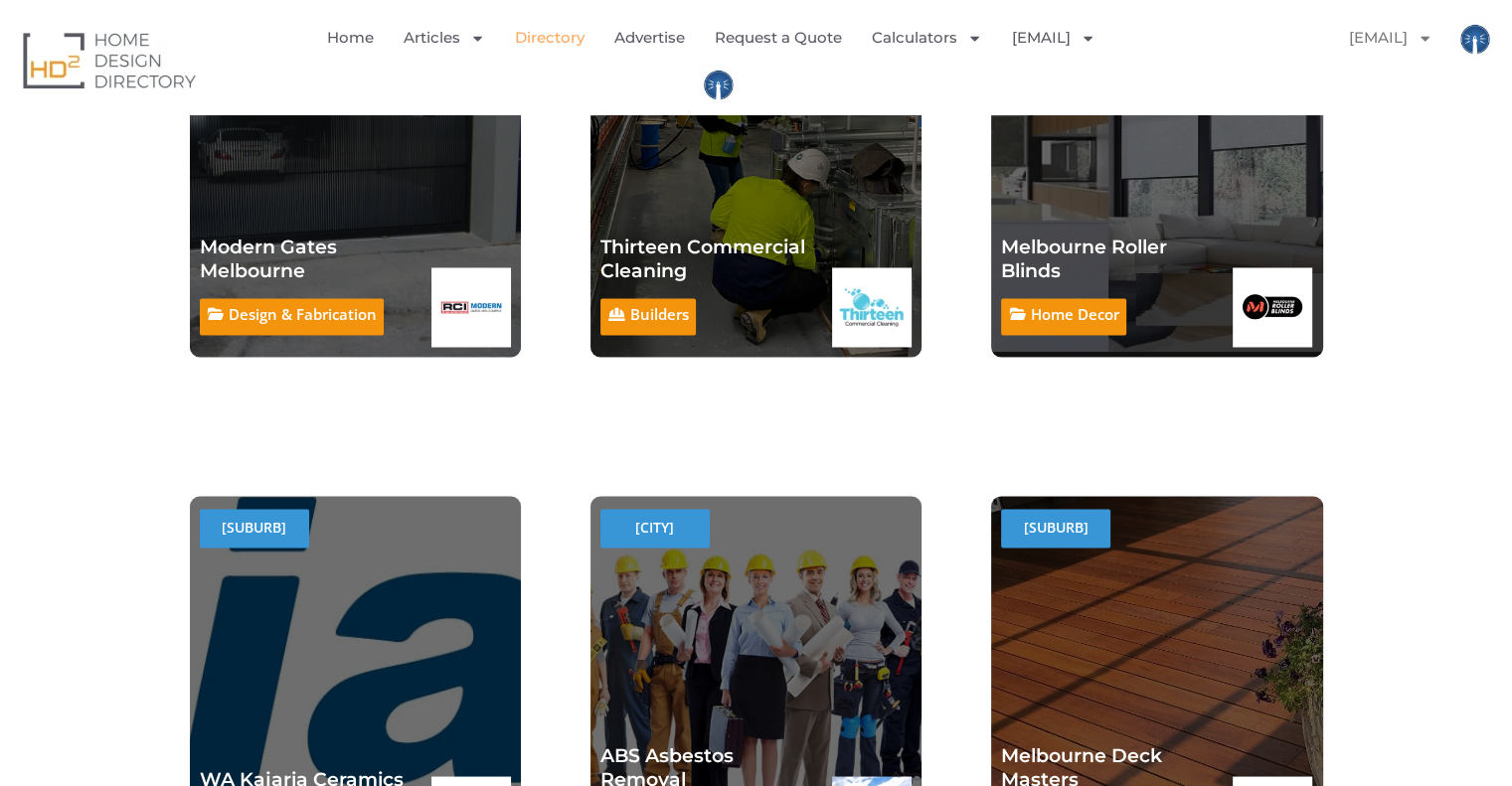 click 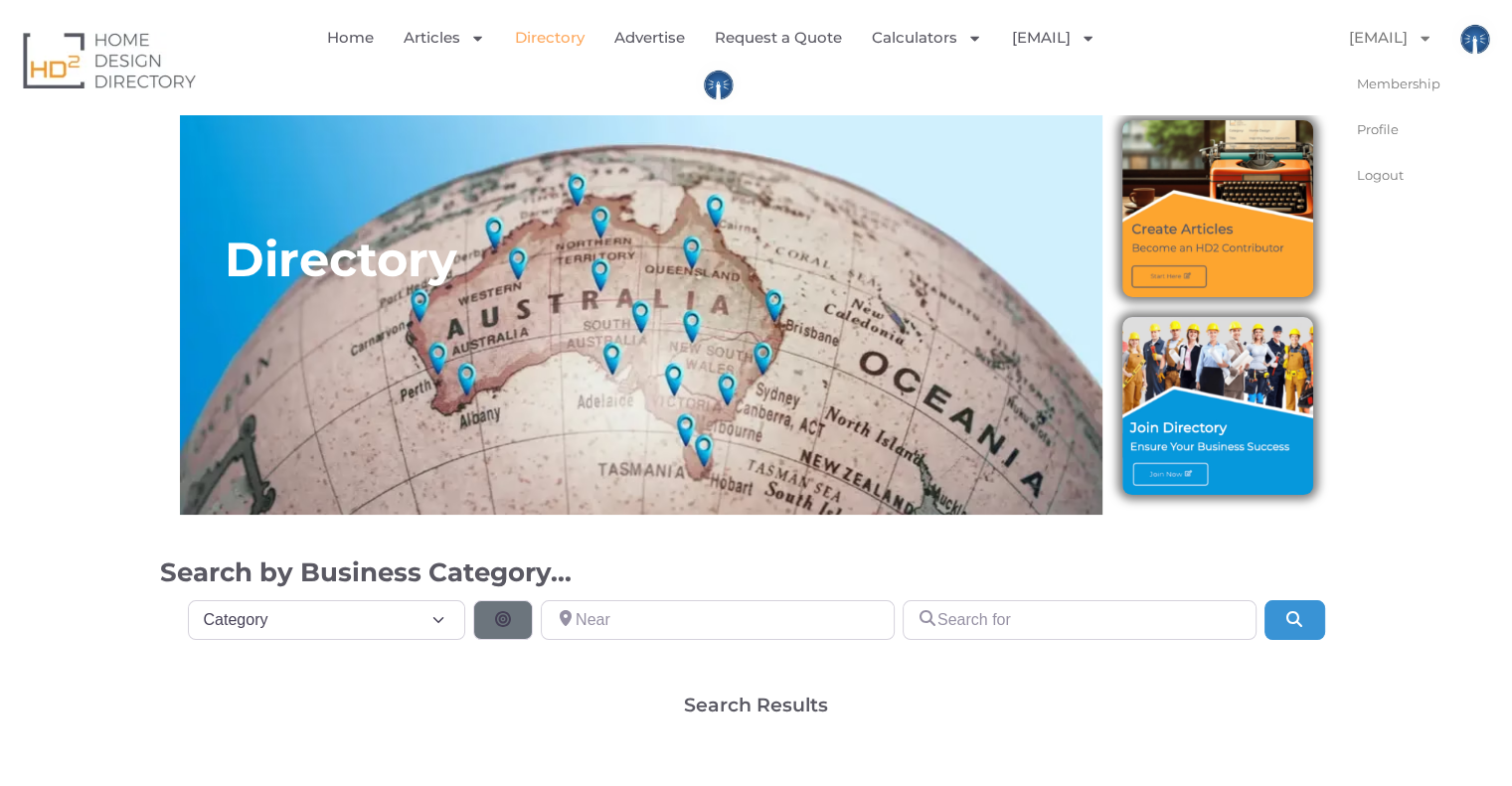 scroll, scrollTop: 0, scrollLeft: 0, axis: both 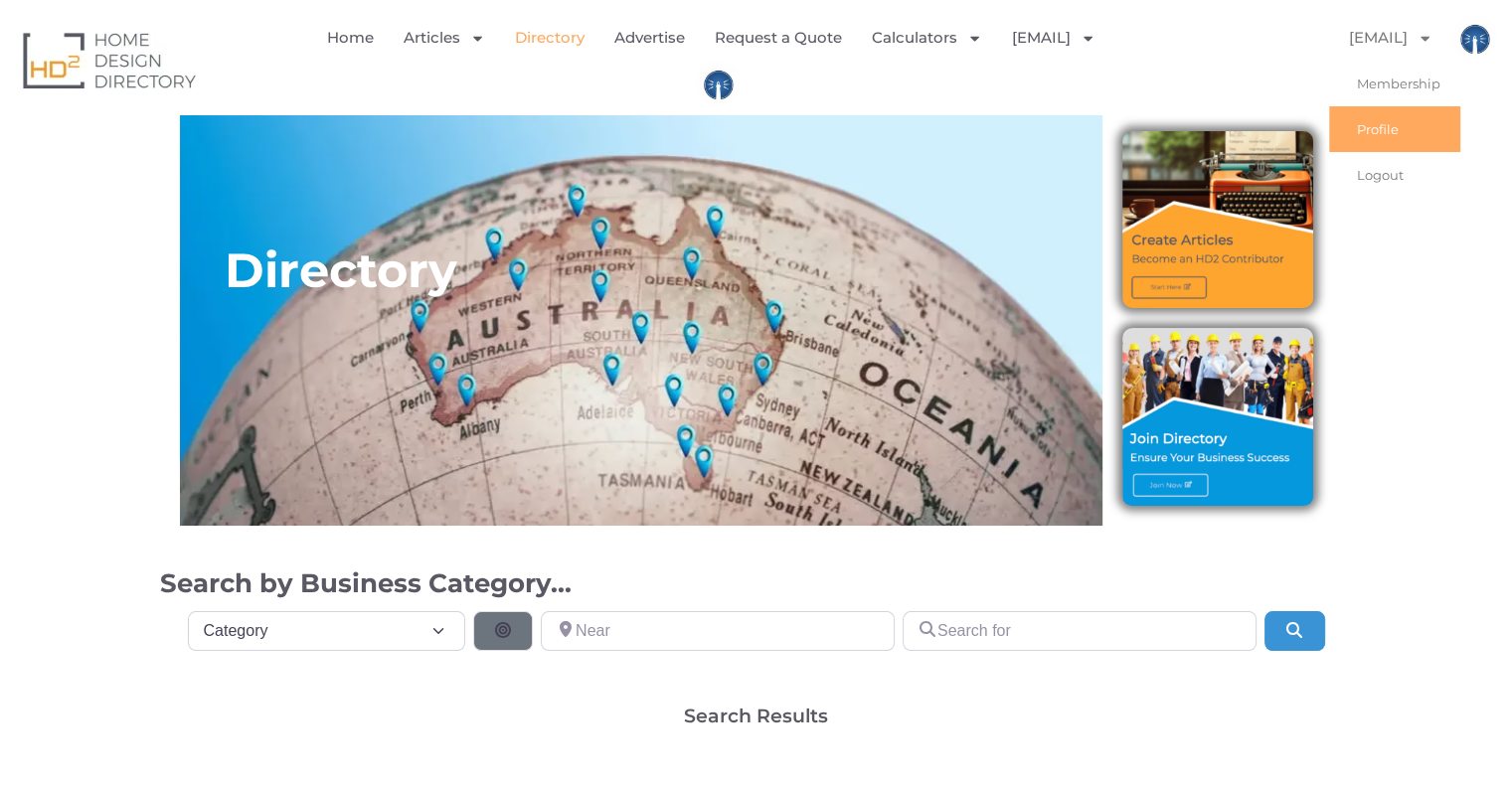 click on "Profile" 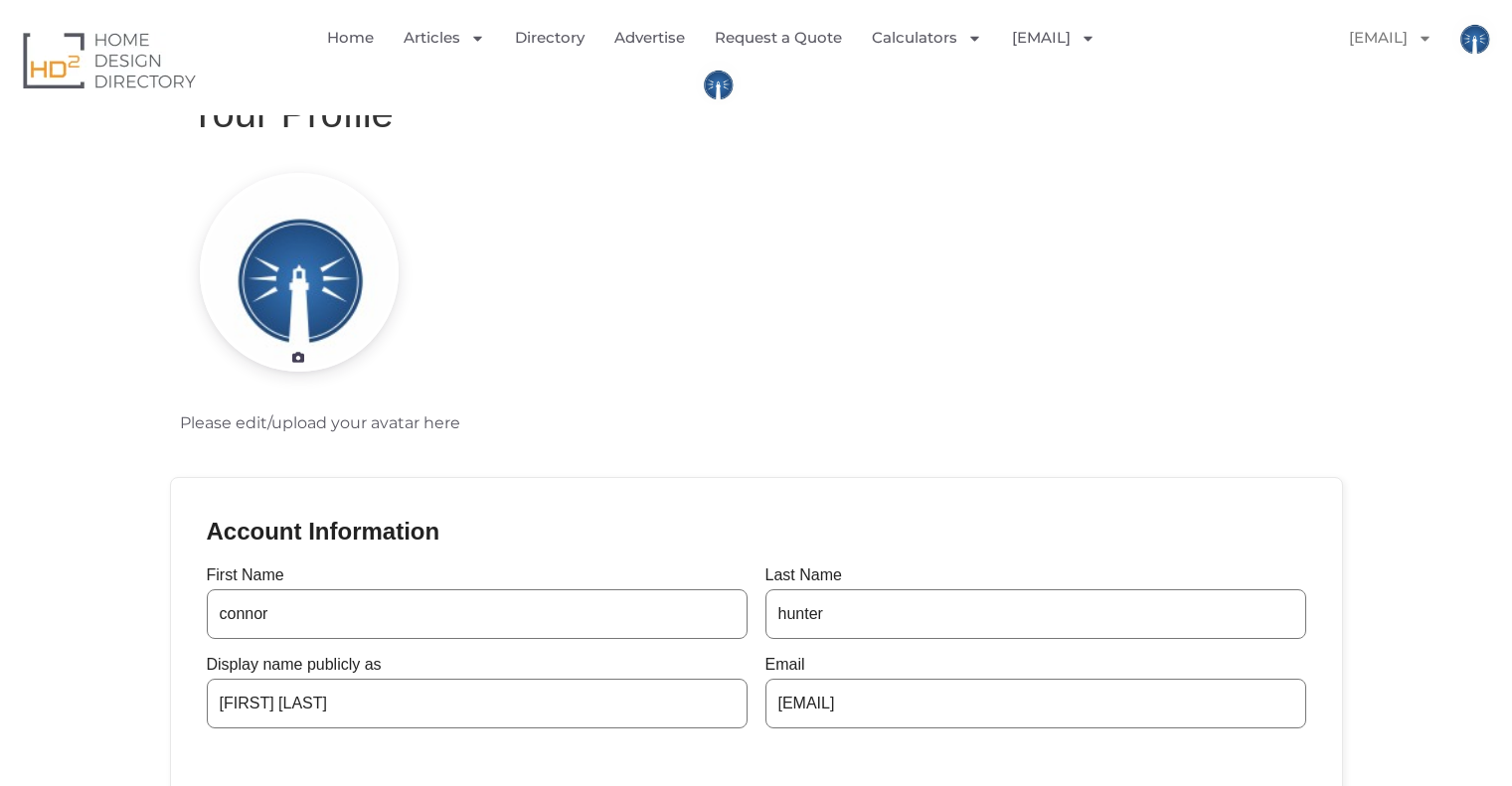 scroll, scrollTop: 0, scrollLeft: 0, axis: both 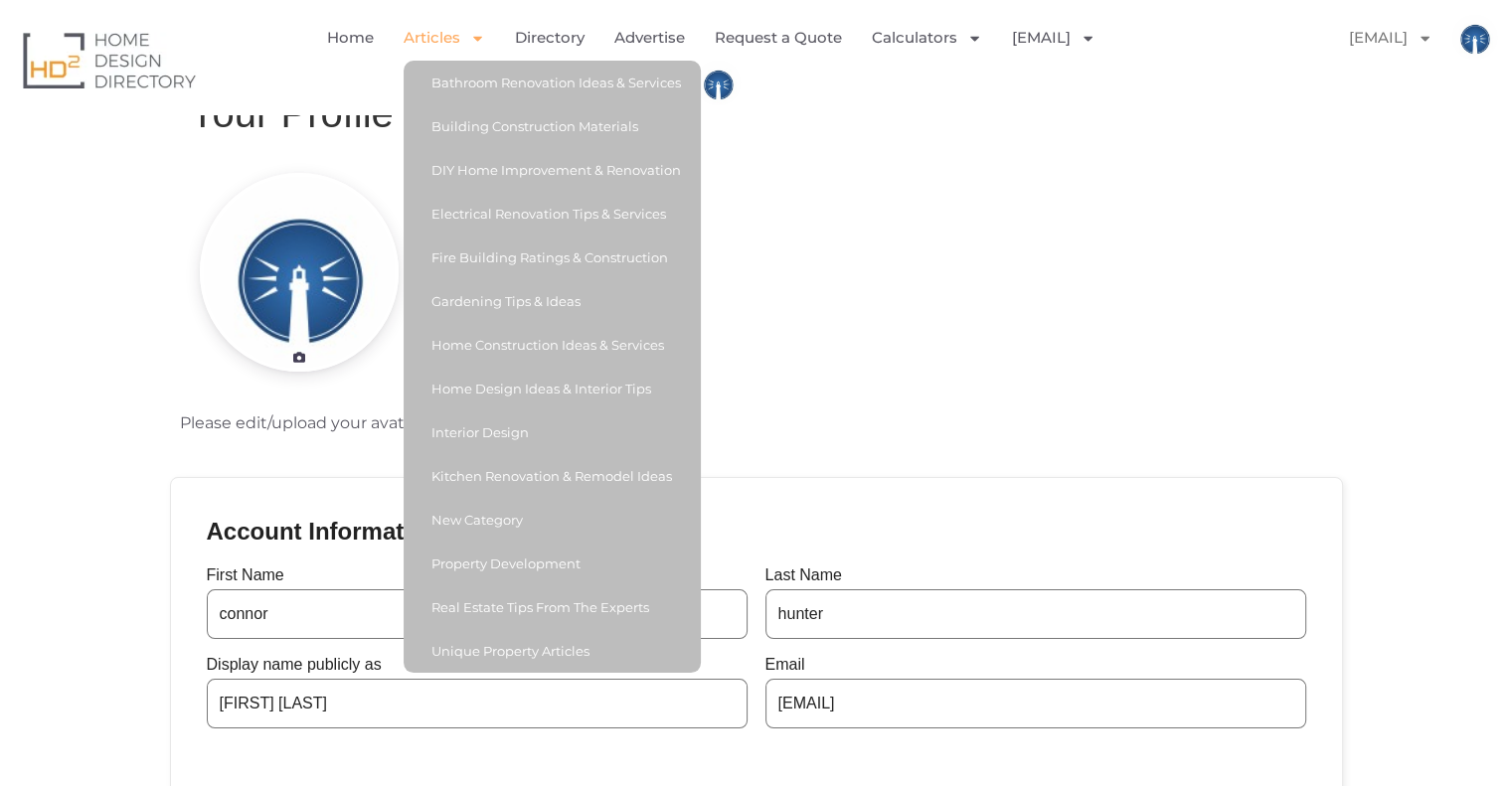 click 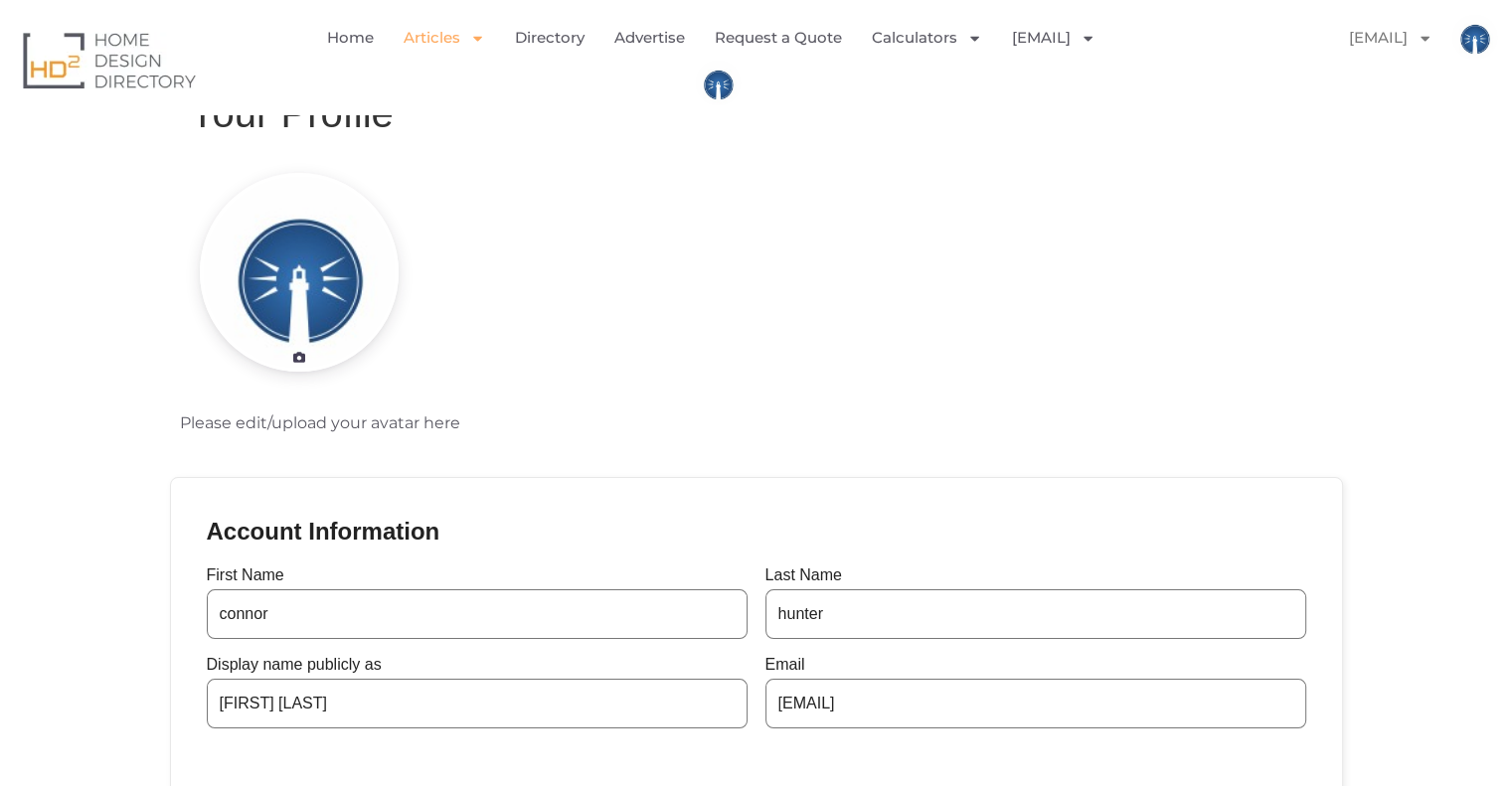 click 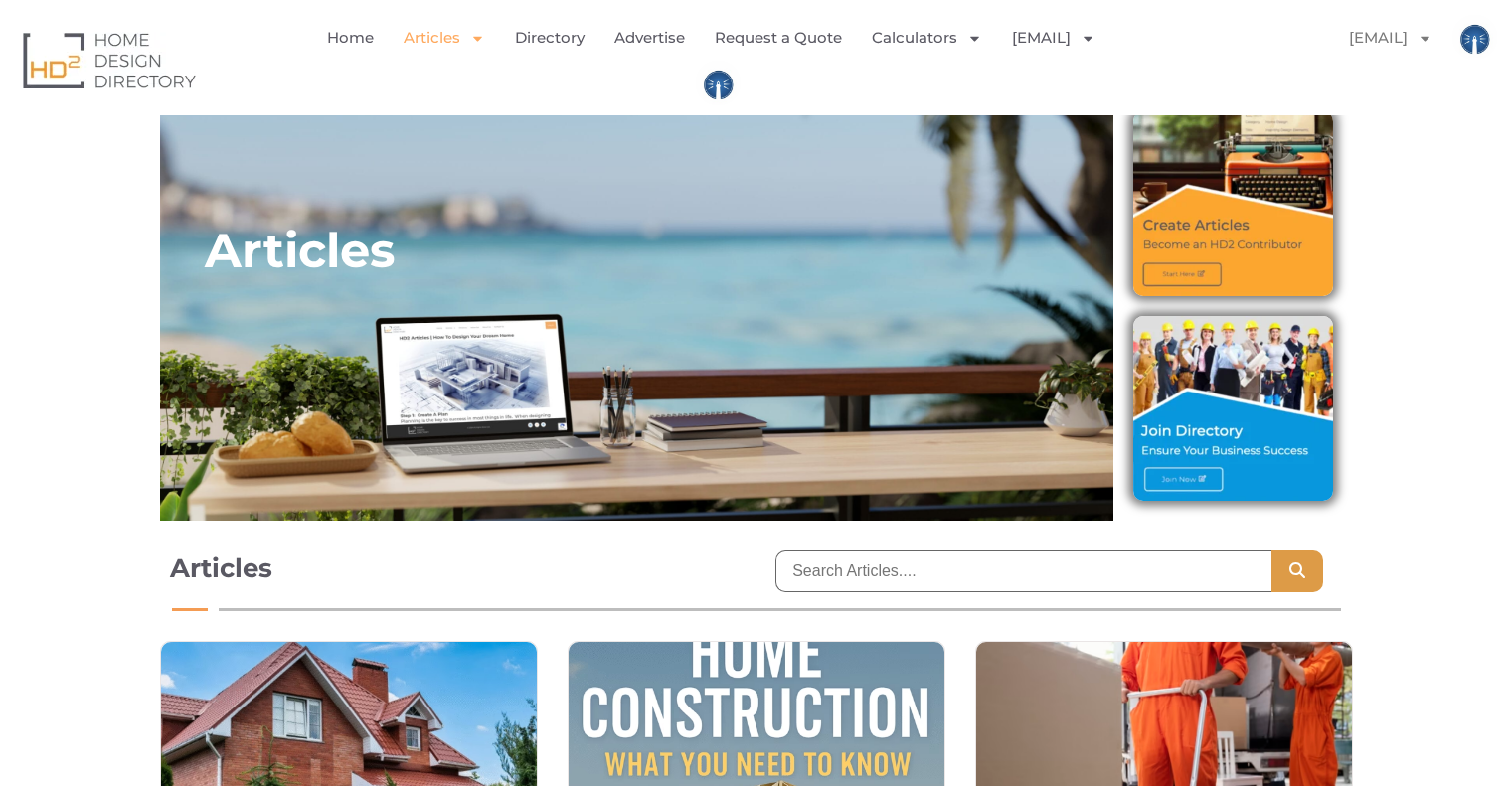 scroll, scrollTop: 0, scrollLeft: 0, axis: both 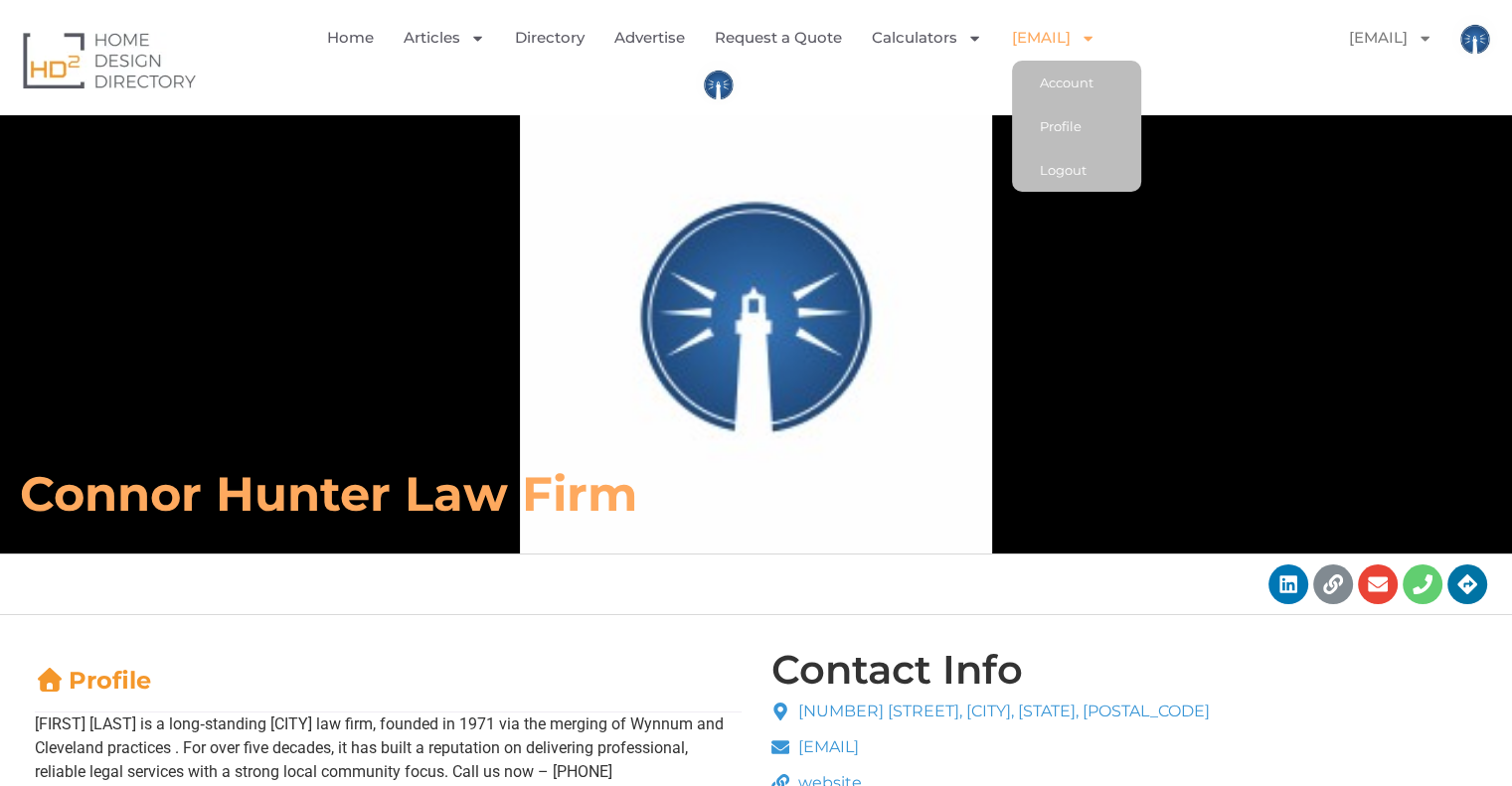 click on "Connor Hunter Law Firm" at bounding box center [534, 494] 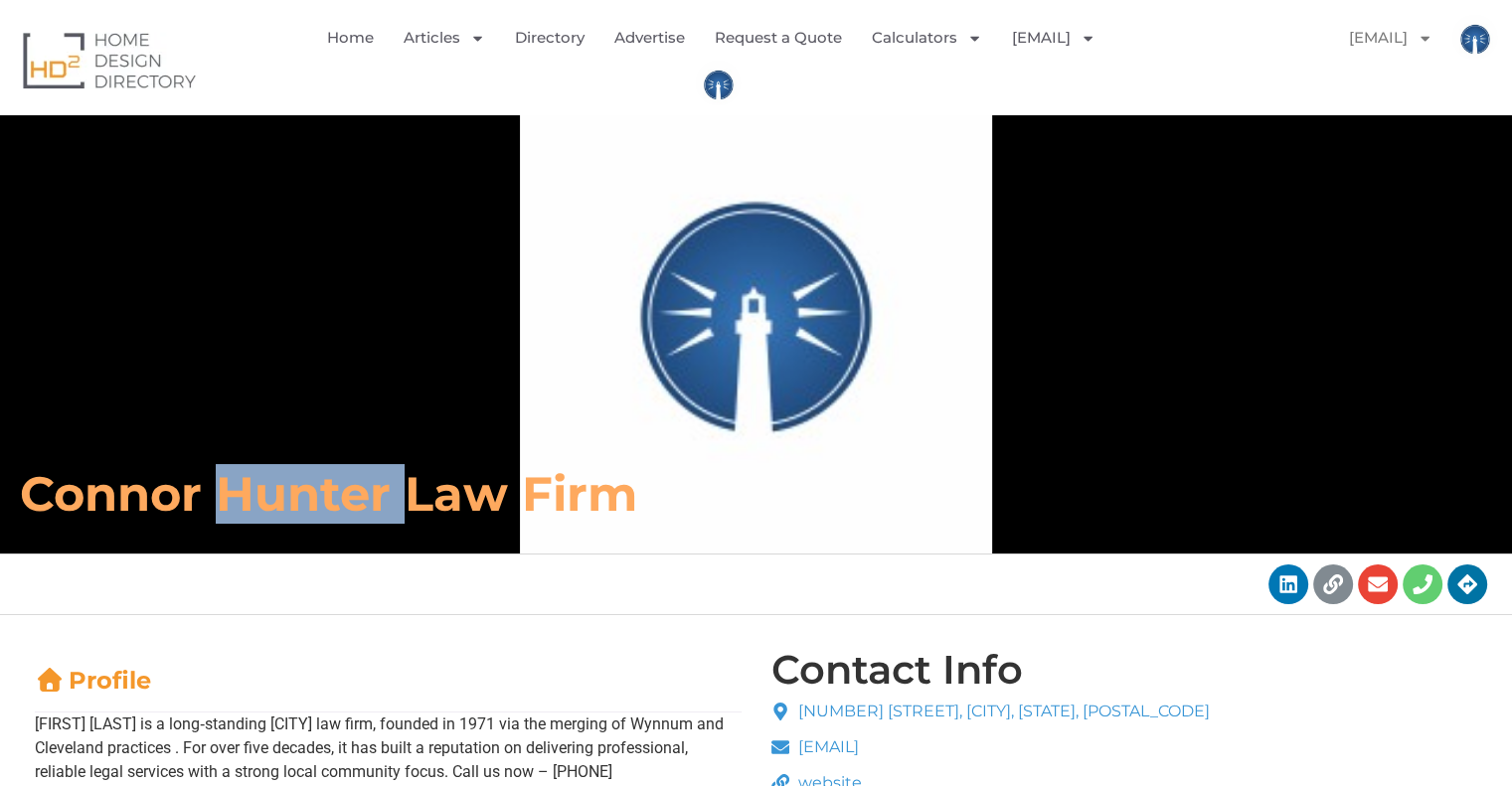 click on "Connor Hunter Law Firm" at bounding box center [534, 494] 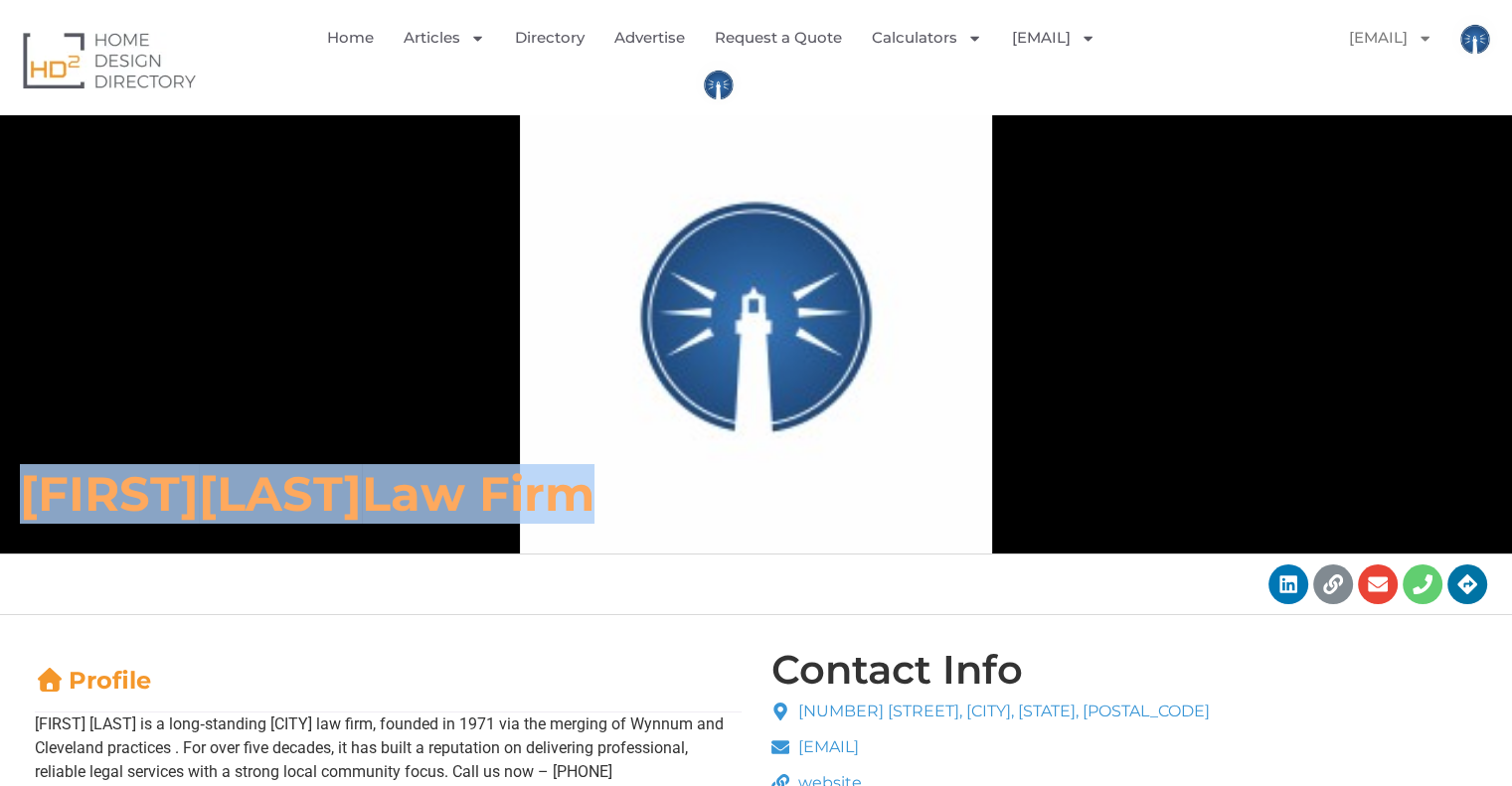 copy on "Connor Hunter Law Firm" 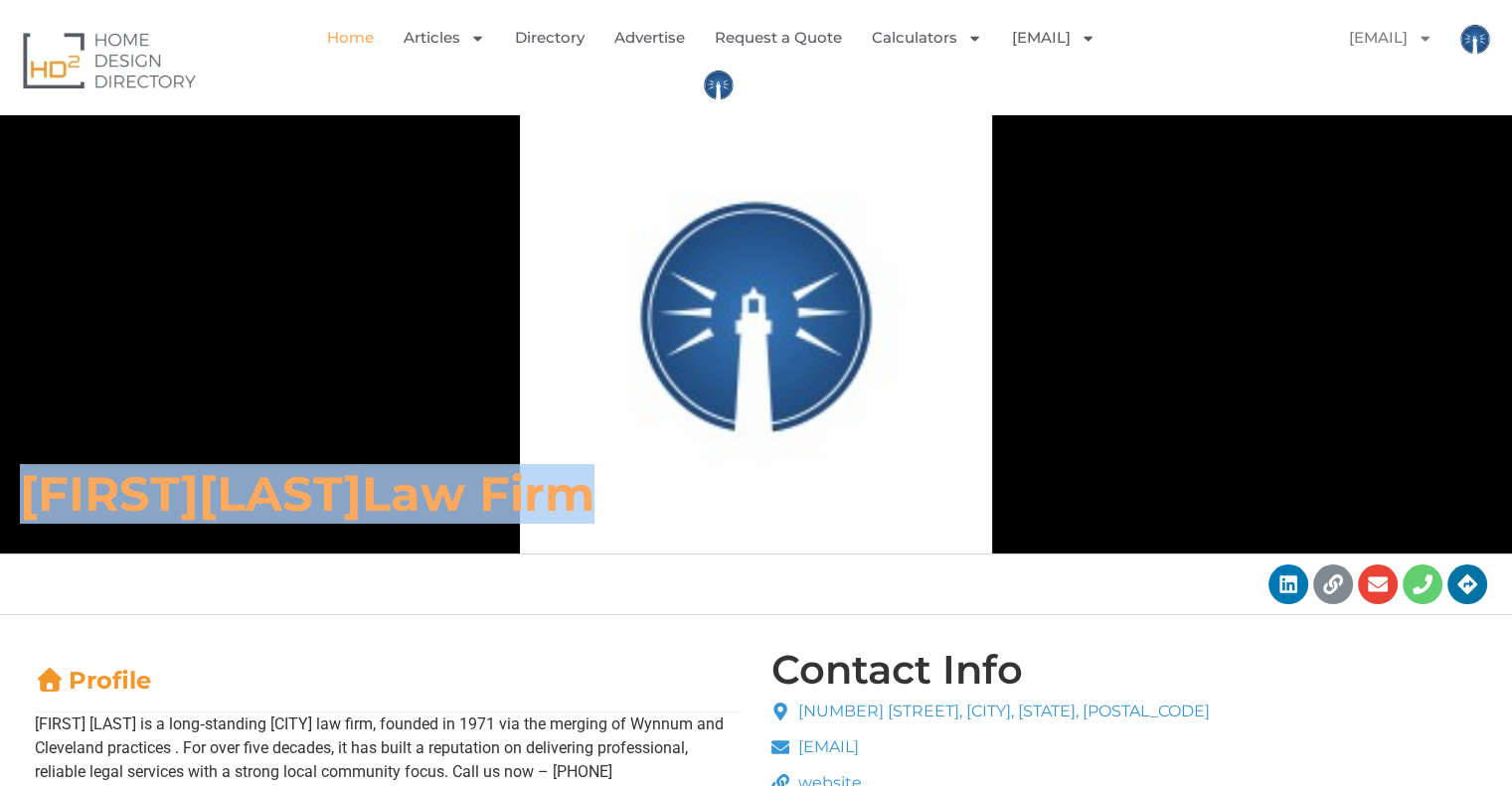 click on "Home" 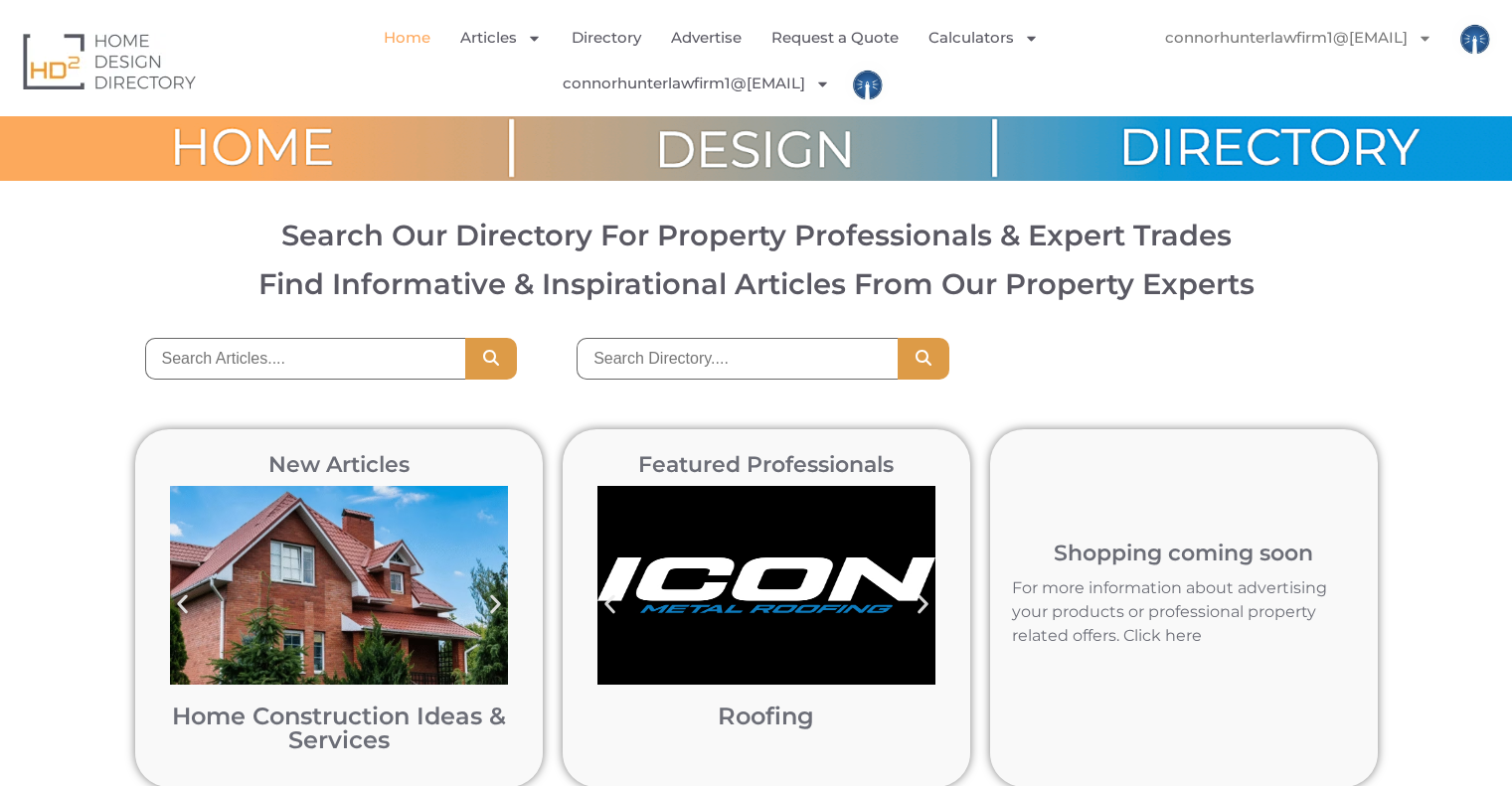 scroll, scrollTop: 0, scrollLeft: 0, axis: both 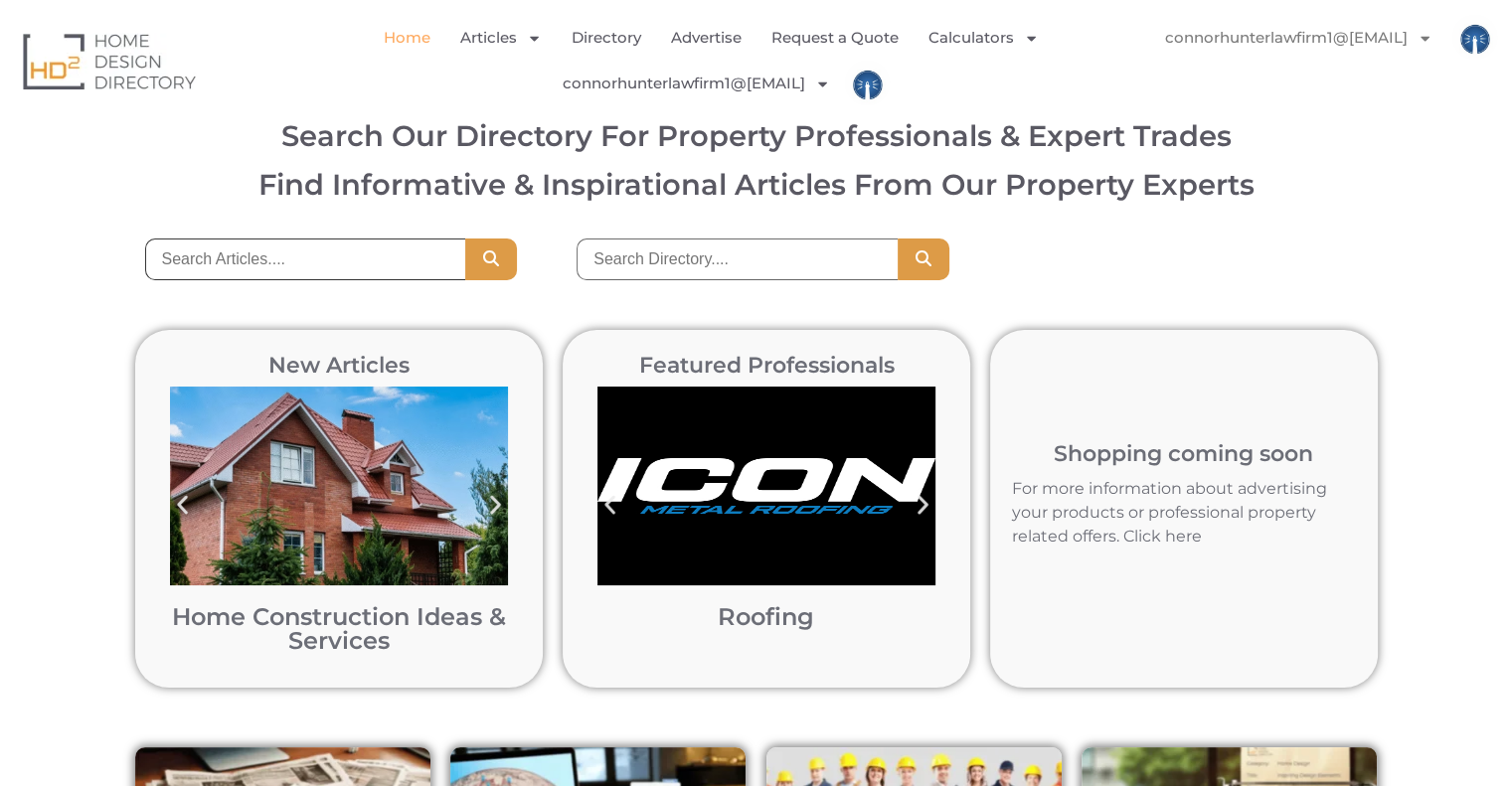 click at bounding box center [305, 259] 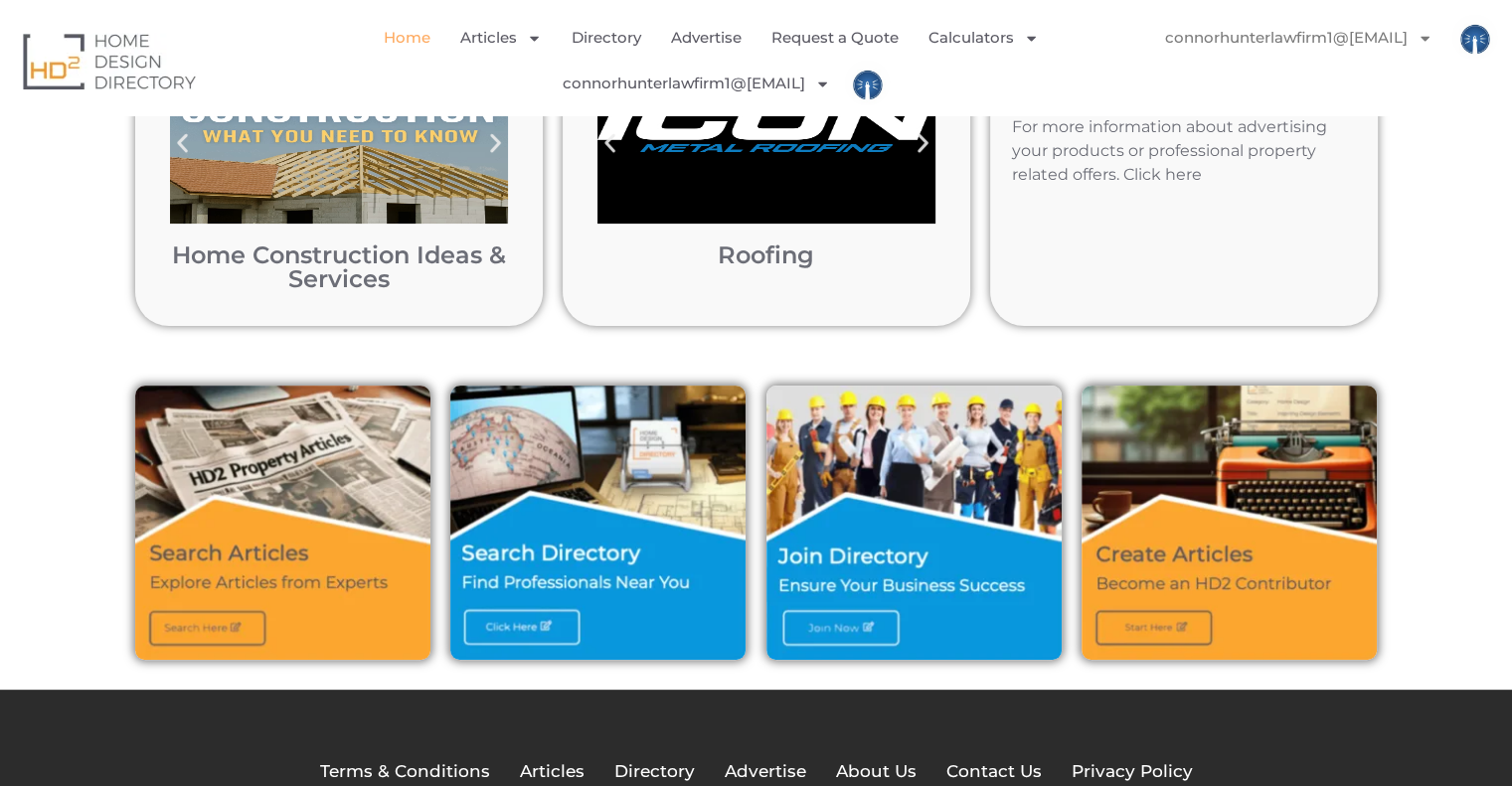 scroll, scrollTop: 497, scrollLeft: 0, axis: vertical 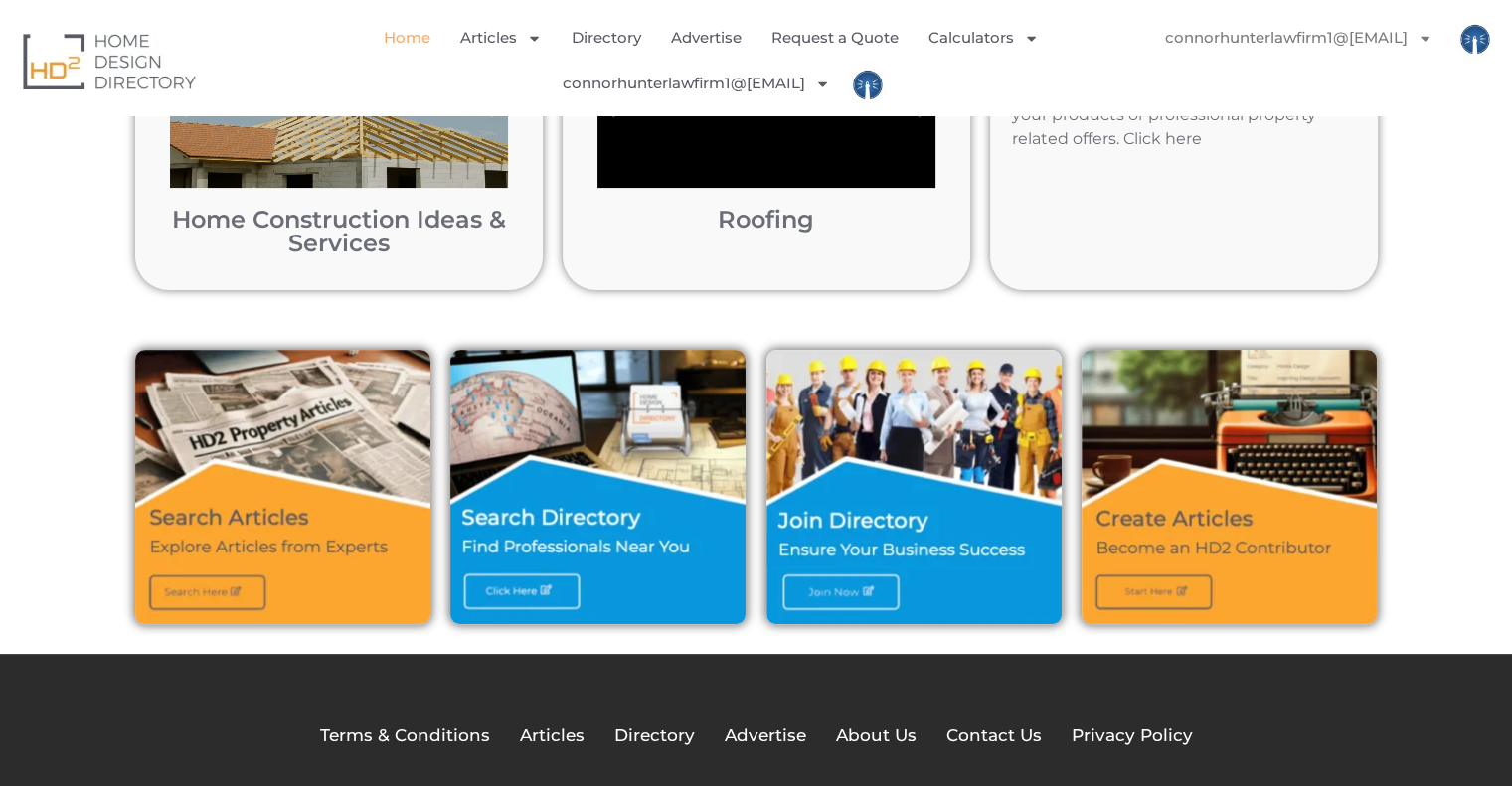 type on "Connor Hunter Law Firm" 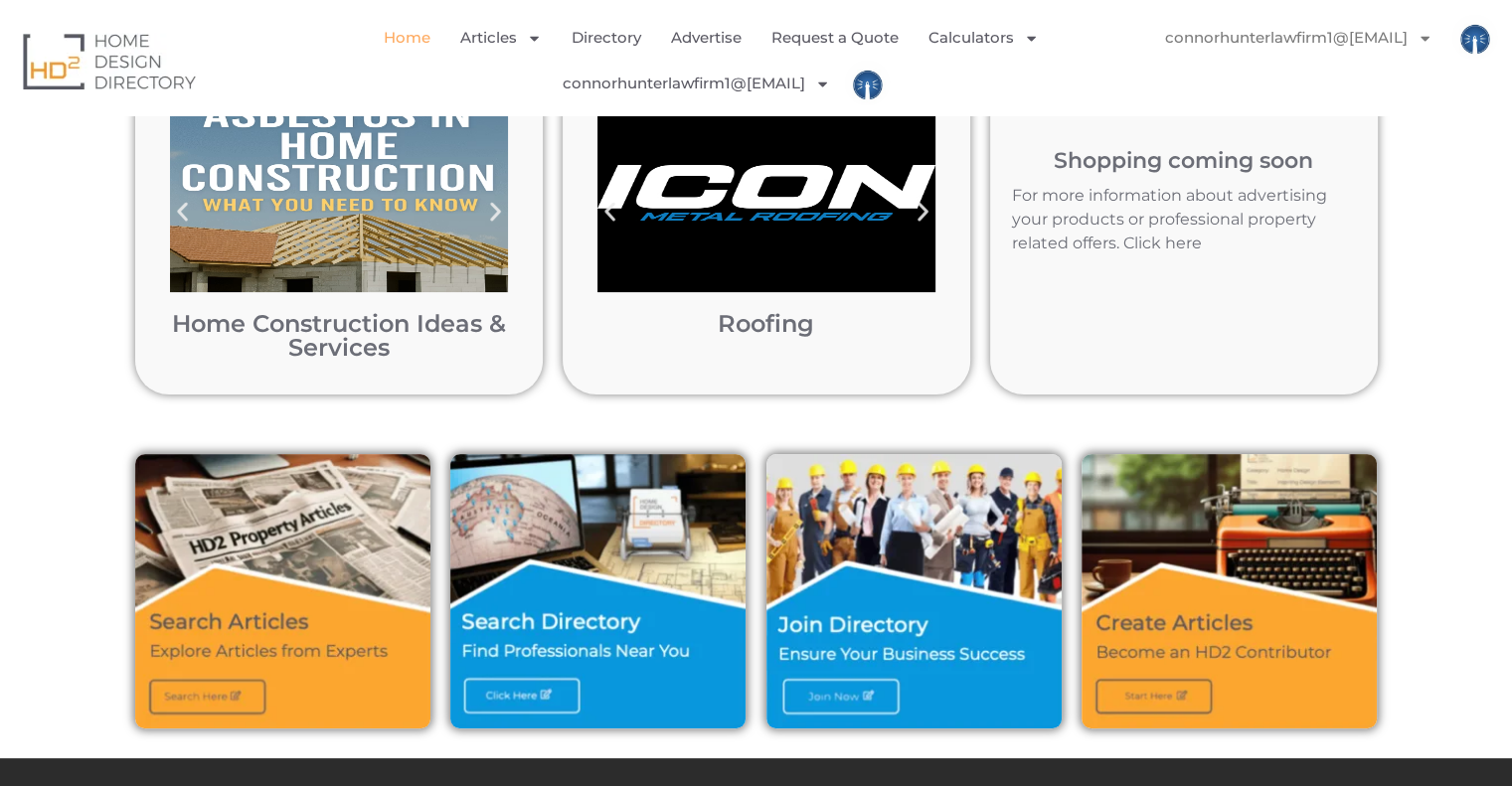 scroll, scrollTop: 196, scrollLeft: 0, axis: vertical 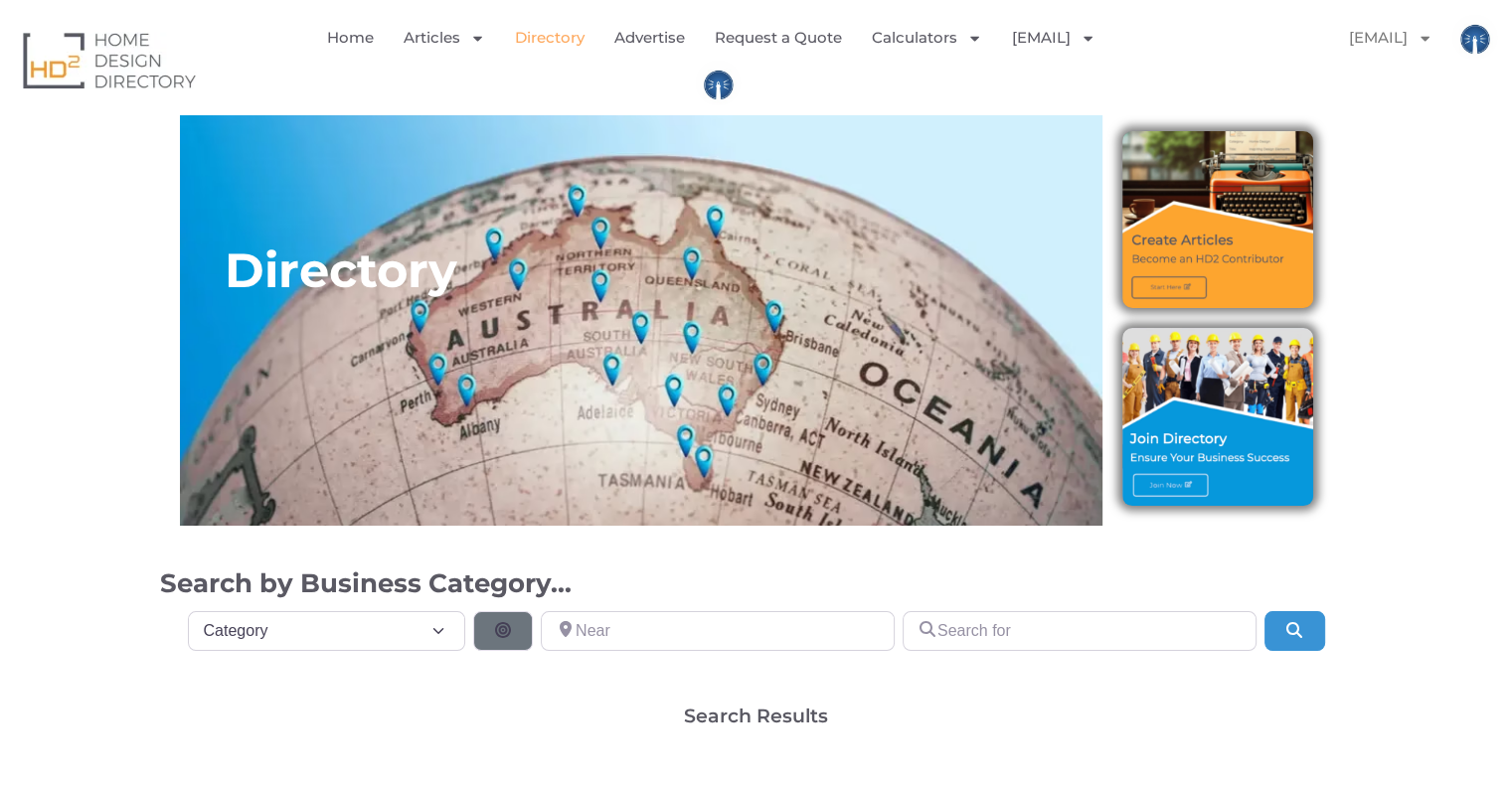 click on "[EMAIL]" 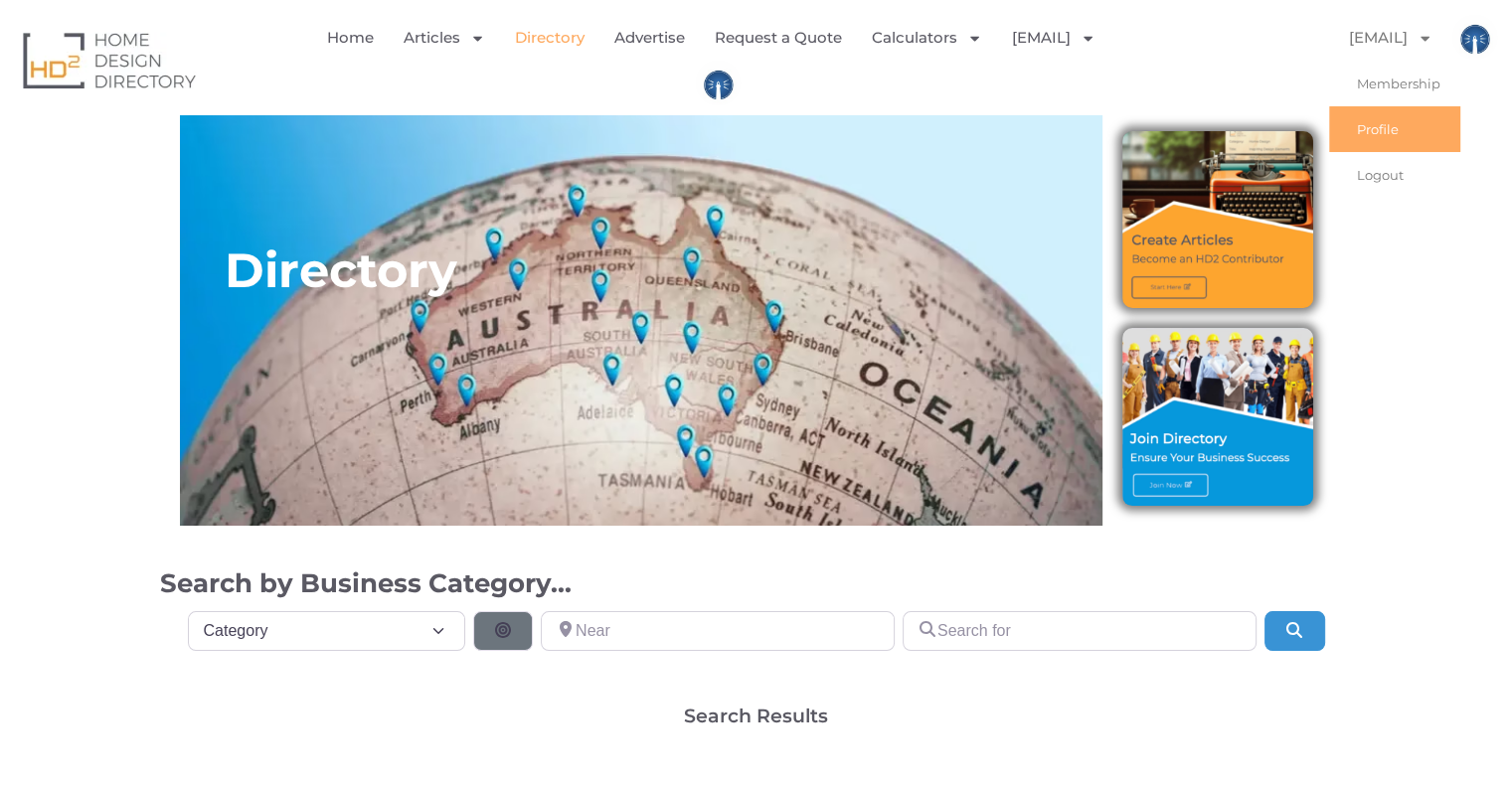 click on "Profile" 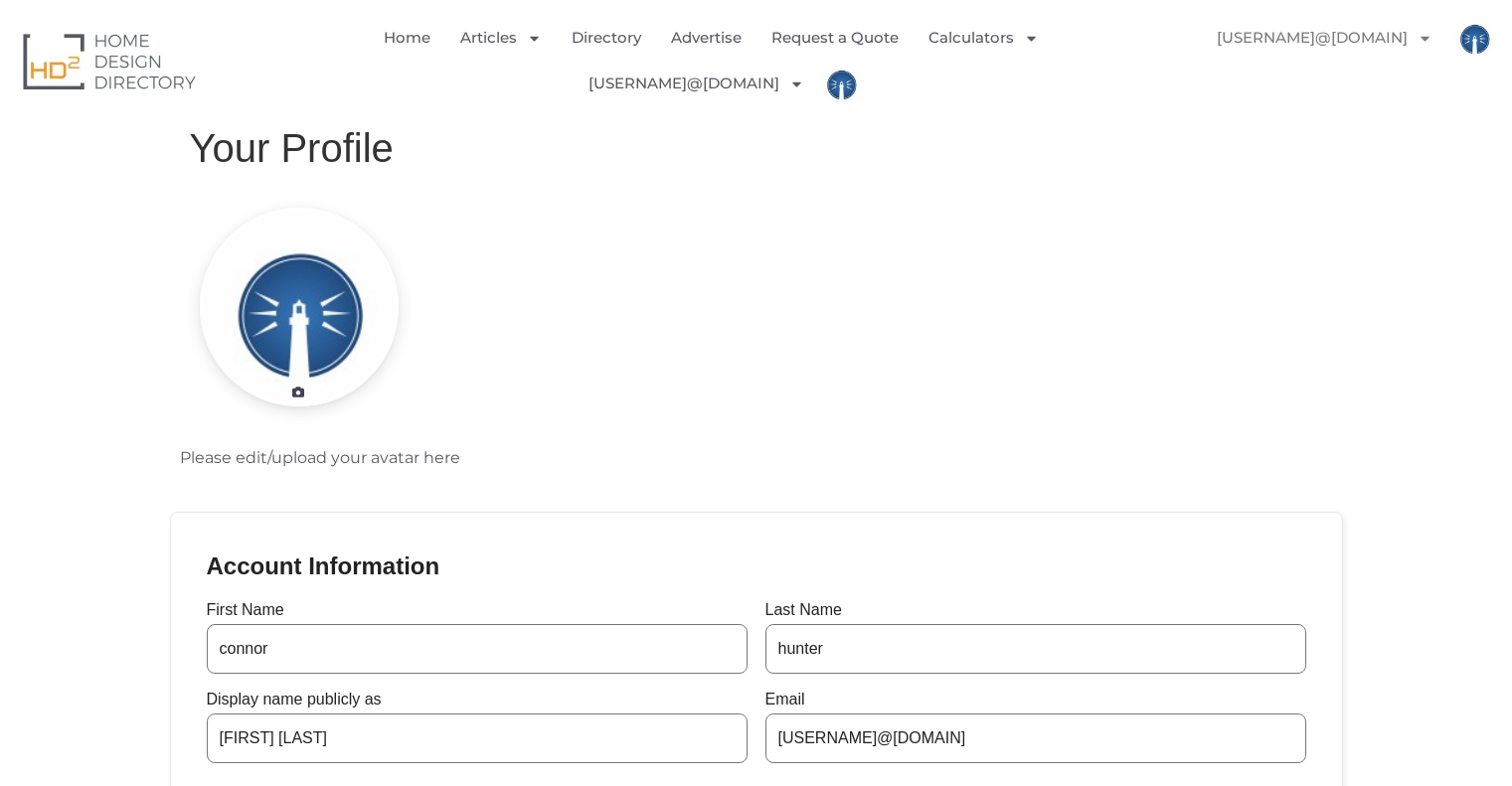 scroll, scrollTop: 0, scrollLeft: 0, axis: both 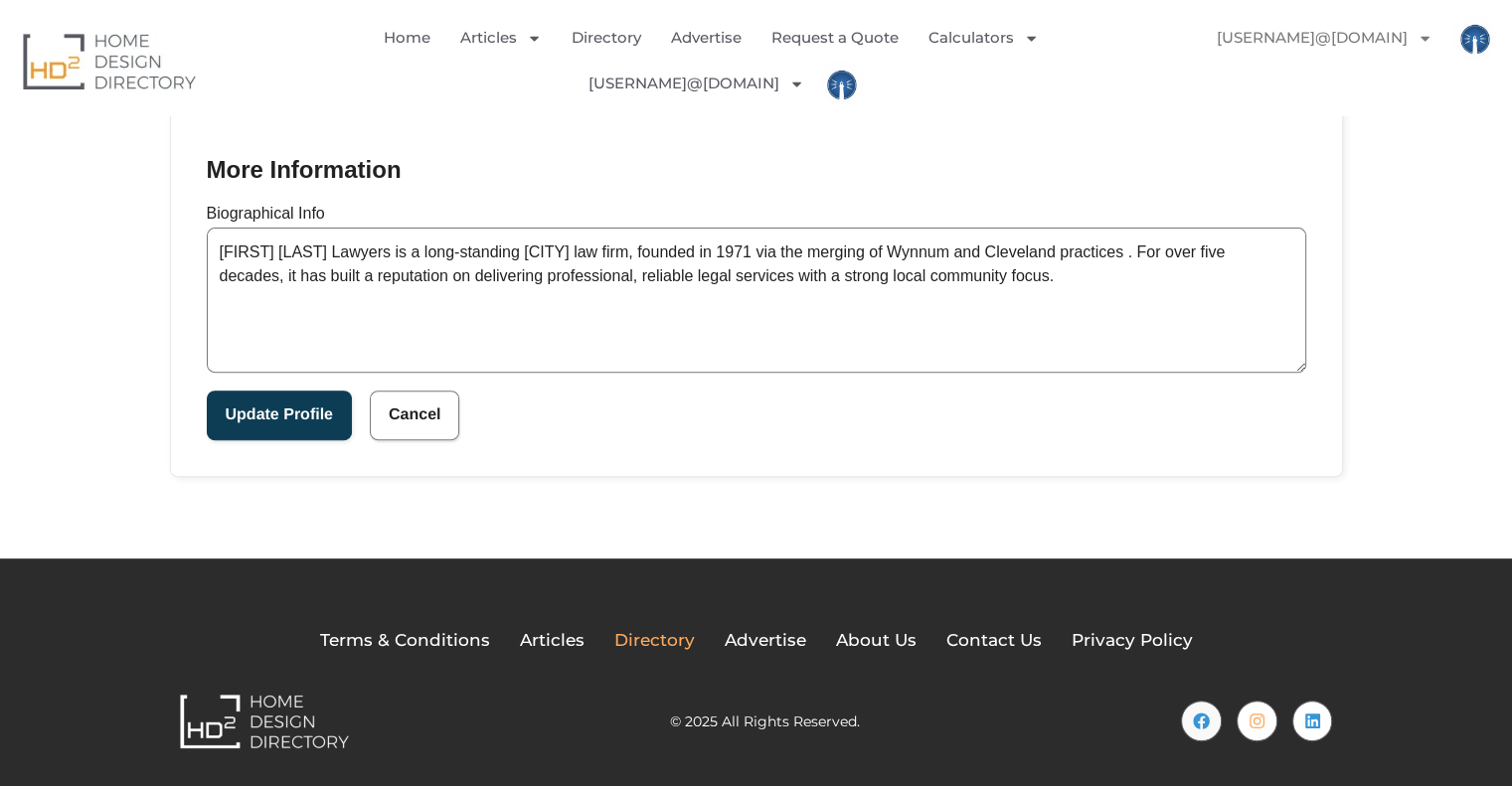 click on "Directory" at bounding box center [654, 641] 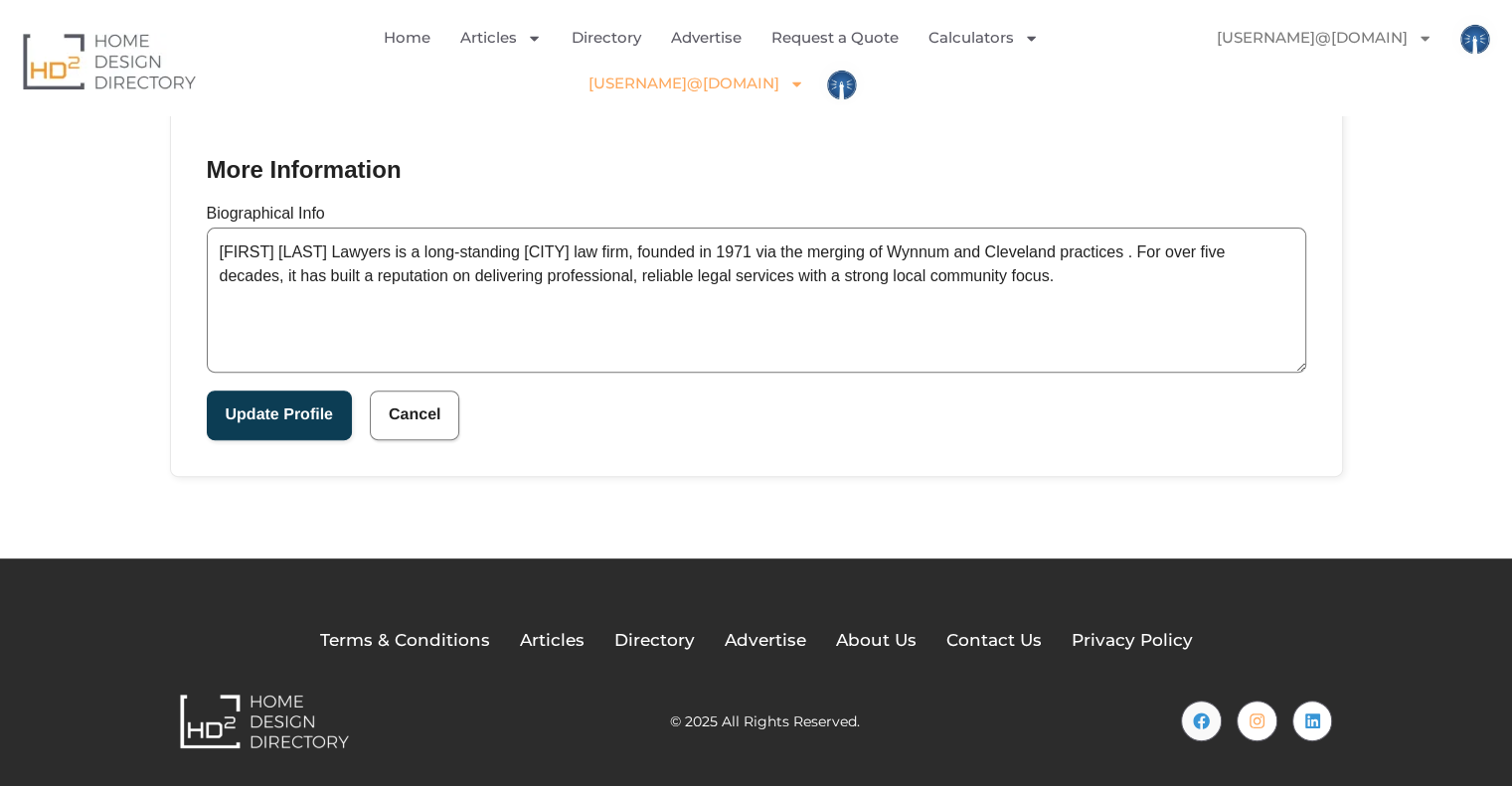 click 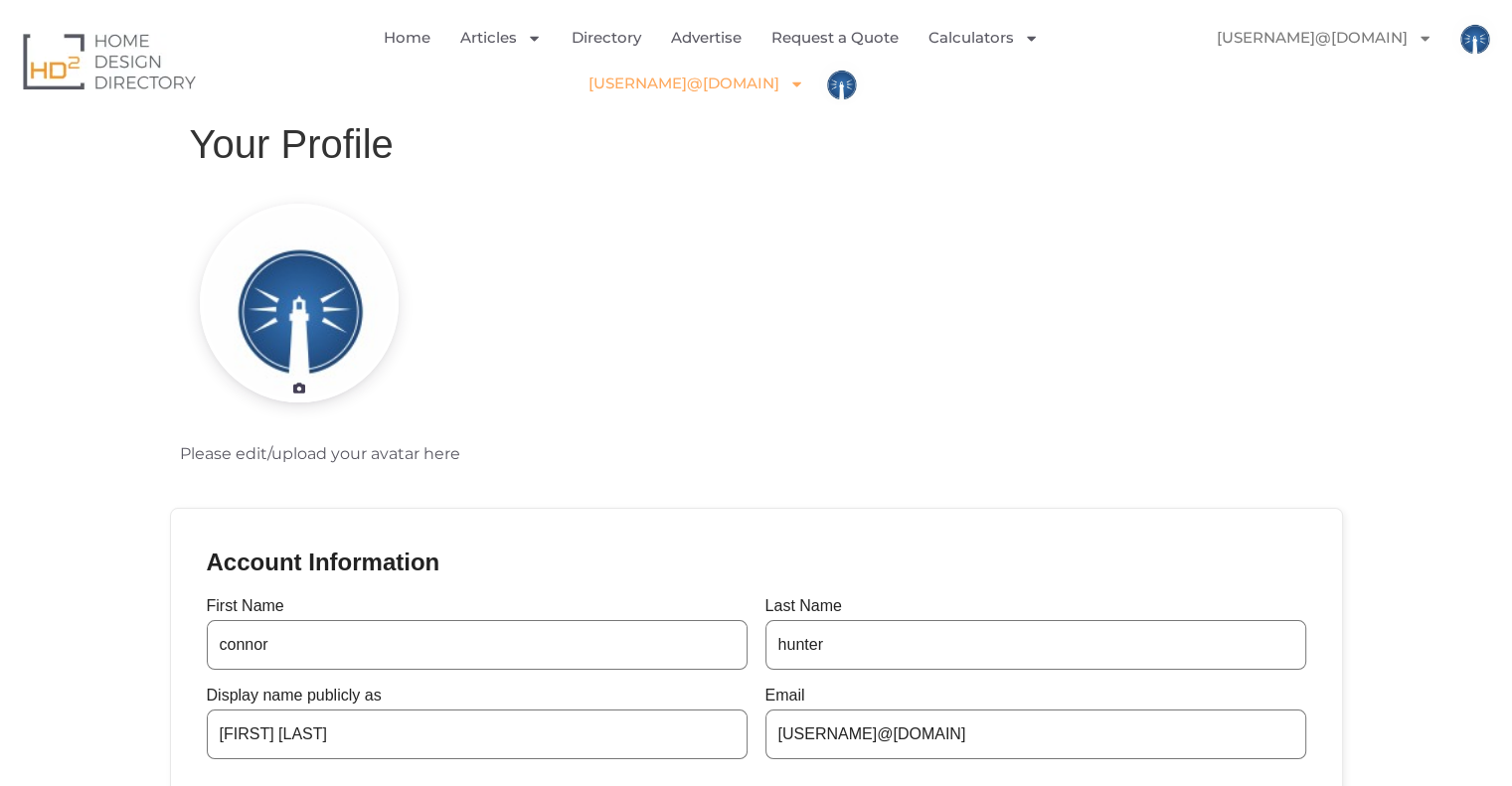 scroll, scrollTop: 0, scrollLeft: 0, axis: both 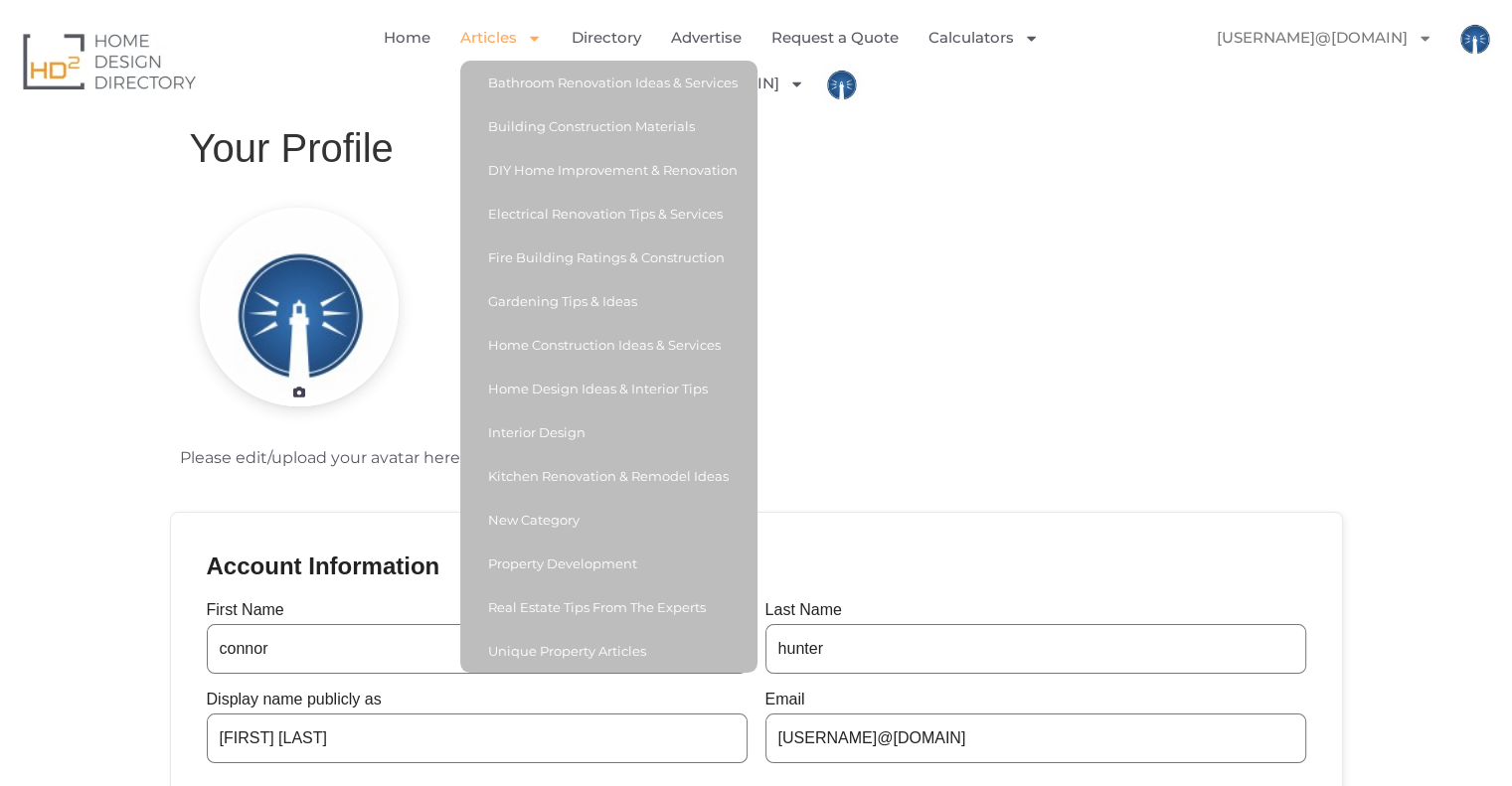 click on "Articles" 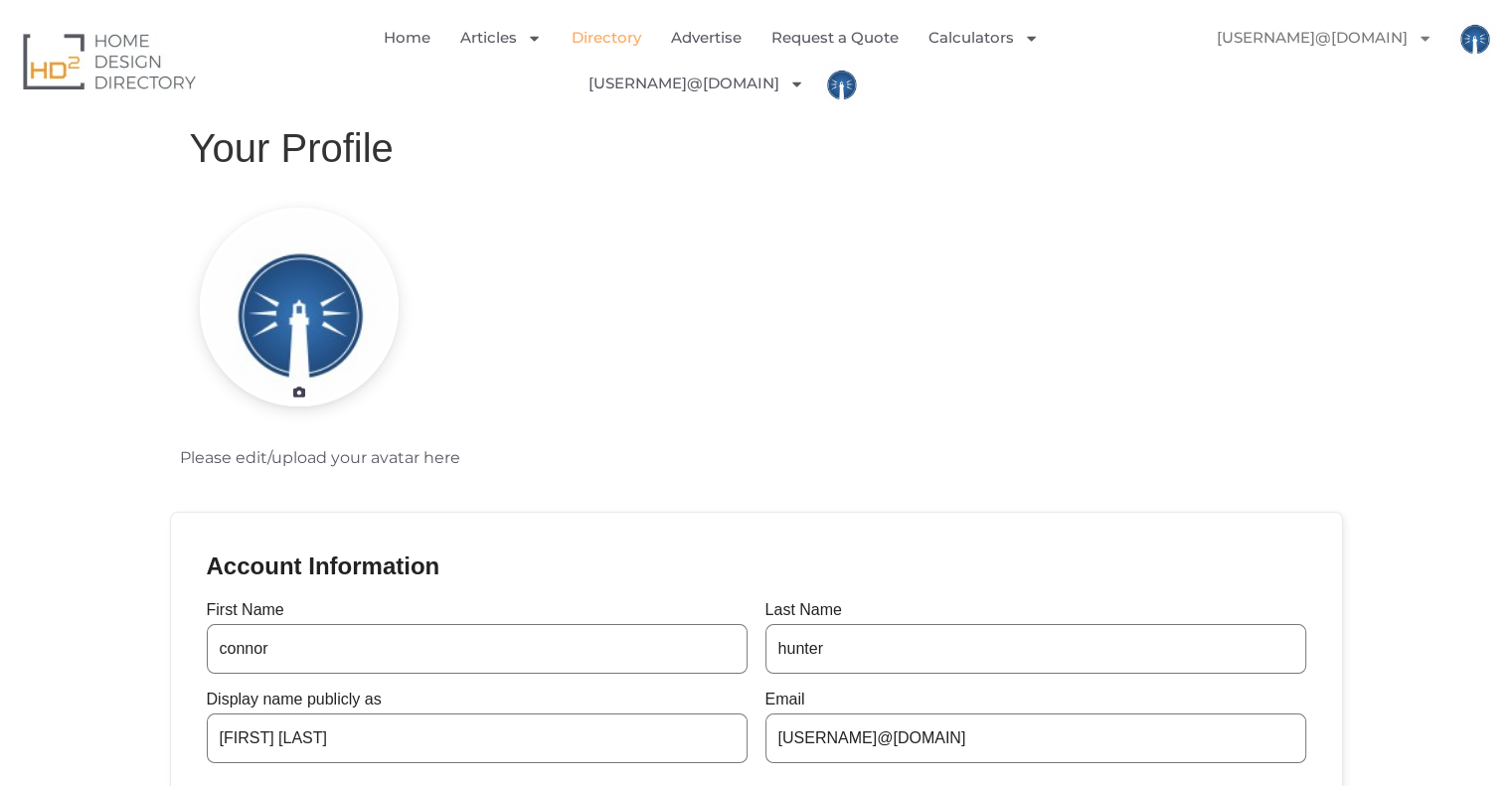click on "Directory" 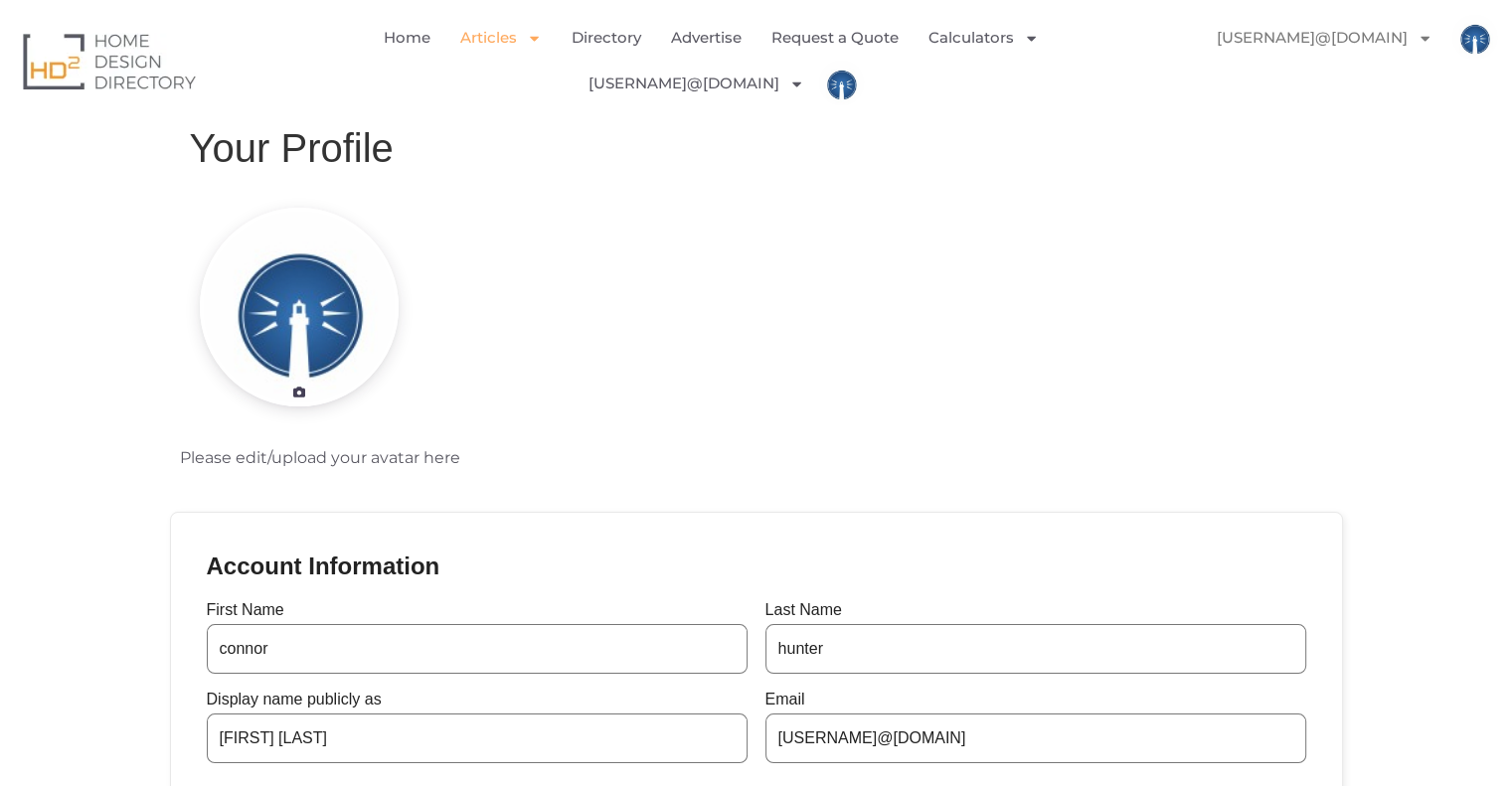 click 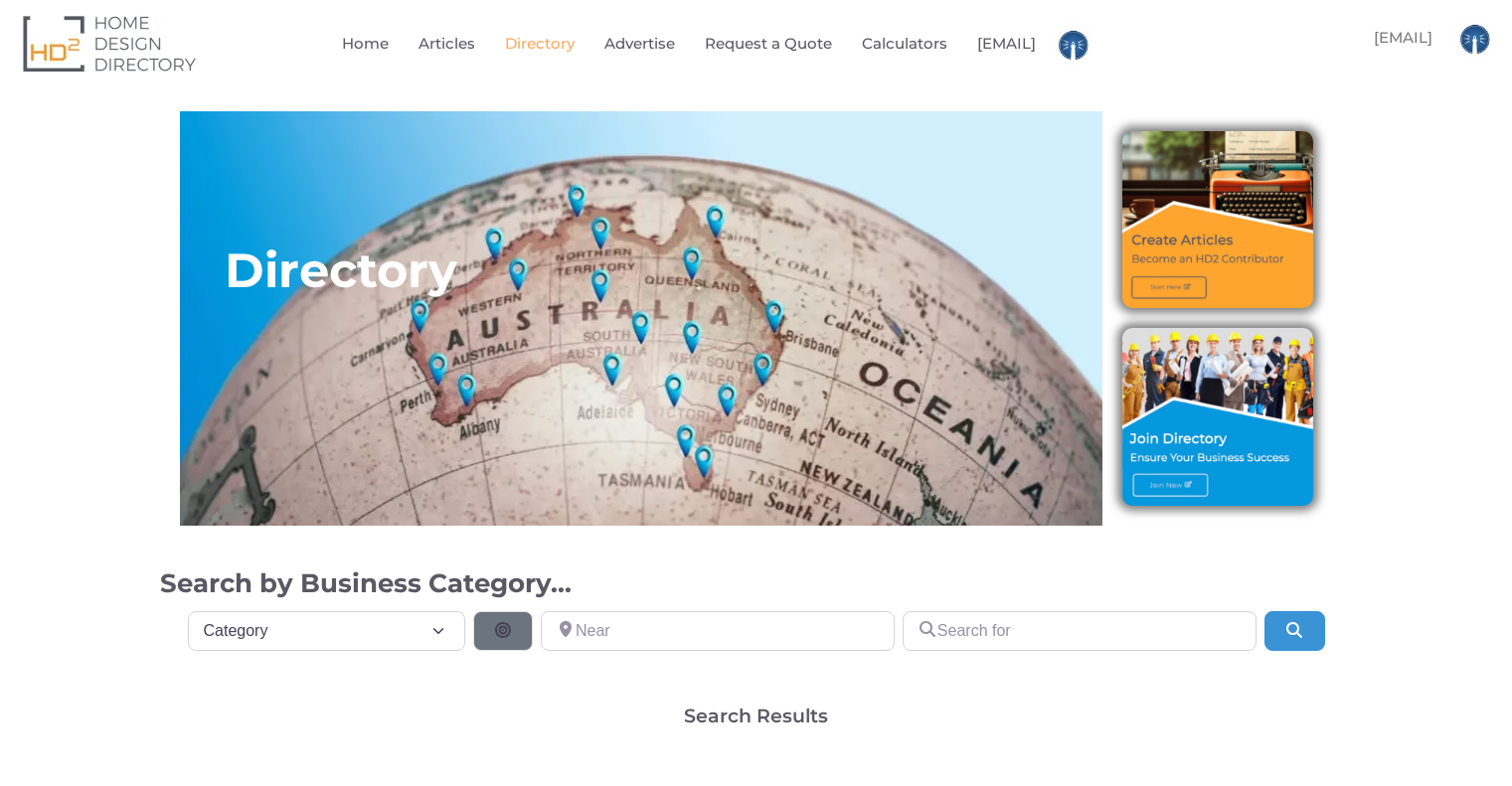 scroll, scrollTop: 298, scrollLeft: 0, axis: vertical 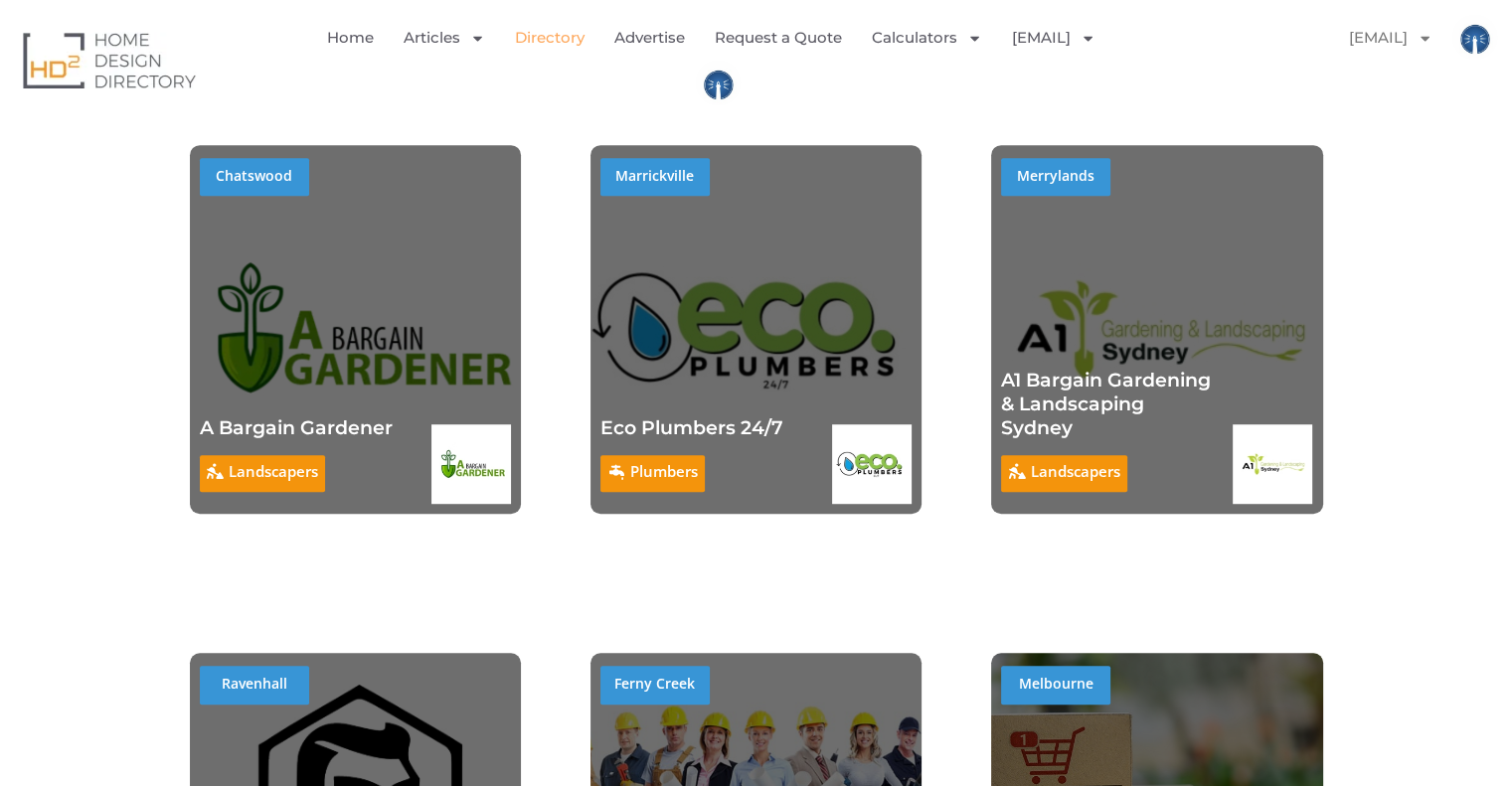 click at bounding box center [355, 620] 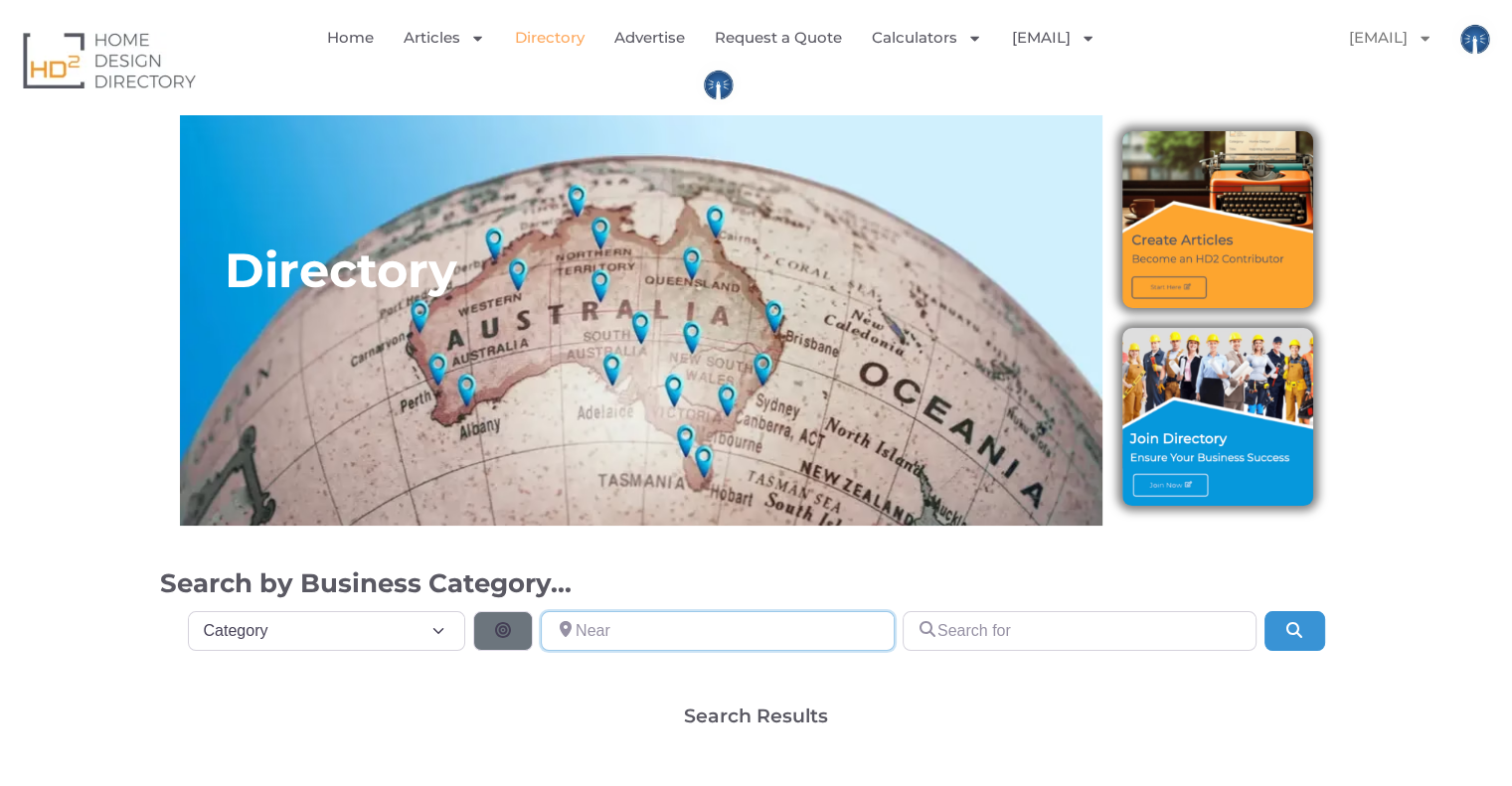 click at bounding box center (718, 631) 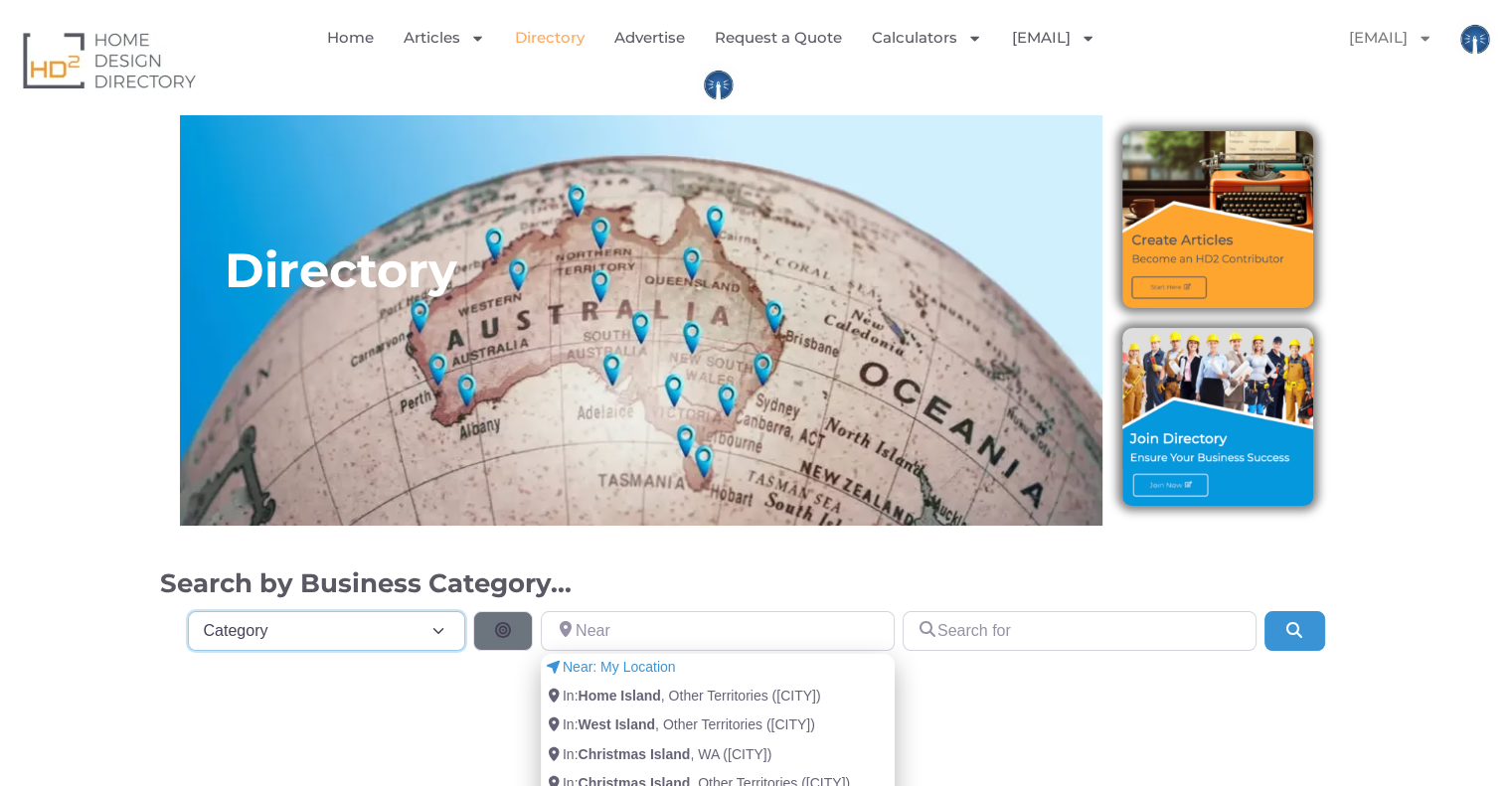 click on "Category Category Accounting Antenna Installation & Services Architects Bathrooms Builders Carpet Cleaning Concreting Design & Fabrication Electricians Engineers Fan Shop Flooring Garage Doors Grass, Lawn and Turf Guttering Home Decor Home Entertainment Landscapers Lawyer Lighting Mortgage Brokers Packaging Company Painters Plumbers Pools & Spas Pressure Cleaning Real Estate Agents Removalists Roofing Security Products & Services Shade System Swimming Pools Tilers Vehicle glass service Windows & Doors" at bounding box center (327, 631) 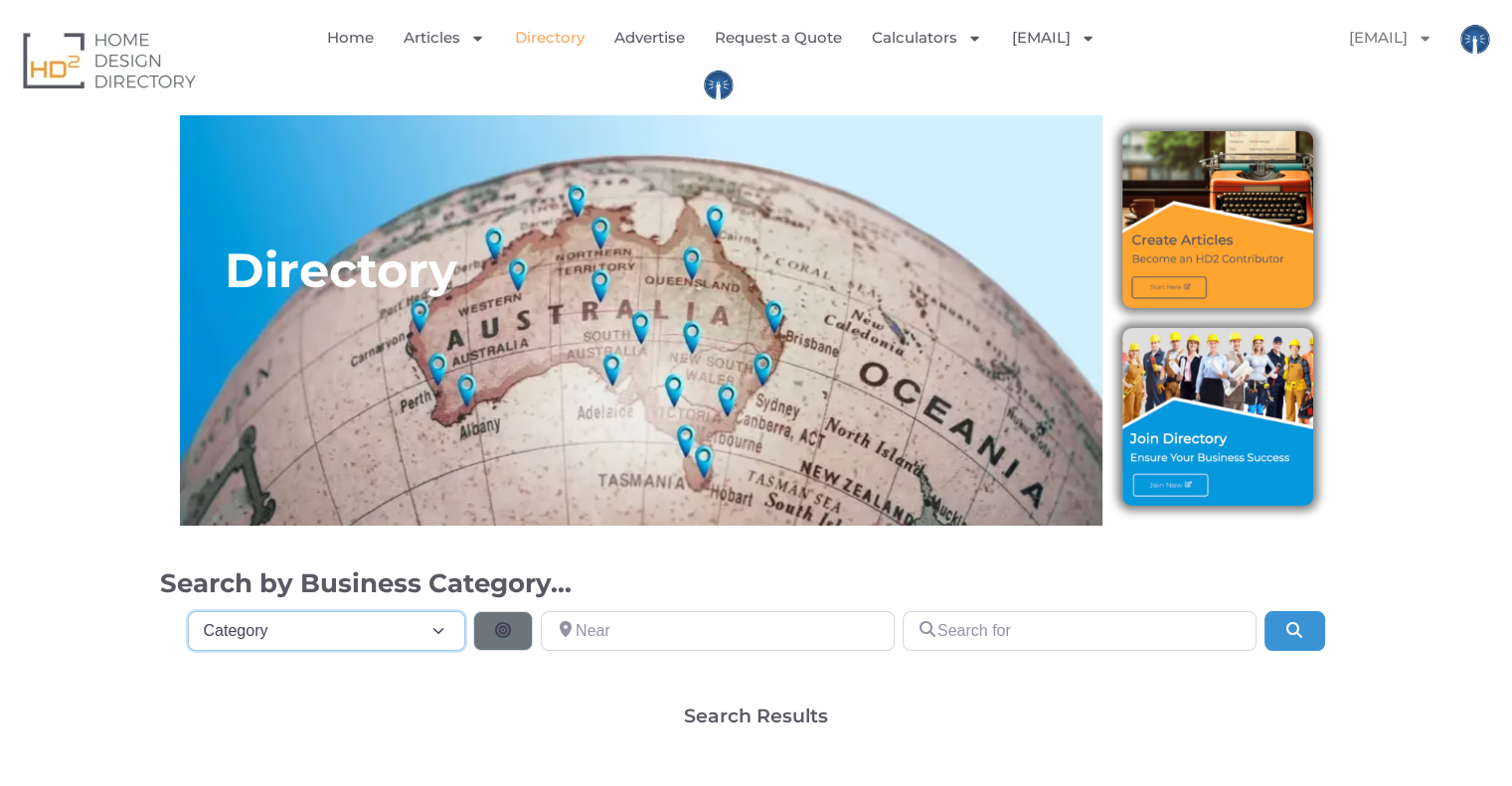 select on "1035" 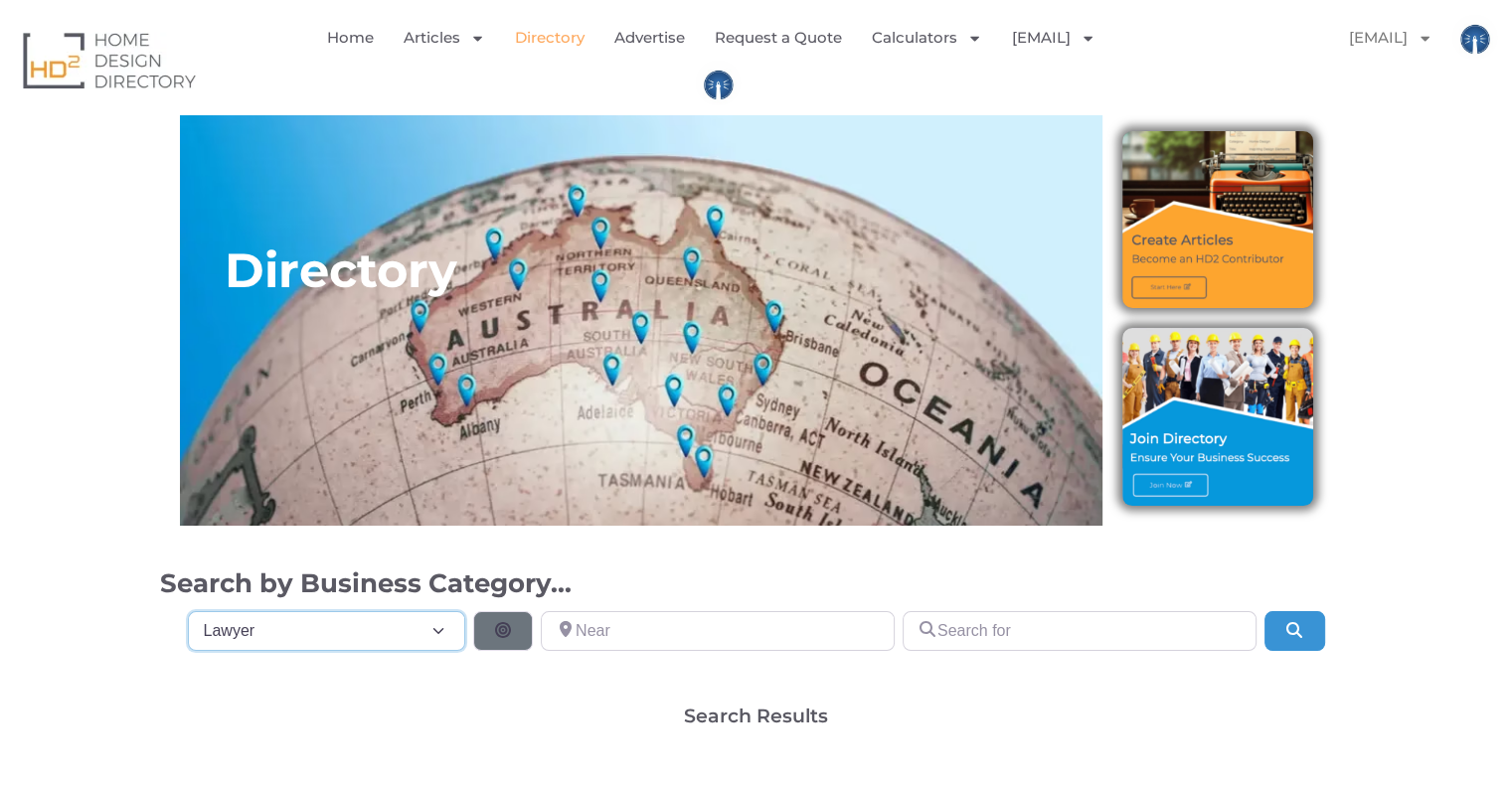click on "Category Category Accounting Antenna Installation & Services Architects Bathrooms Builders Carpet Cleaning Concreting Design & Fabrication Electricians Engineers Fan Shop Flooring Garage Doors Grass, Lawn and Turf Guttering Home Decor Home Entertainment Landscapers Lawyer Lighting Mortgage Brokers Packaging Company Painters Plumbers Pools & Spas Pressure Cleaning Real Estate Agents Removalists Roofing Security Products & Services Shade System Swimming Pools Tilers Vehicle glass service Windows & Doors" at bounding box center (327, 631) 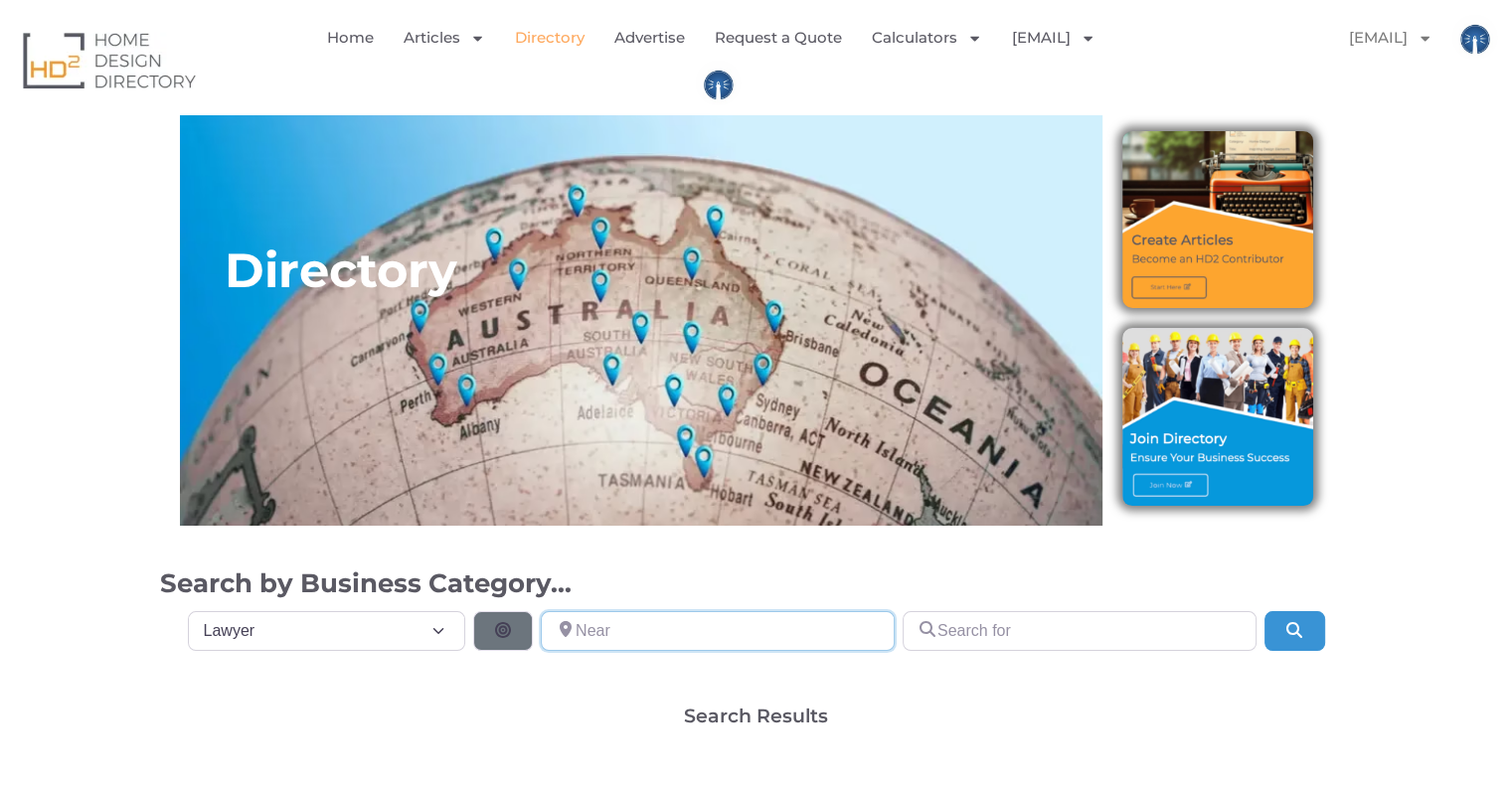 click at bounding box center (718, 631) 